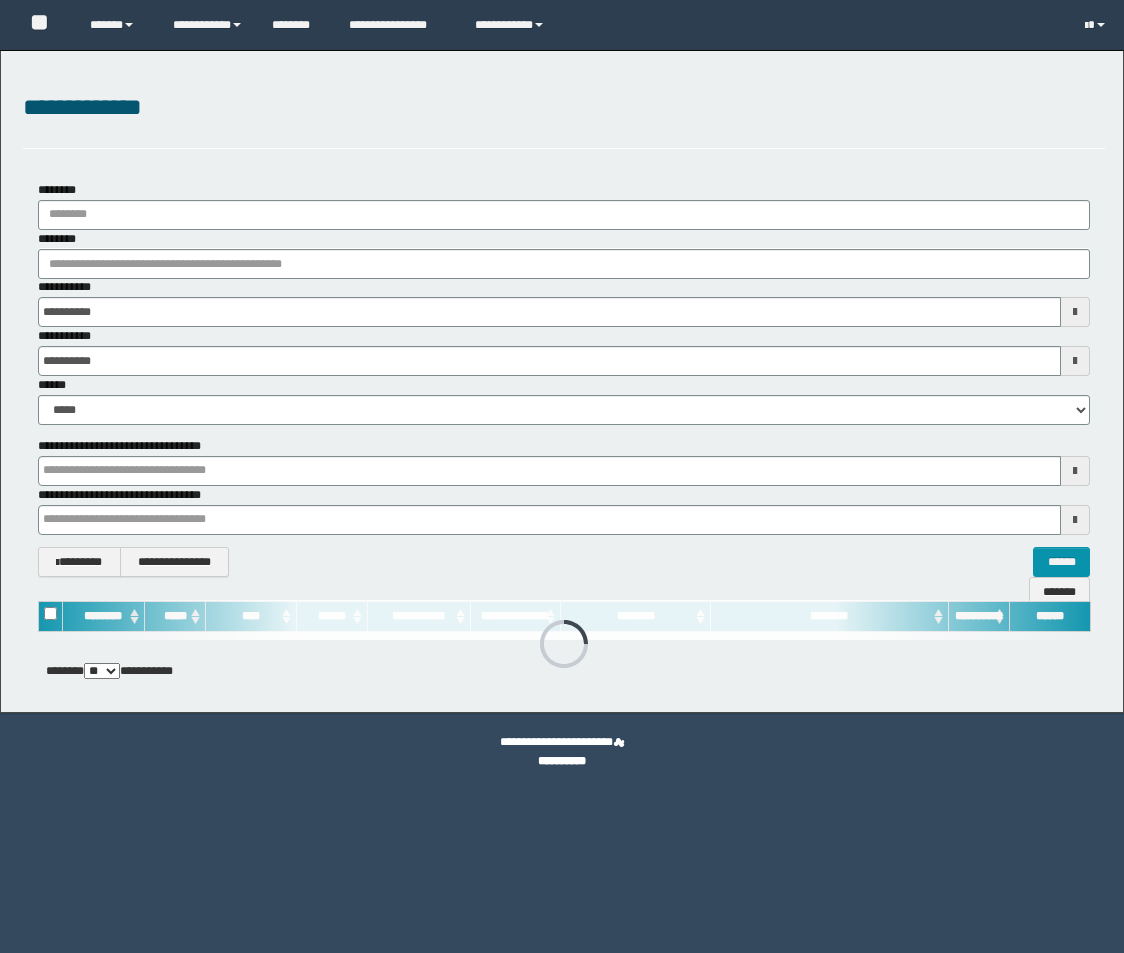 scroll, scrollTop: 0, scrollLeft: 0, axis: both 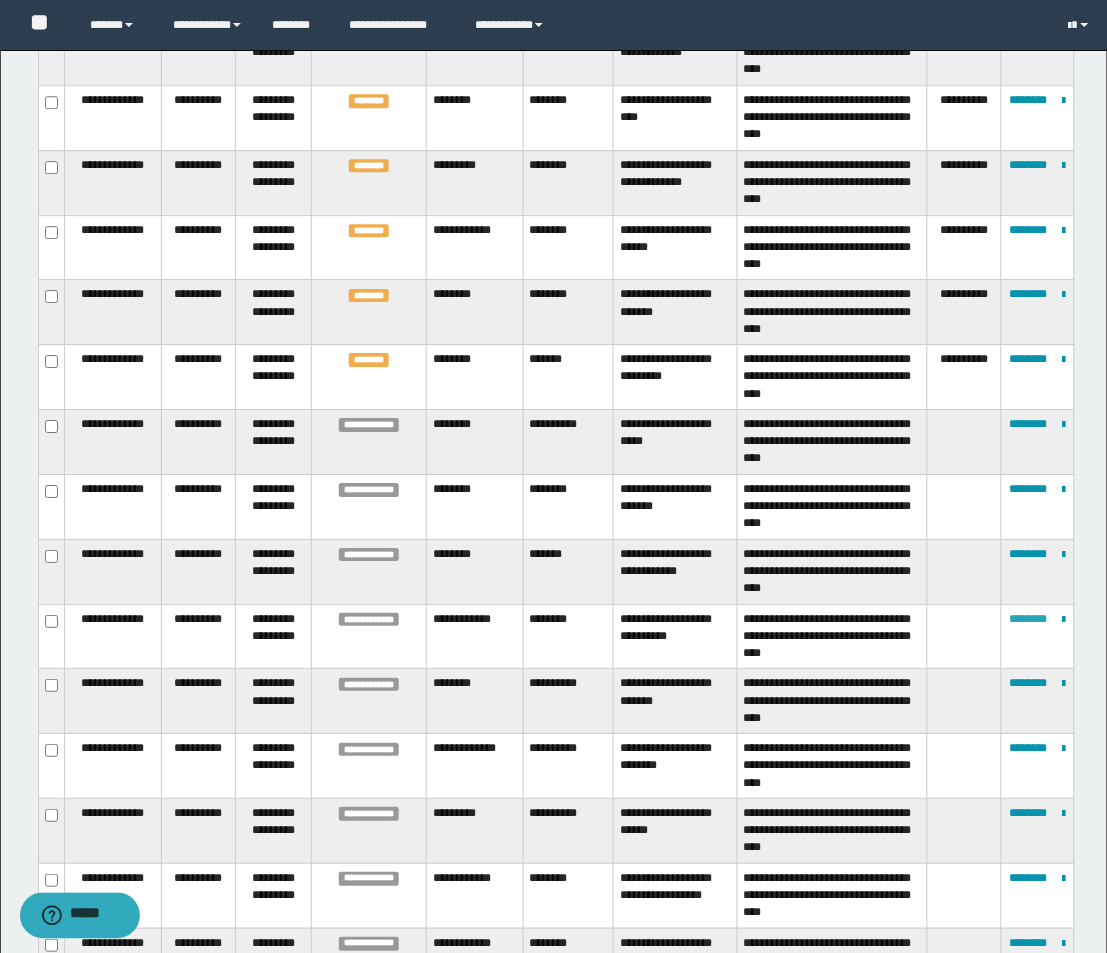 click on "********" at bounding box center (1029, 619) 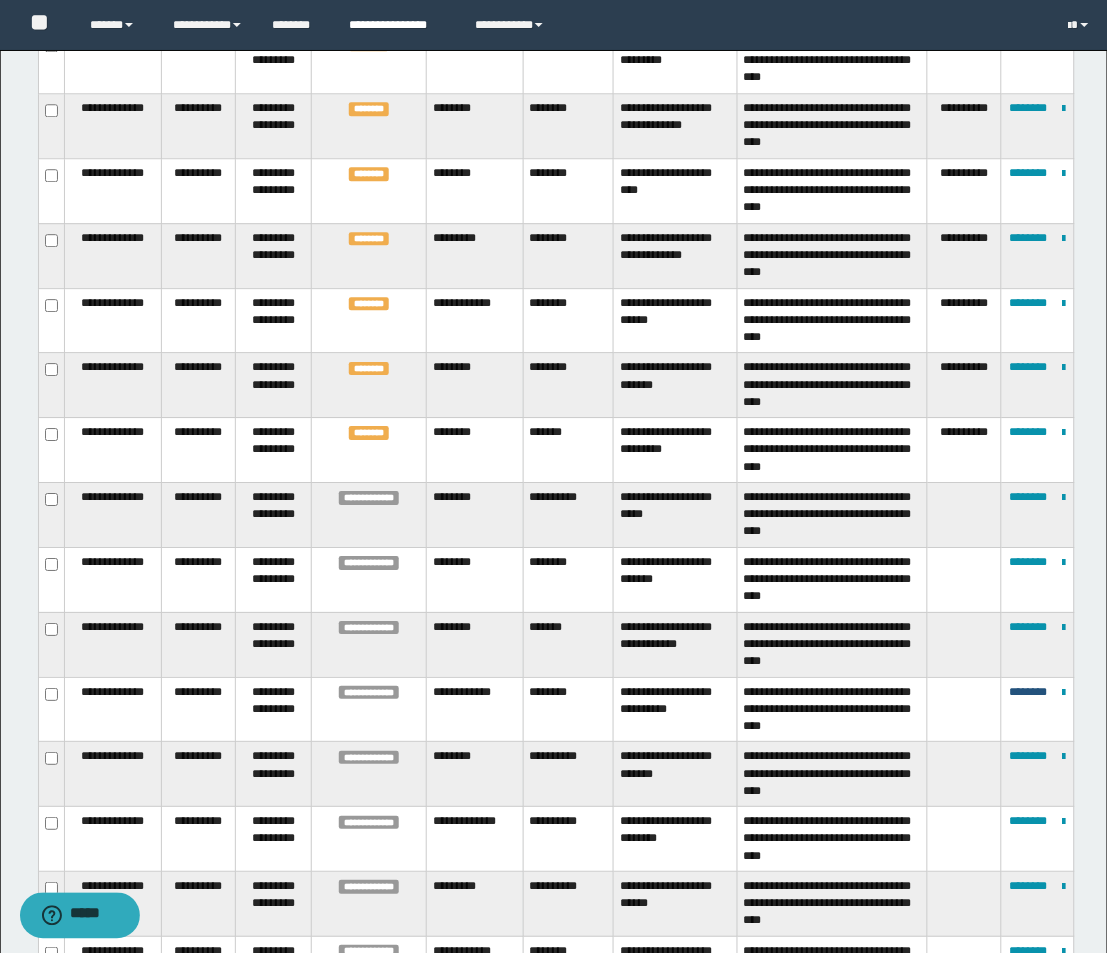 scroll, scrollTop: 888, scrollLeft: 0, axis: vertical 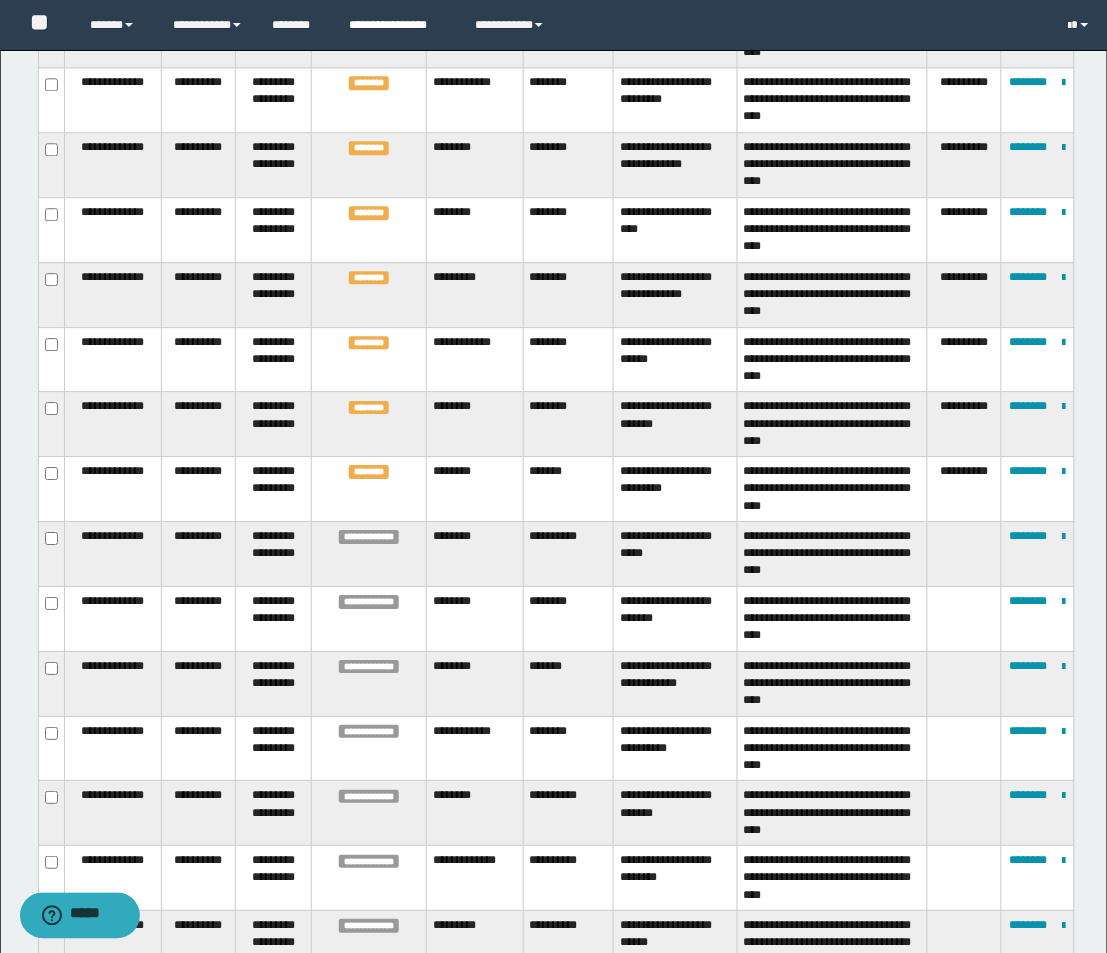 click on "**********" at bounding box center (397, 25) 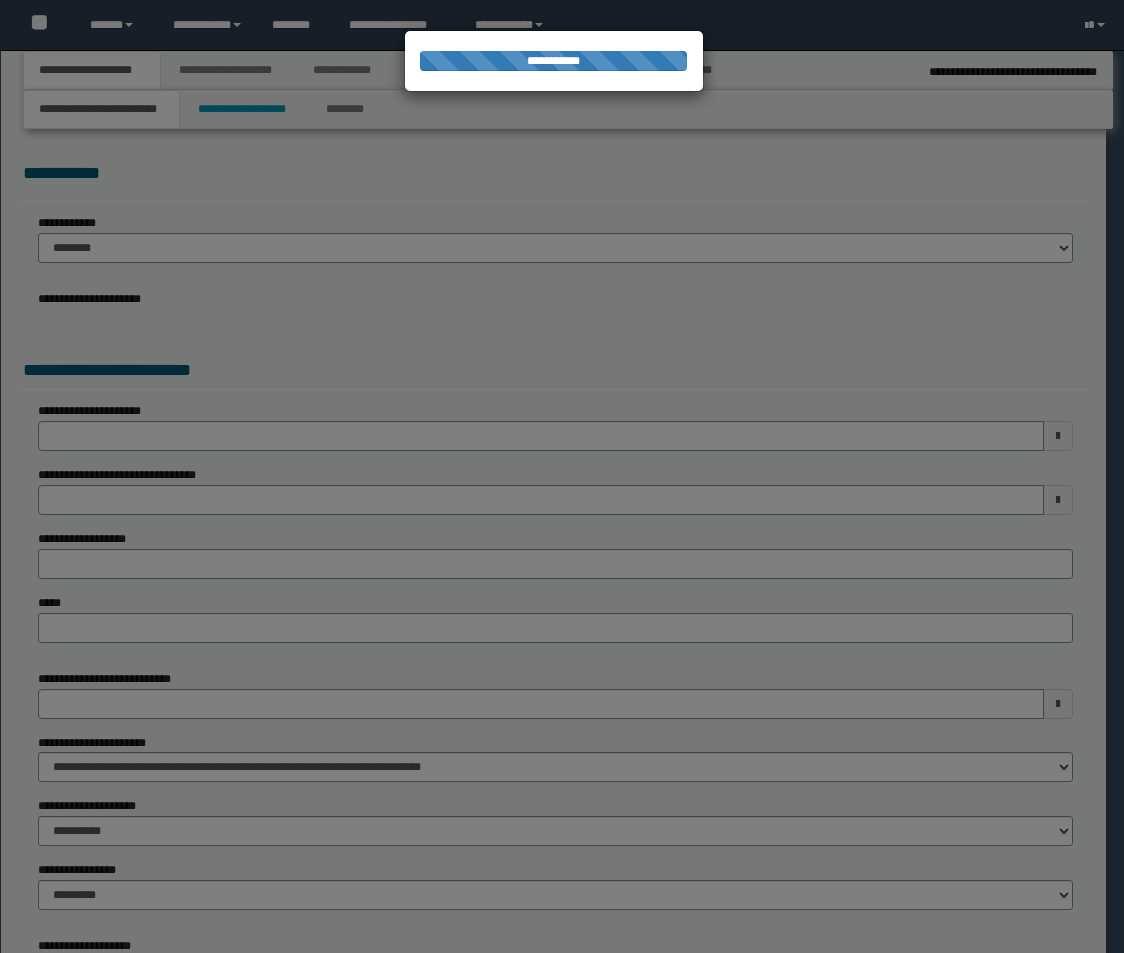 scroll, scrollTop: 0, scrollLeft: 0, axis: both 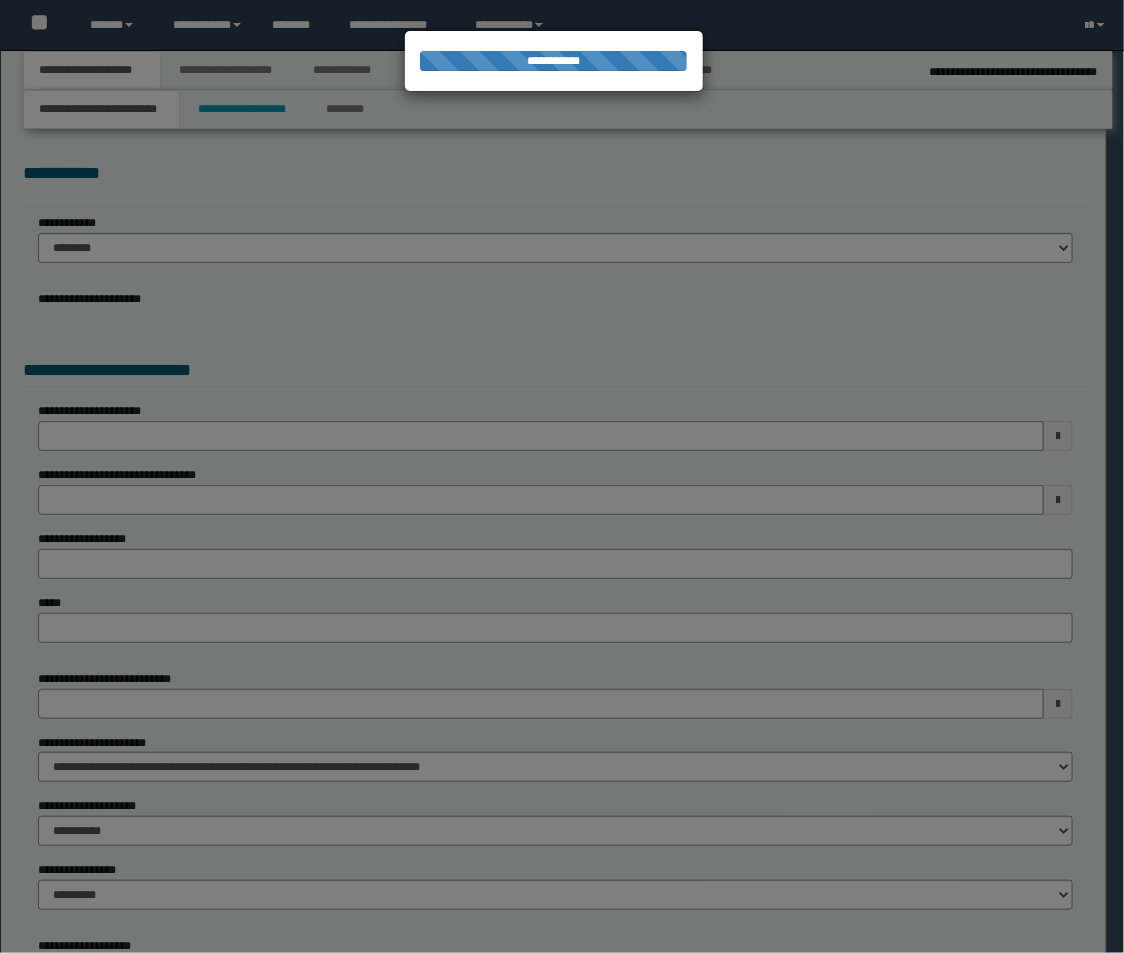 select on "**" 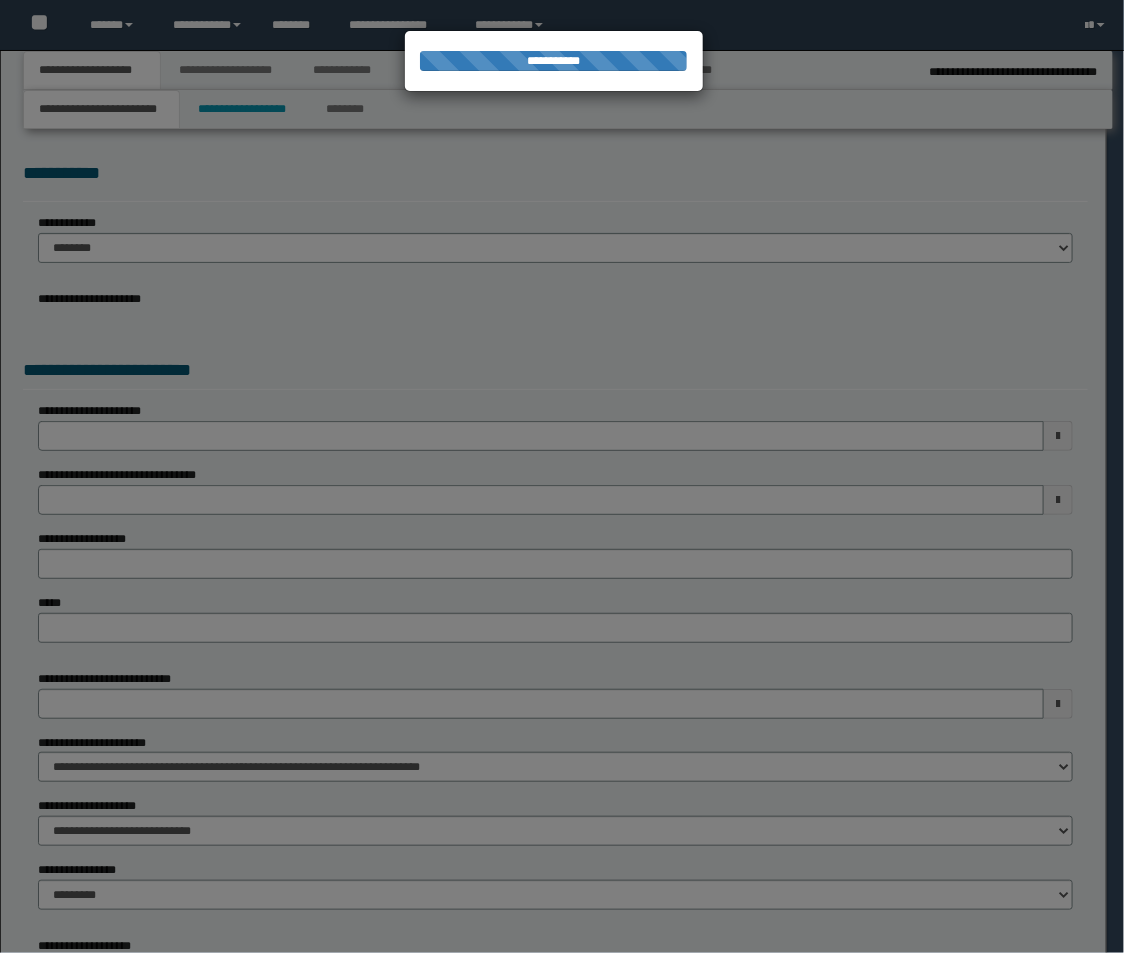 select on "*" 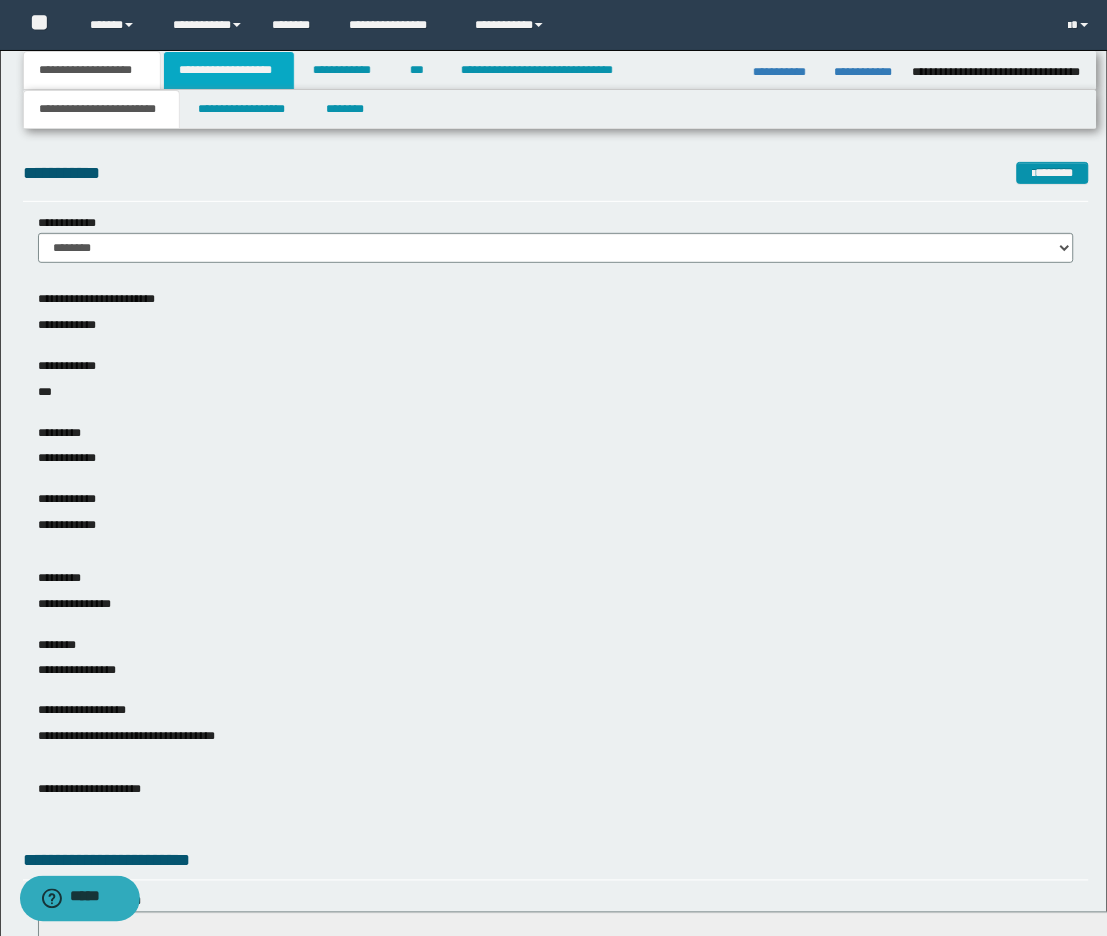 drag, startPoint x: 225, startPoint y: 63, endPoint x: 264, endPoint y: 71, distance: 39.812057 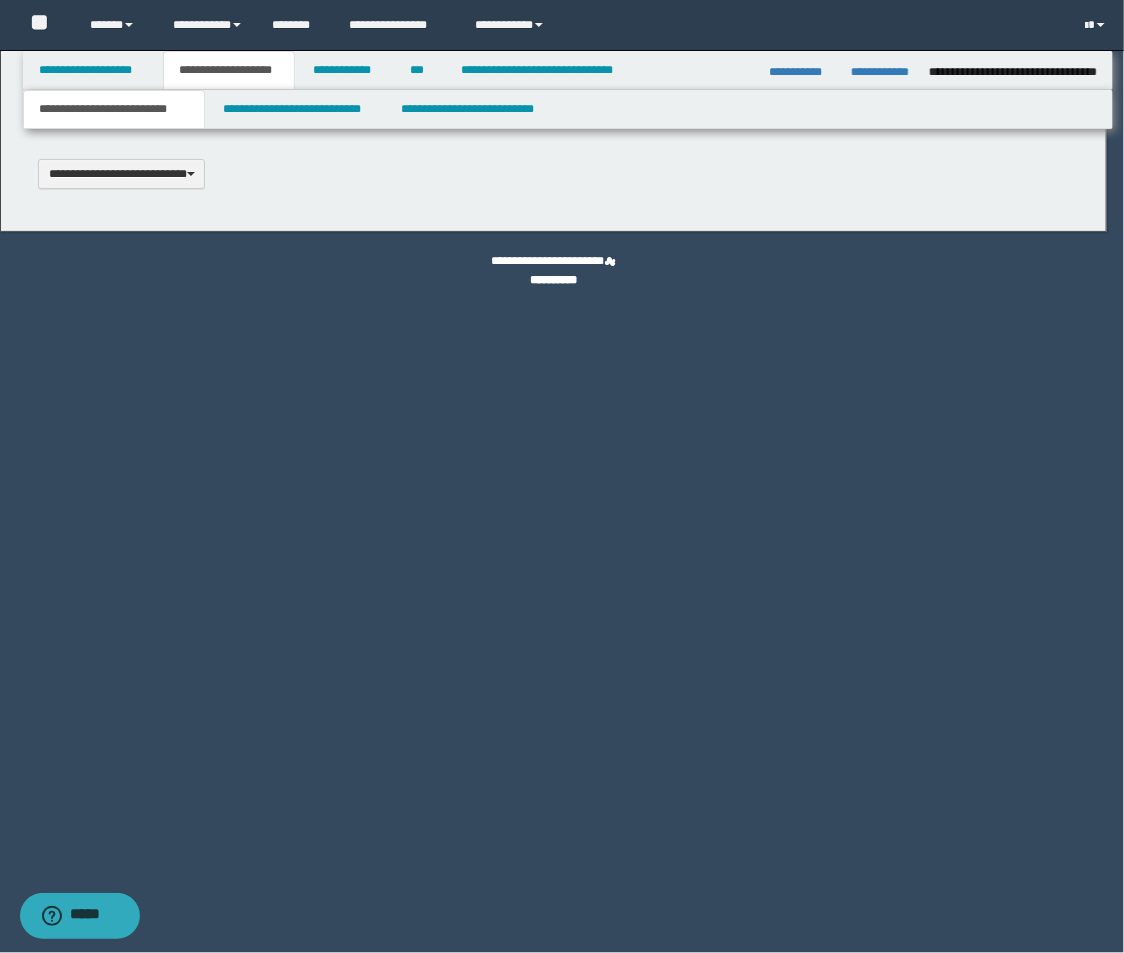 scroll, scrollTop: 0, scrollLeft: 0, axis: both 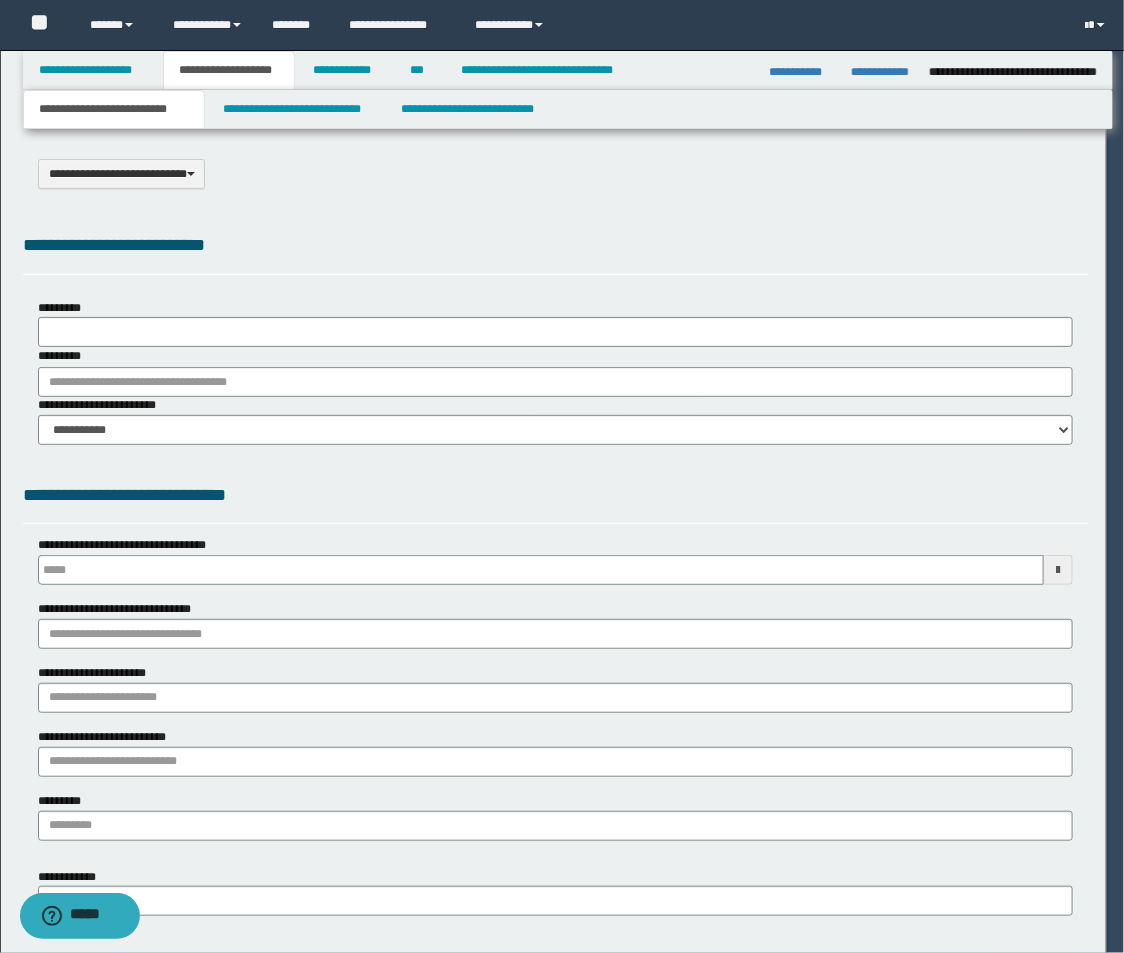type on "**********" 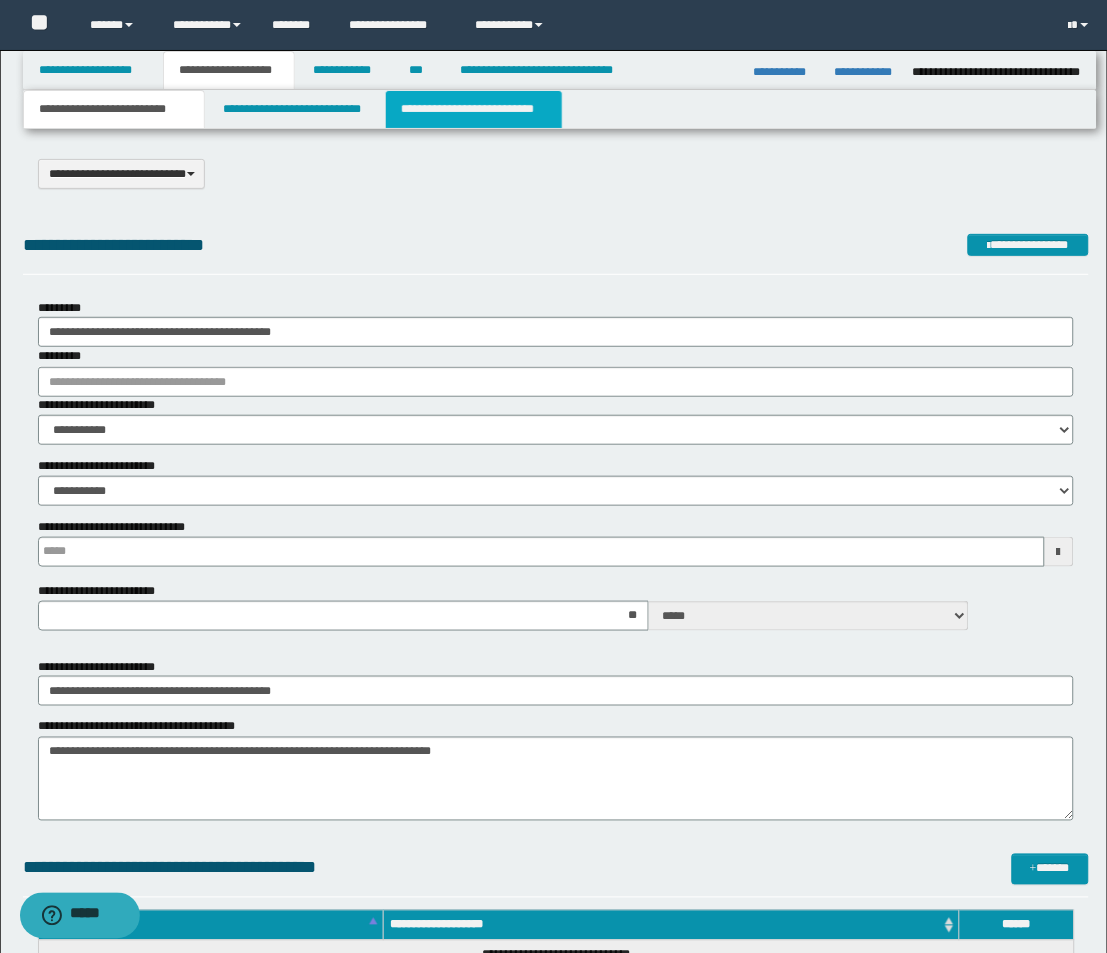 click on "**********" at bounding box center (474, 109) 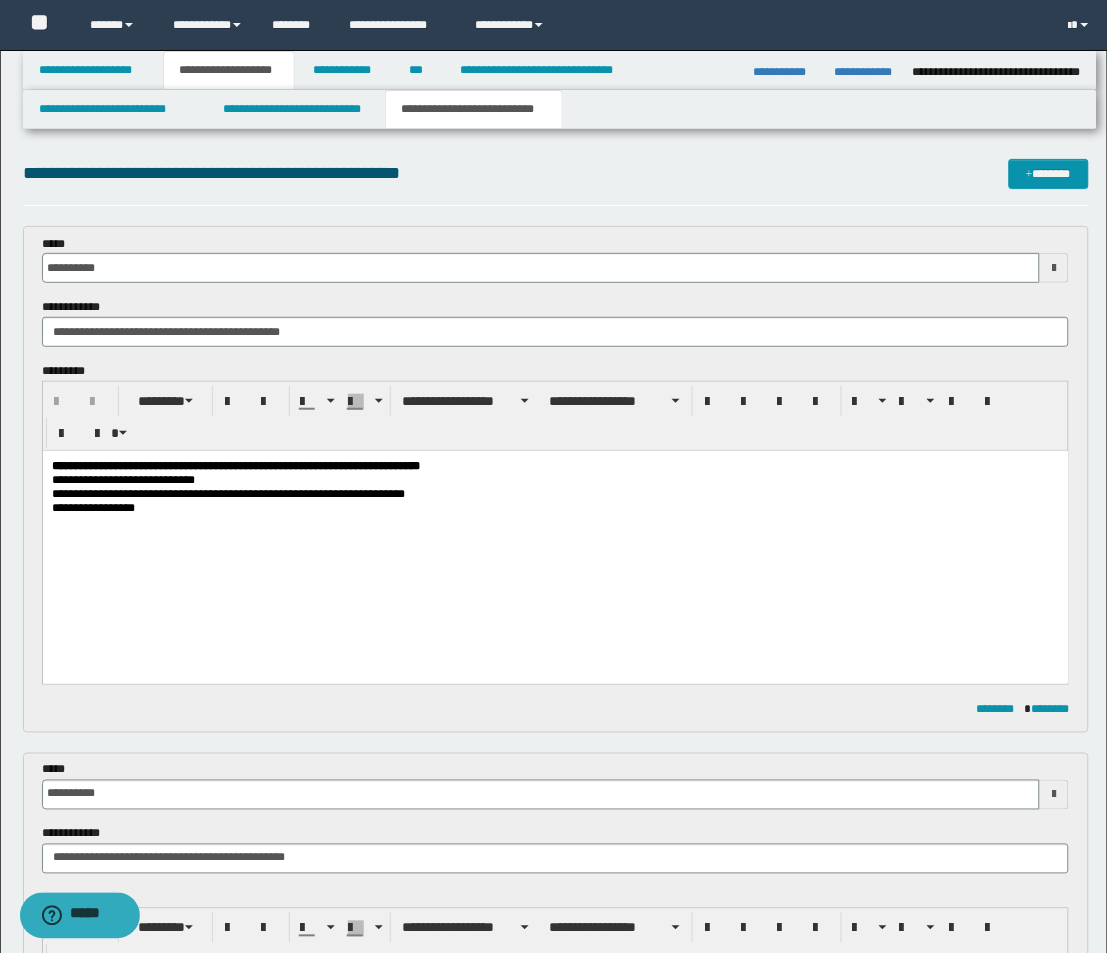 scroll, scrollTop: 0, scrollLeft: 0, axis: both 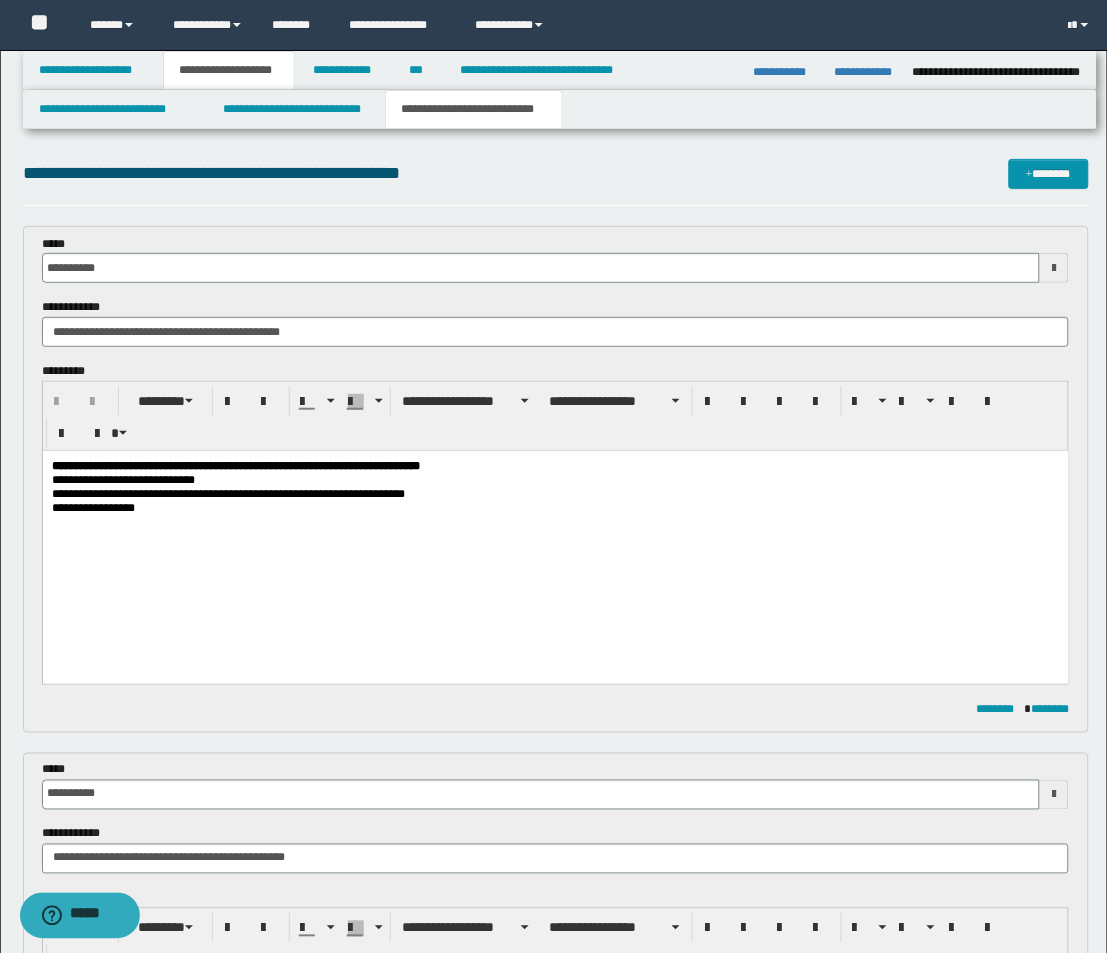 click on "**********" at bounding box center [555, 536] 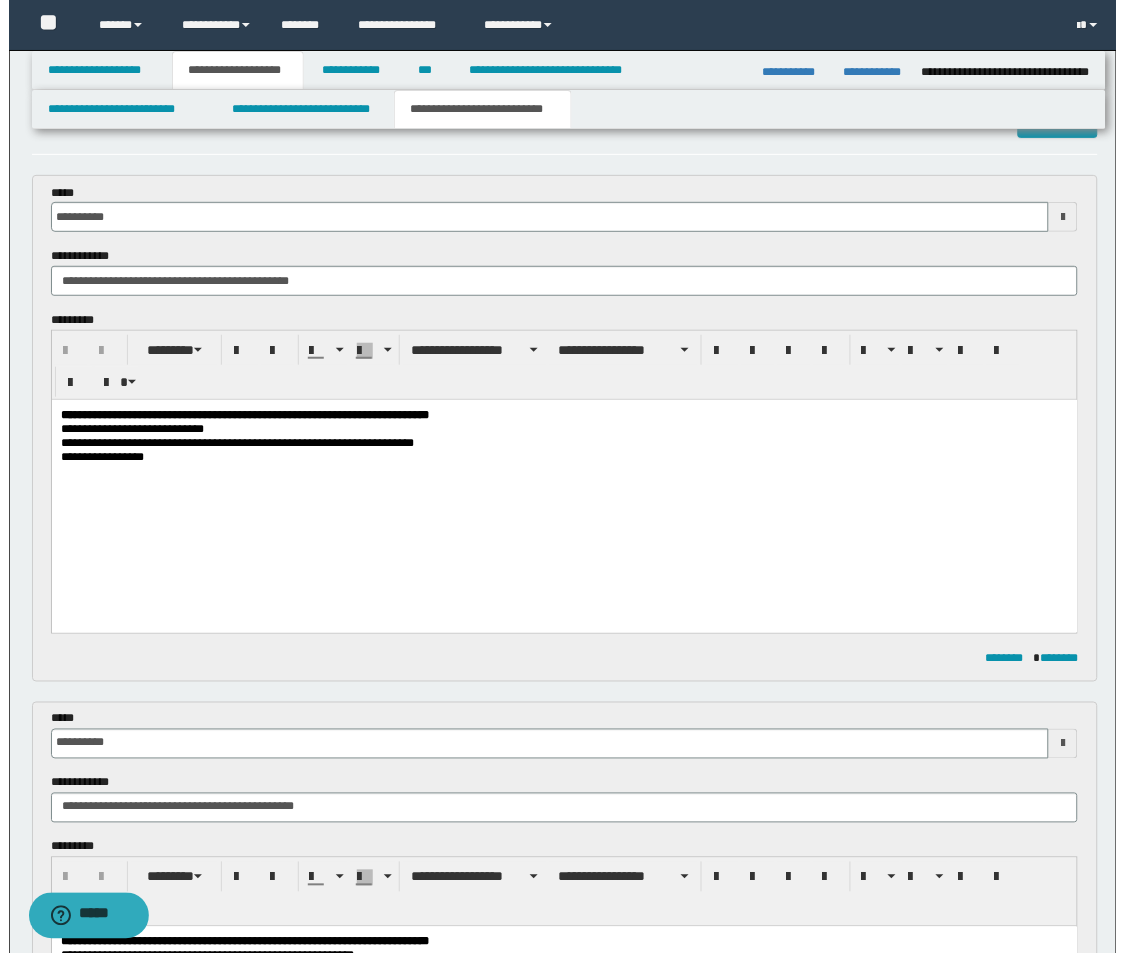scroll, scrollTop: 0, scrollLeft: 0, axis: both 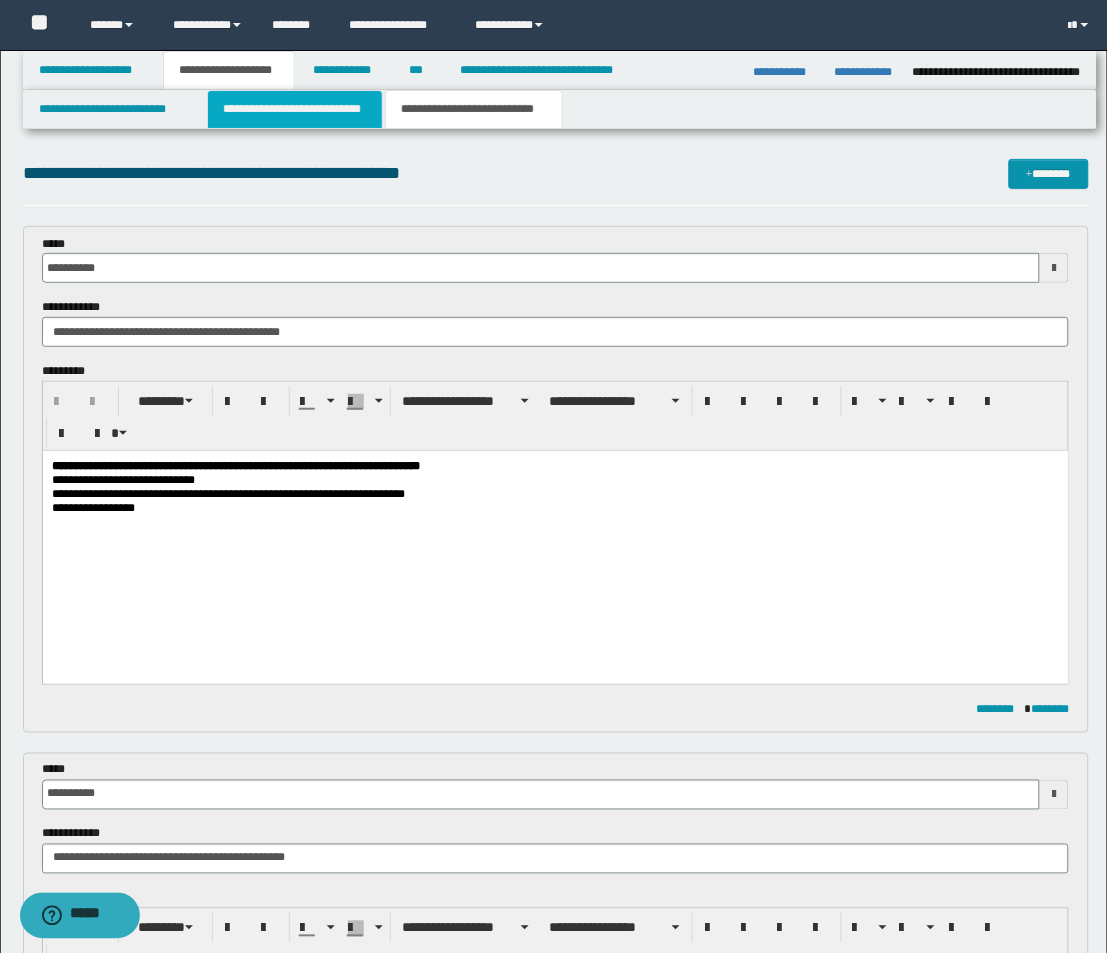 click on "**********" at bounding box center [295, 109] 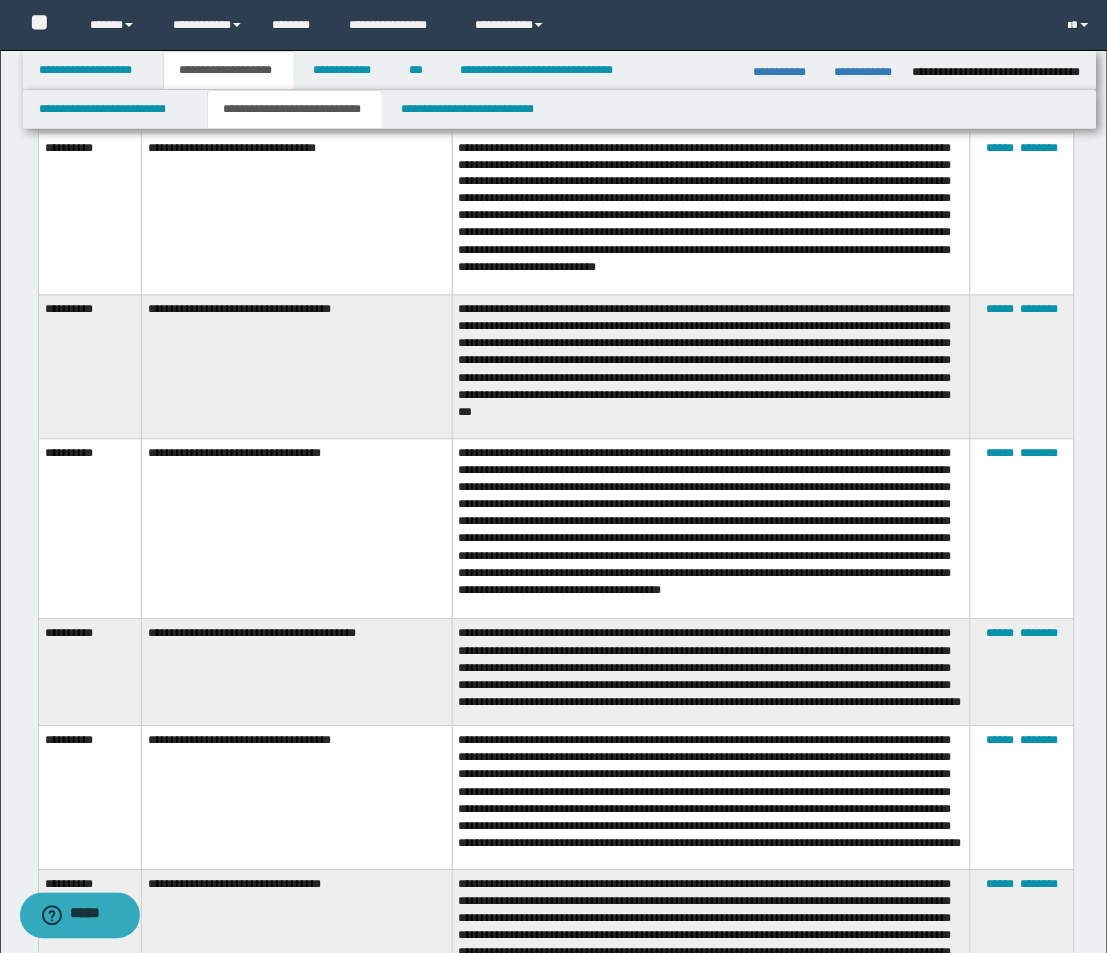 scroll, scrollTop: 1666, scrollLeft: 0, axis: vertical 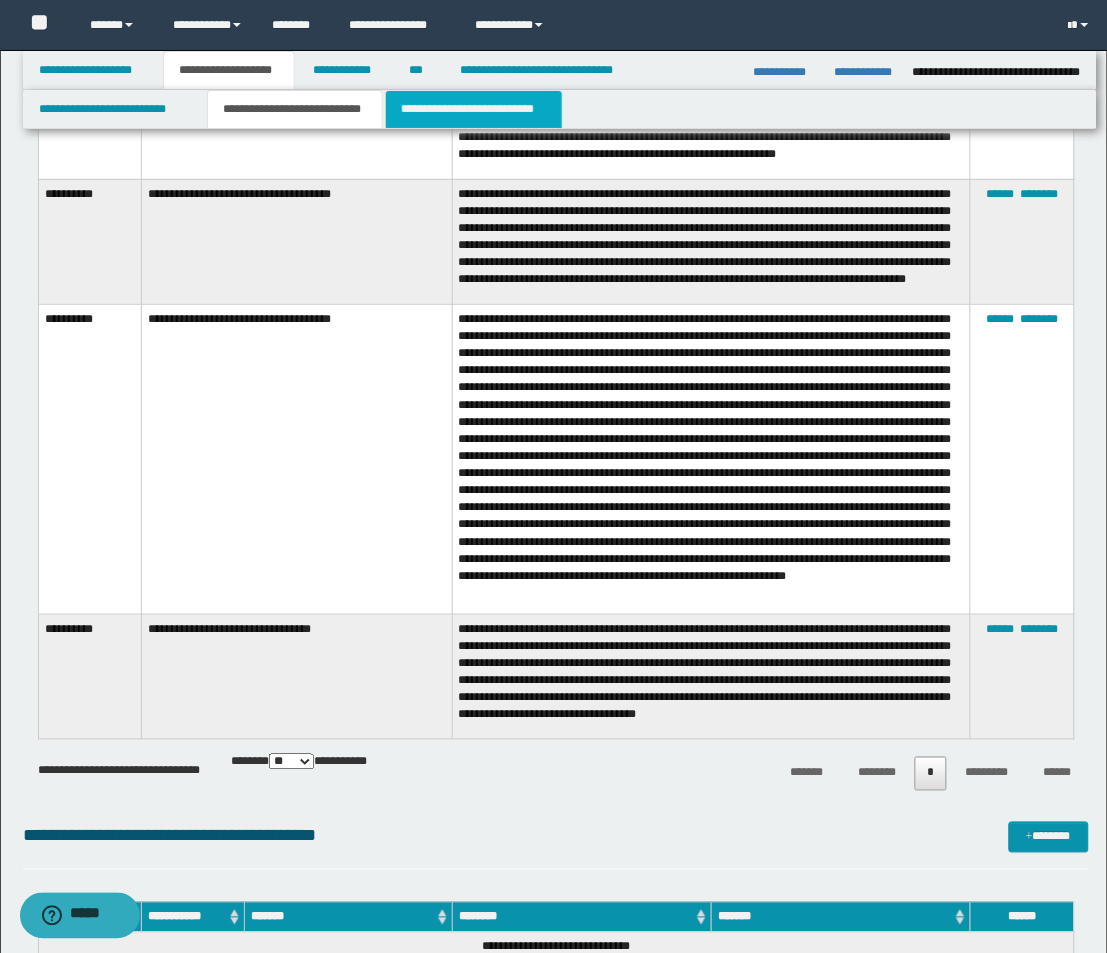 click on "**********" at bounding box center (474, 109) 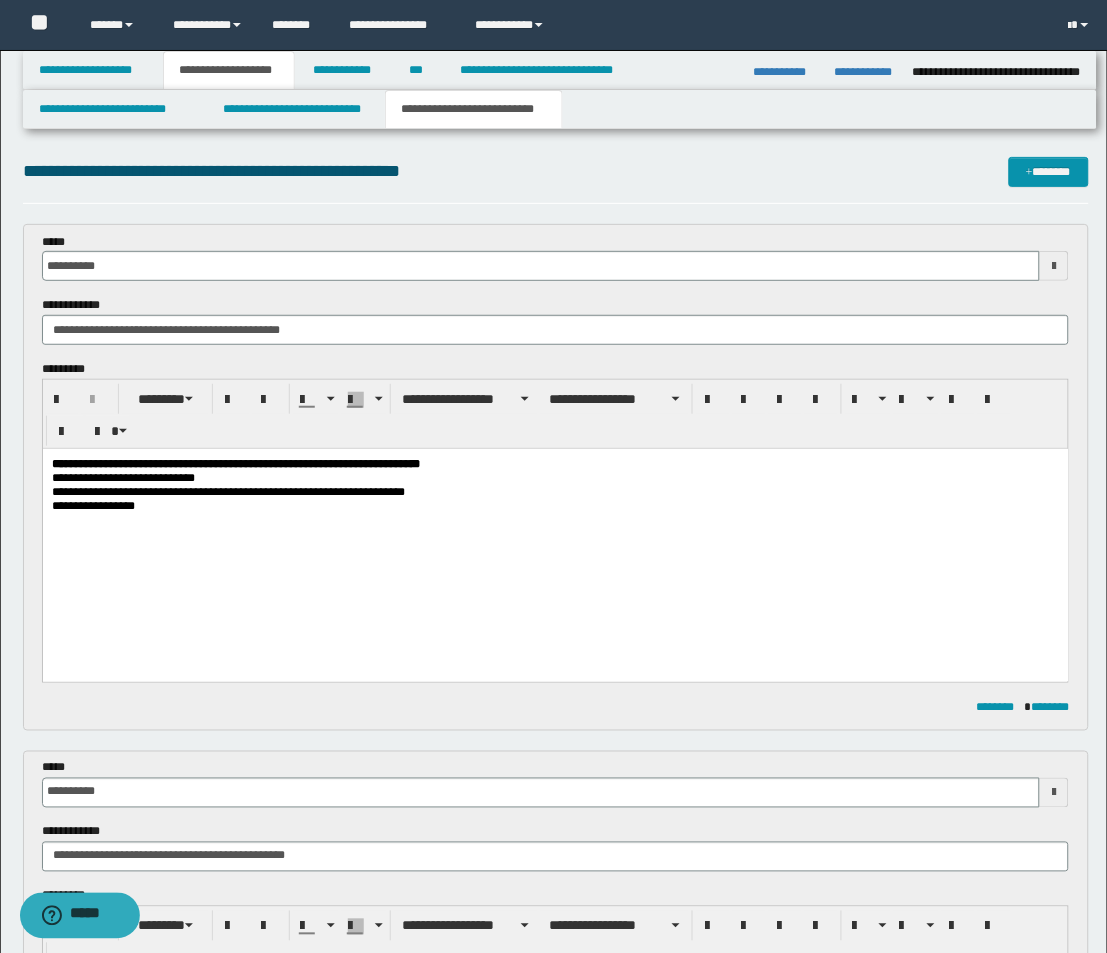 scroll, scrollTop: 0, scrollLeft: 0, axis: both 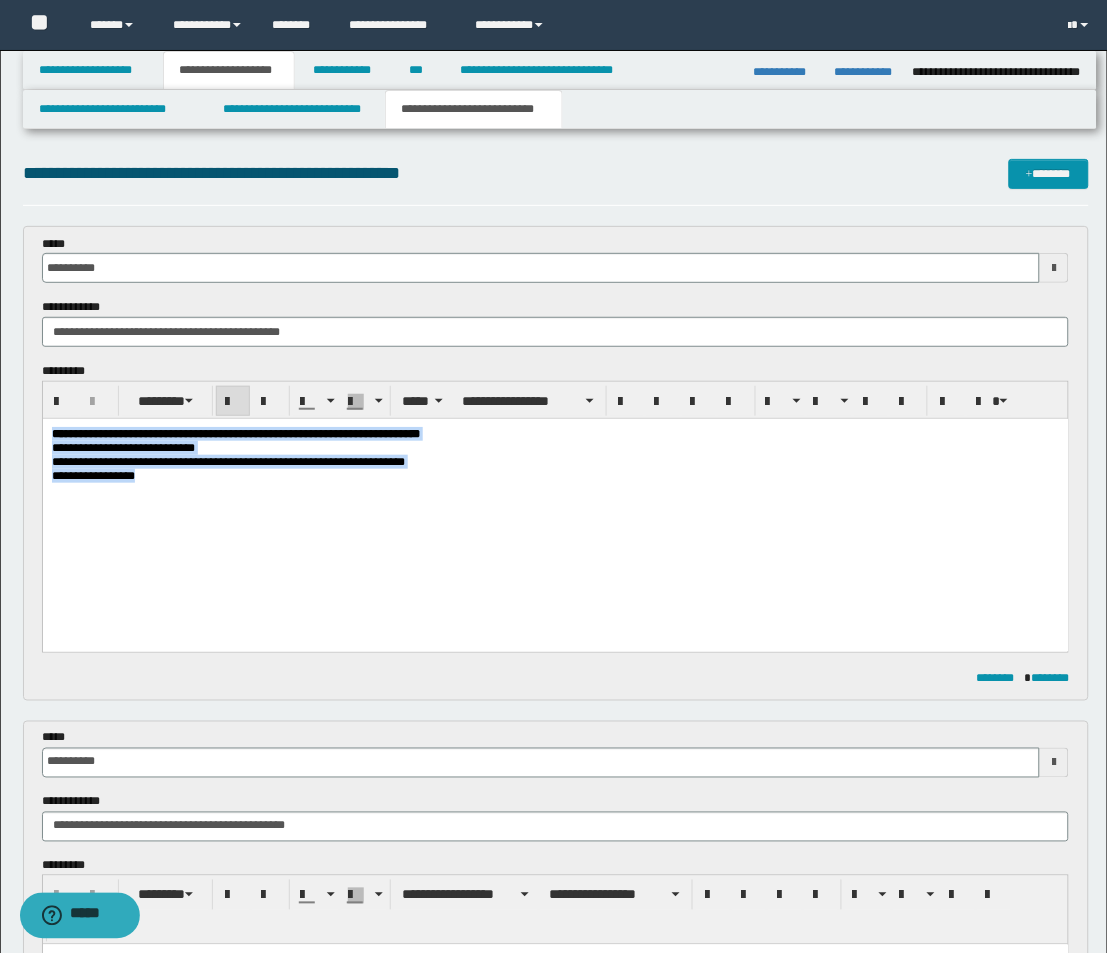 drag, startPoint x: 154, startPoint y: 520, endPoint x: -16, endPoint y: 422, distance: 196.22437 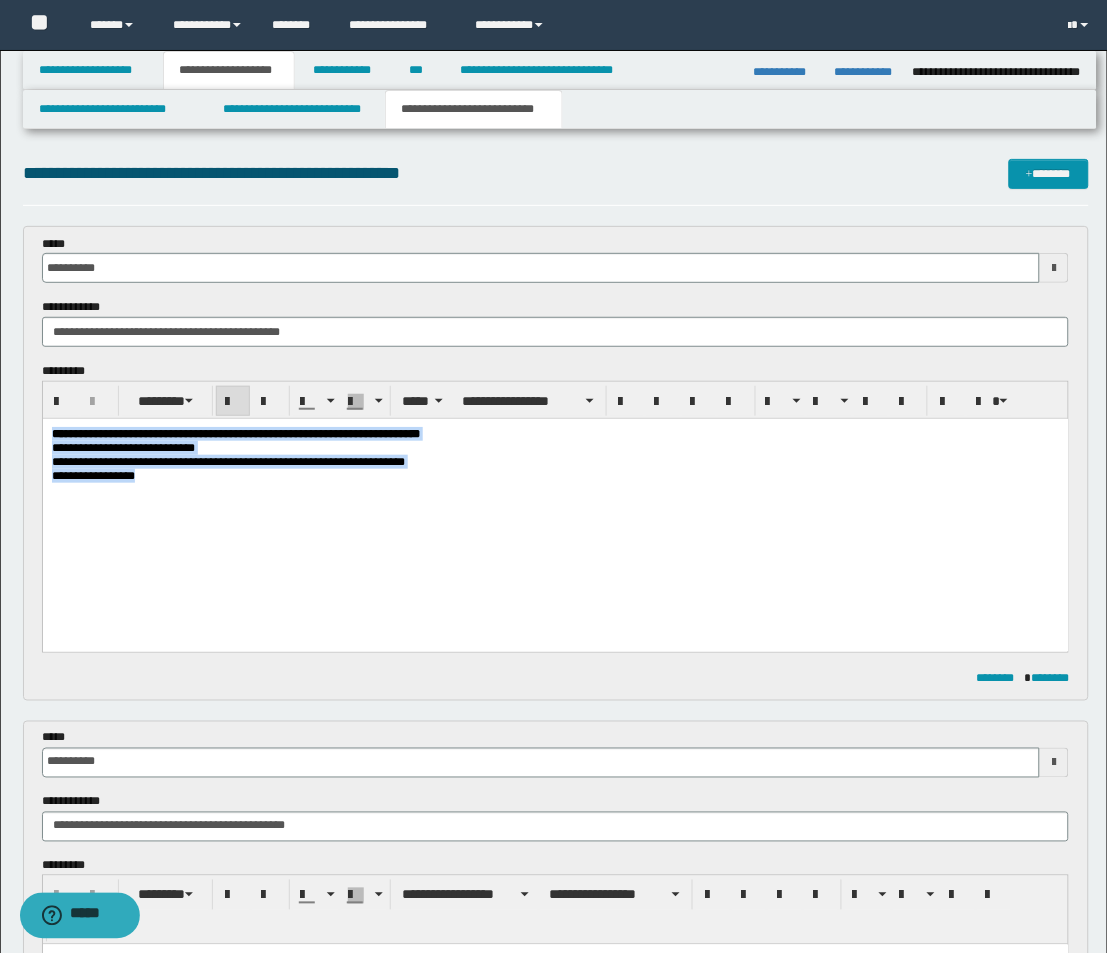 click on "**********" at bounding box center (555, 504) 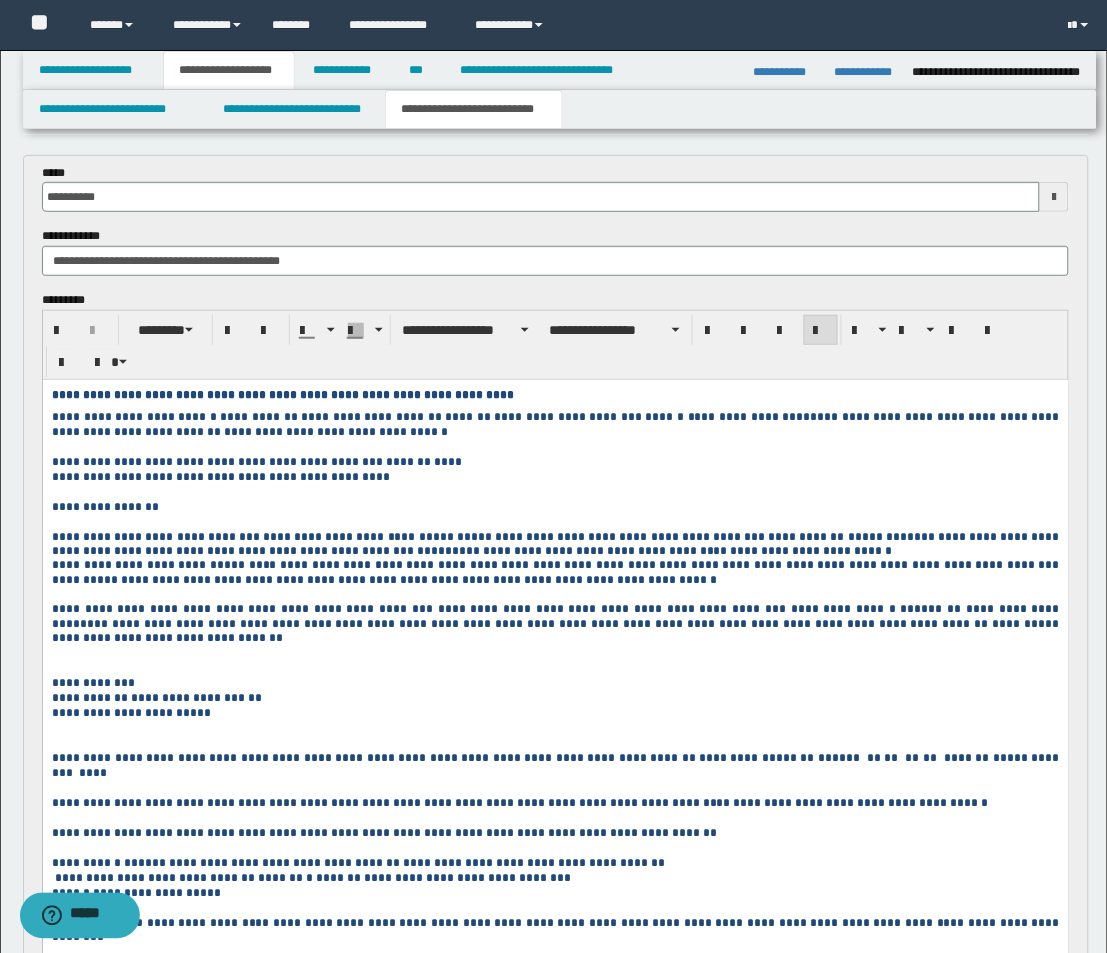 scroll, scrollTop: 111, scrollLeft: 0, axis: vertical 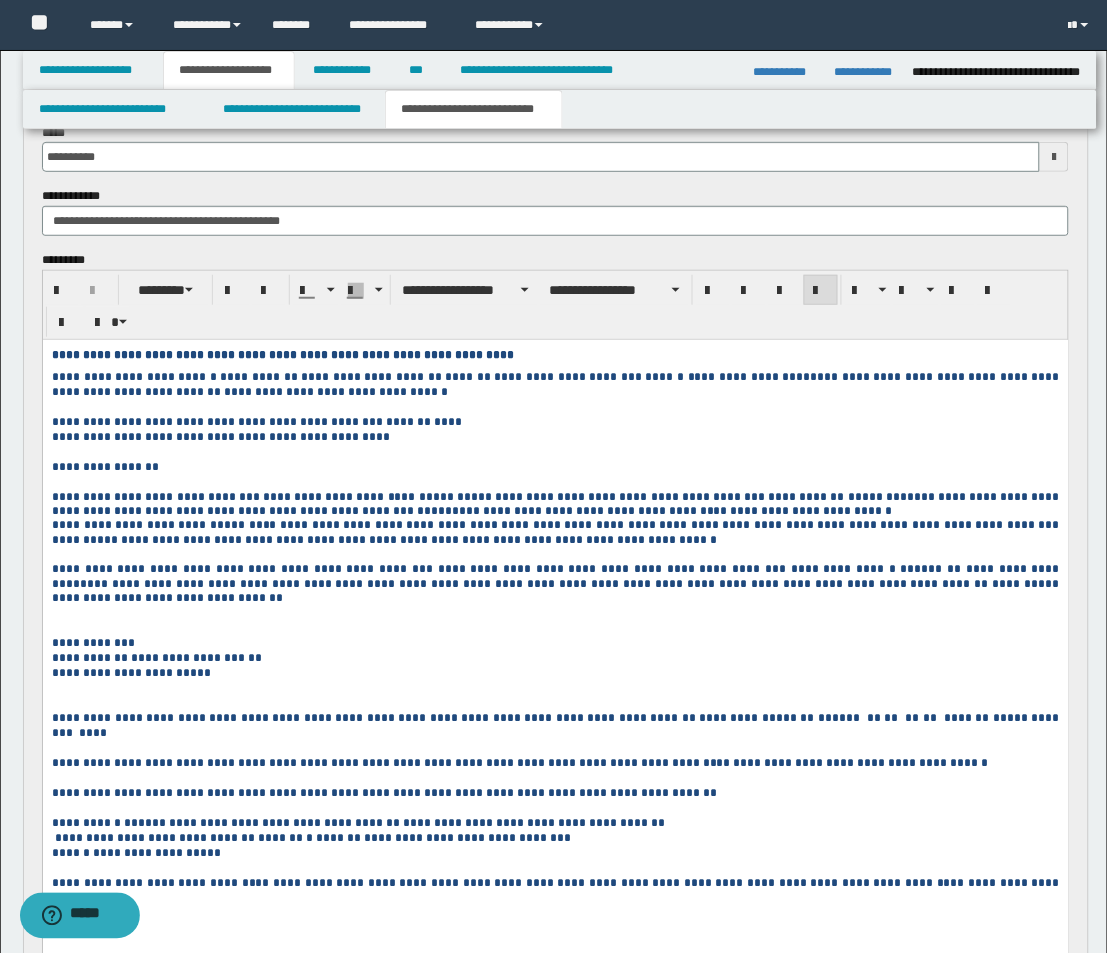 click at bounding box center (555, 628) 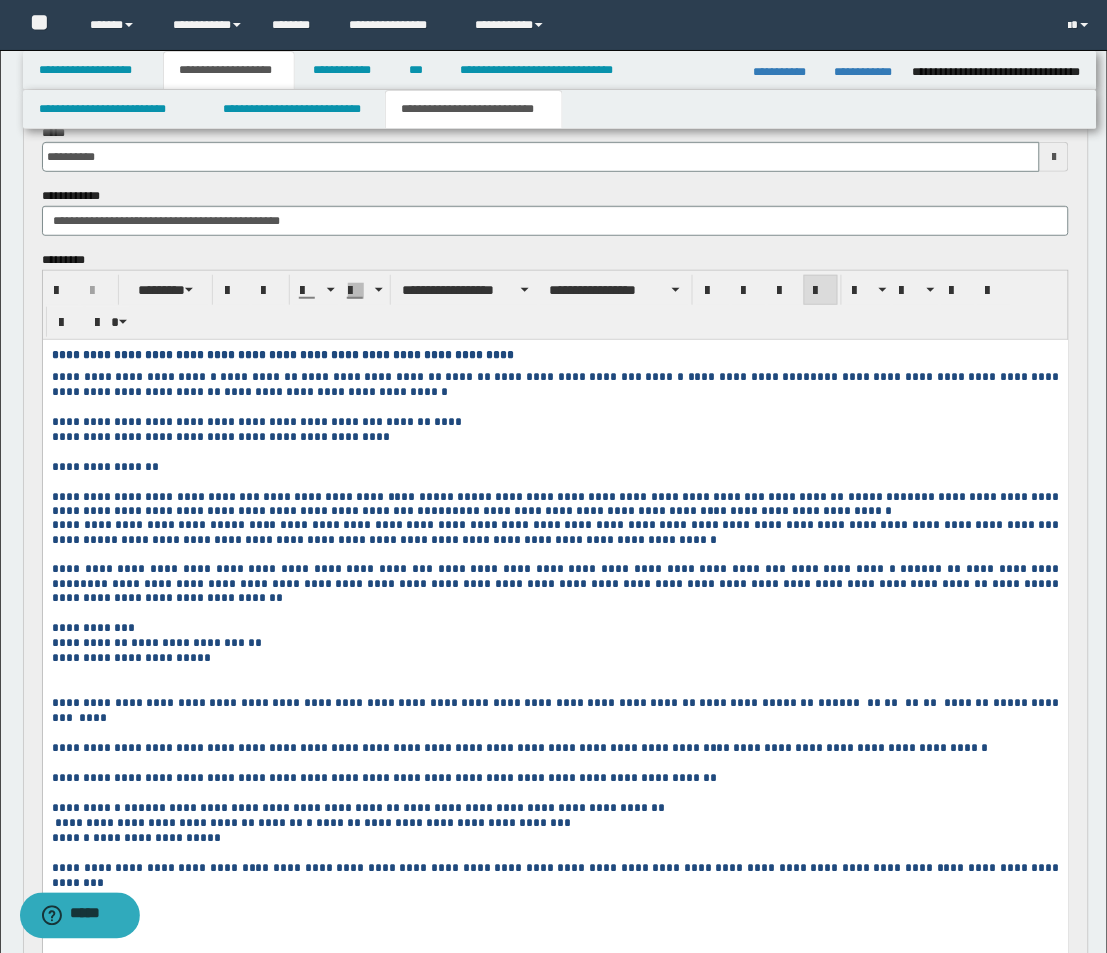click at bounding box center [555, 688] 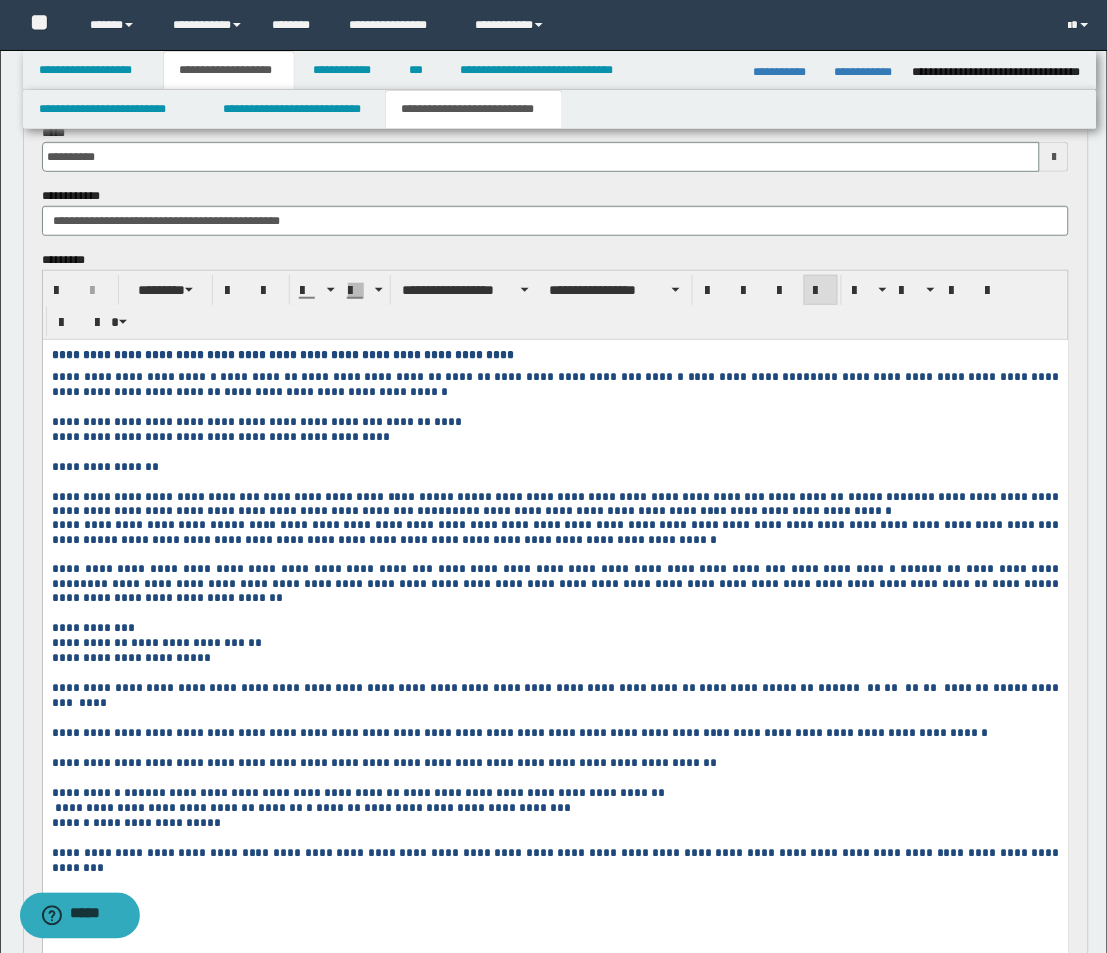 scroll, scrollTop: 222, scrollLeft: 0, axis: vertical 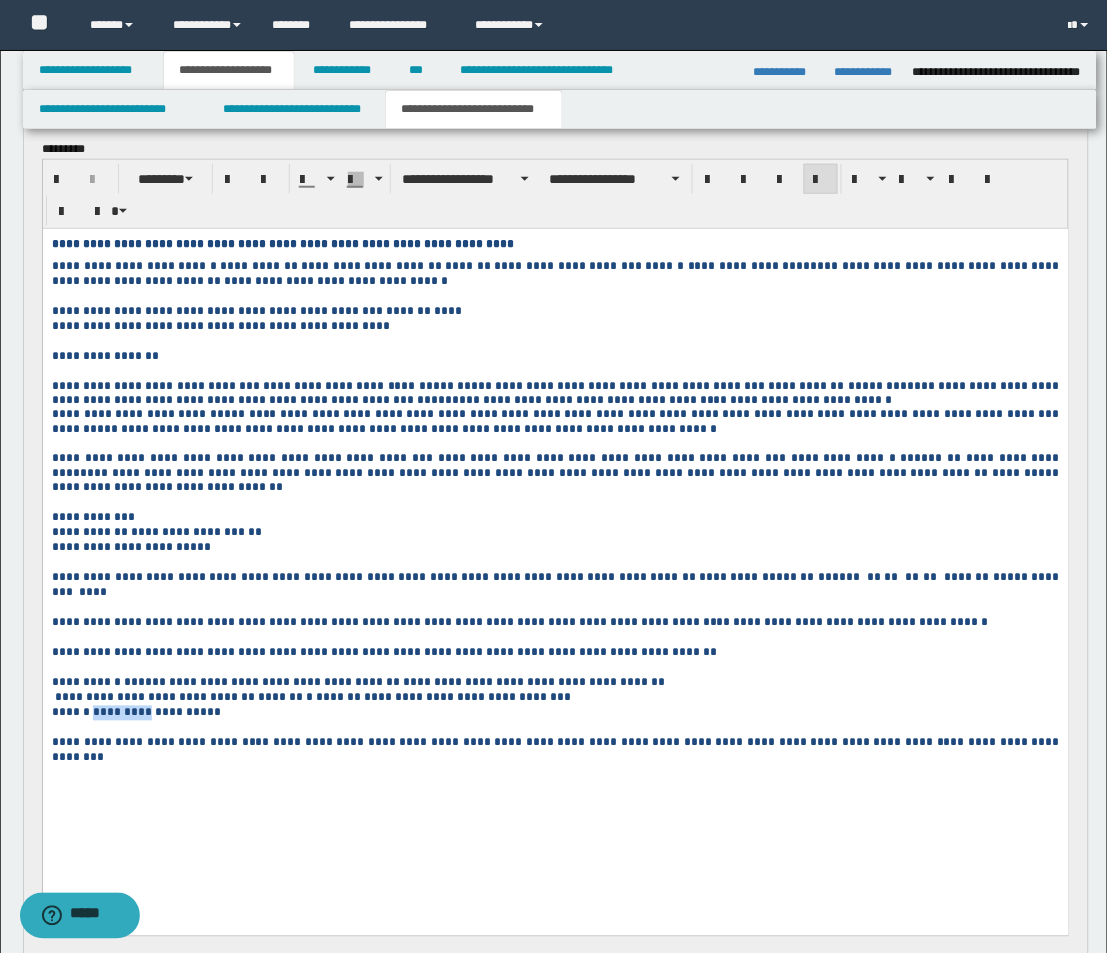 click on "*********" at bounding box center [121, 712] 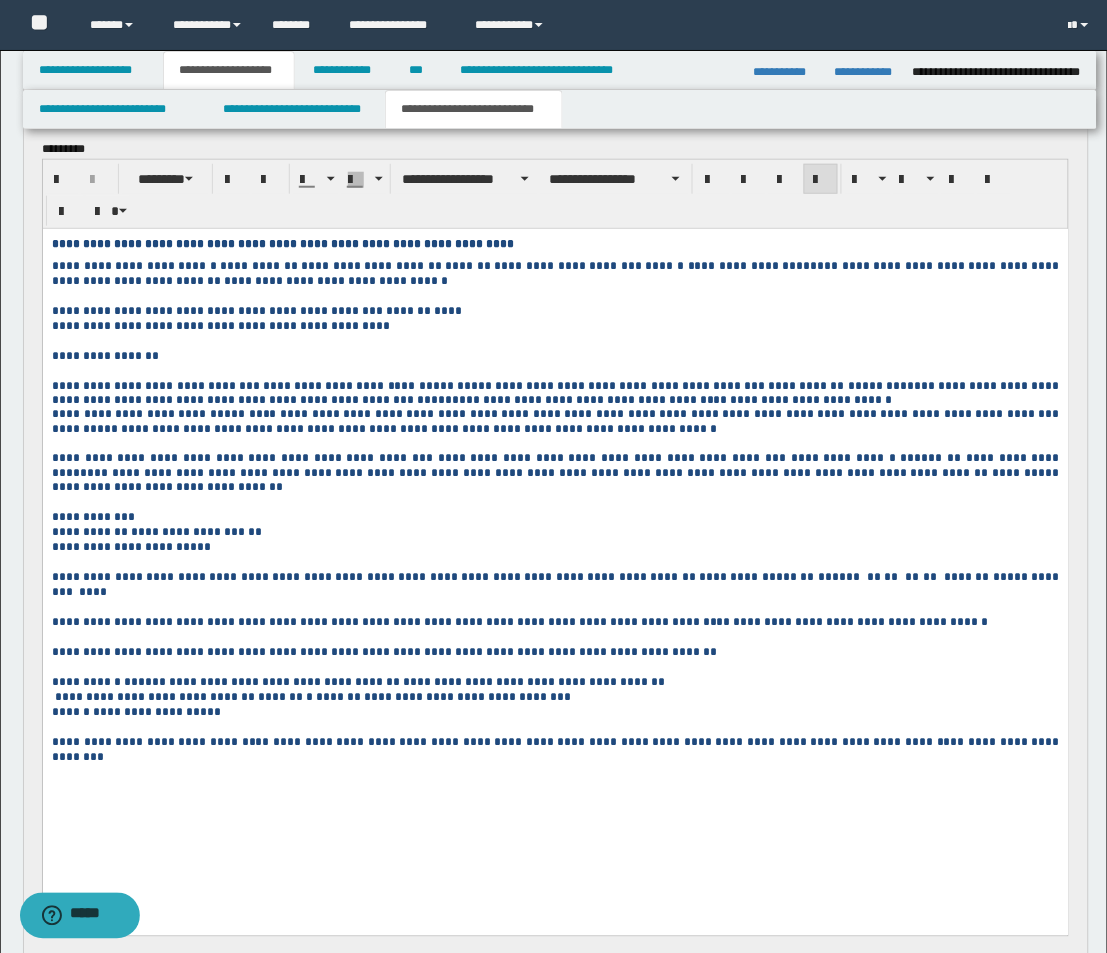 click on "**********" at bounding box center [556, 749] 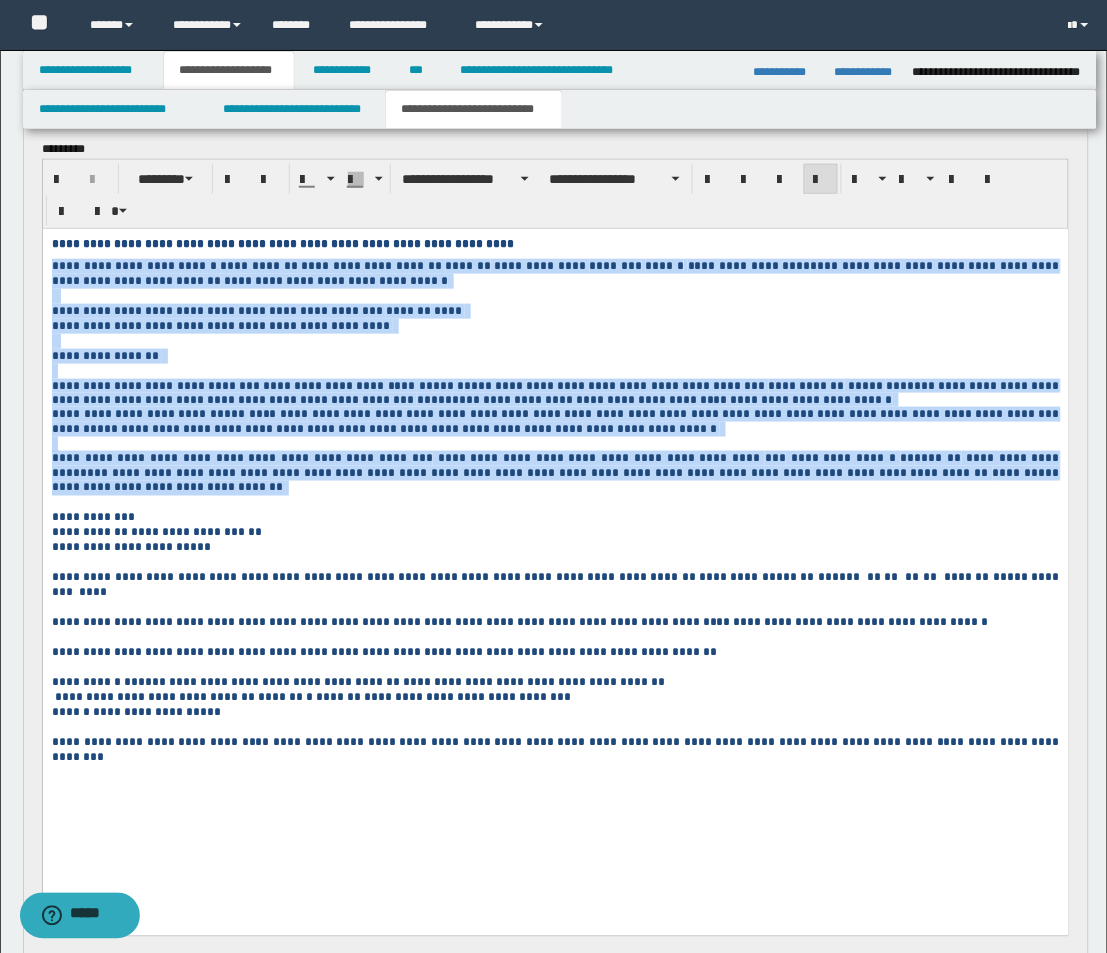 drag, startPoint x: 969, startPoint y: 506, endPoint x: 63, endPoint y: 493, distance: 906.09326 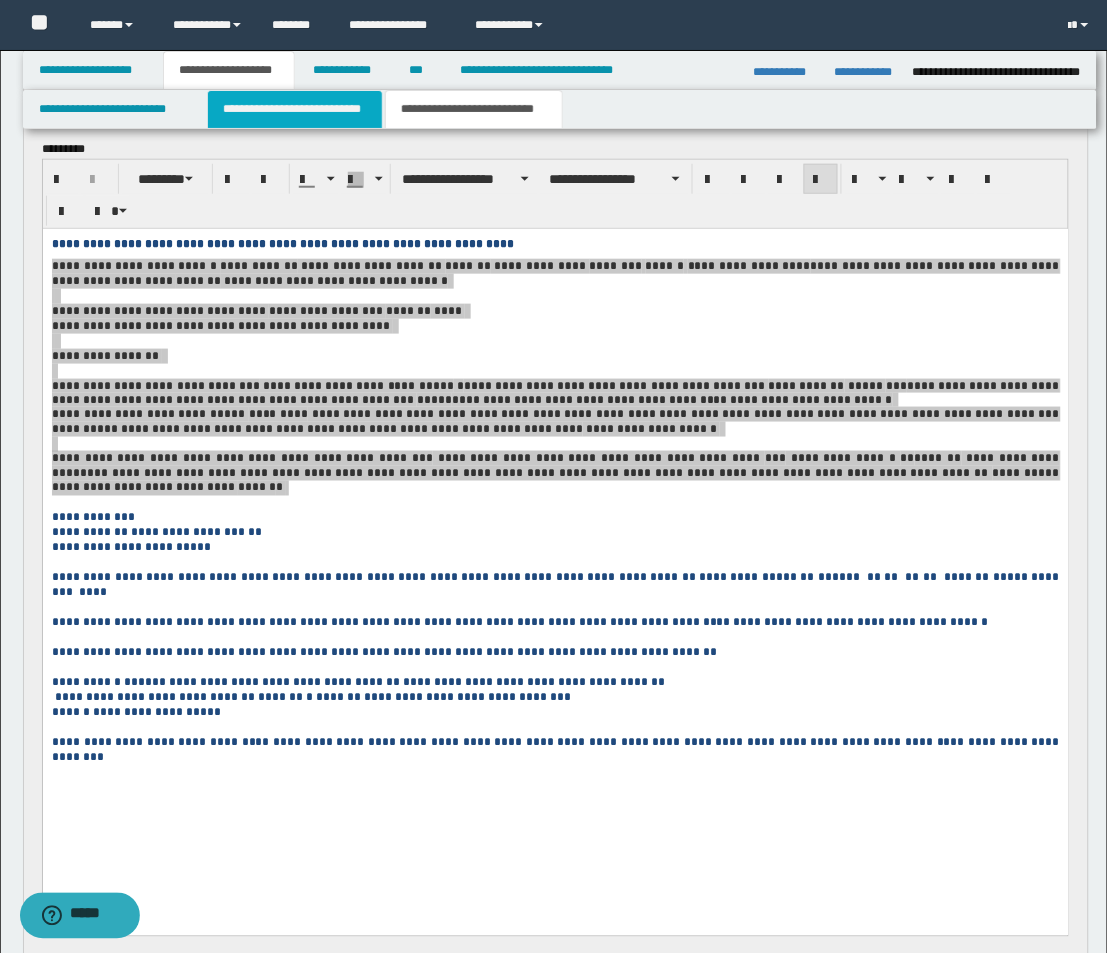 click on "**********" at bounding box center (295, 109) 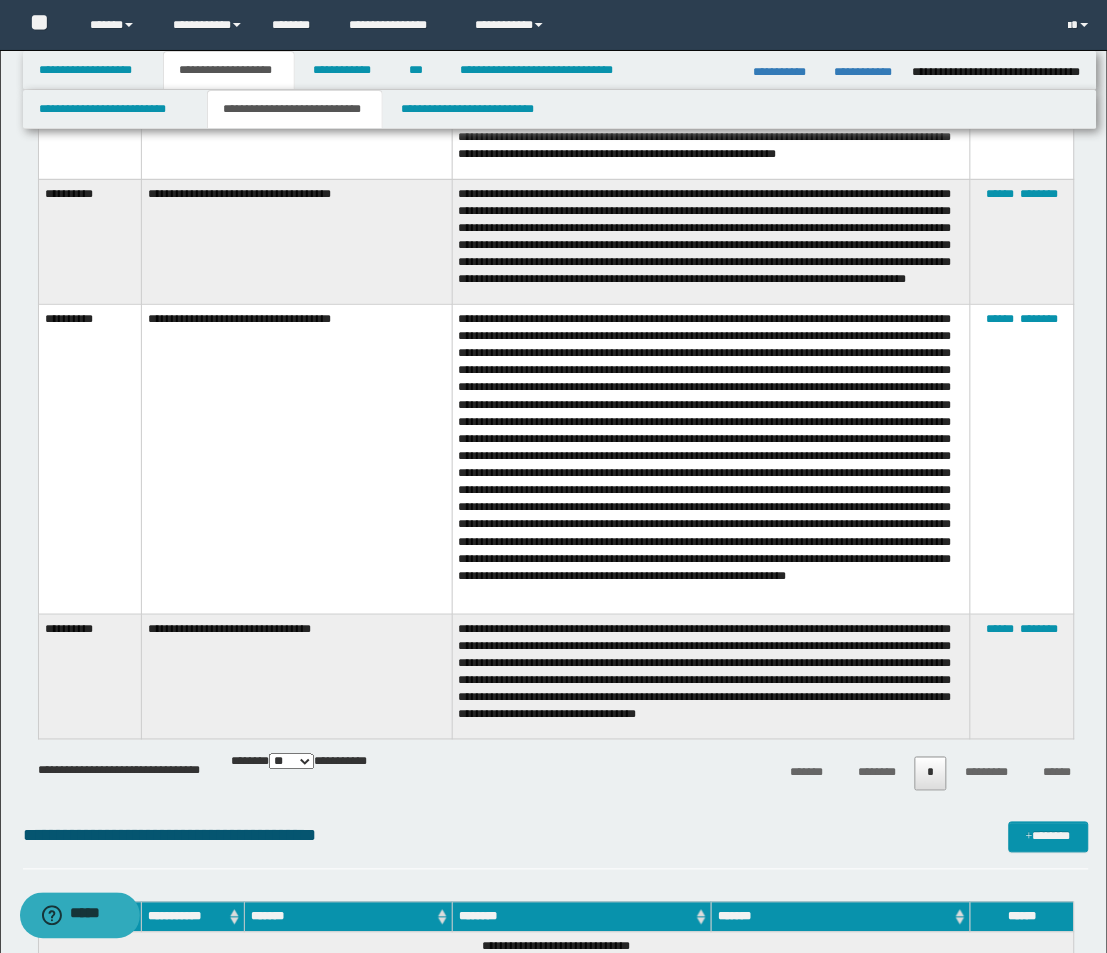scroll, scrollTop: 3000, scrollLeft: 0, axis: vertical 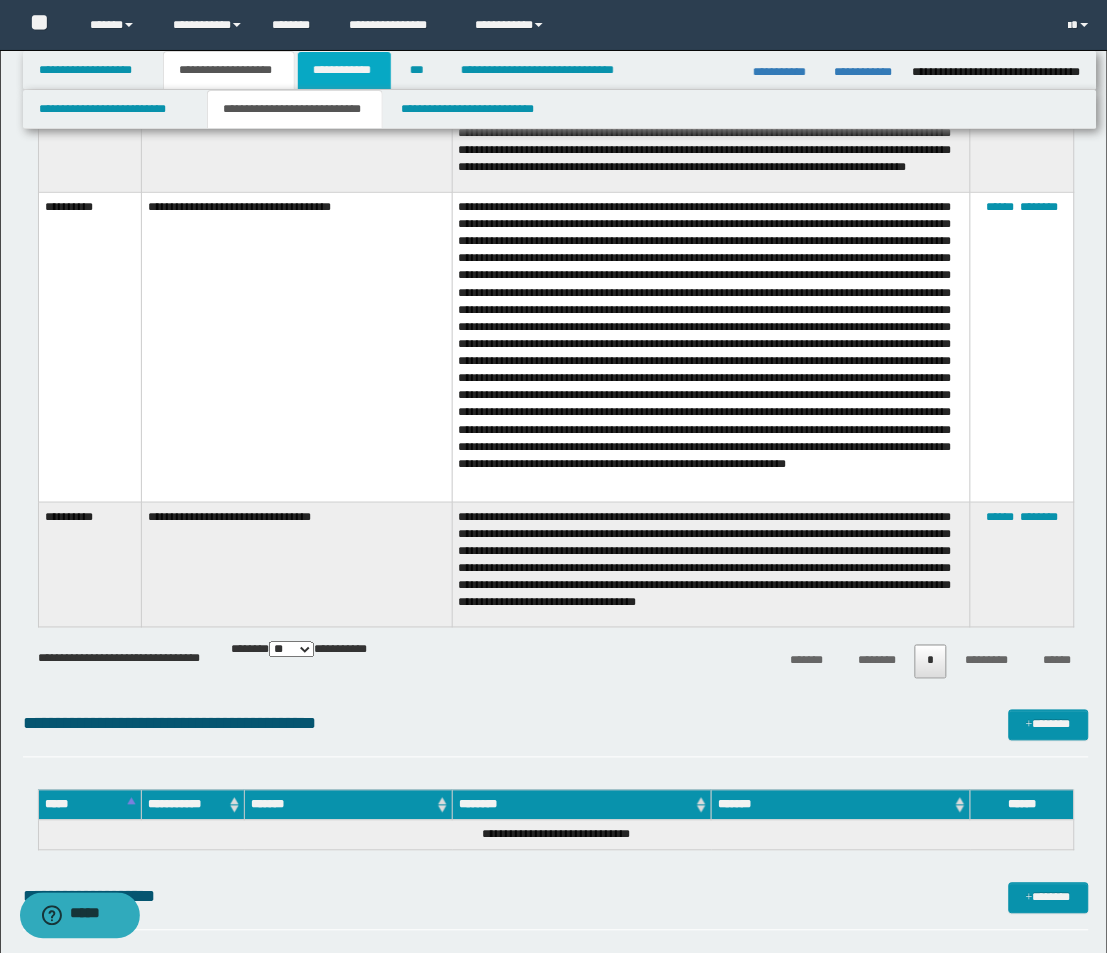 click on "**********" at bounding box center [344, 70] 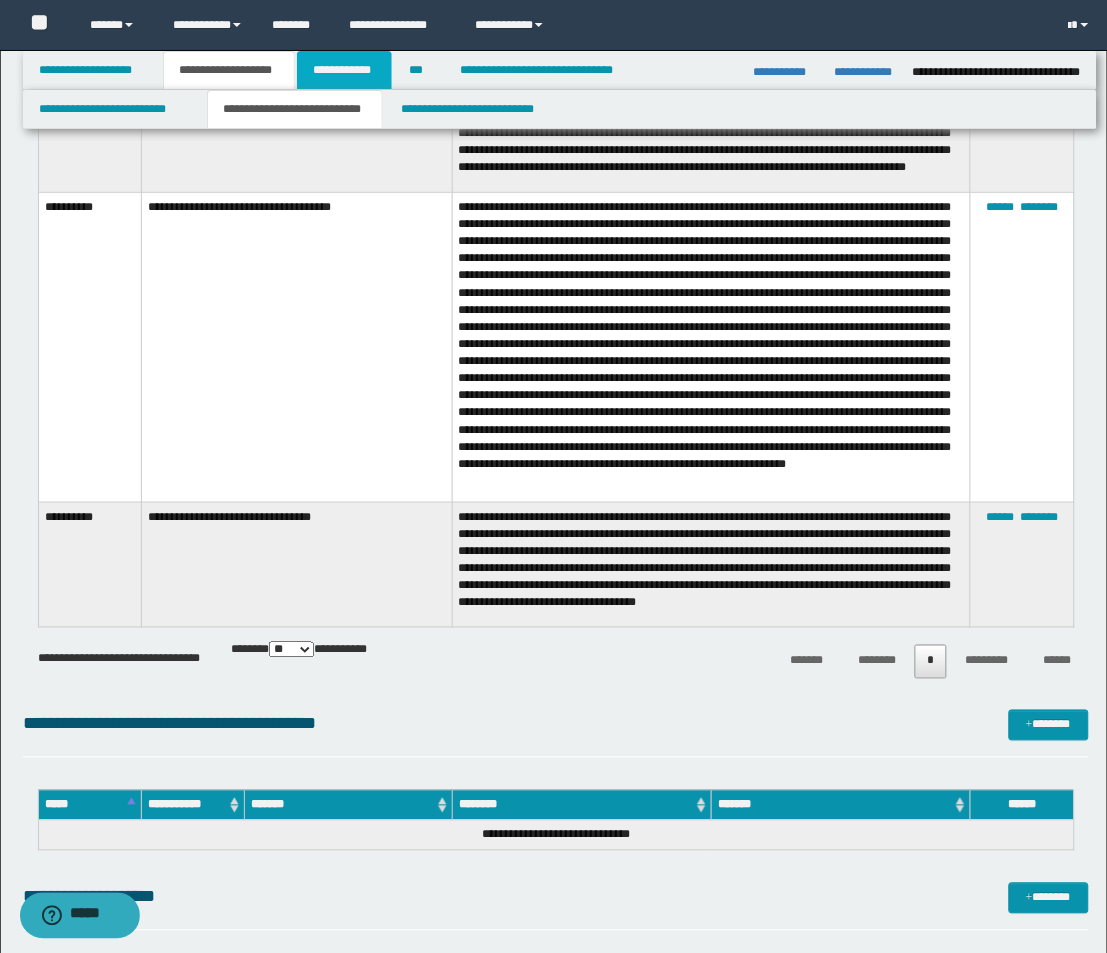 scroll, scrollTop: 0, scrollLeft: 0, axis: both 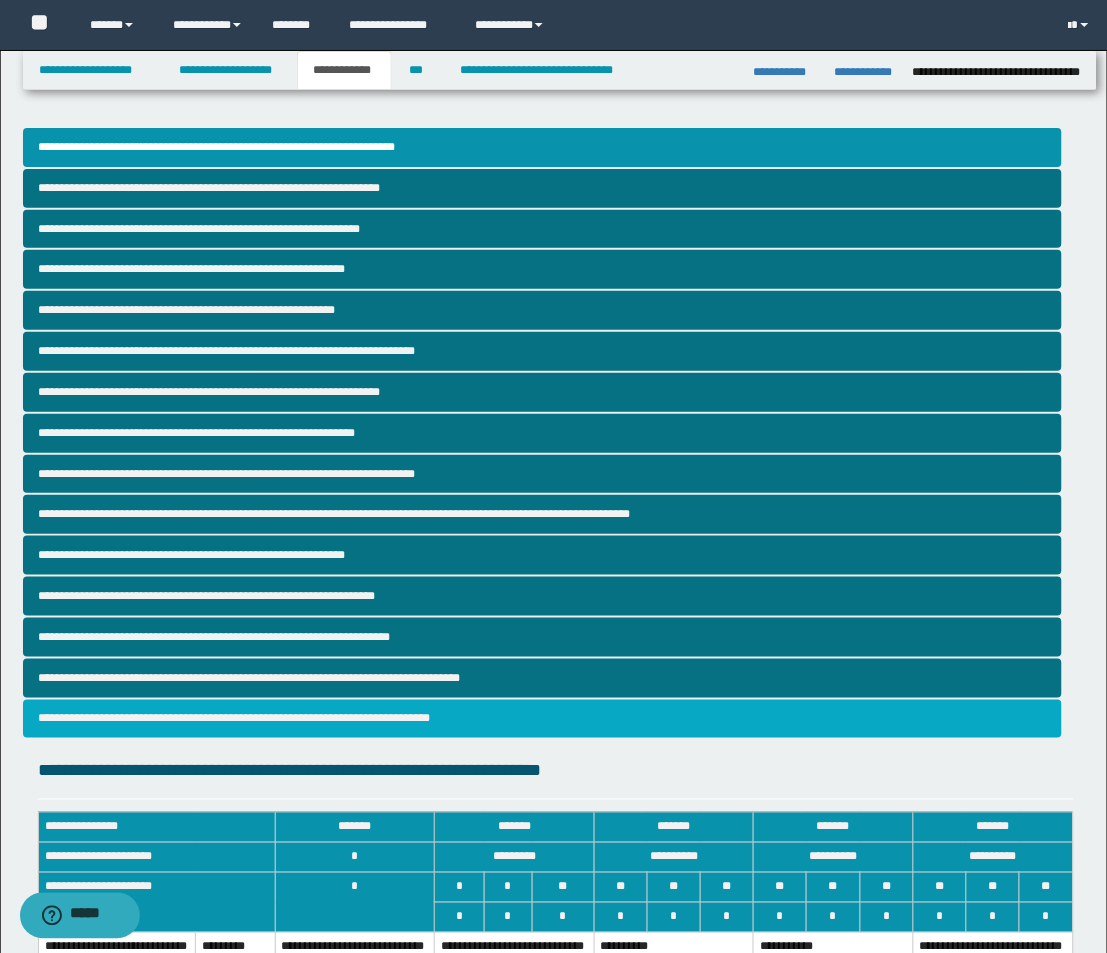 click on "**********" at bounding box center [542, 719] 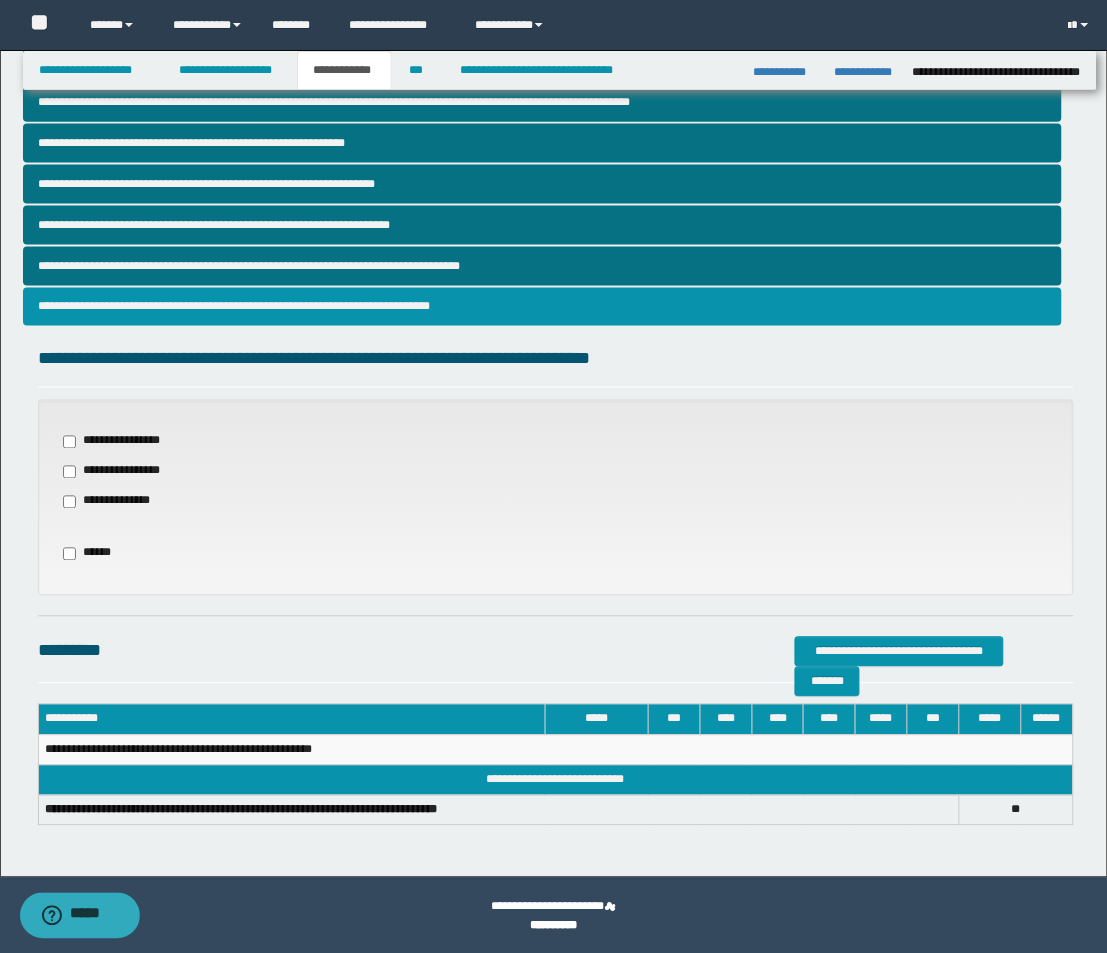 scroll, scrollTop: 414, scrollLeft: 0, axis: vertical 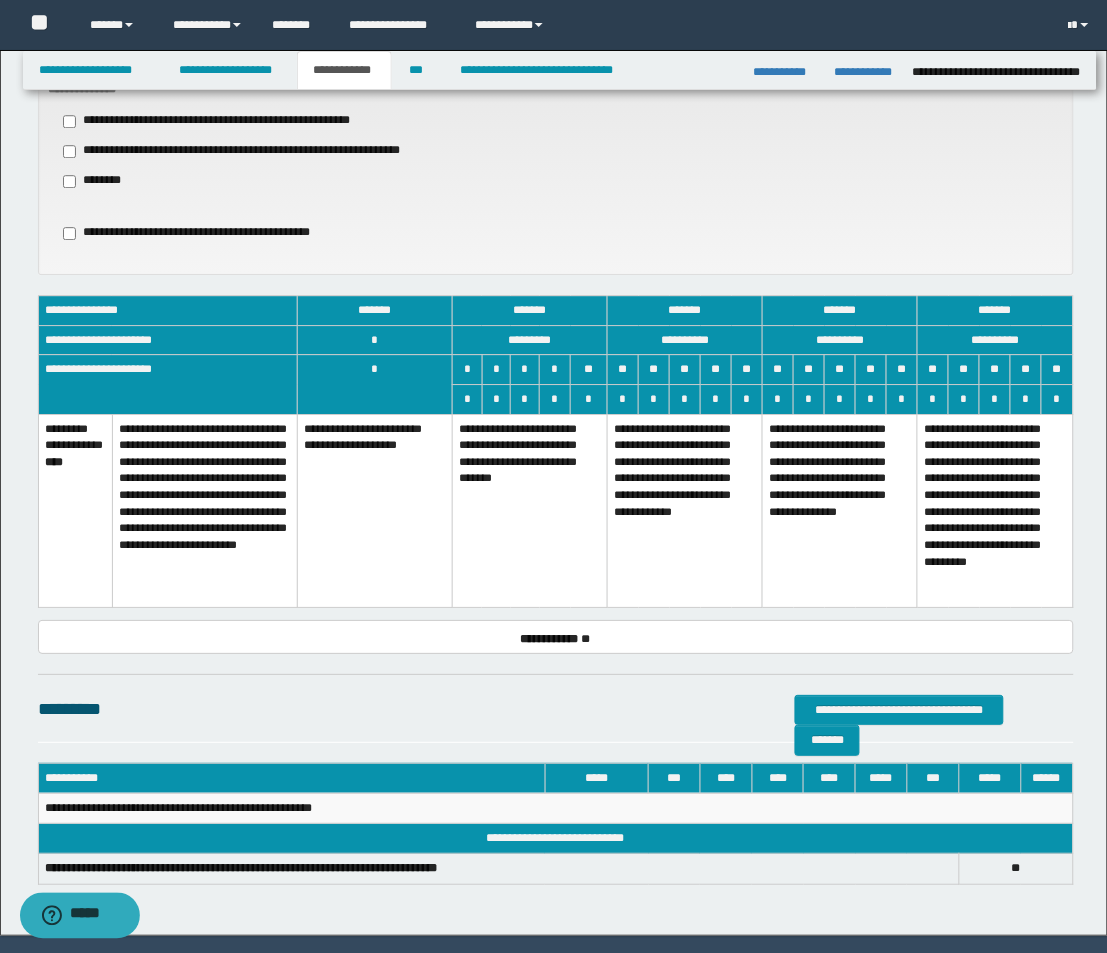 click on "**********" at bounding box center (684, 511) 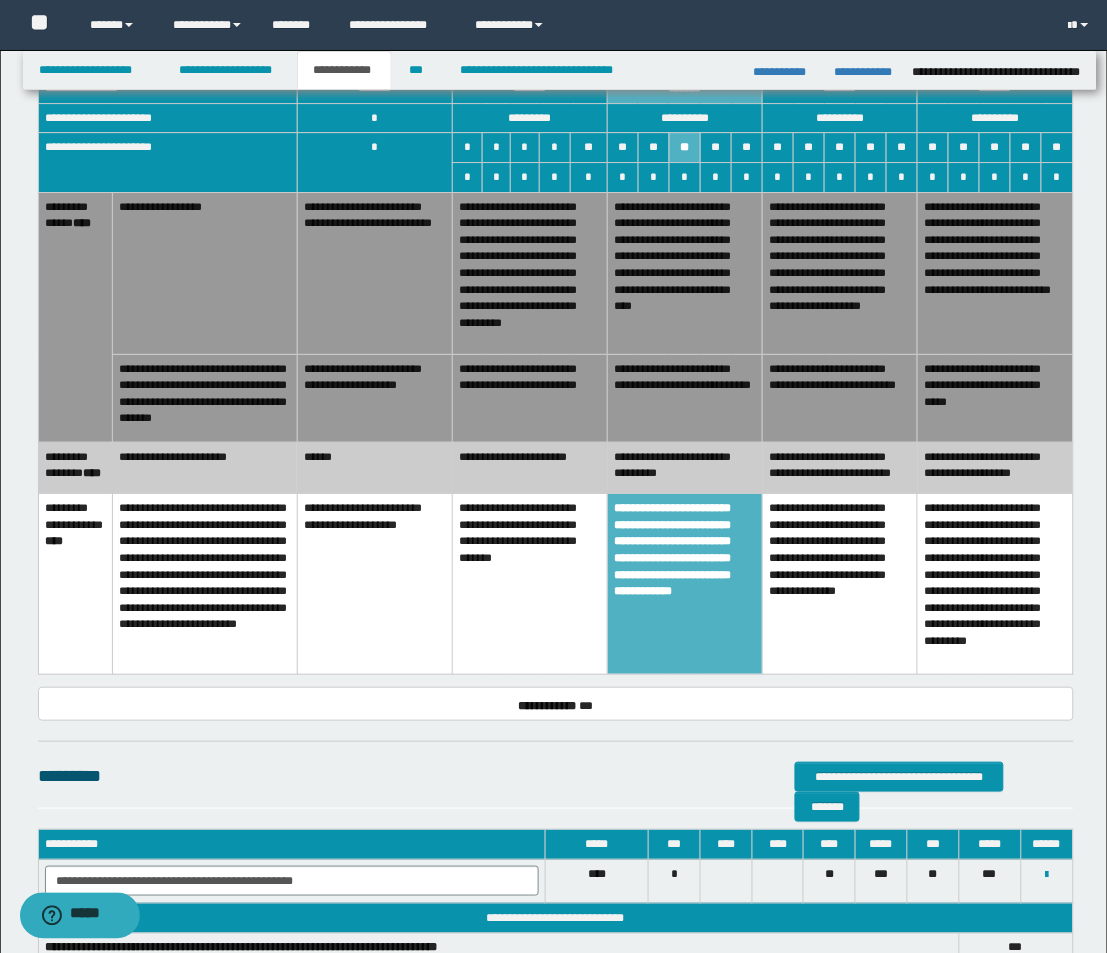 scroll, scrollTop: 1081, scrollLeft: 0, axis: vertical 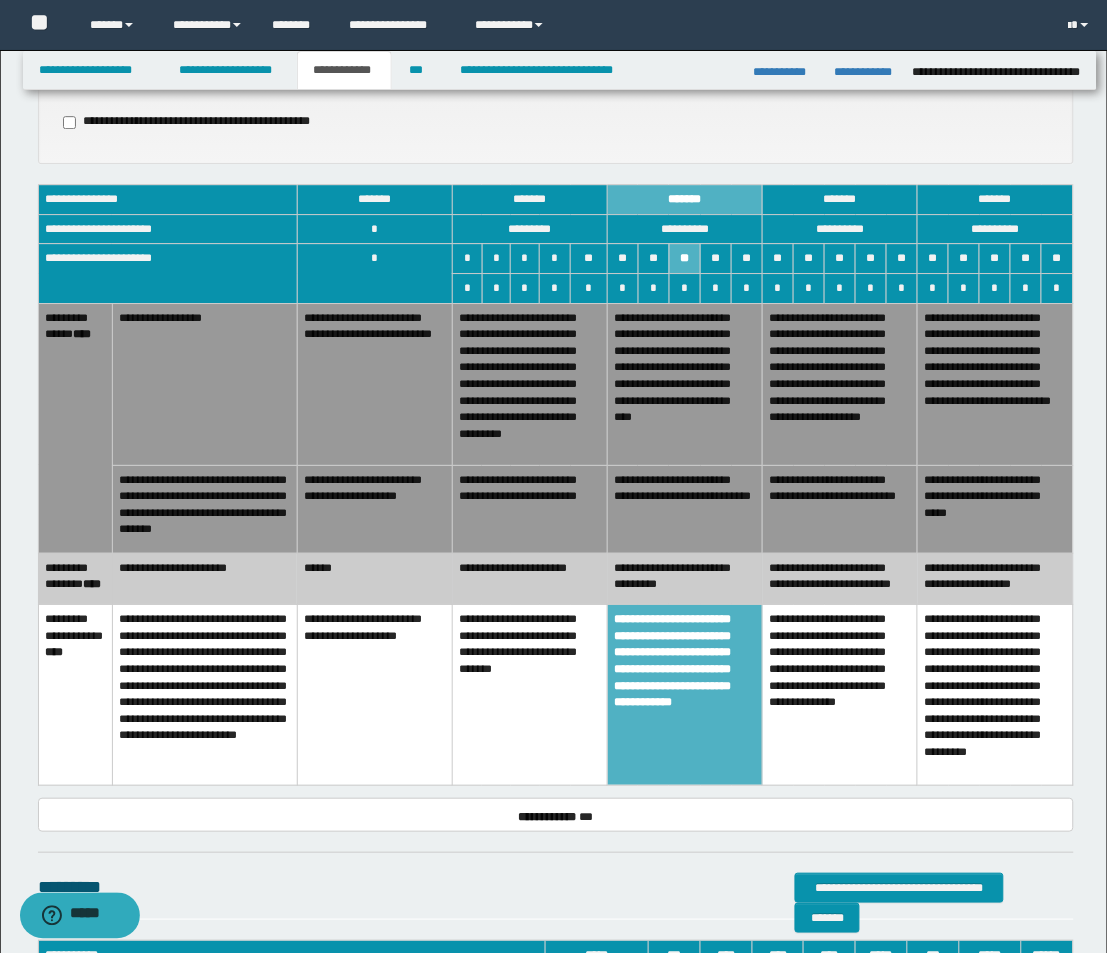 click on "**********" at bounding box center (685, 509) 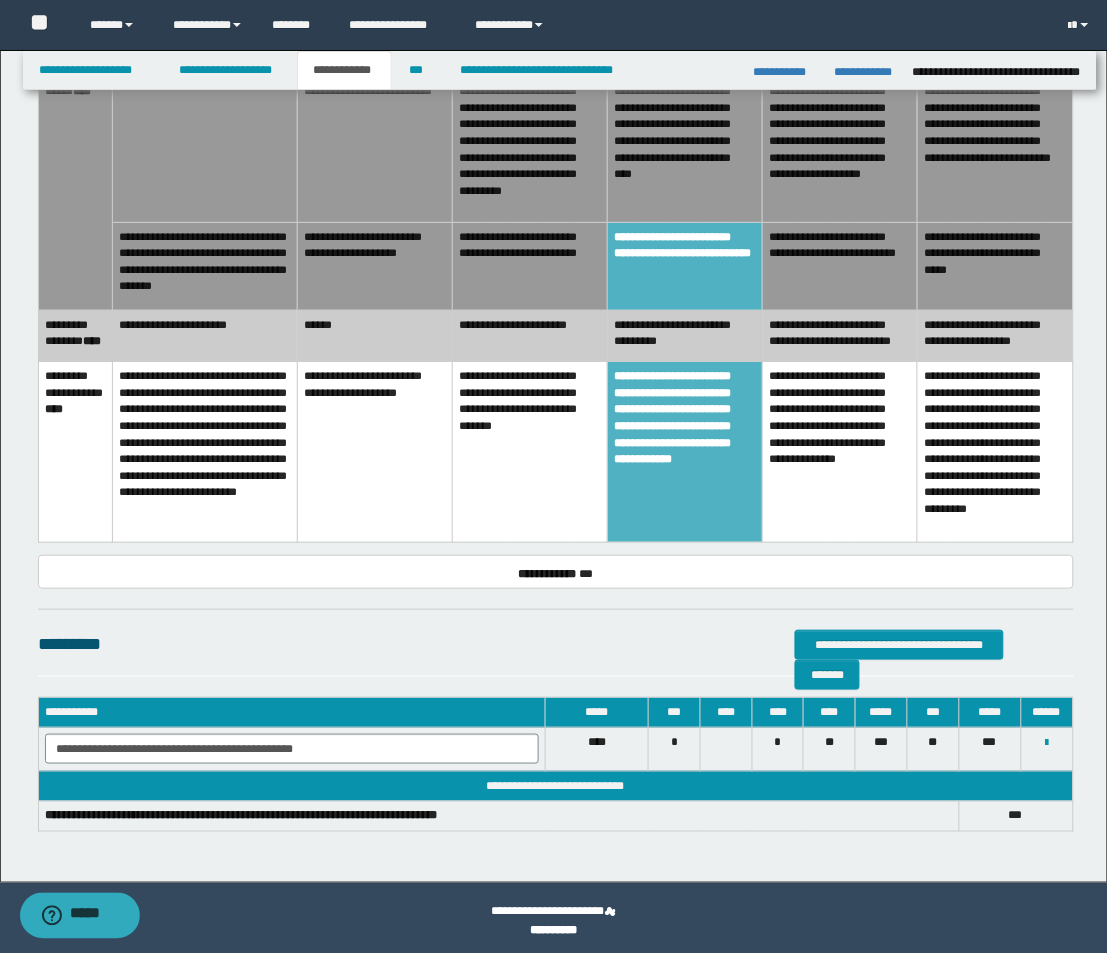 scroll, scrollTop: 1331, scrollLeft: 0, axis: vertical 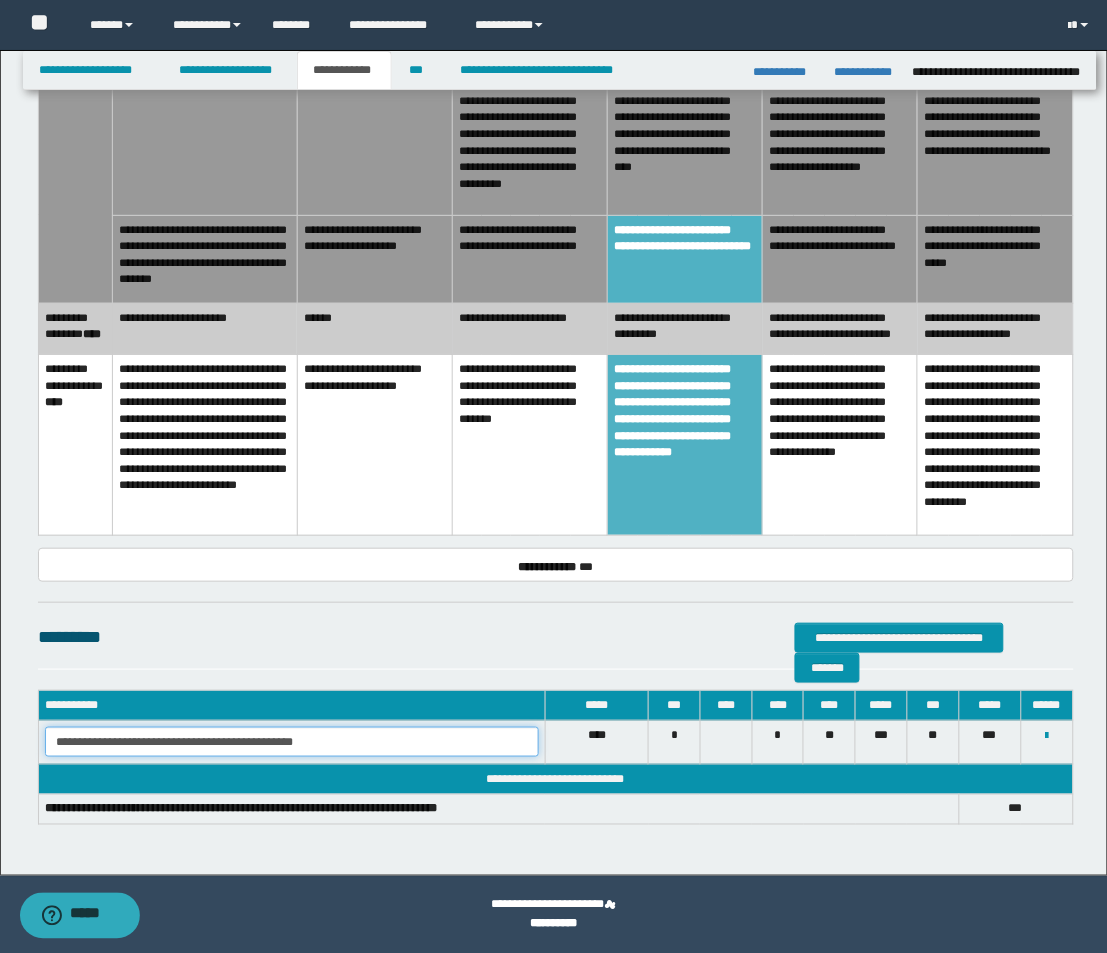 drag, startPoint x: 355, startPoint y: 750, endPoint x: -15, endPoint y: 743, distance: 370.06622 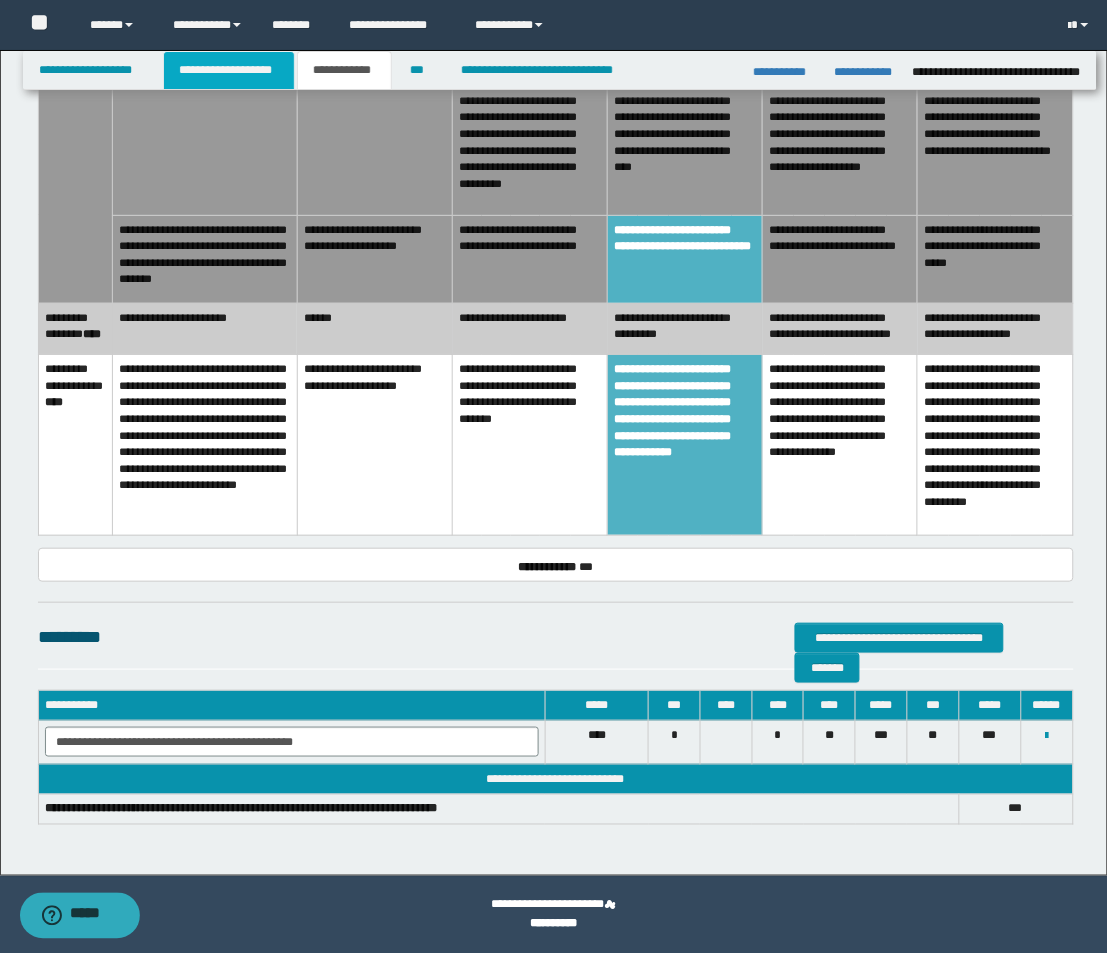 click on "**********" at bounding box center (229, 70) 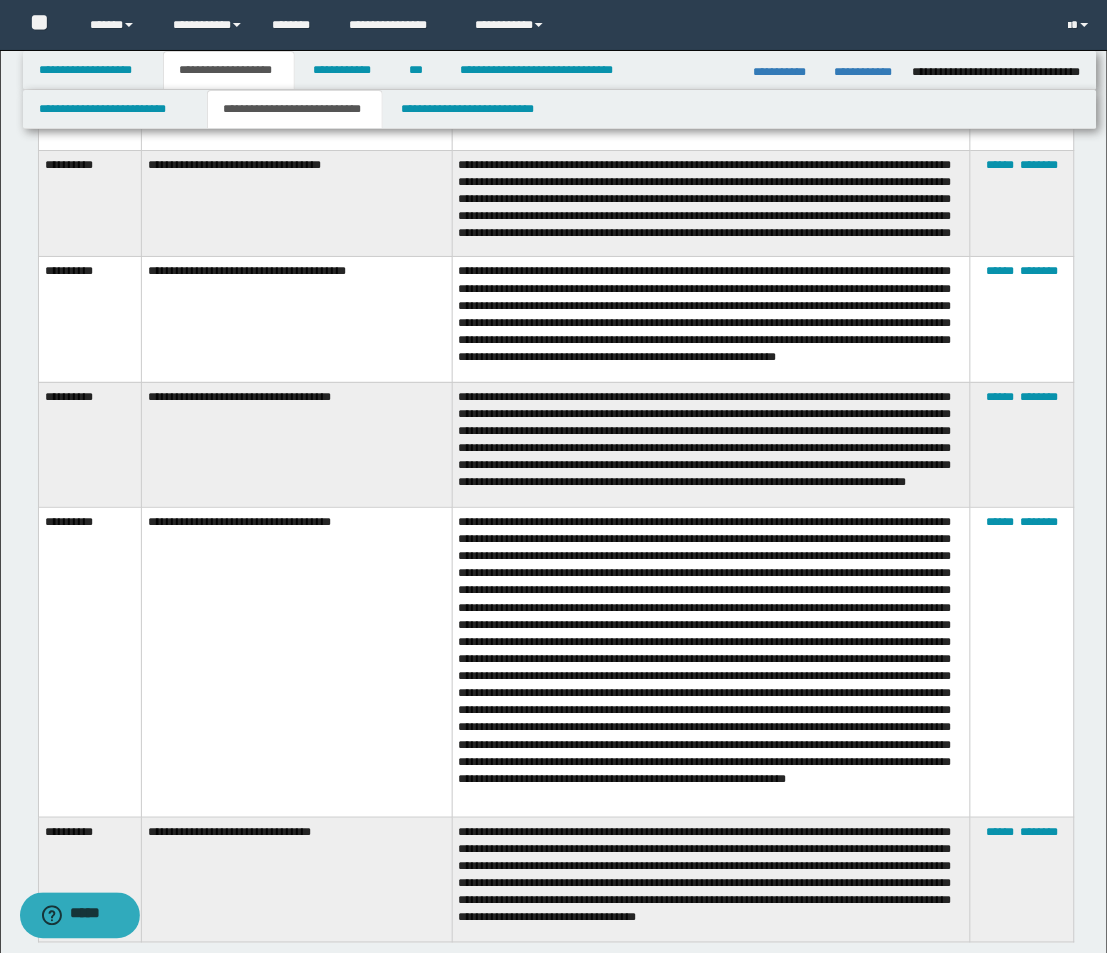 scroll, scrollTop: 2806, scrollLeft: 0, axis: vertical 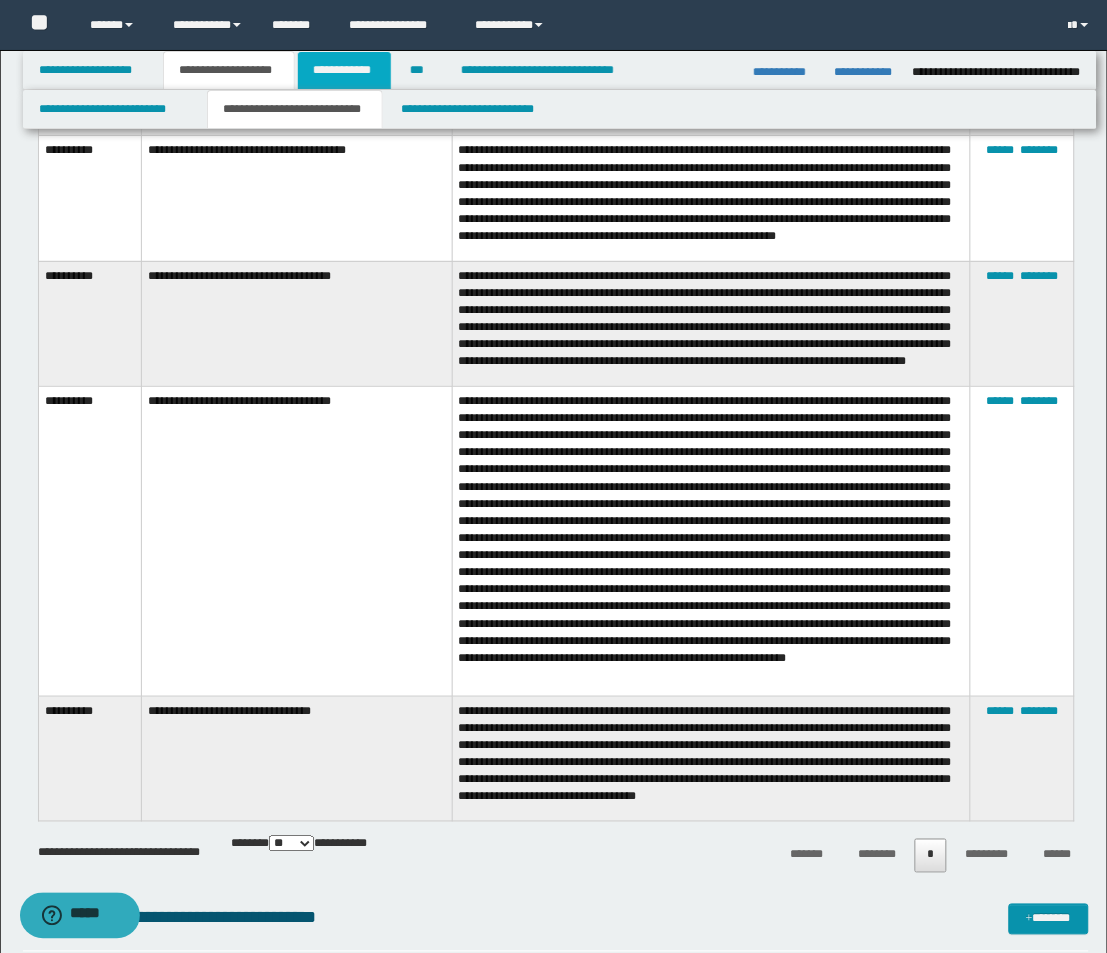 click on "**********" at bounding box center (344, 70) 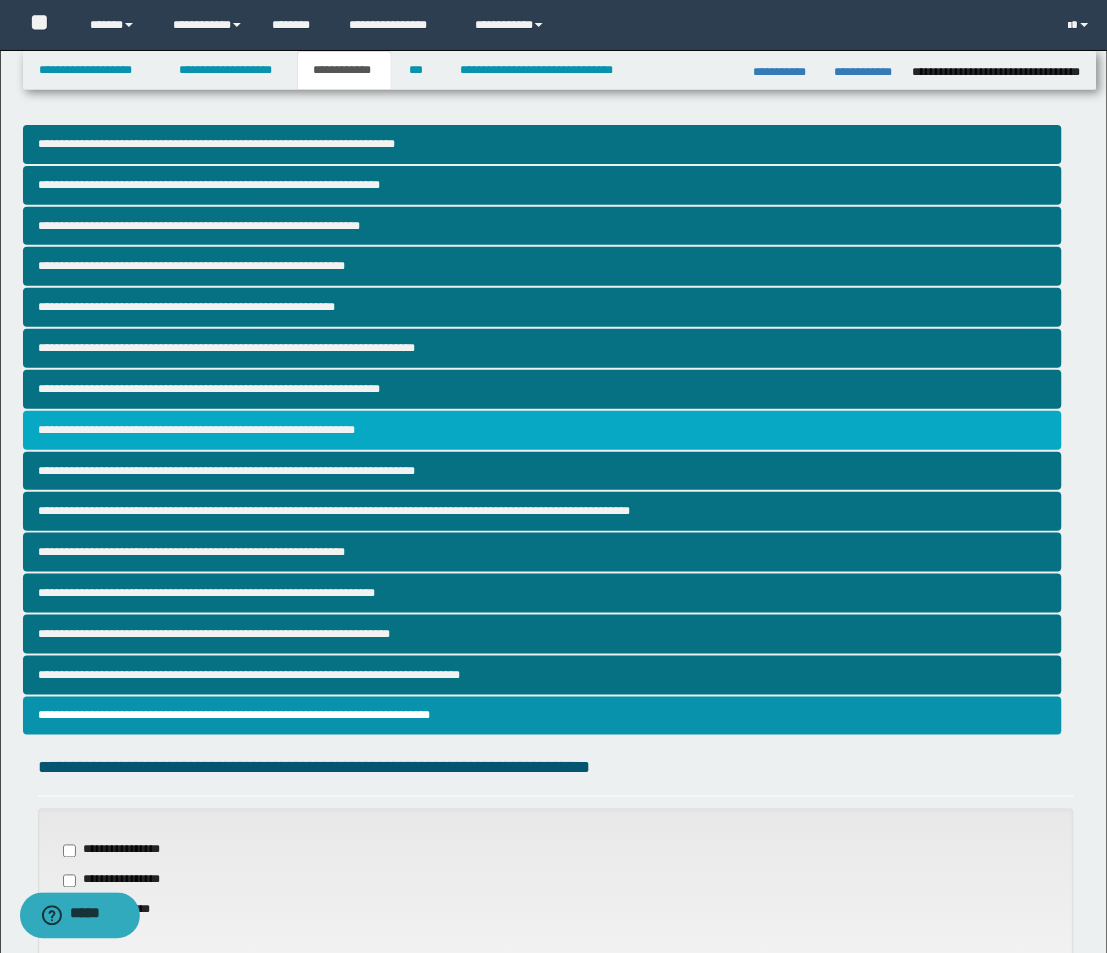 scroll, scrollTop: 0, scrollLeft: 0, axis: both 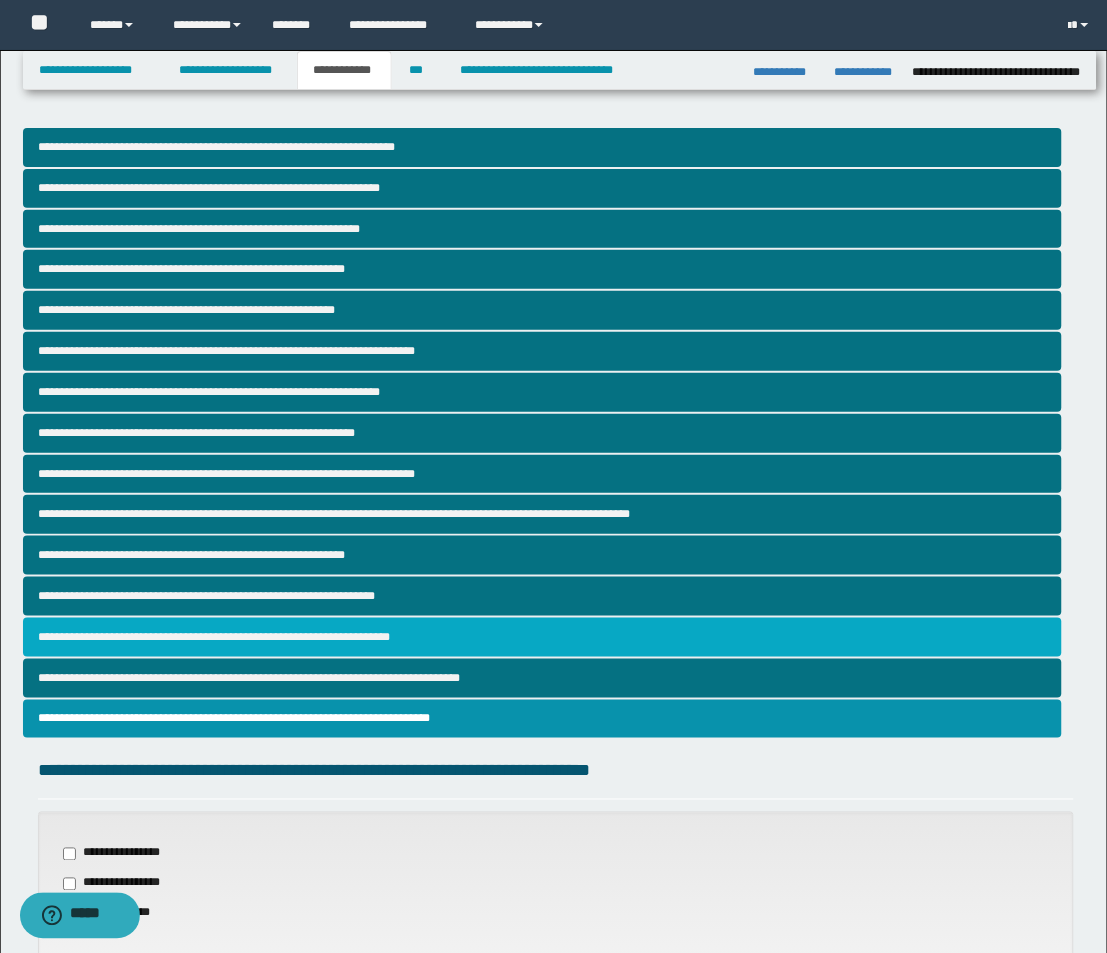 click on "**********" at bounding box center (542, 637) 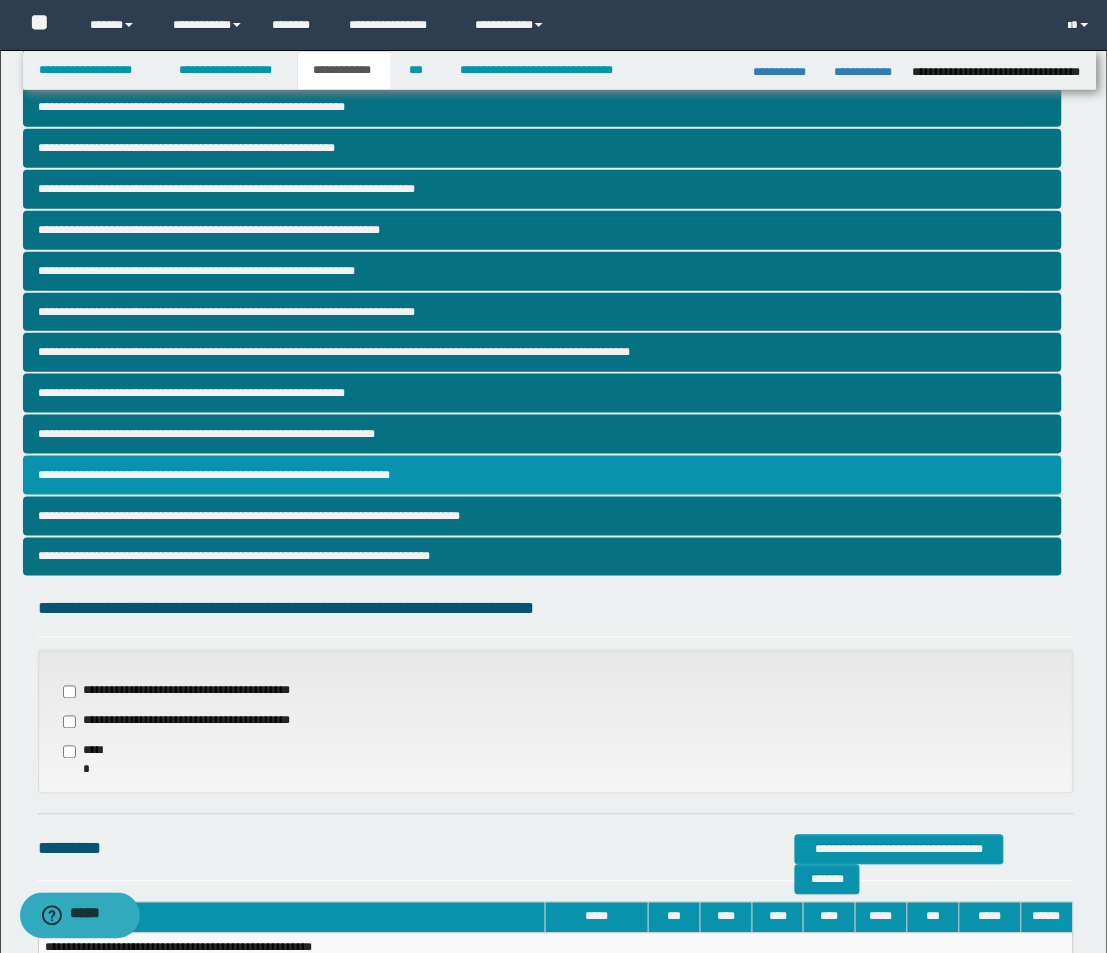 scroll, scrollTop: 362, scrollLeft: 0, axis: vertical 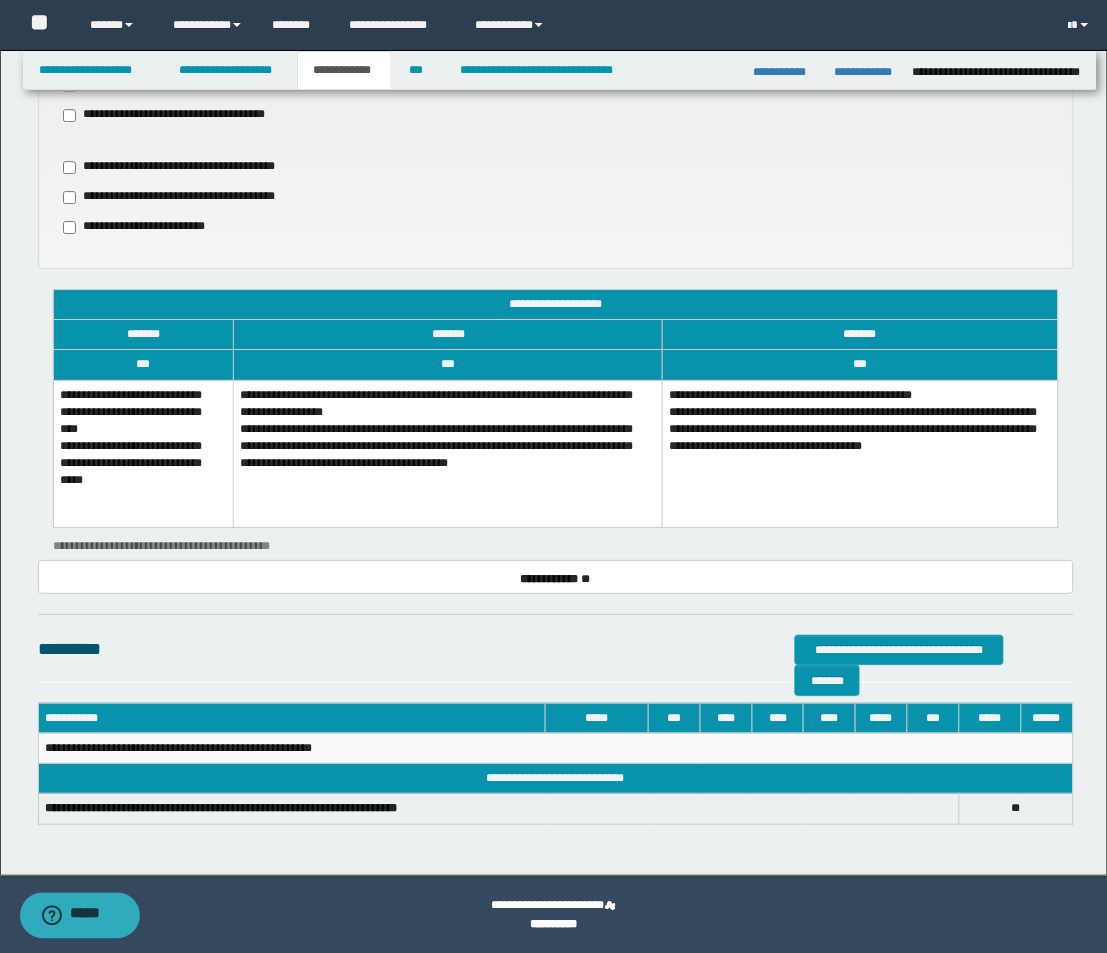 click on "**********" at bounding box center [143, 454] 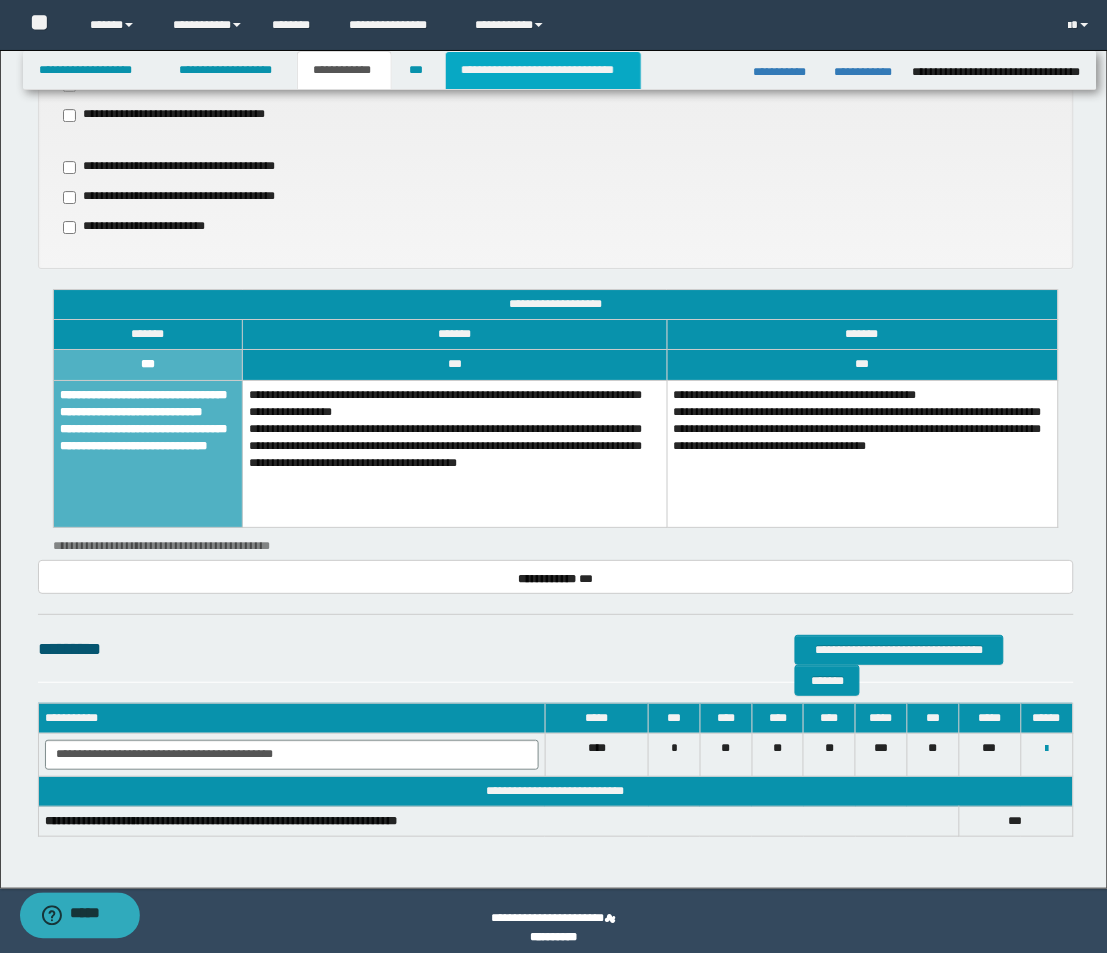 click on "**********" at bounding box center [543, 70] 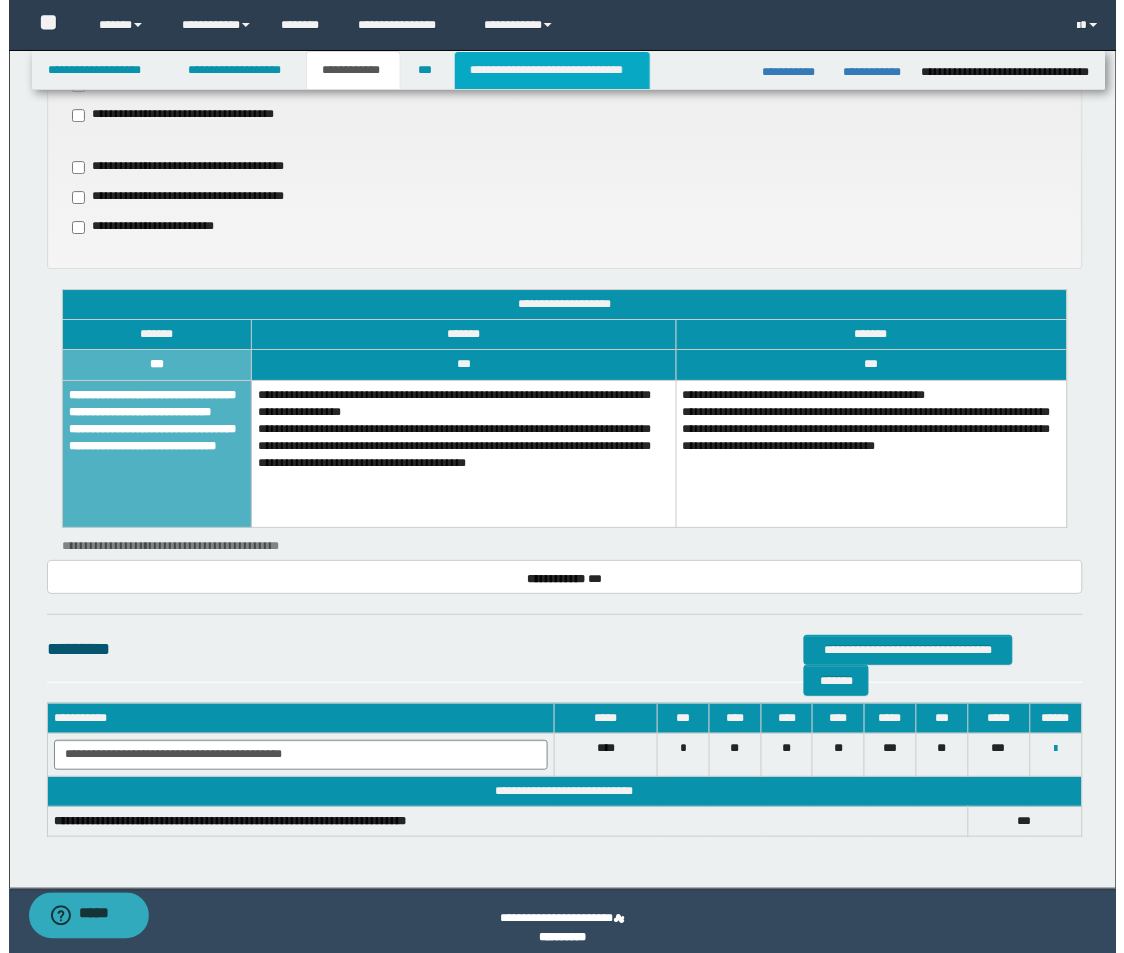 scroll, scrollTop: 0, scrollLeft: 0, axis: both 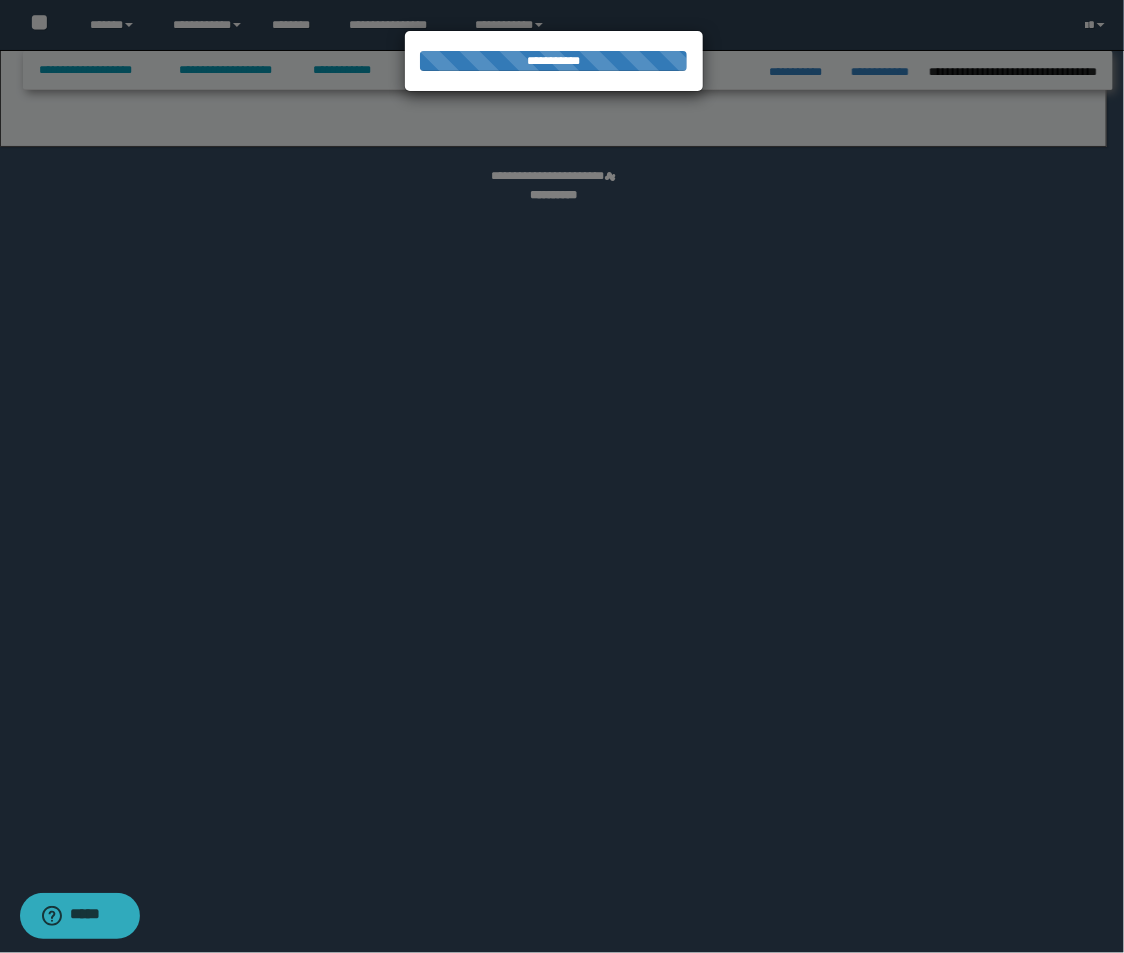 select on "*" 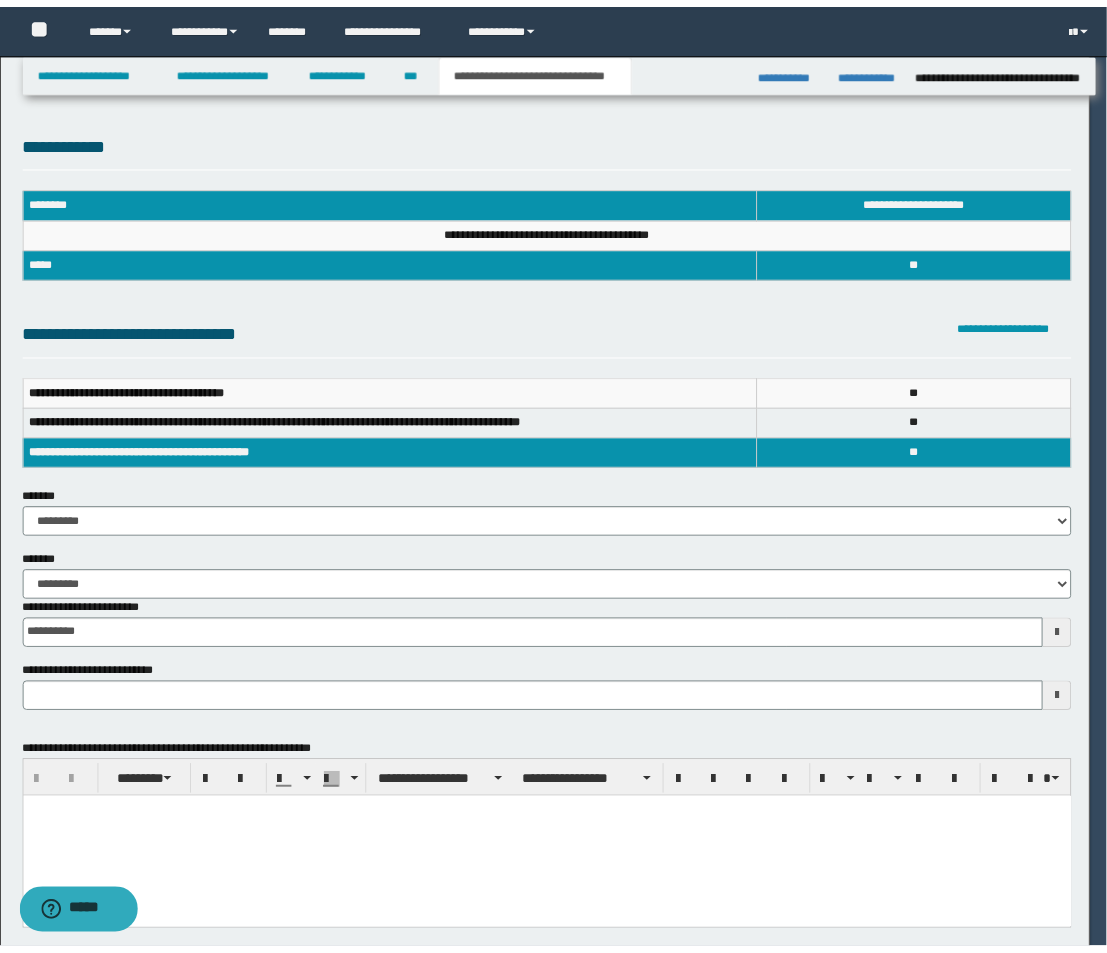 scroll, scrollTop: 0, scrollLeft: 0, axis: both 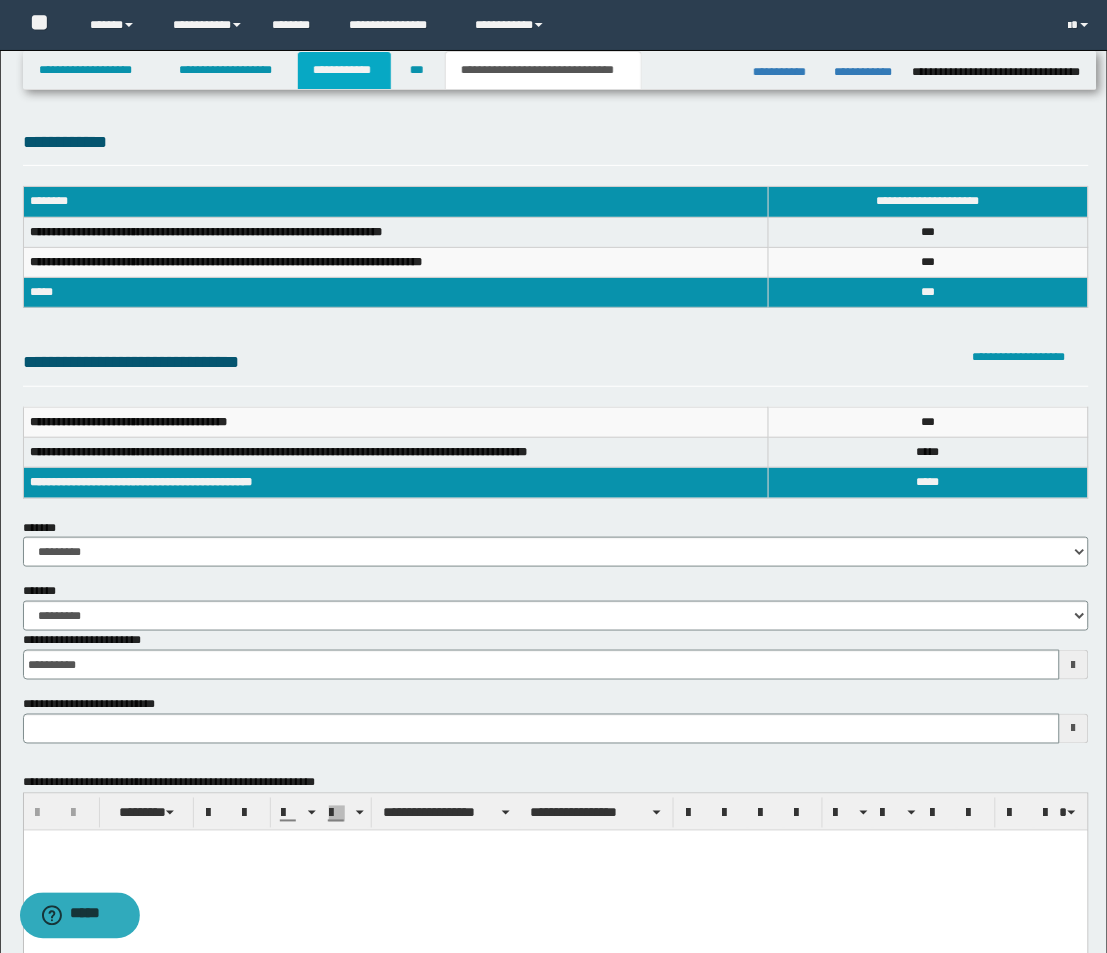 click on "**********" at bounding box center [344, 70] 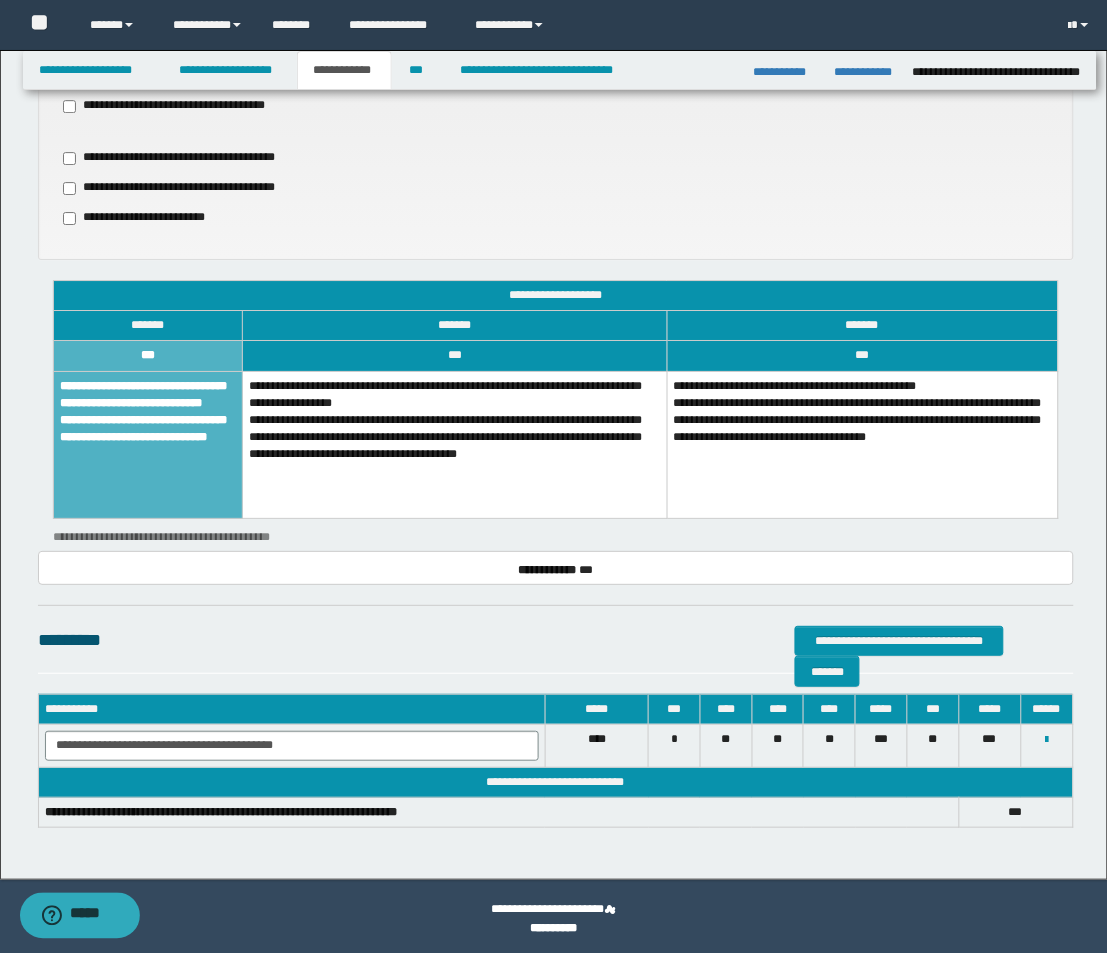 scroll, scrollTop: 1108, scrollLeft: 0, axis: vertical 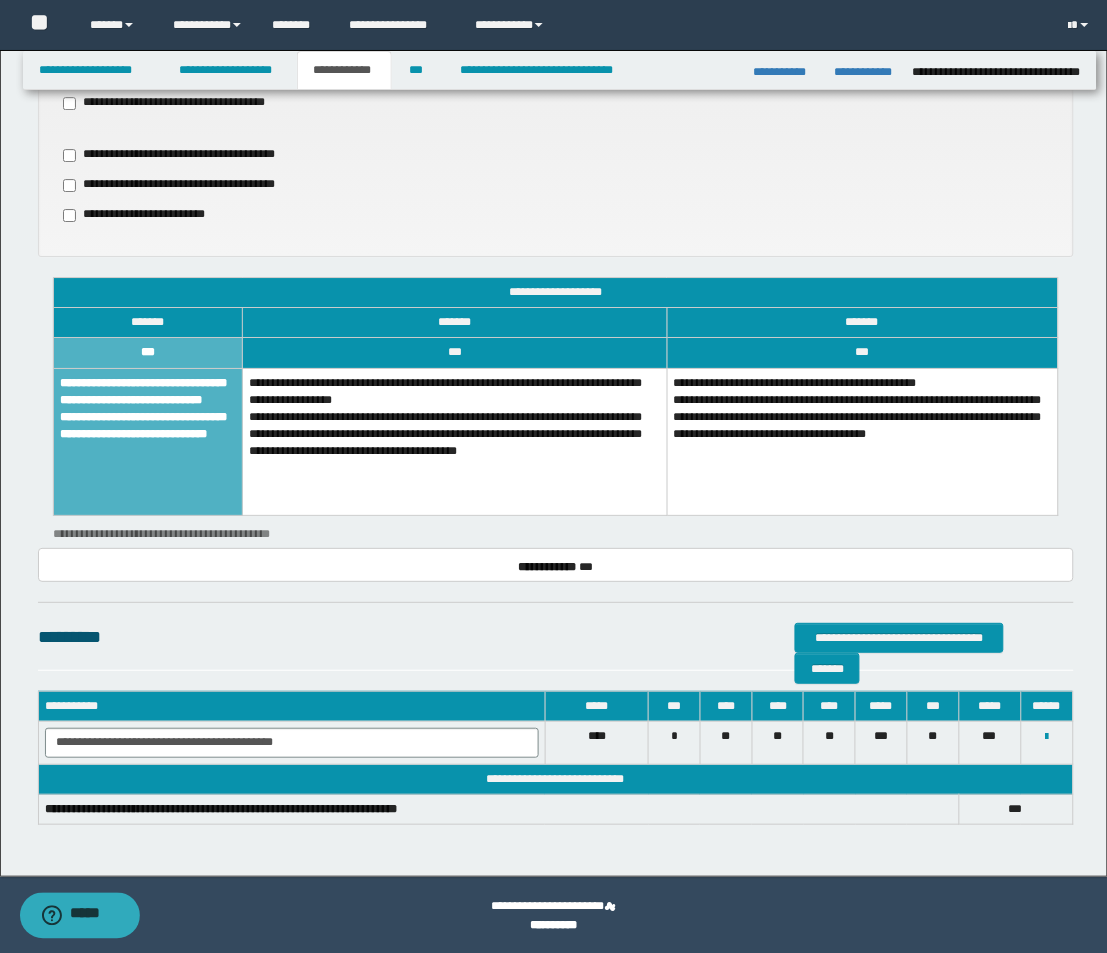 click on "**********" at bounding box center (455, 442) 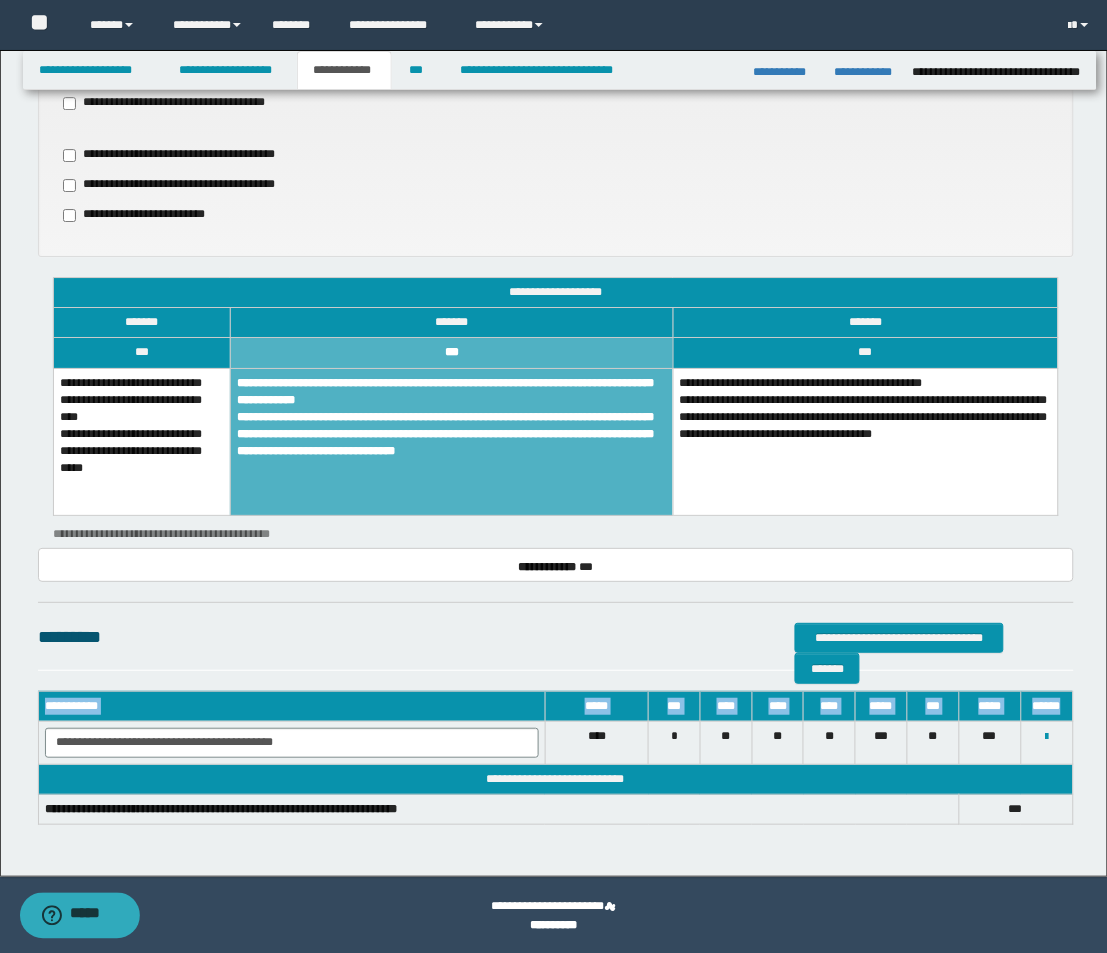 drag, startPoint x: 412, startPoint y: 724, endPoint x: -15, endPoint y: 735, distance: 427.14166 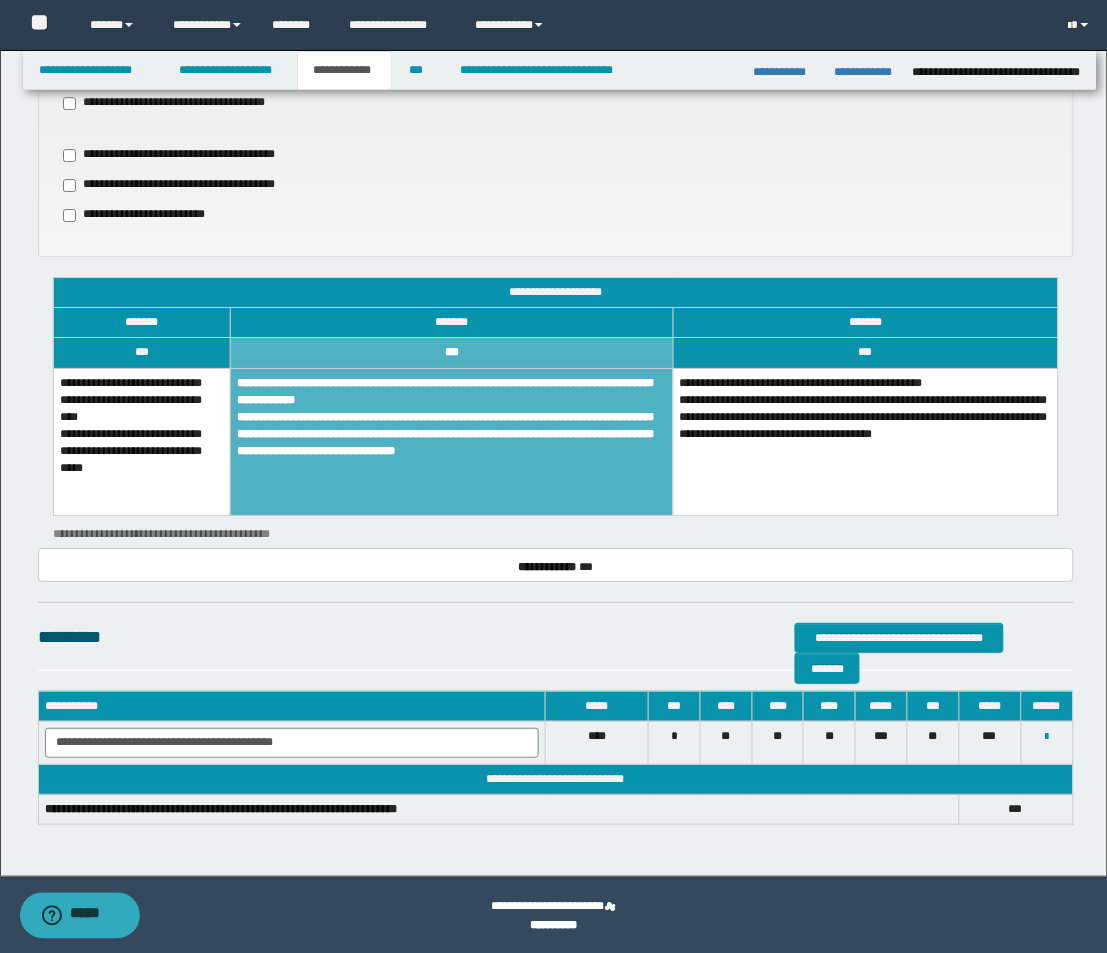 drag, startPoint x: 332, startPoint y: 597, endPoint x: 347, endPoint y: 600, distance: 15.297058 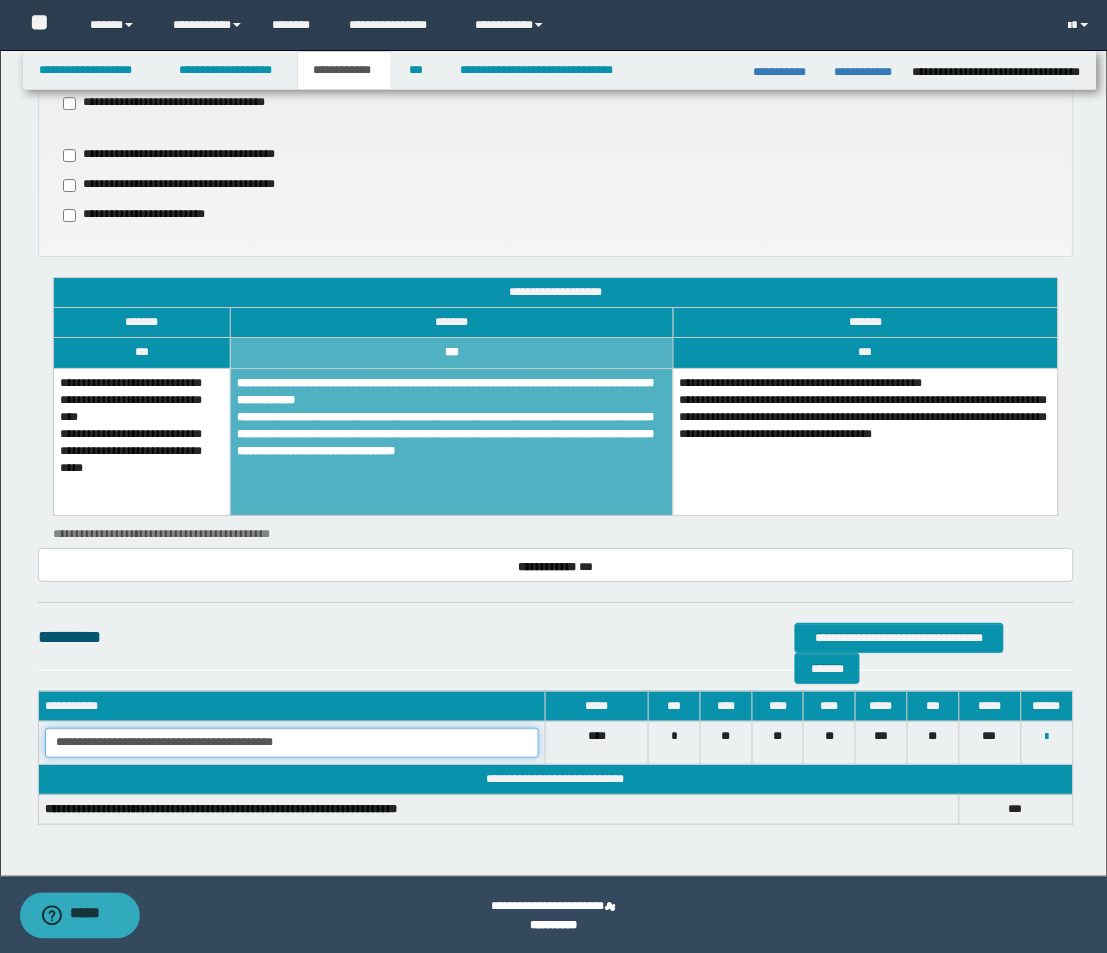 click on "**********" at bounding box center [292, 743] 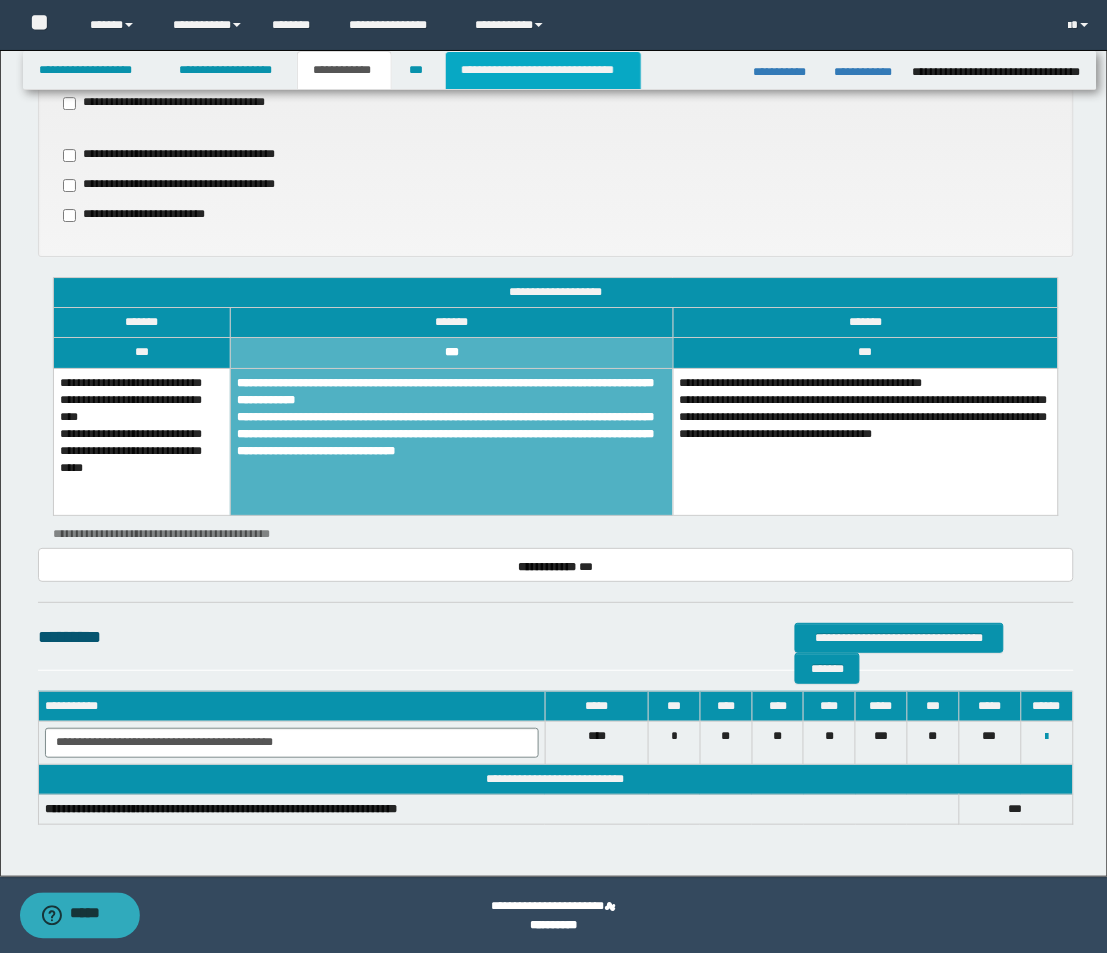 click on "**********" at bounding box center (543, 70) 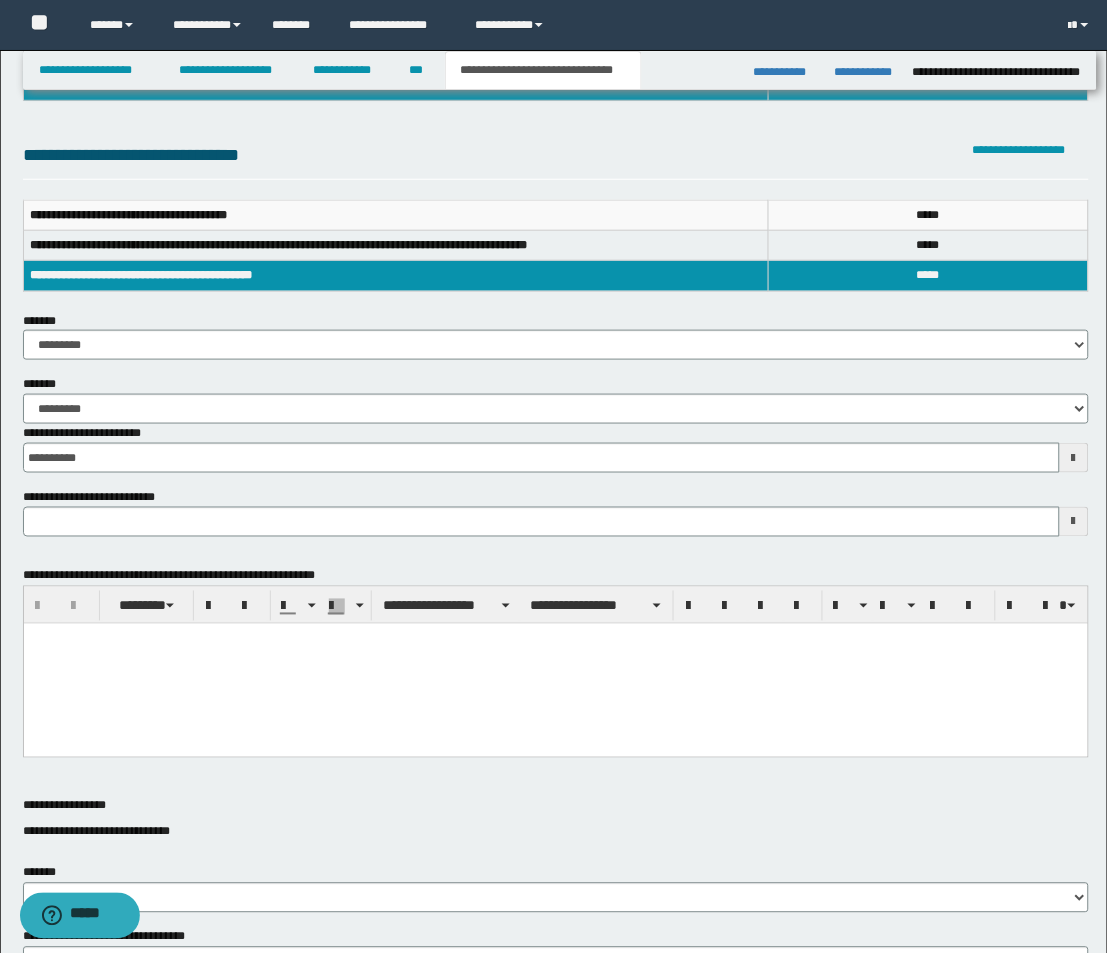 scroll, scrollTop: 0, scrollLeft: 0, axis: both 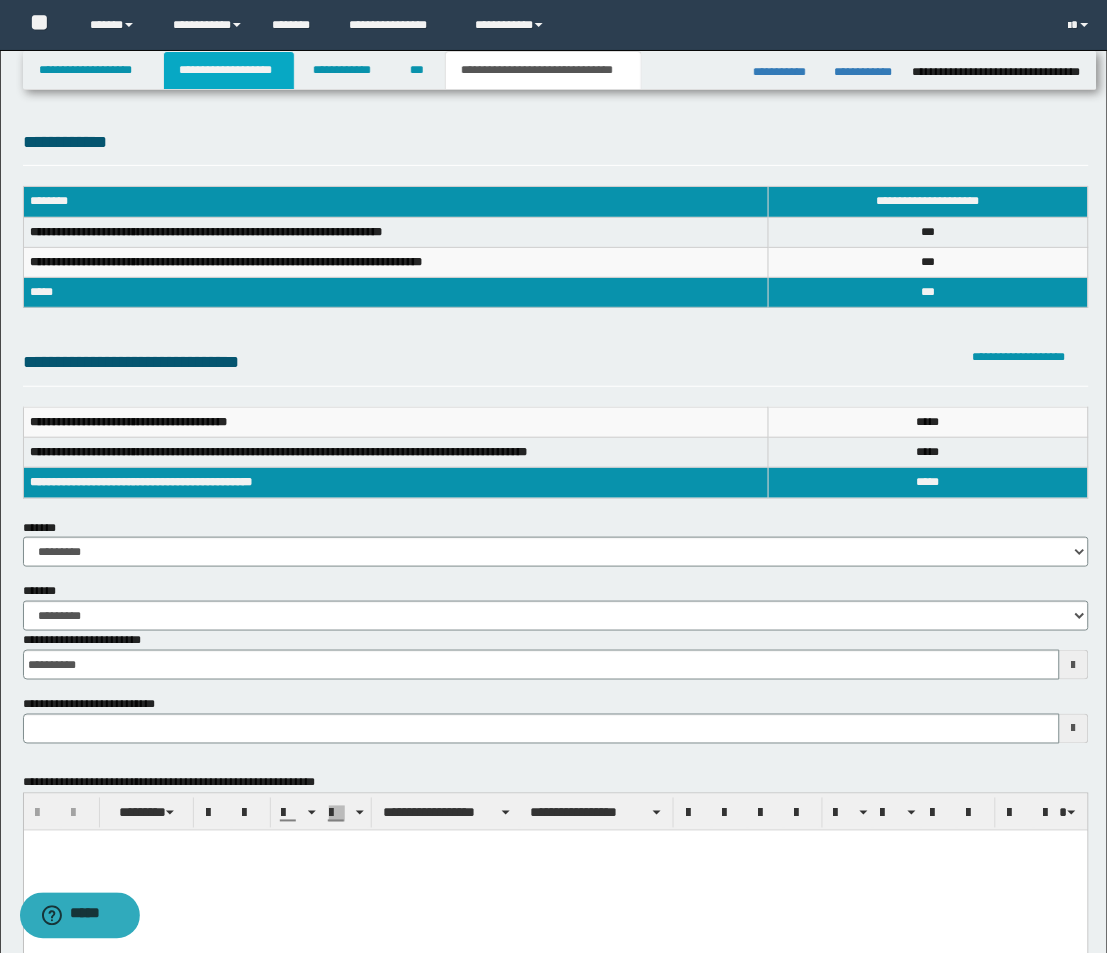 click on "**********" at bounding box center [229, 70] 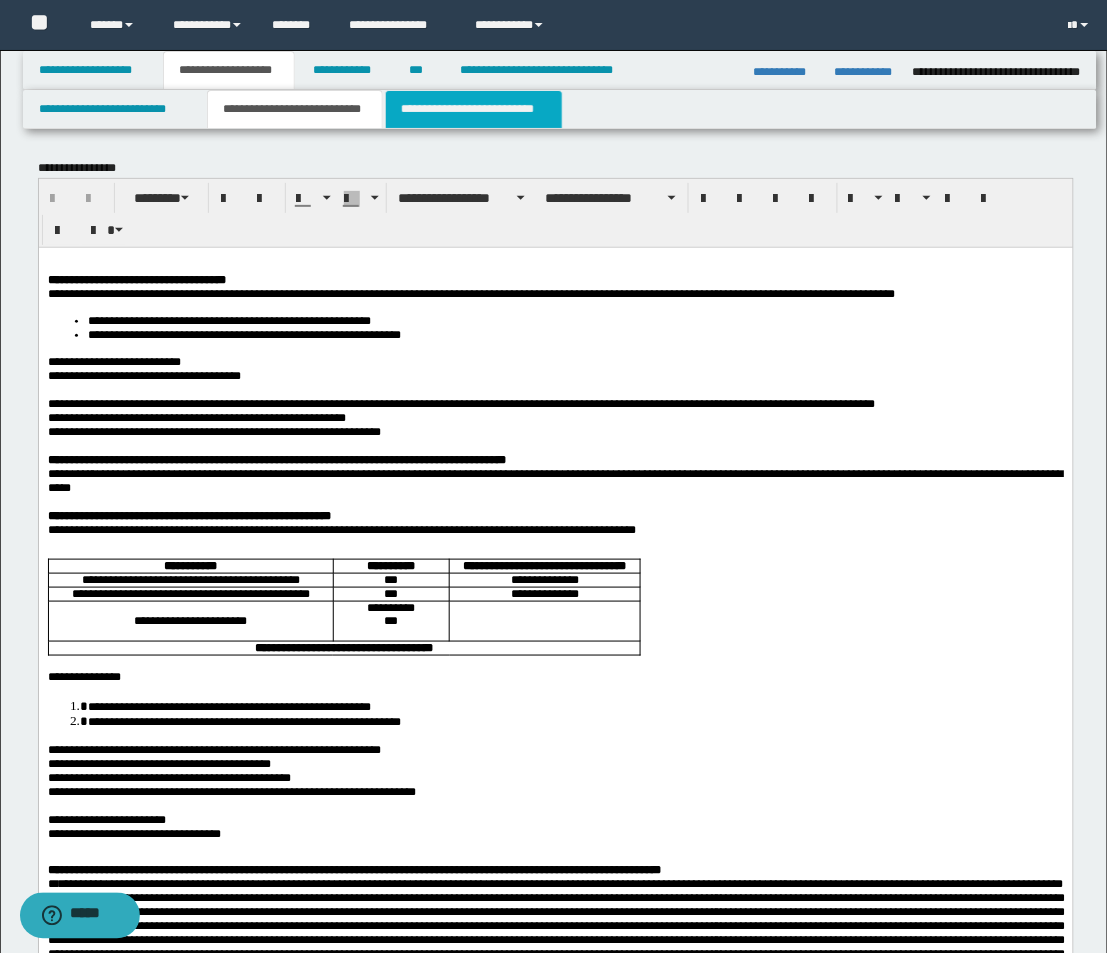 click on "**********" at bounding box center (474, 109) 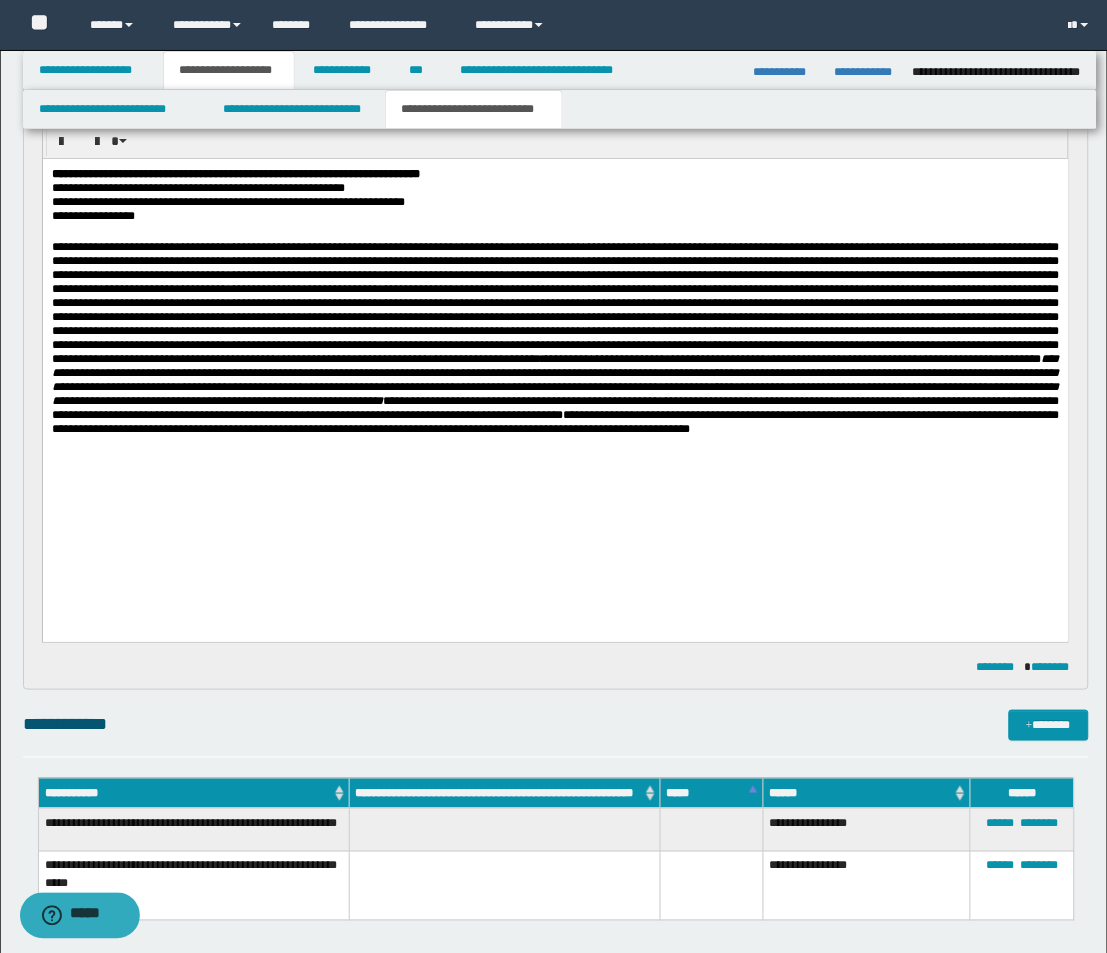 scroll, scrollTop: 1333, scrollLeft: 0, axis: vertical 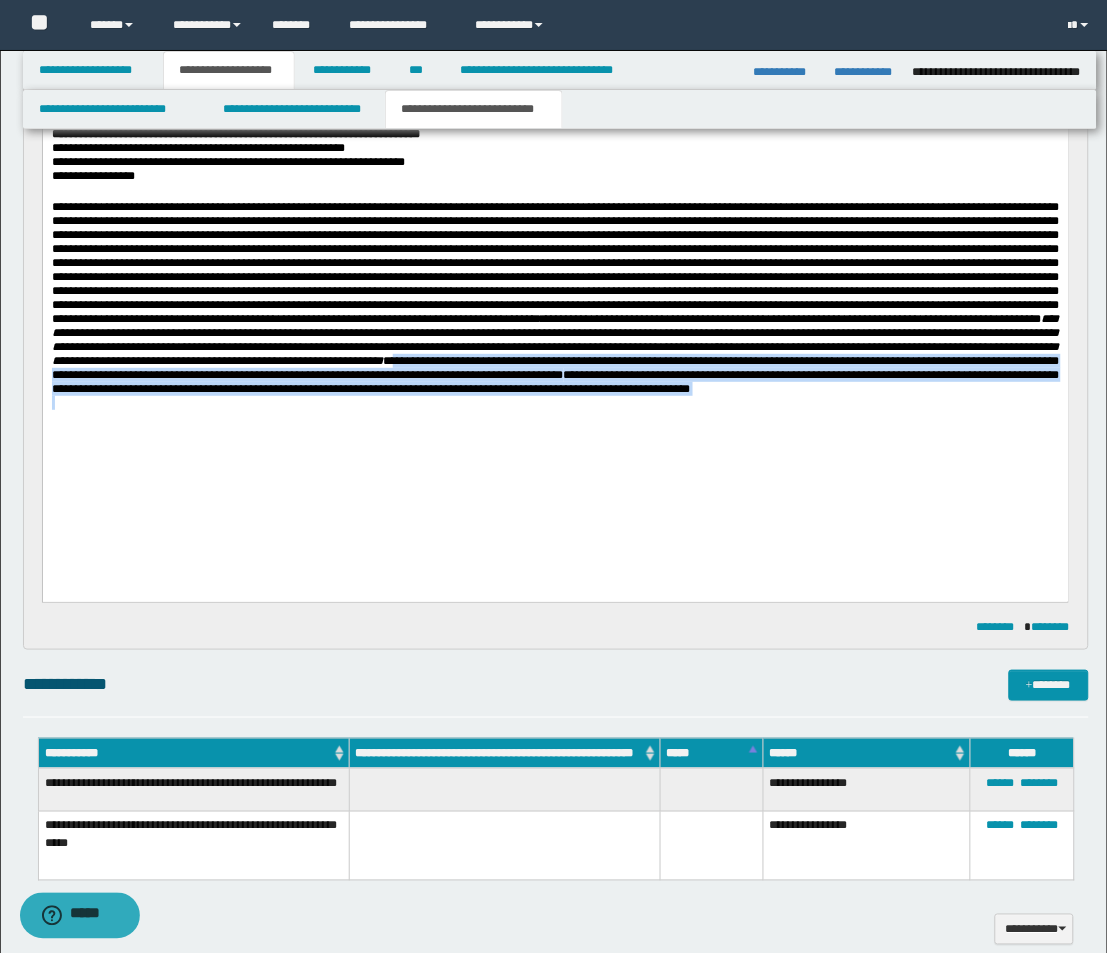 drag, startPoint x: 857, startPoint y: 458, endPoint x: 329, endPoint y: 423, distance: 529.15875 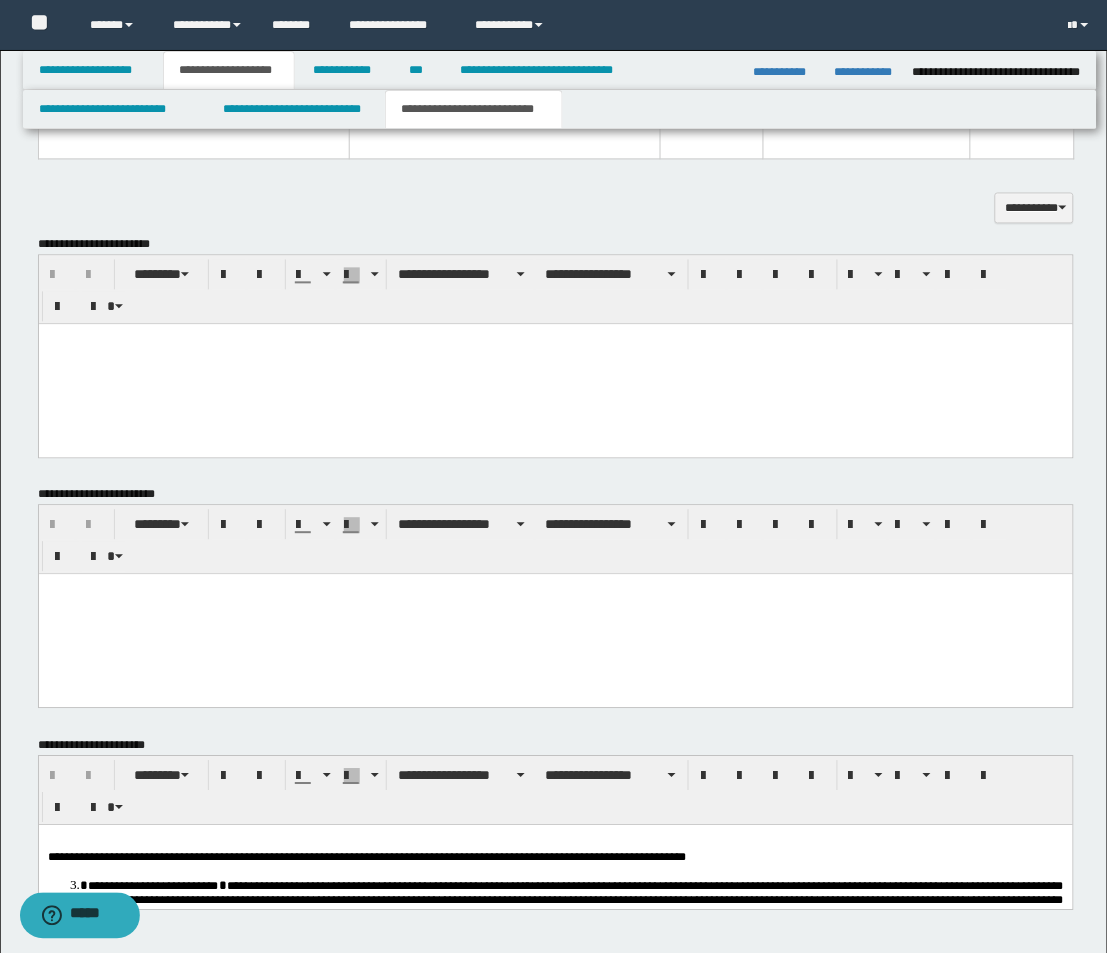scroll, scrollTop: 2111, scrollLeft: 0, axis: vertical 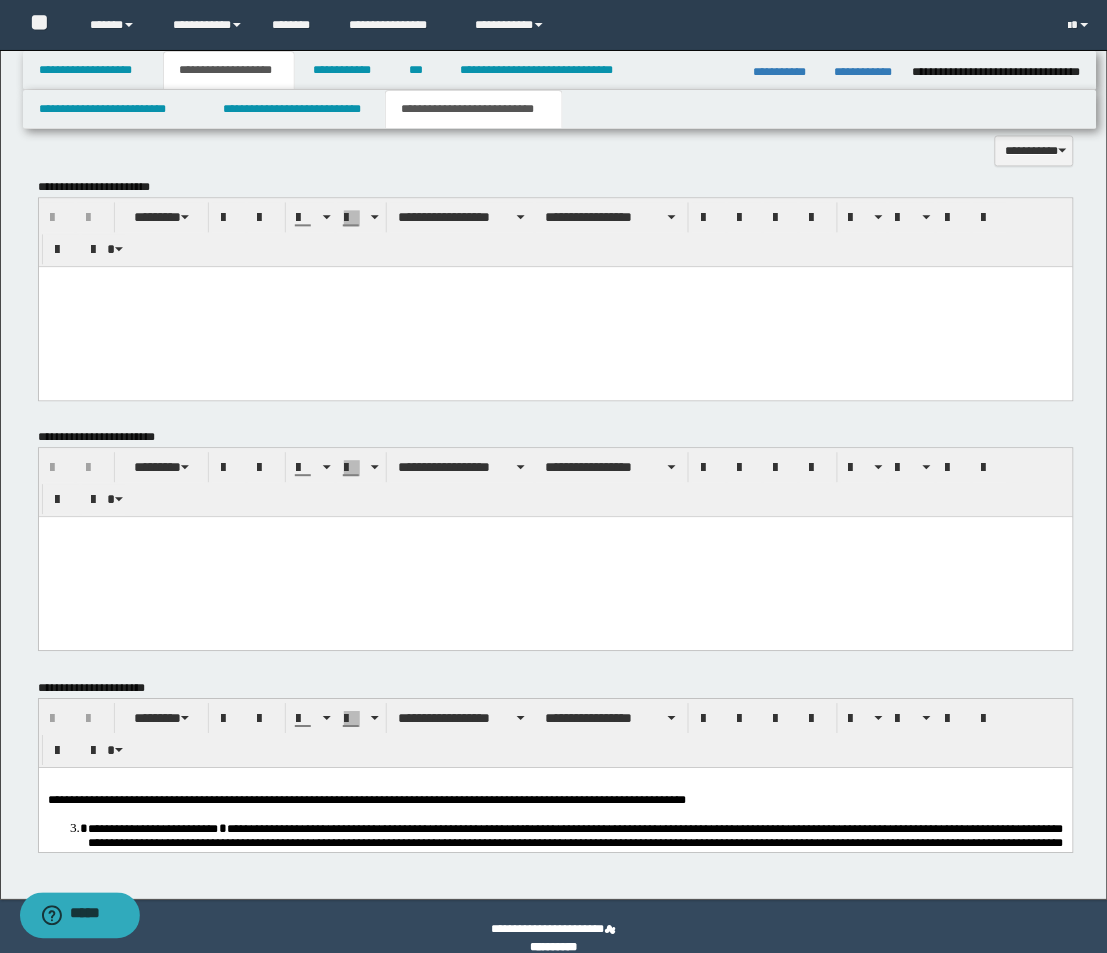 click at bounding box center (555, 307) 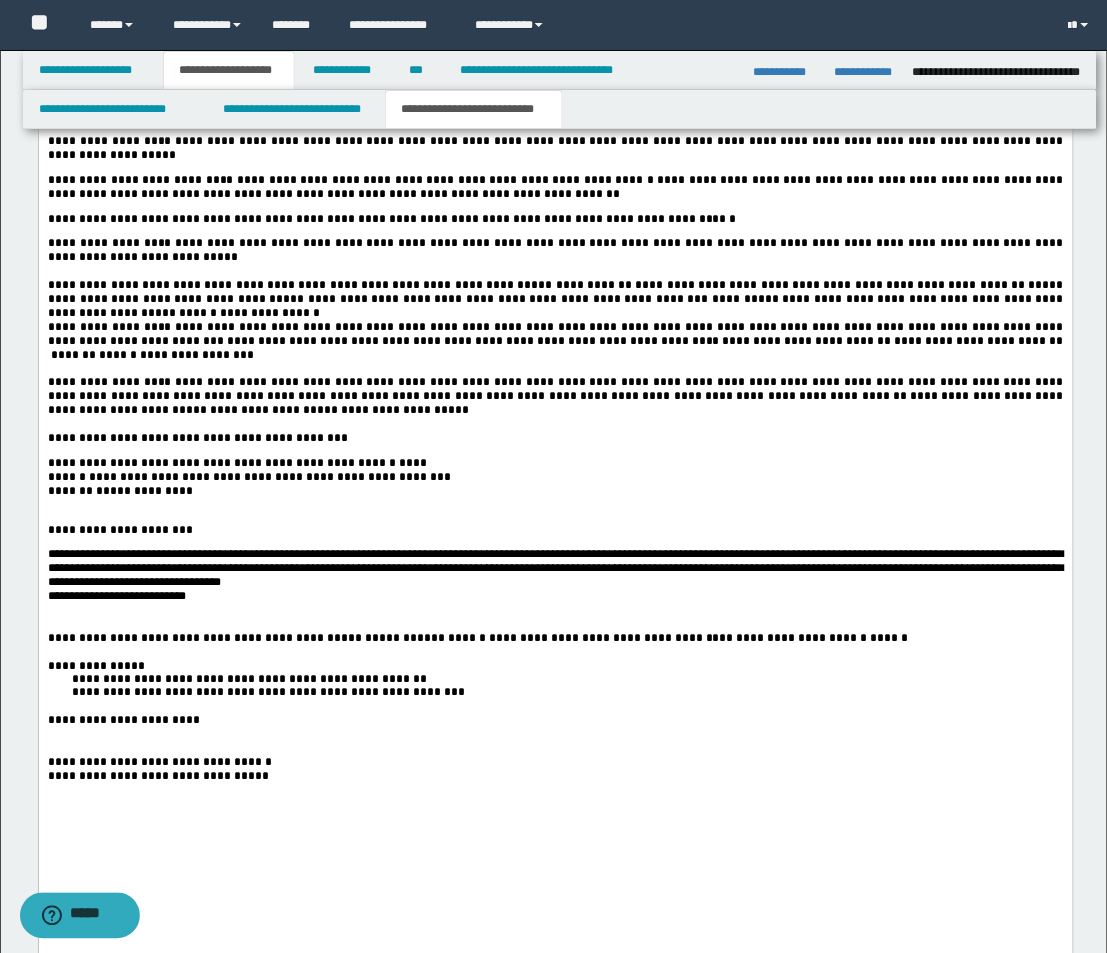 scroll, scrollTop: 3111, scrollLeft: 0, axis: vertical 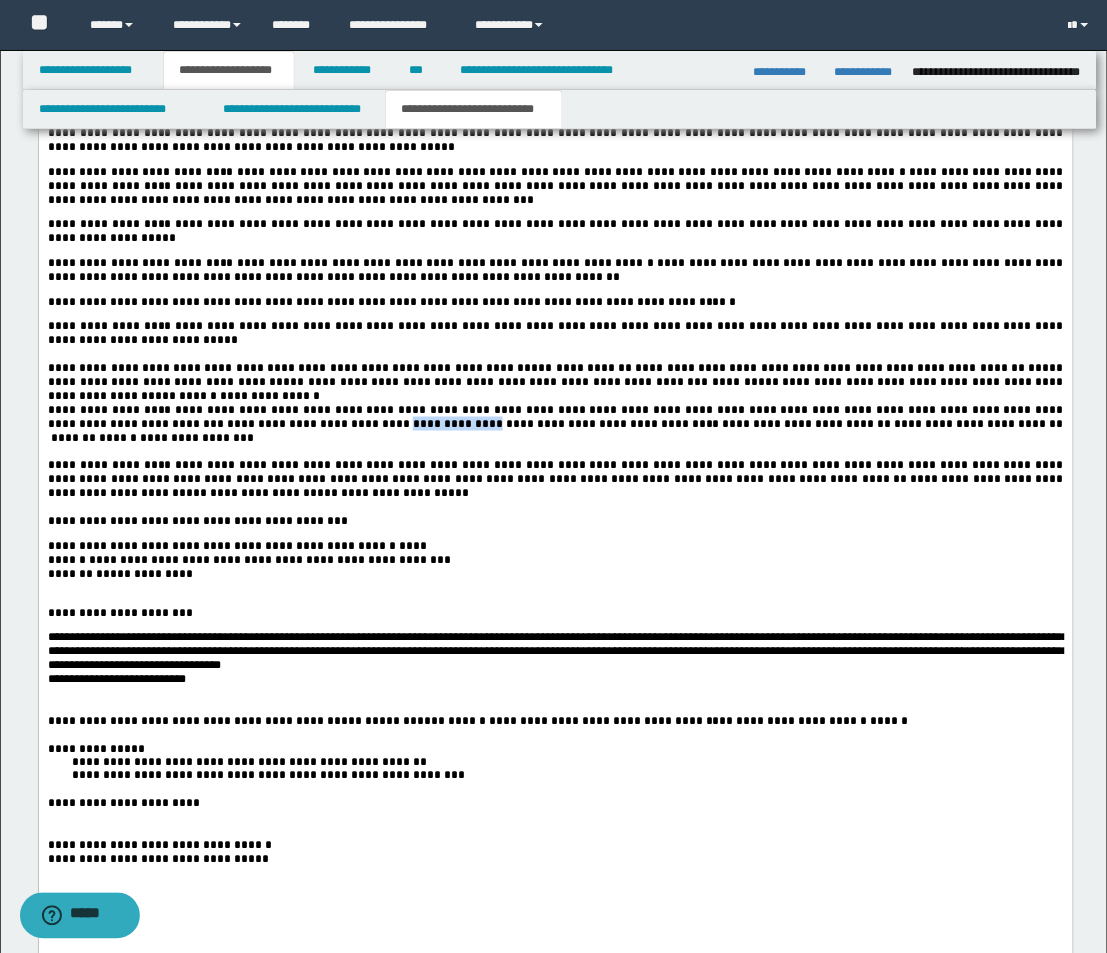 drag, startPoint x: 226, startPoint y: 498, endPoint x: 292, endPoint y: 499, distance: 66.007576 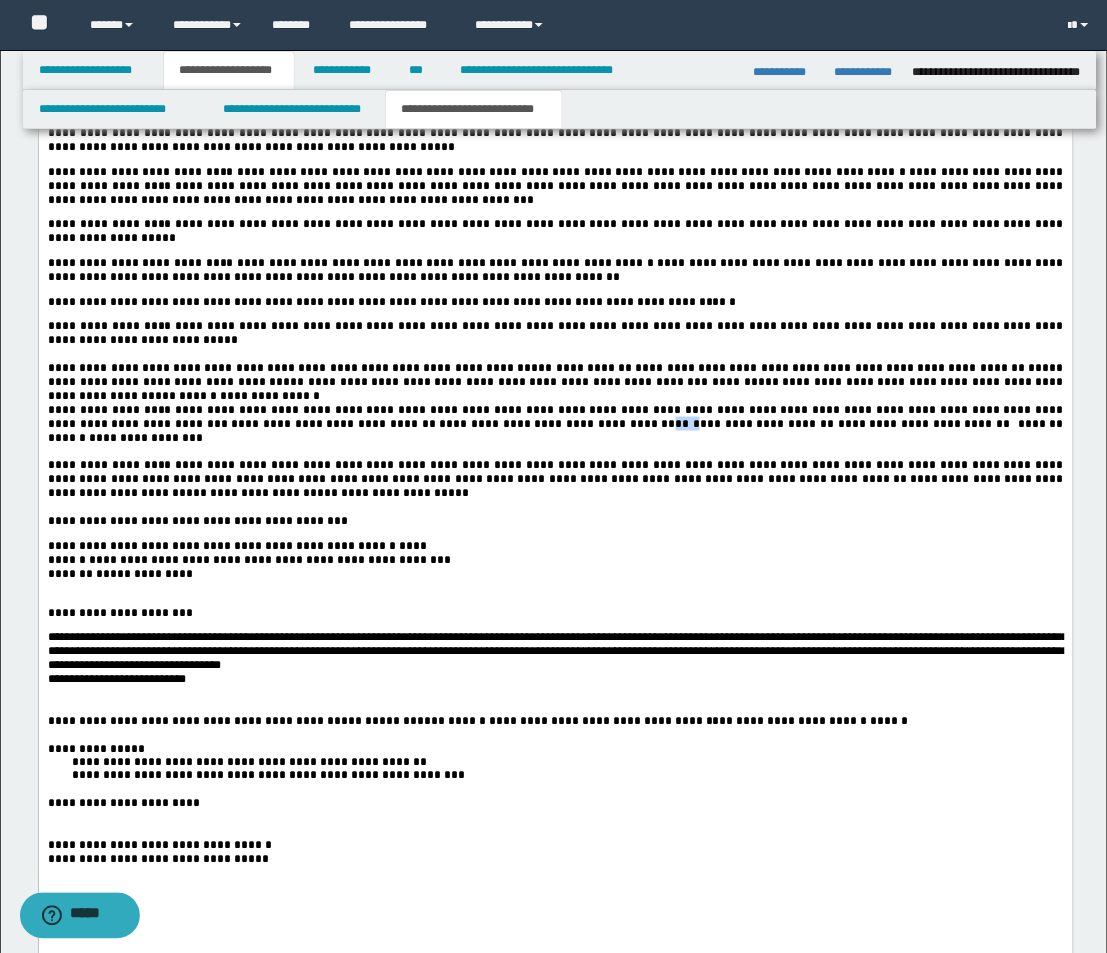 drag, startPoint x: 430, startPoint y: 504, endPoint x: 444, endPoint y: 504, distance: 14 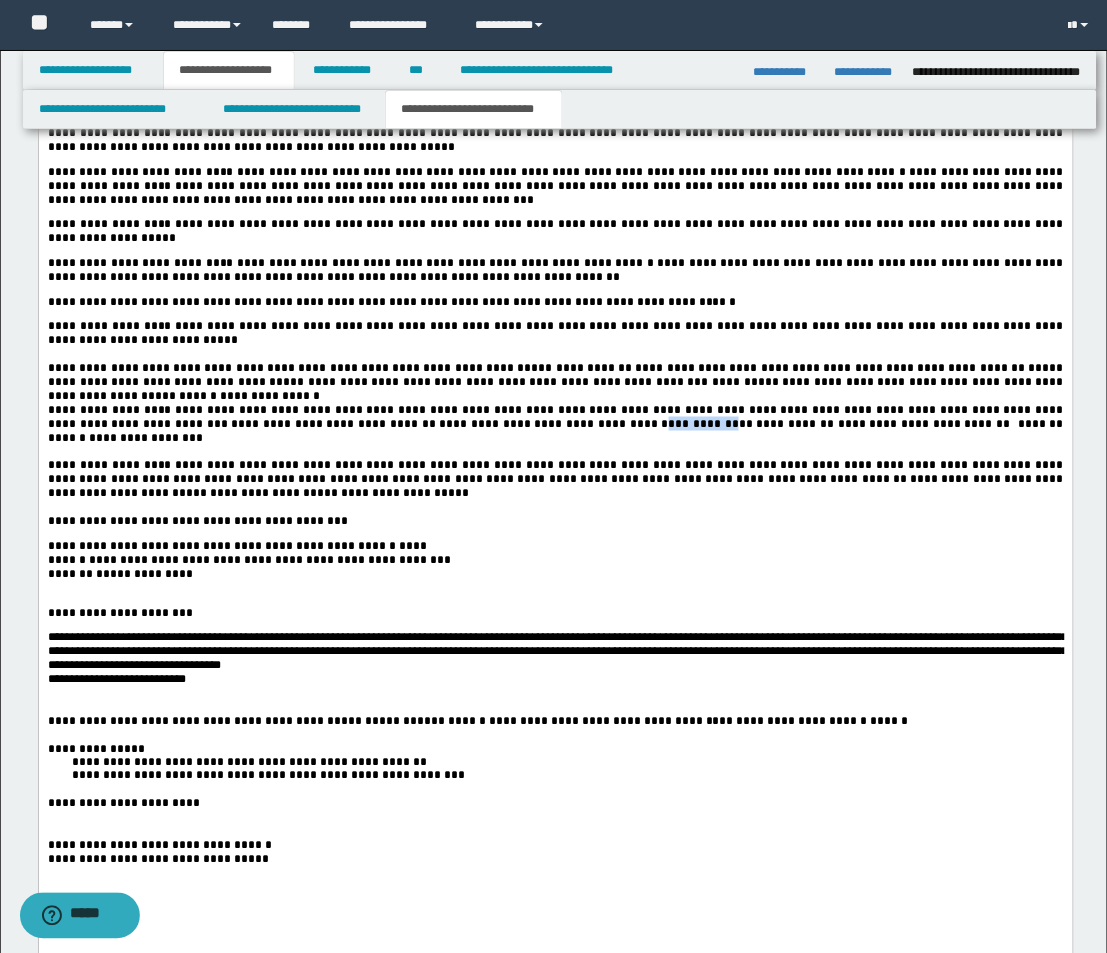 drag, startPoint x: 423, startPoint y: 505, endPoint x: 471, endPoint y: 503, distance: 48.04165 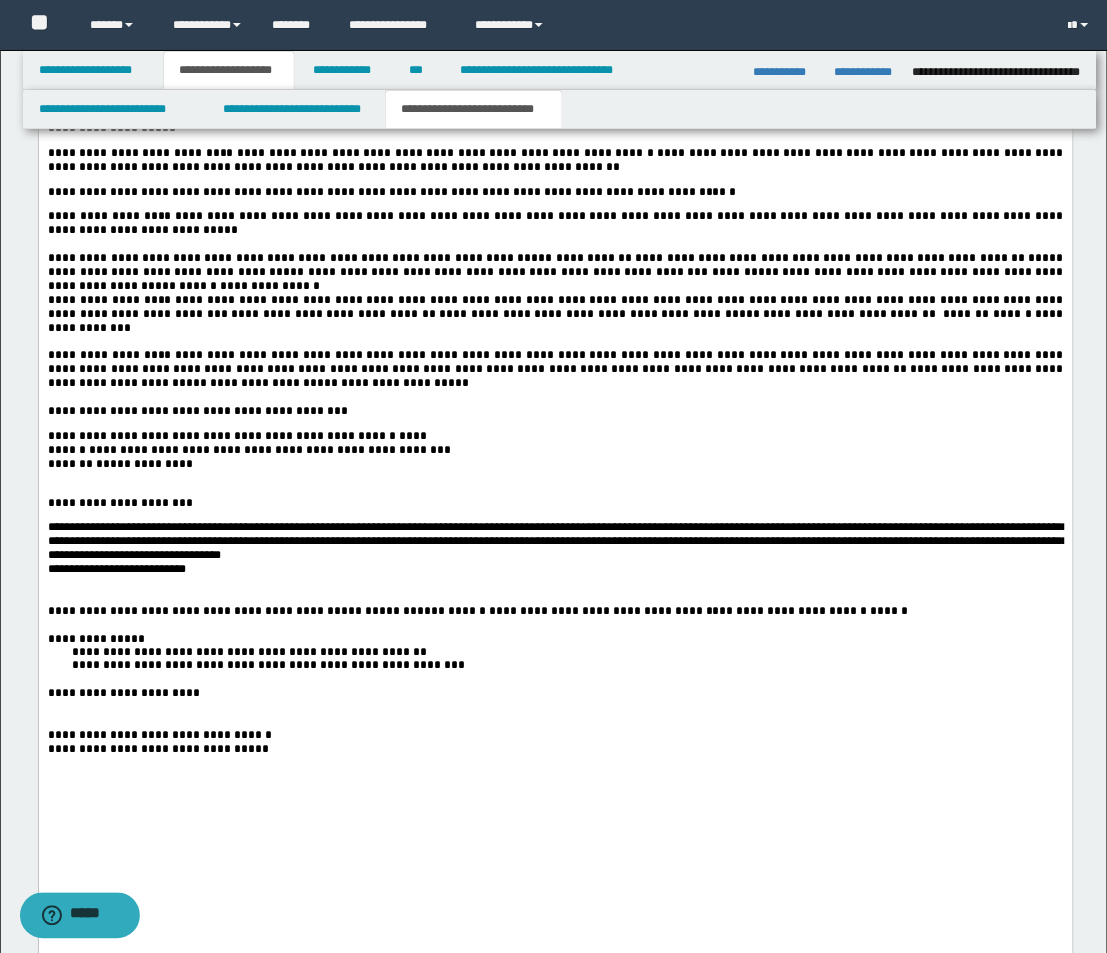 scroll, scrollTop: 3222, scrollLeft: 0, axis: vertical 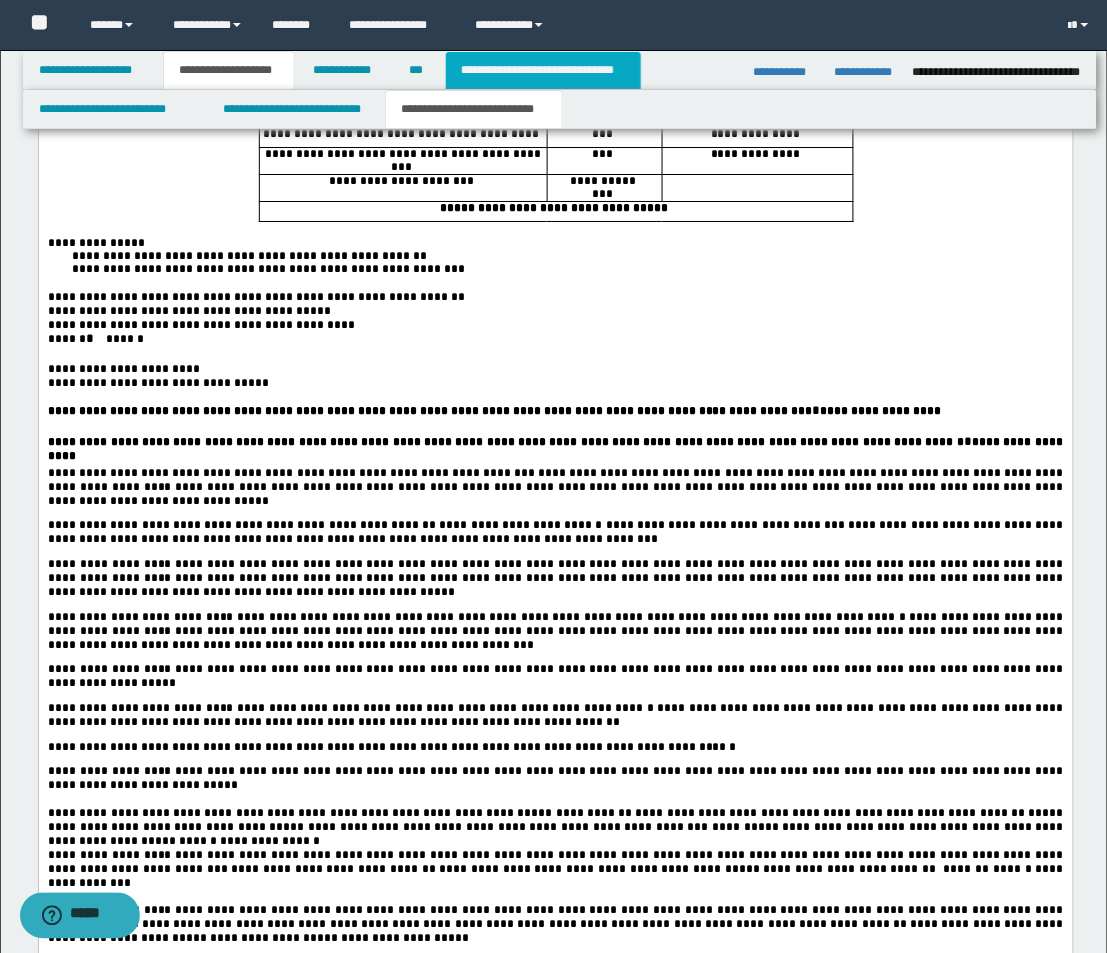 click on "**********" at bounding box center (543, 70) 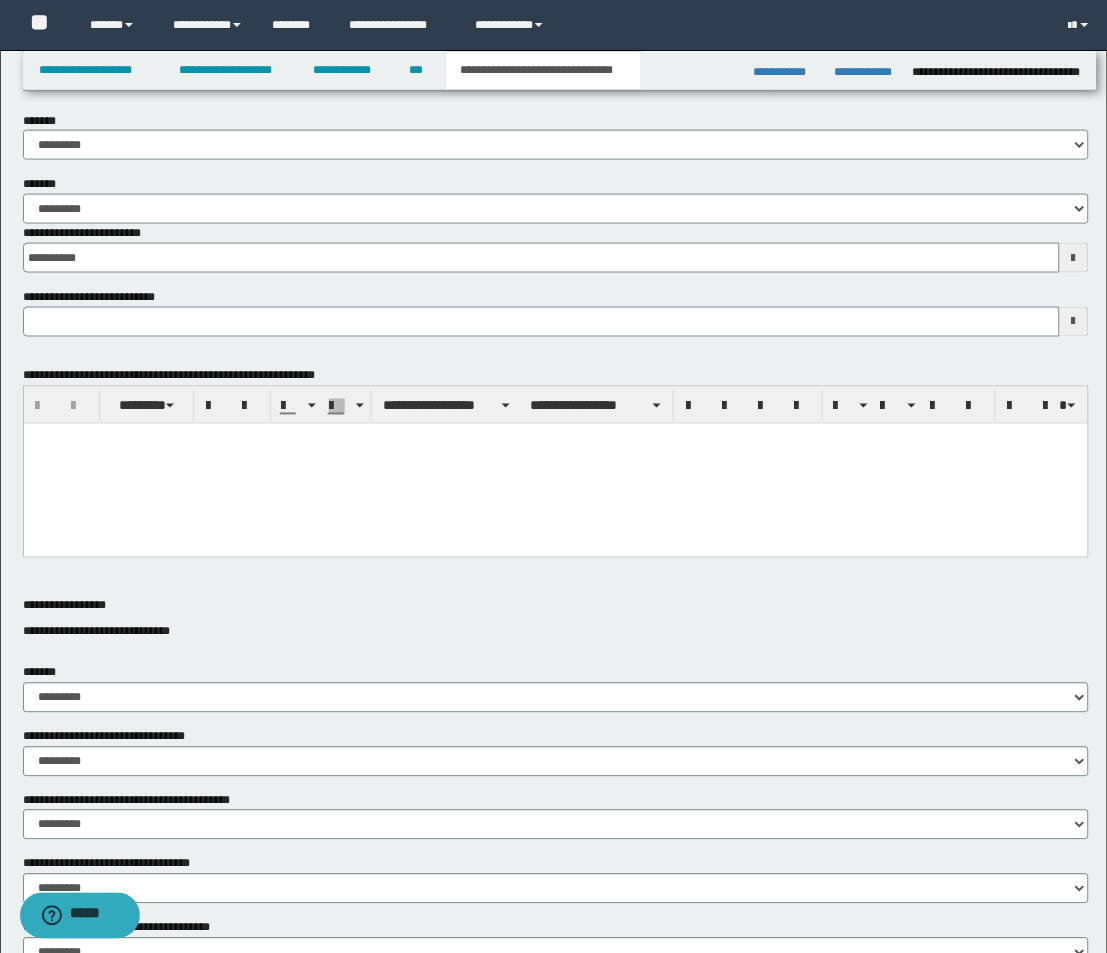 scroll, scrollTop: 433, scrollLeft: 0, axis: vertical 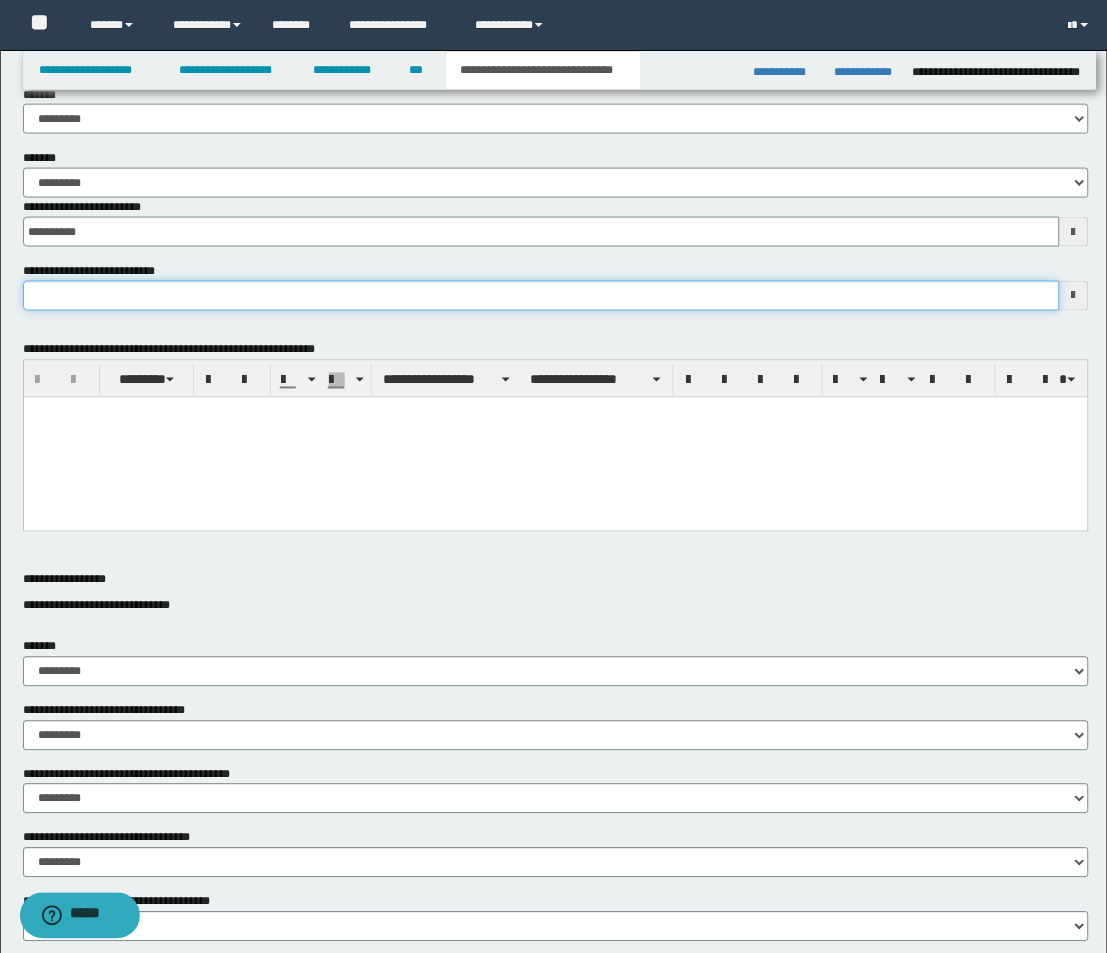 click on "**********" at bounding box center [541, 296] 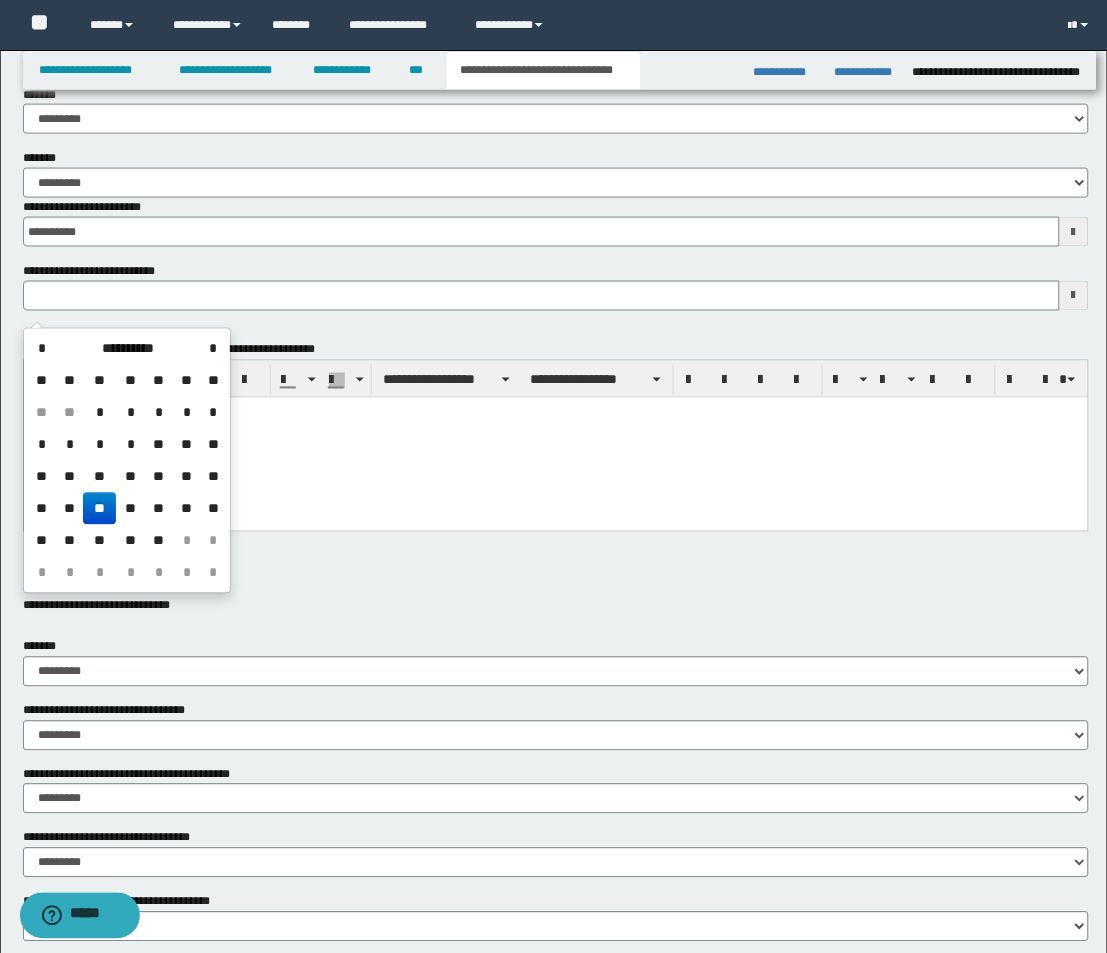 click on "**" at bounding box center (99, 509) 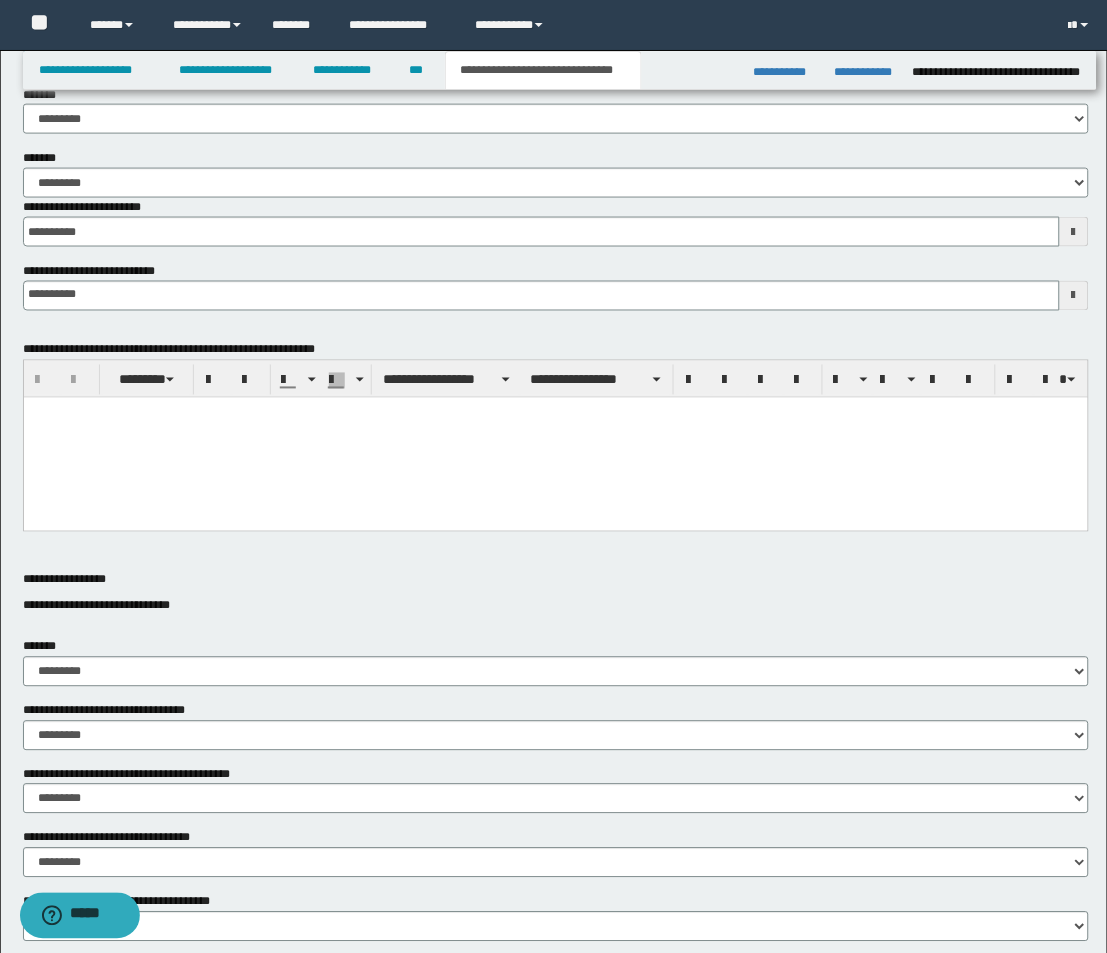 click at bounding box center [555, 437] 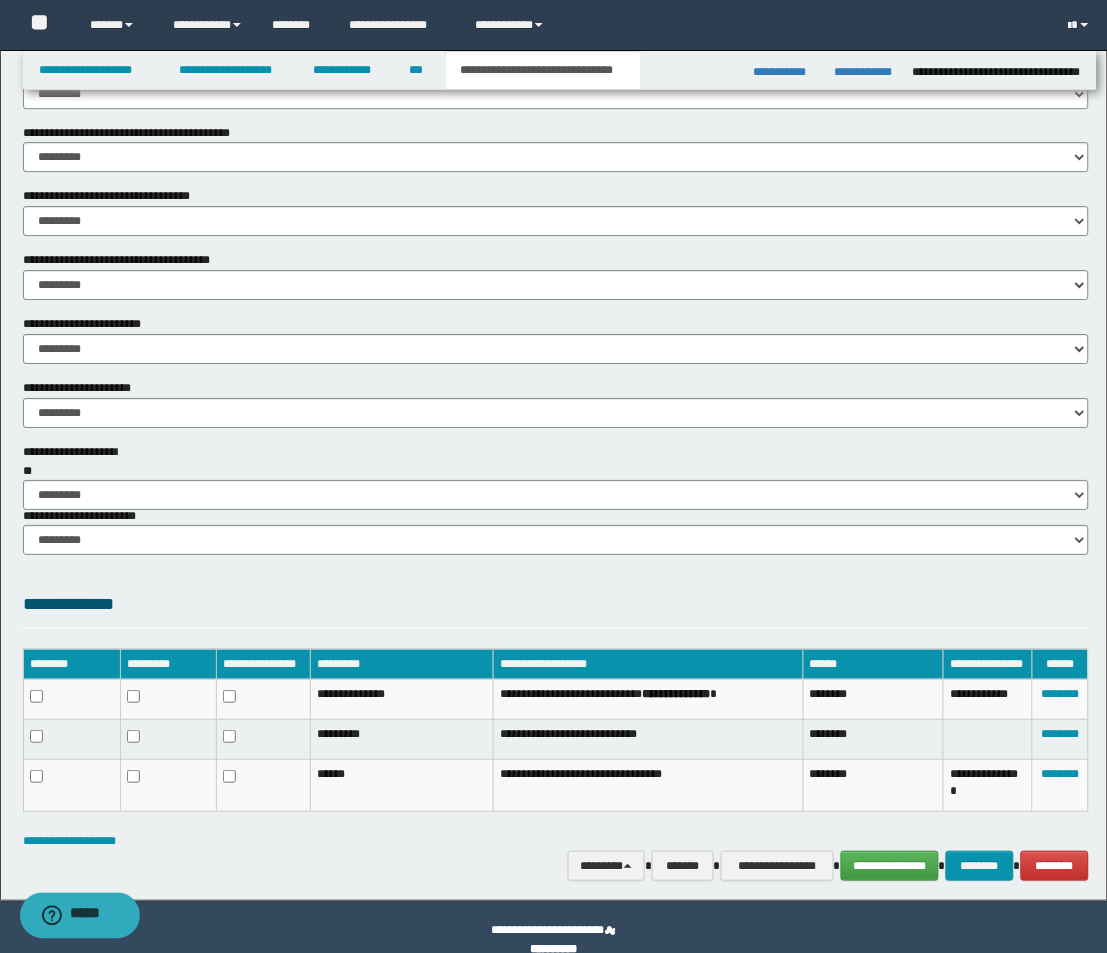 scroll, scrollTop: 1100, scrollLeft: 0, axis: vertical 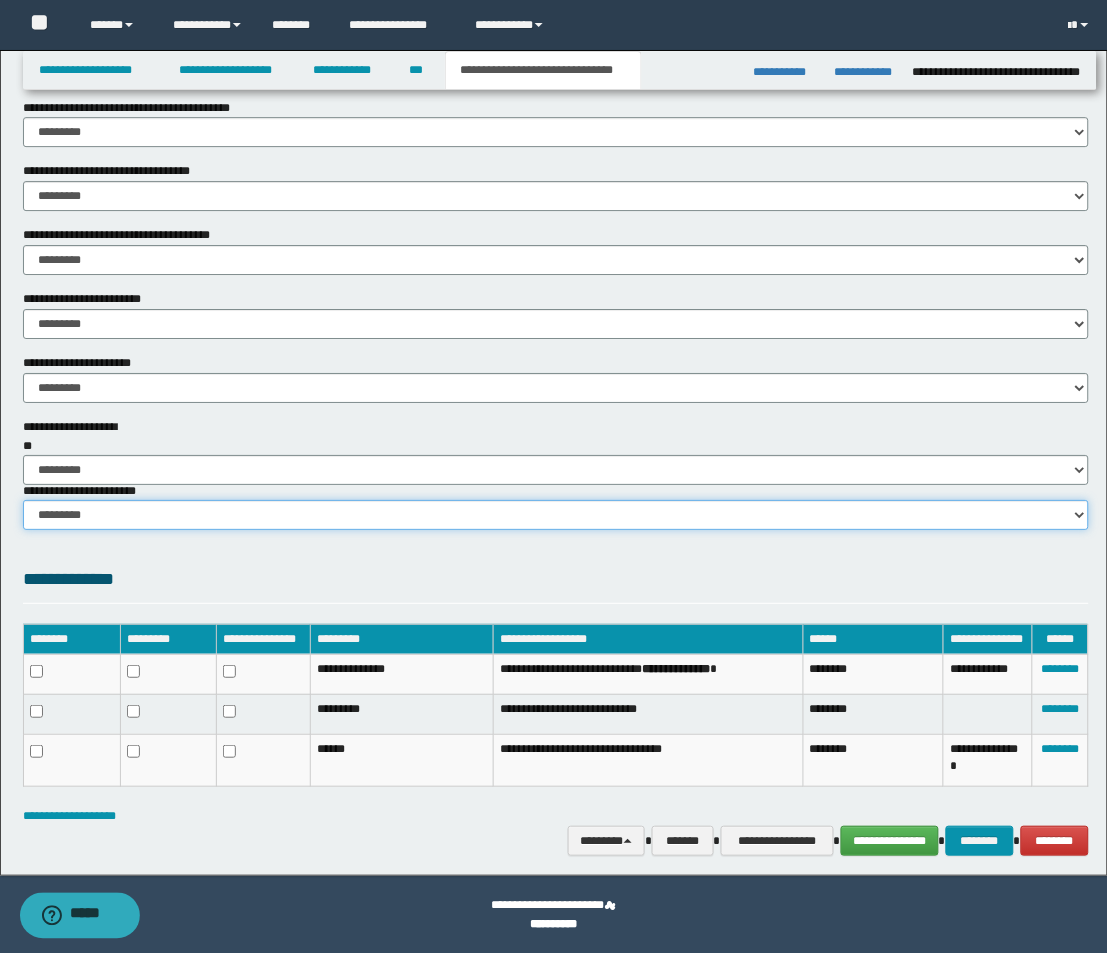 drag, startPoint x: 198, startPoint y: 521, endPoint x: 198, endPoint y: 534, distance: 13 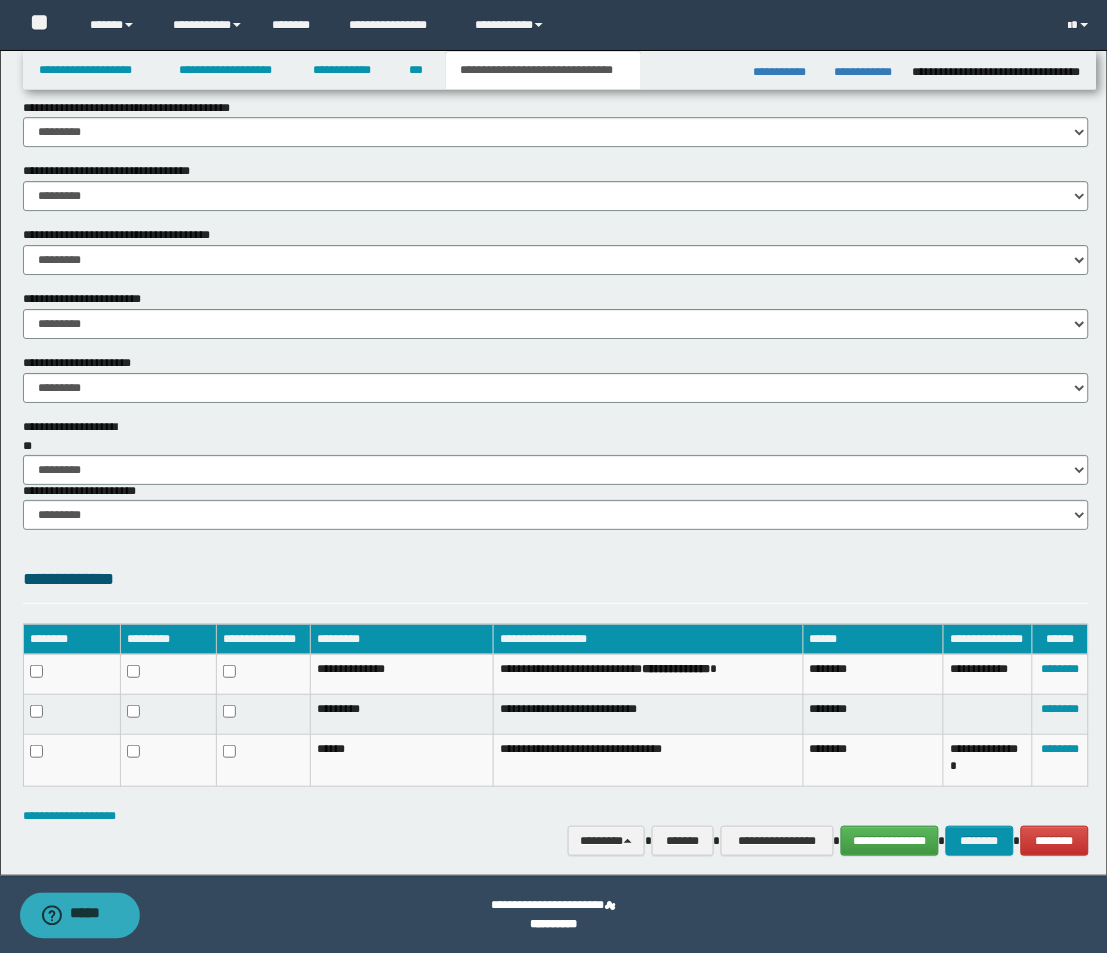 click on "**********" at bounding box center [556, -58] 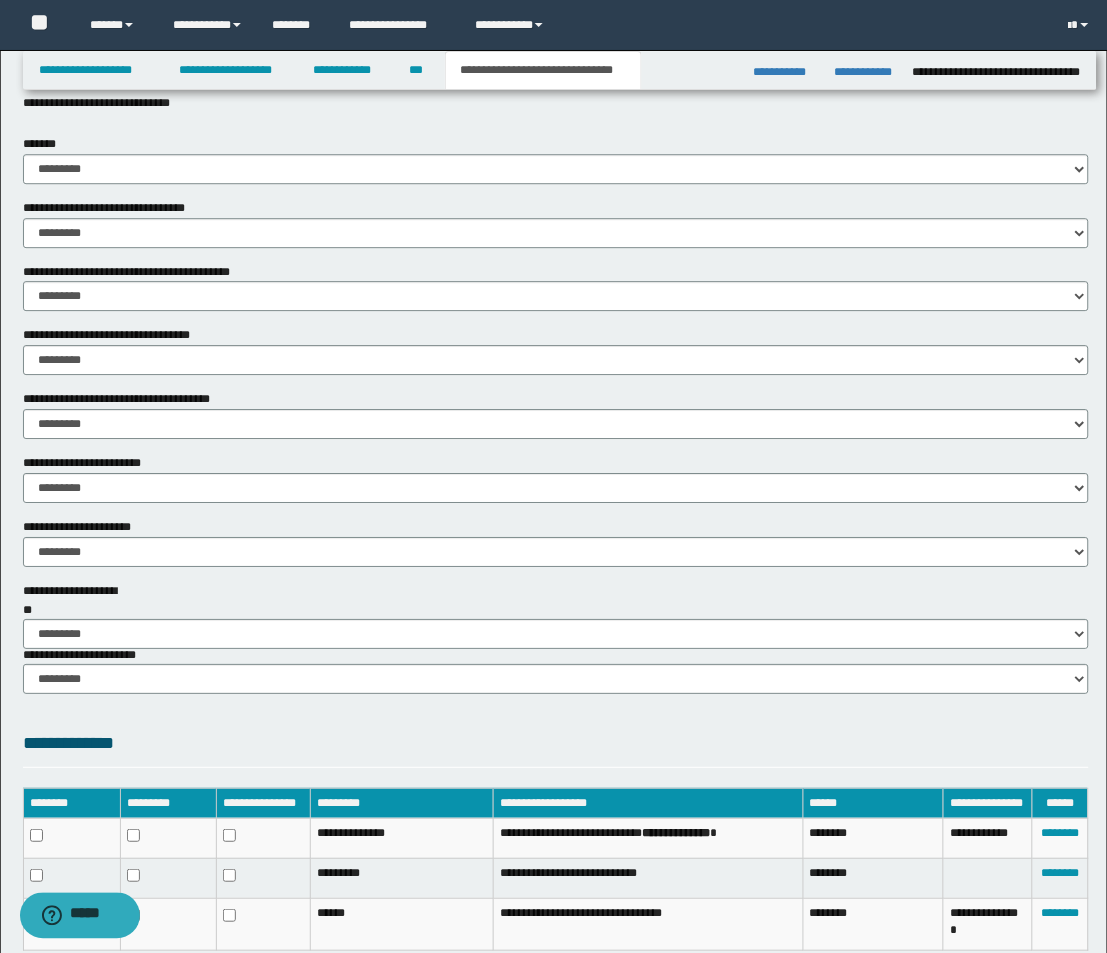 scroll, scrollTop: 1100, scrollLeft: 0, axis: vertical 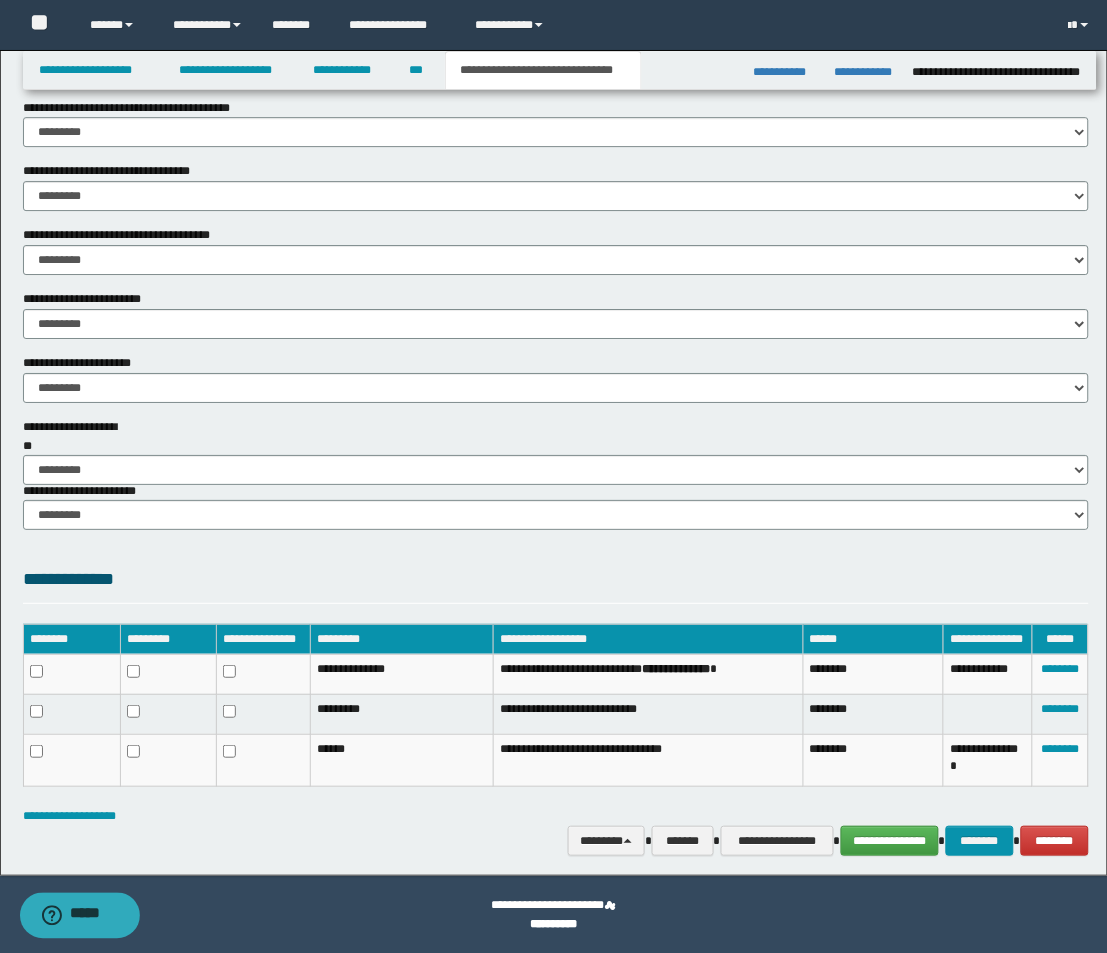 click on "**********" at bounding box center [554, -87] 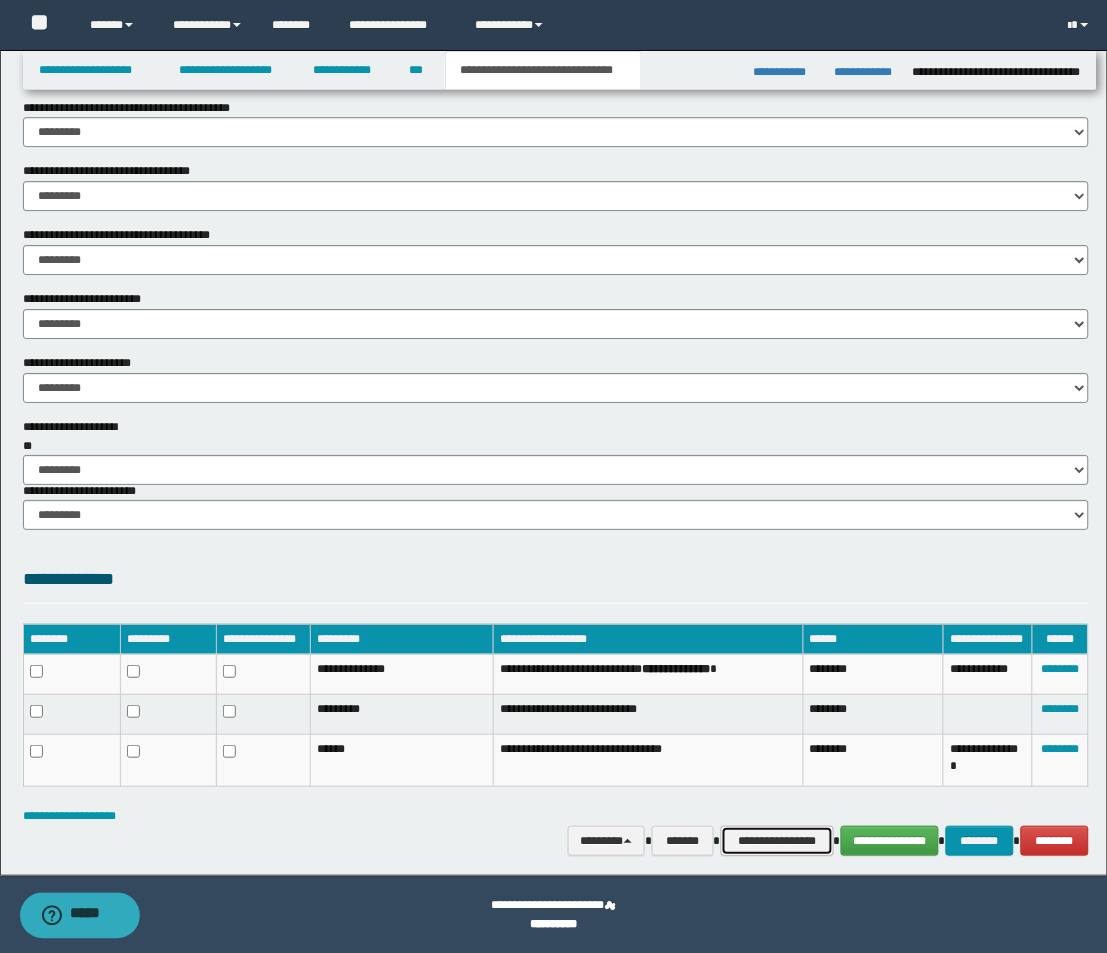 click on "**********" at bounding box center (777, 841) 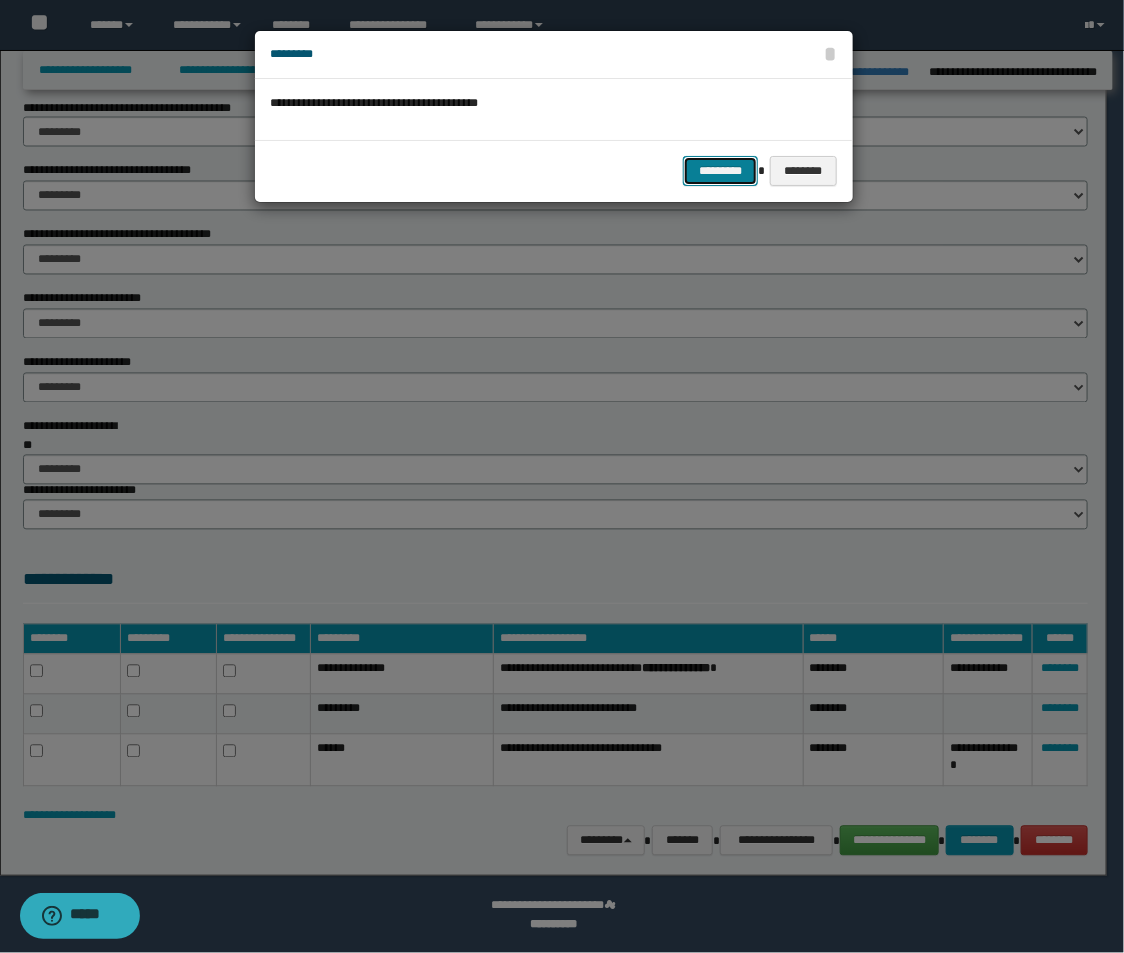 click on "*********" at bounding box center [720, 171] 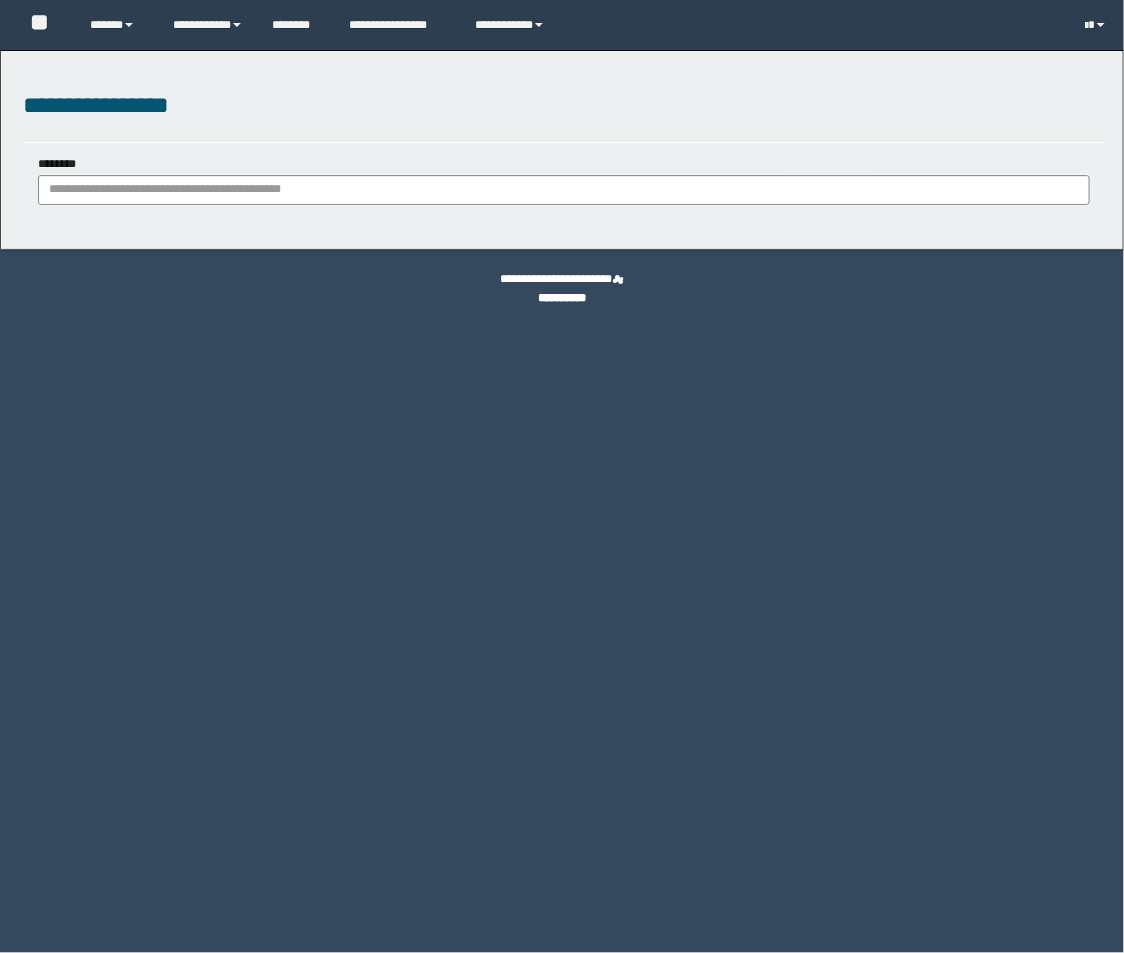 scroll, scrollTop: 0, scrollLeft: 0, axis: both 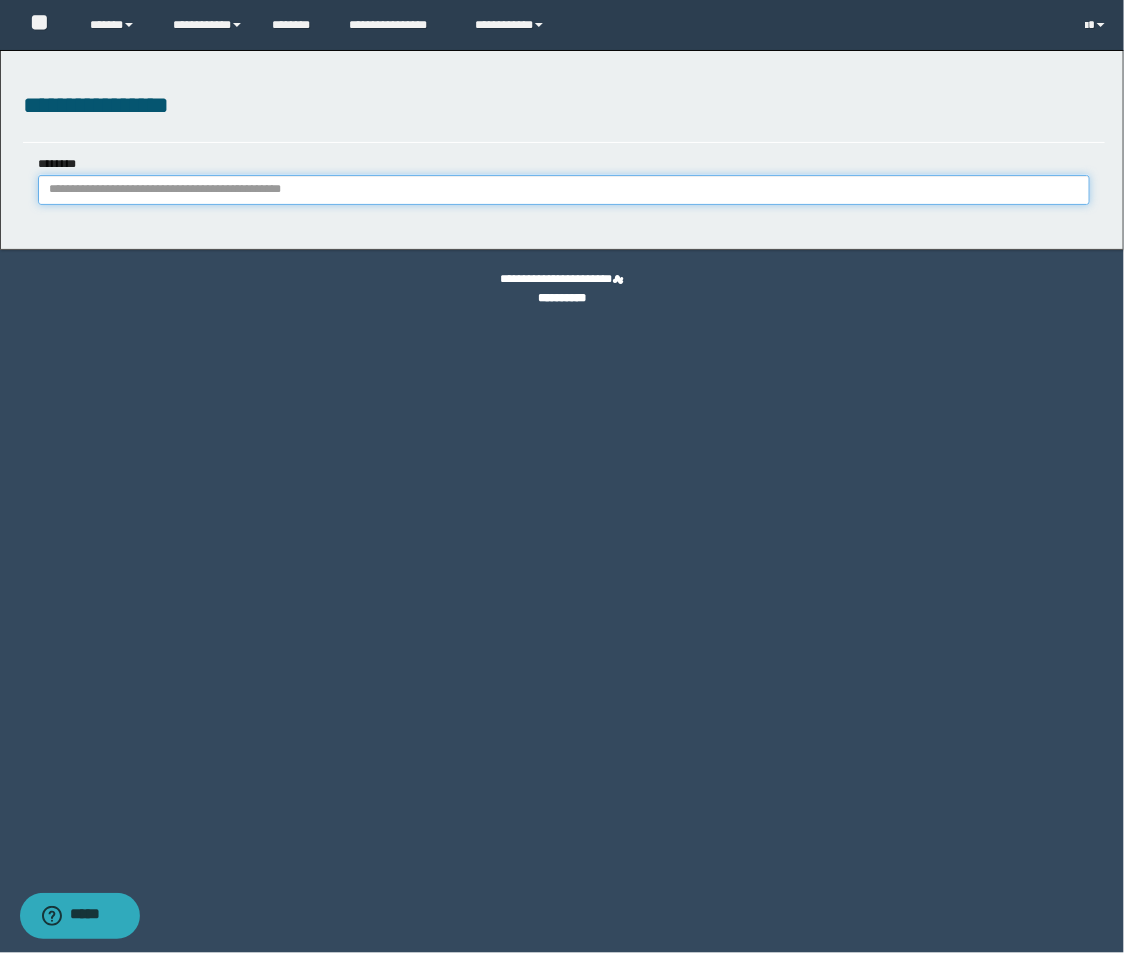 click on "********" at bounding box center [564, 190] 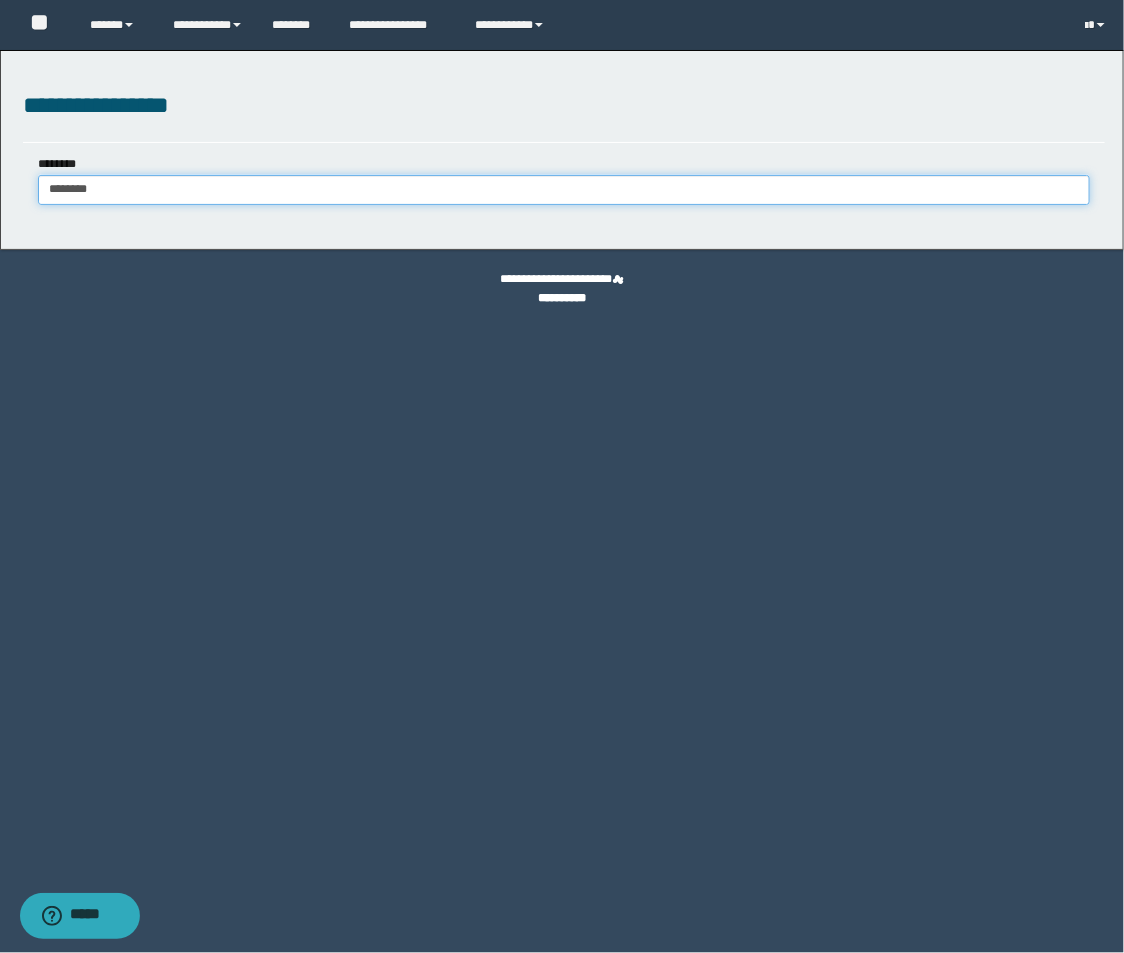 type on "********" 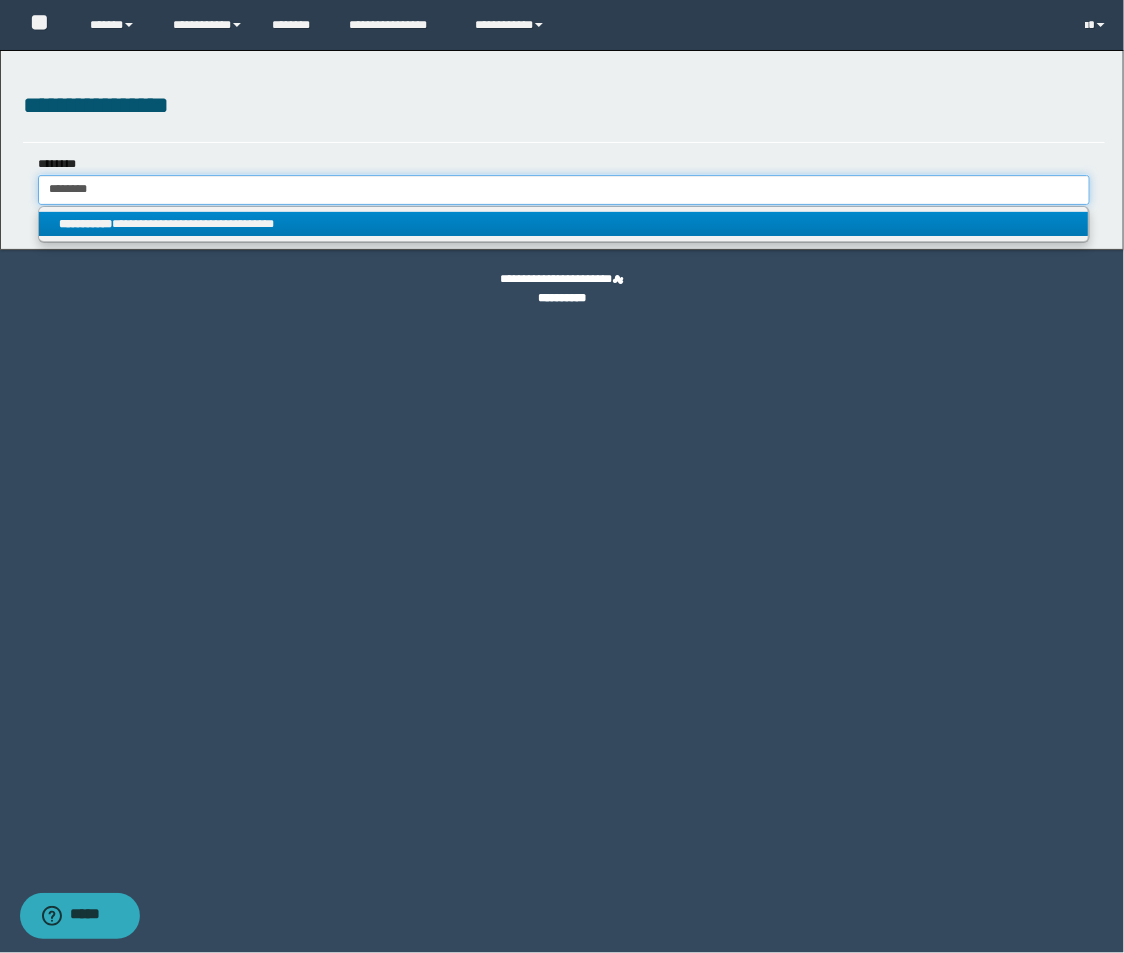 type on "********" 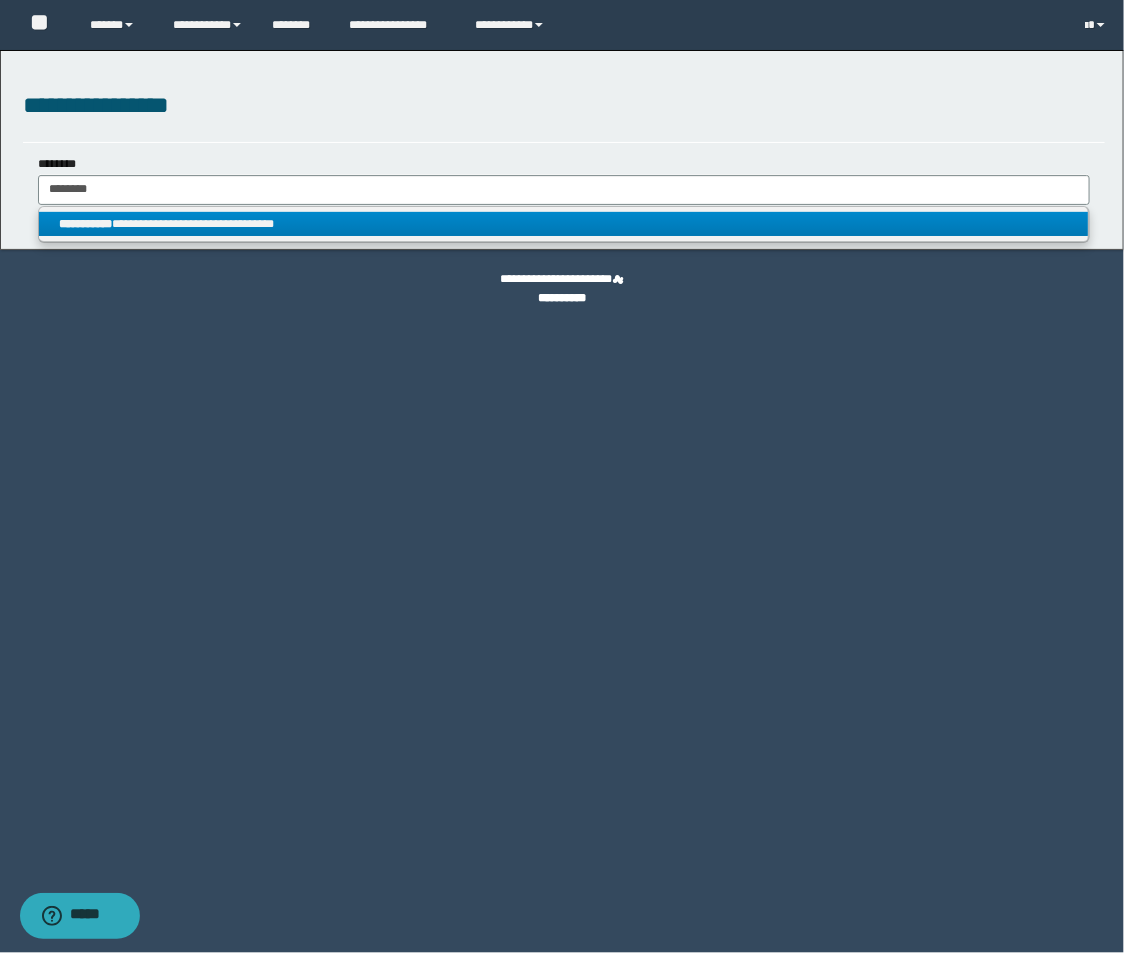 click on "**********" at bounding box center (564, 224) 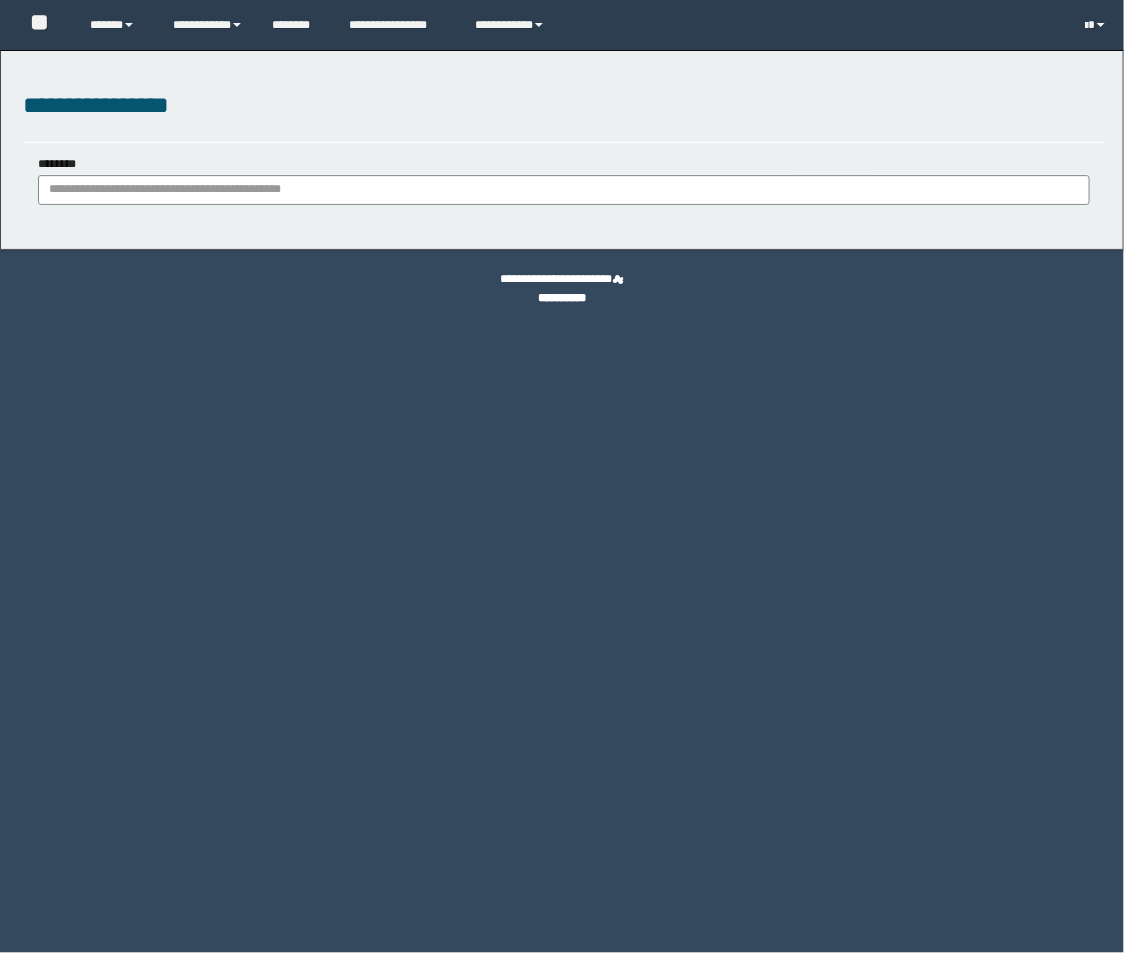 scroll, scrollTop: 0, scrollLeft: 0, axis: both 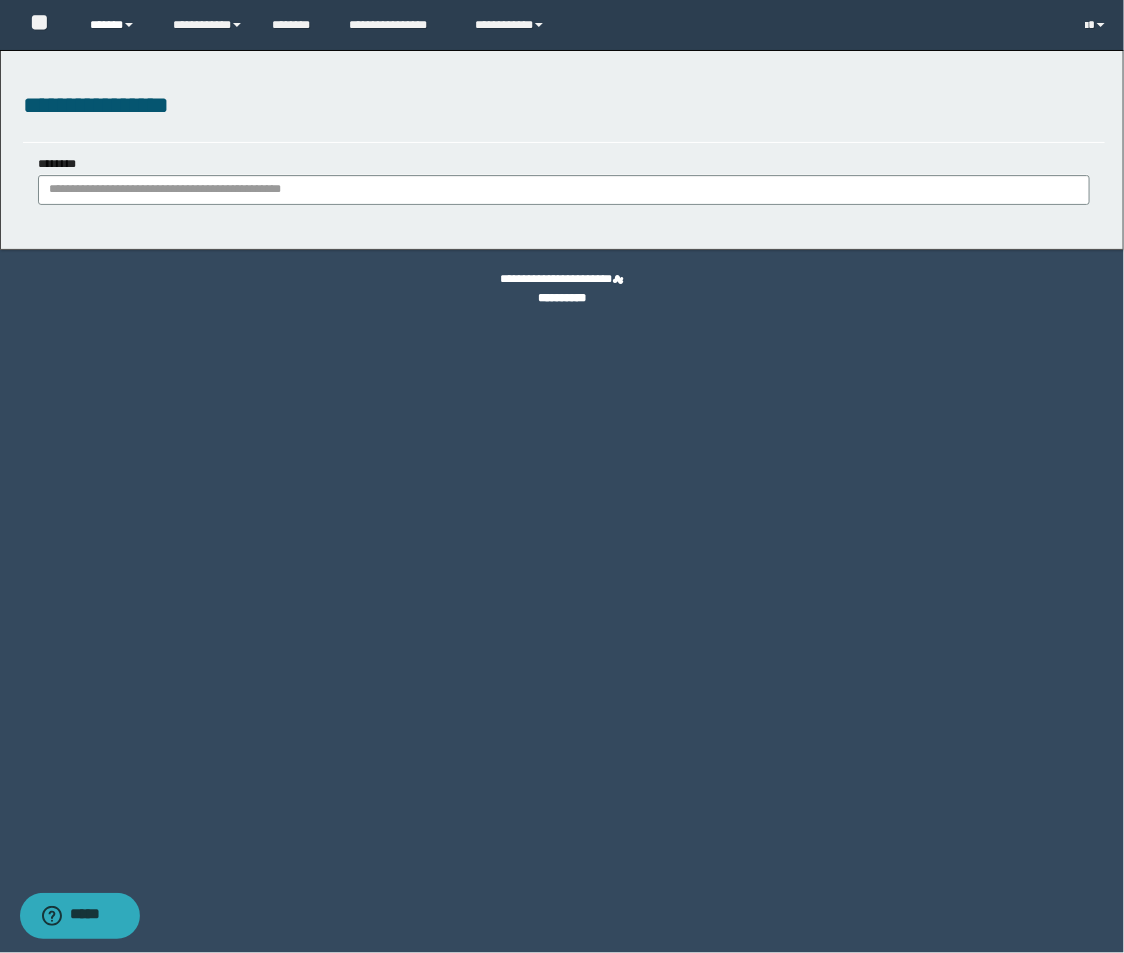 click on "******" at bounding box center (116, 25) 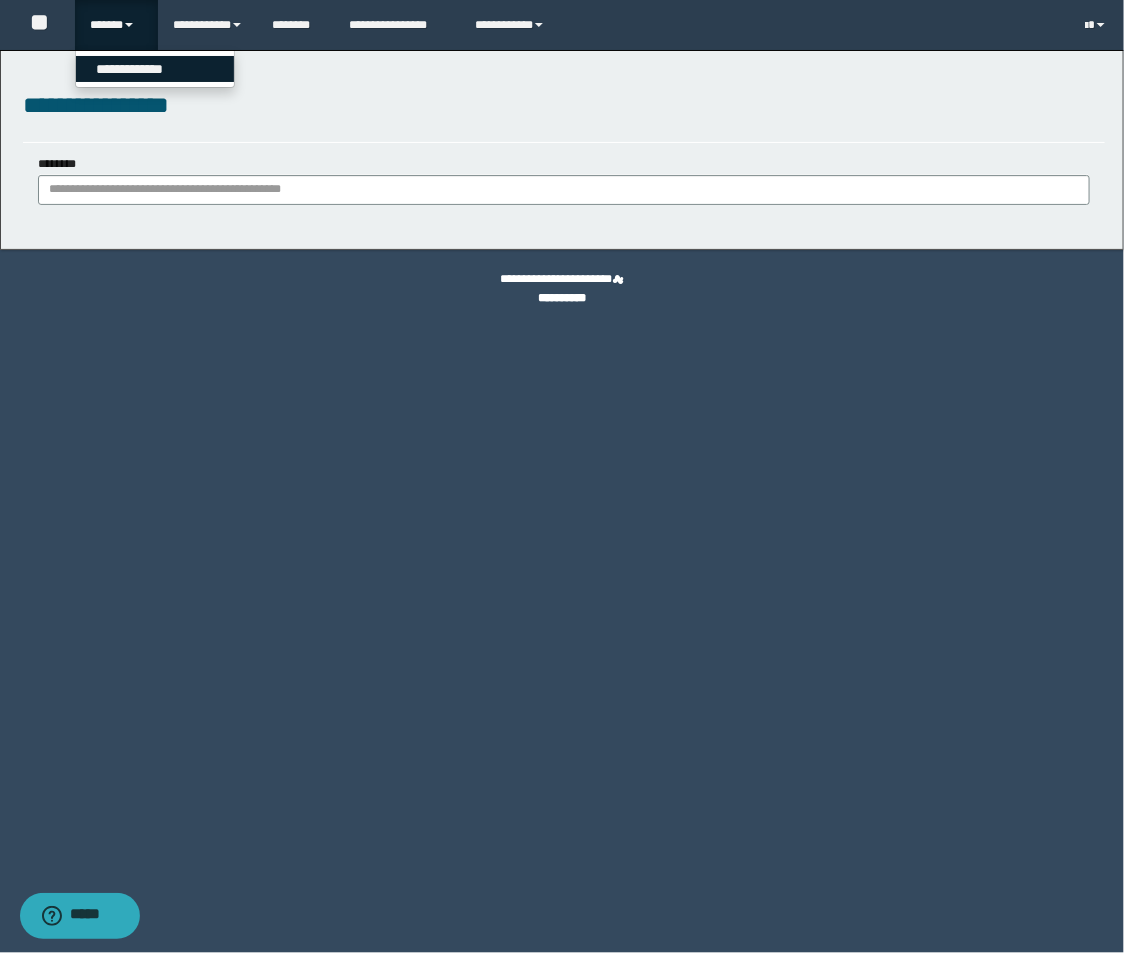 click on "**********" at bounding box center (155, 69) 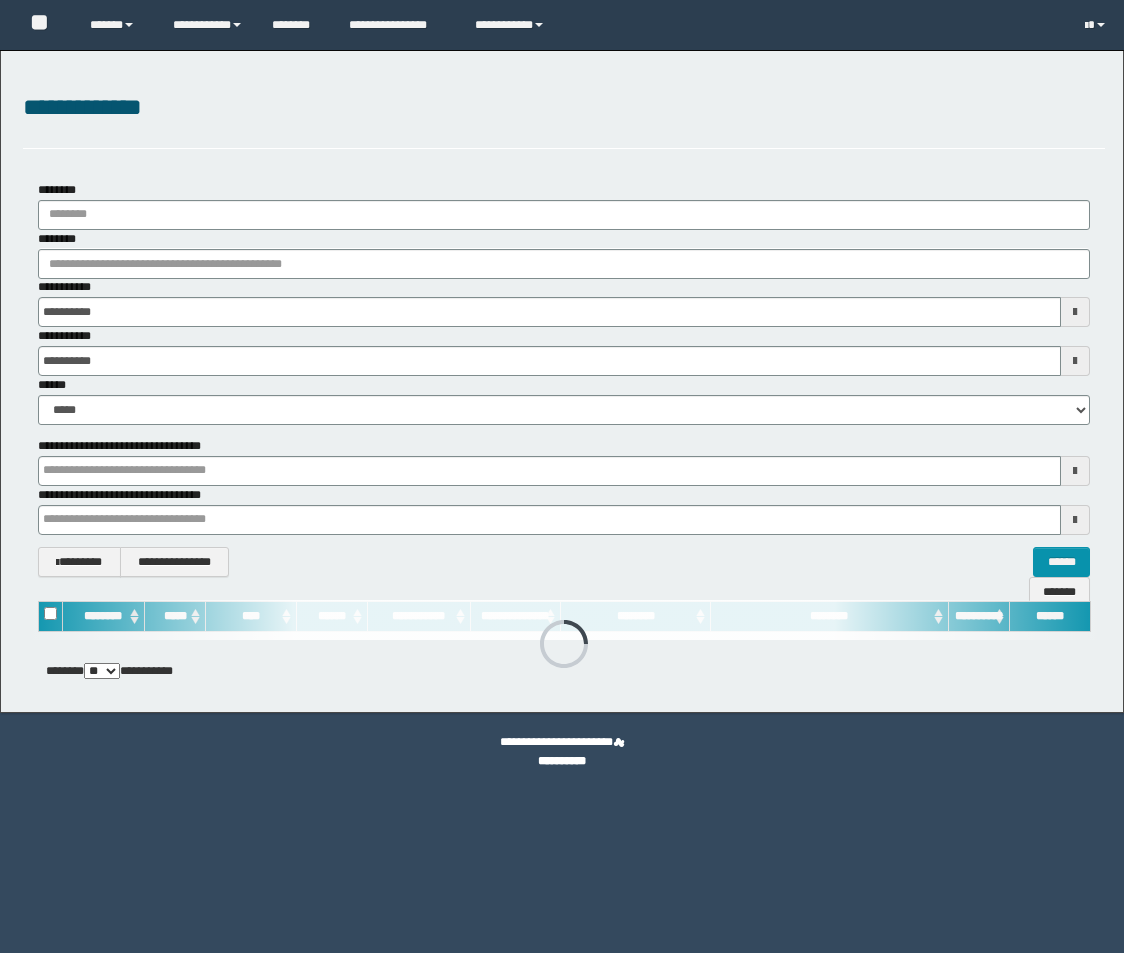 scroll, scrollTop: 0, scrollLeft: 0, axis: both 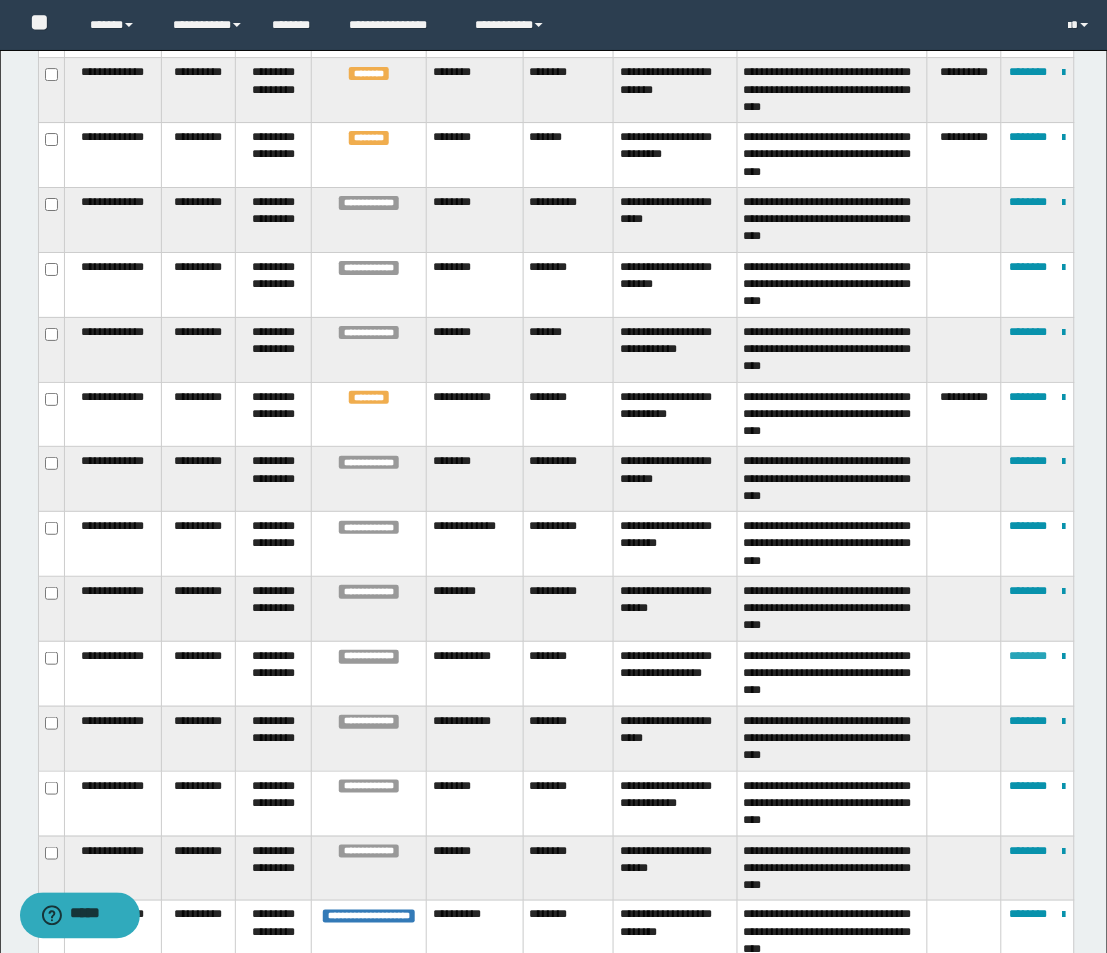 click on "********" at bounding box center [1029, 656] 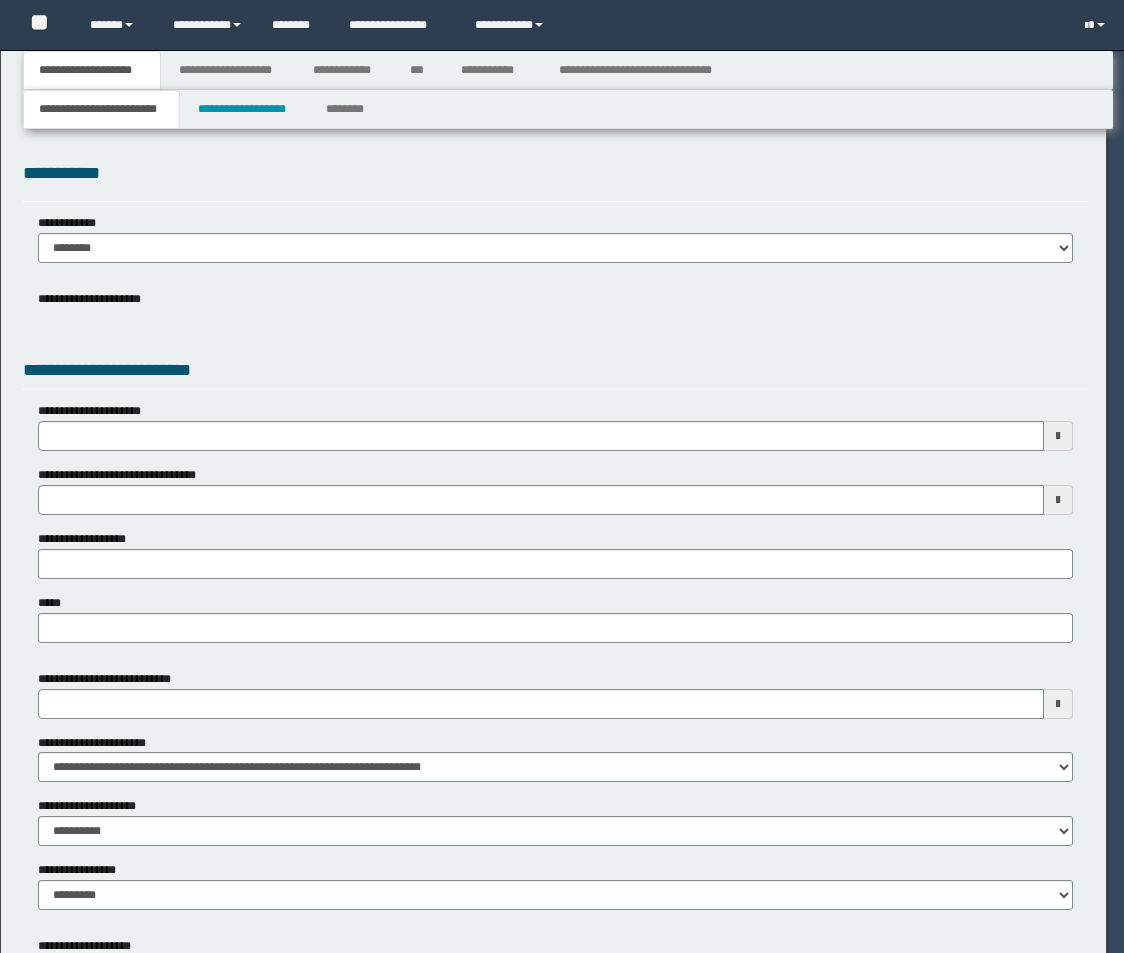 scroll, scrollTop: 0, scrollLeft: 0, axis: both 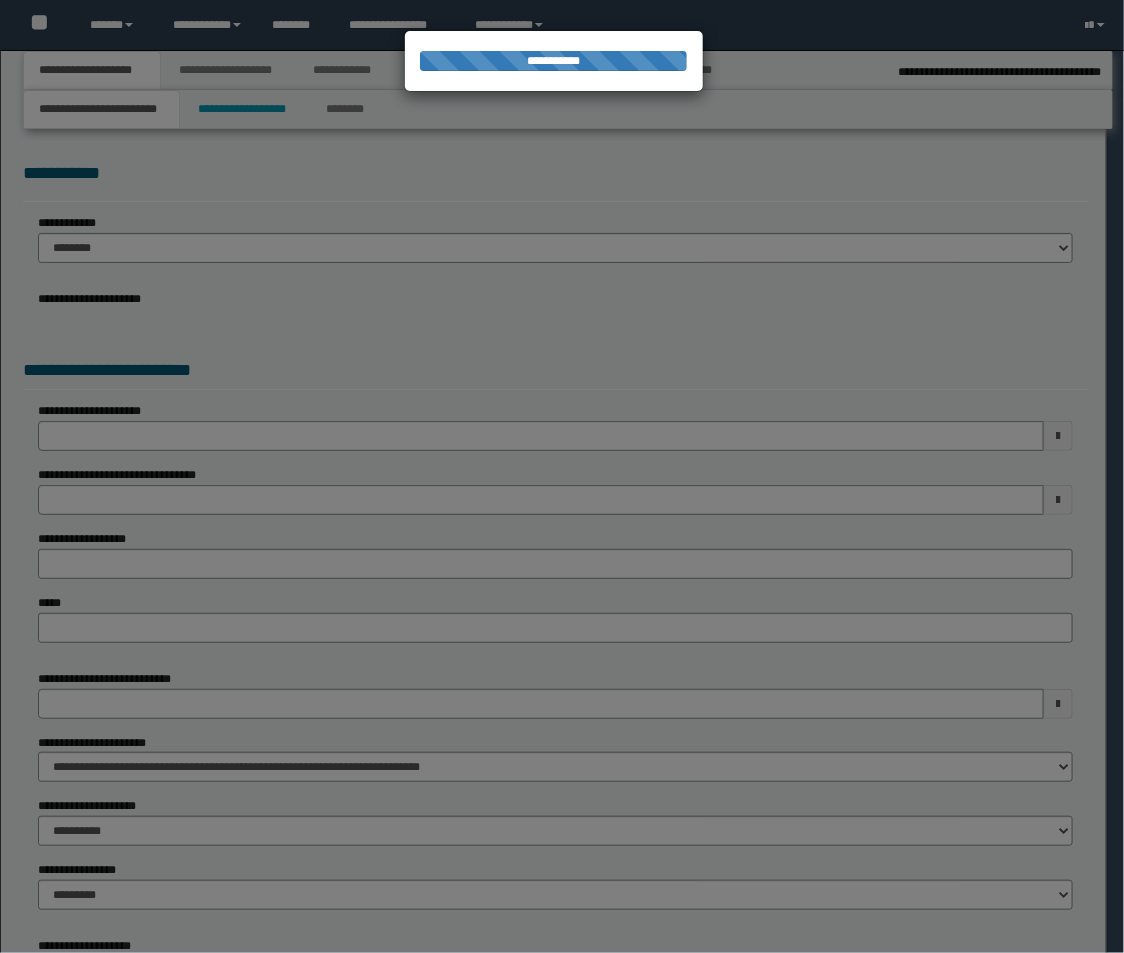 select on "**" 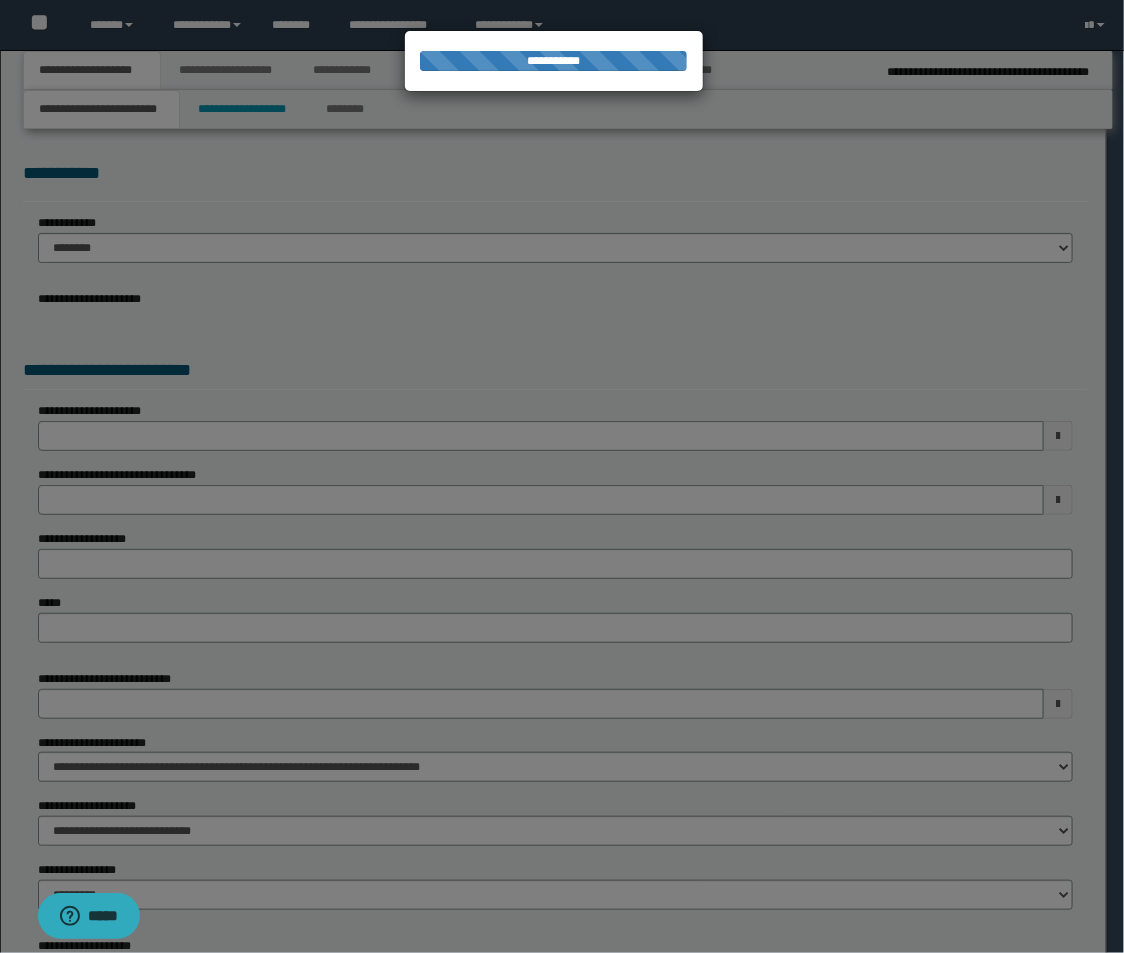 scroll, scrollTop: 0, scrollLeft: 0, axis: both 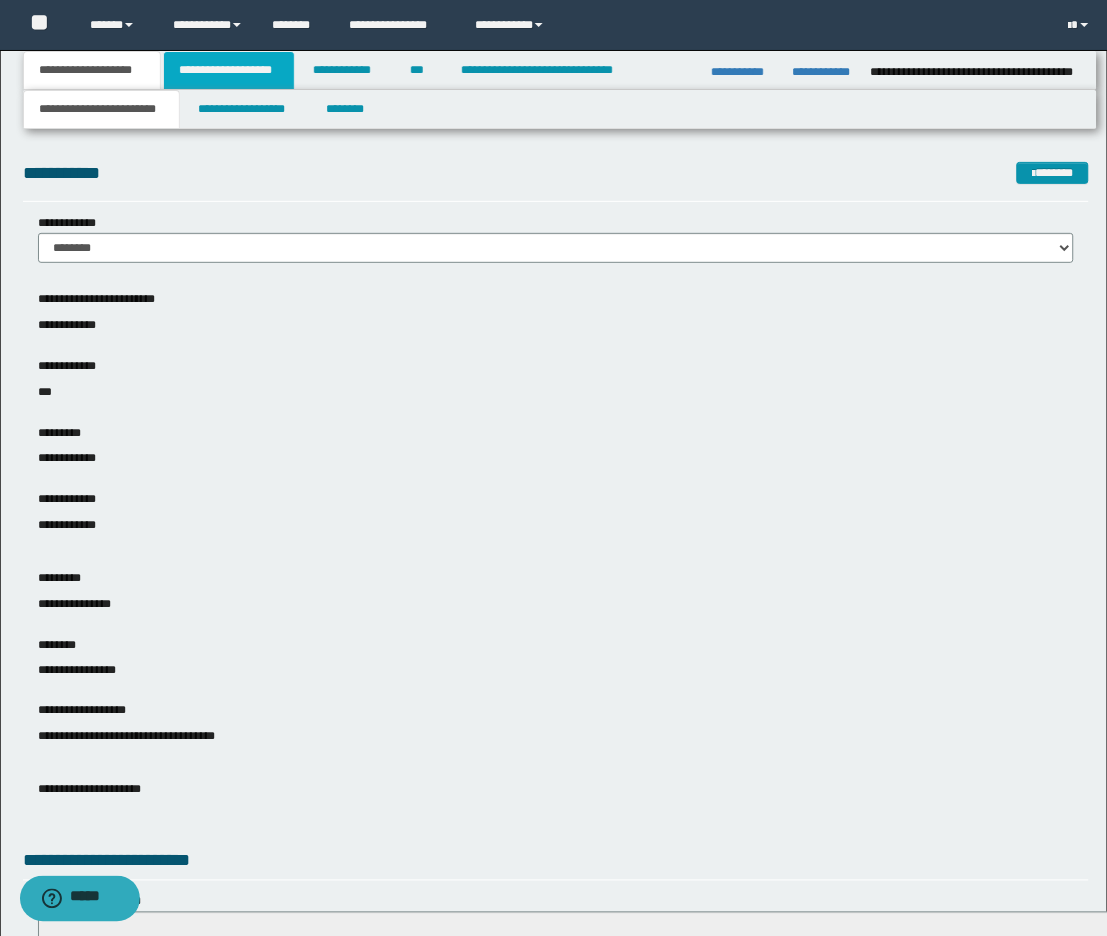 click on "**********" at bounding box center (229, 70) 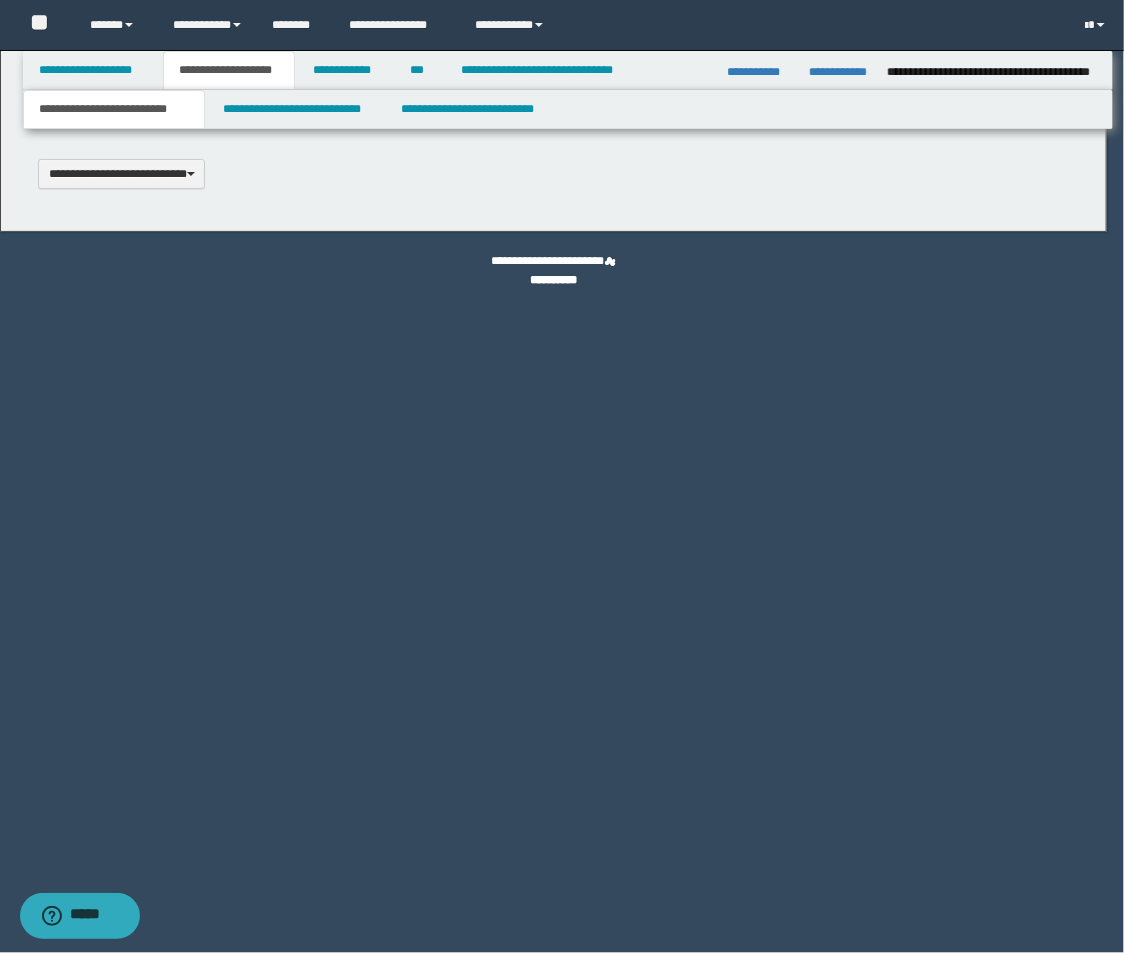 type 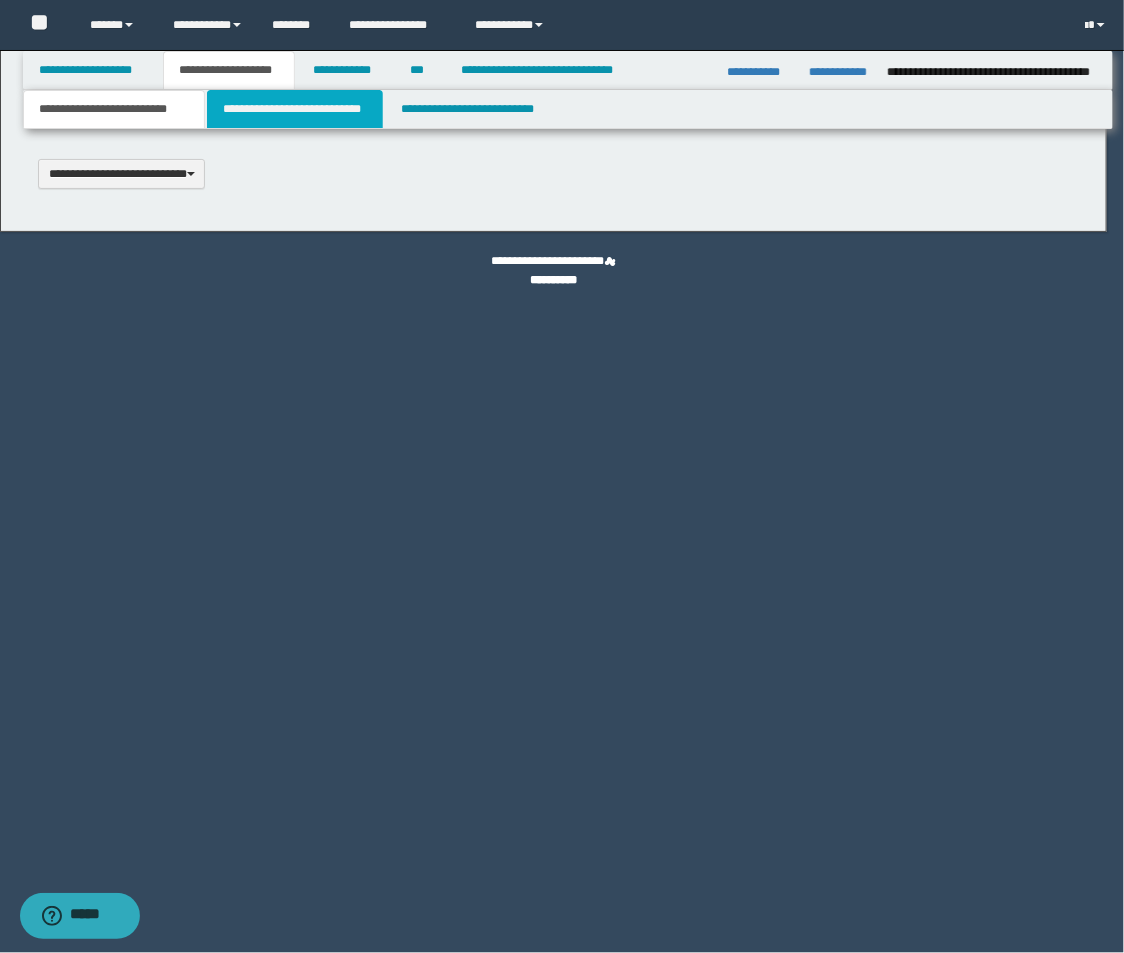 type on "**********" 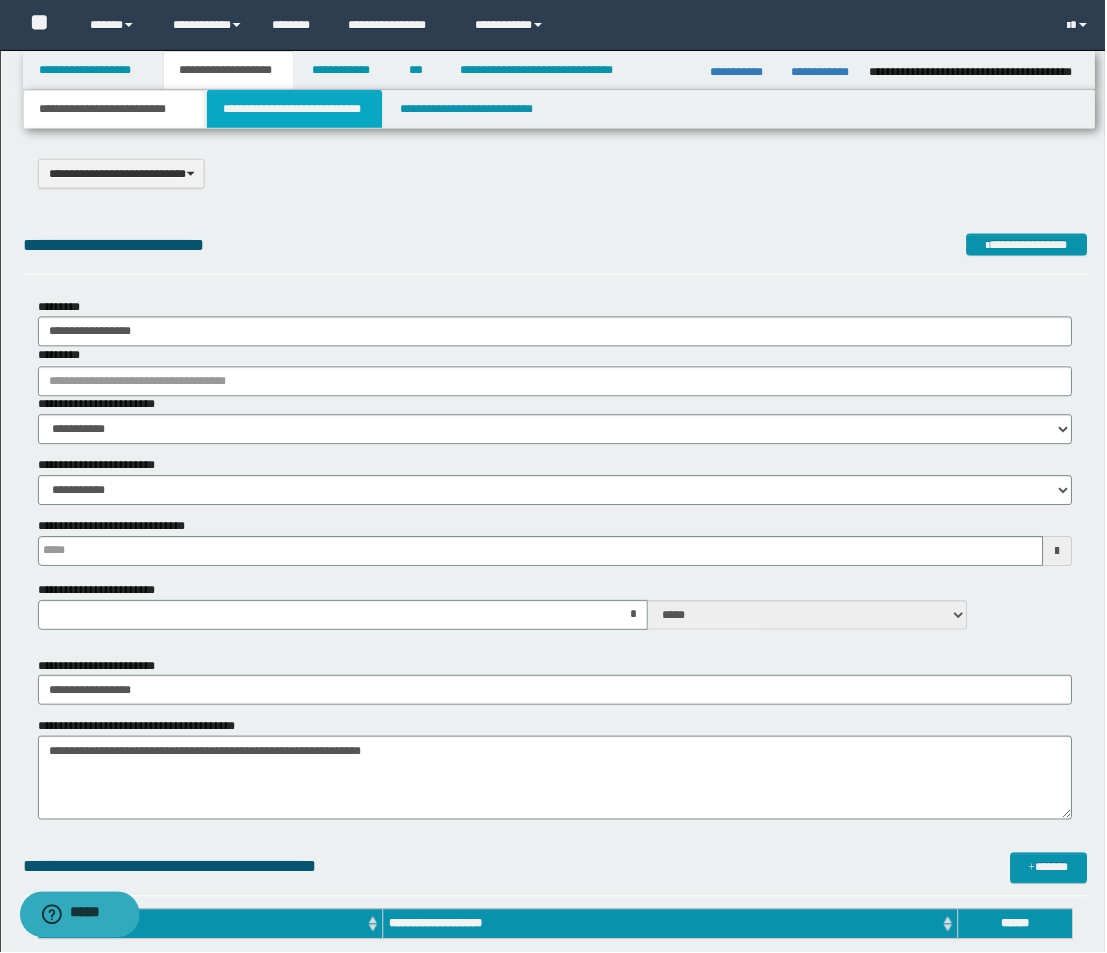 click on "**********" at bounding box center (295, 109) 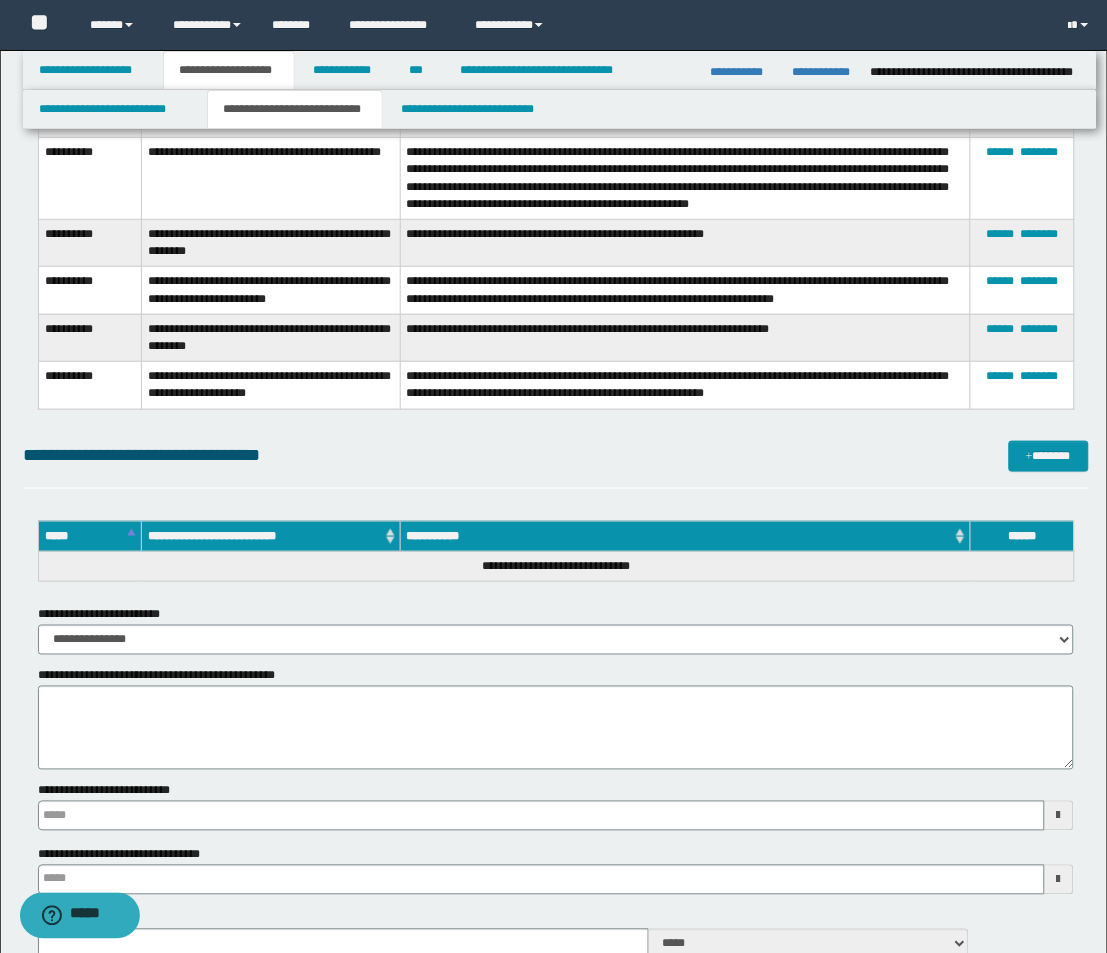 scroll, scrollTop: 5923, scrollLeft: 0, axis: vertical 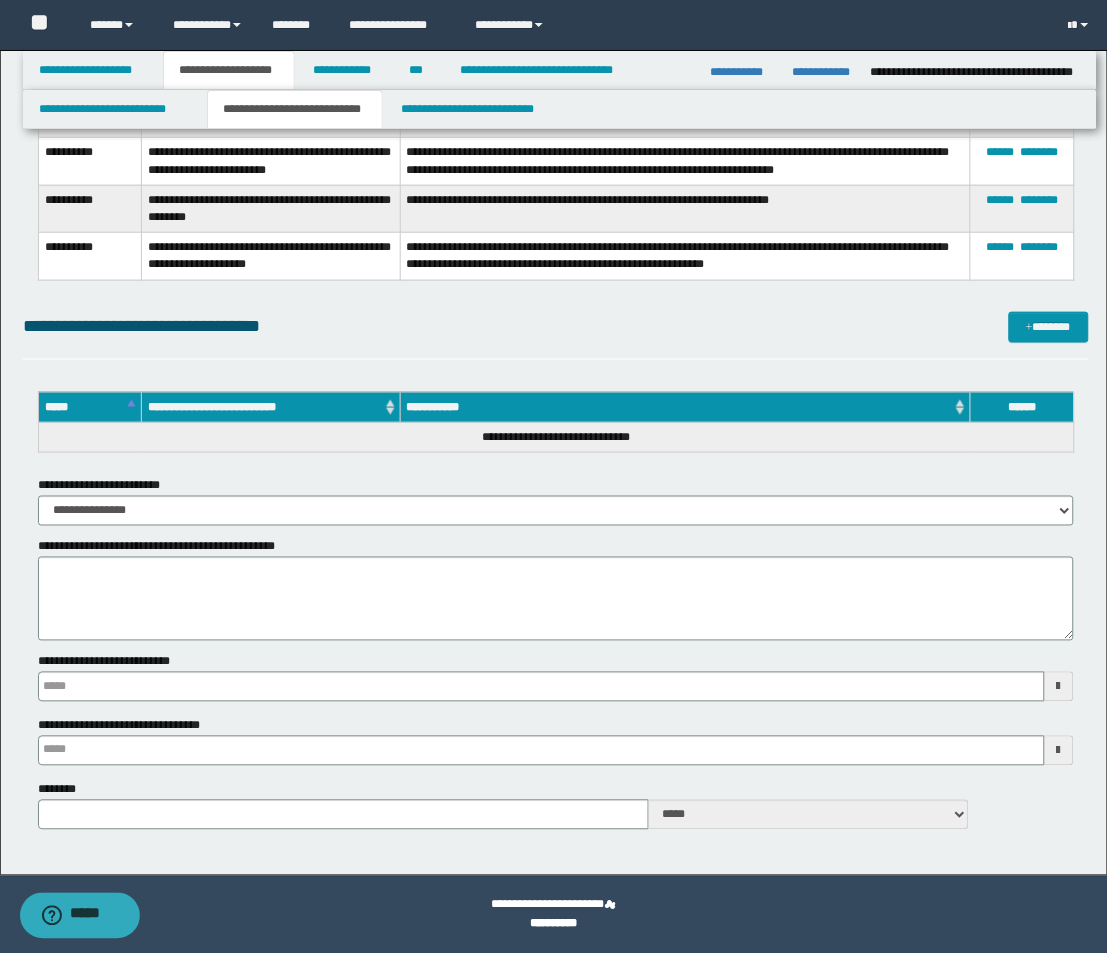 type 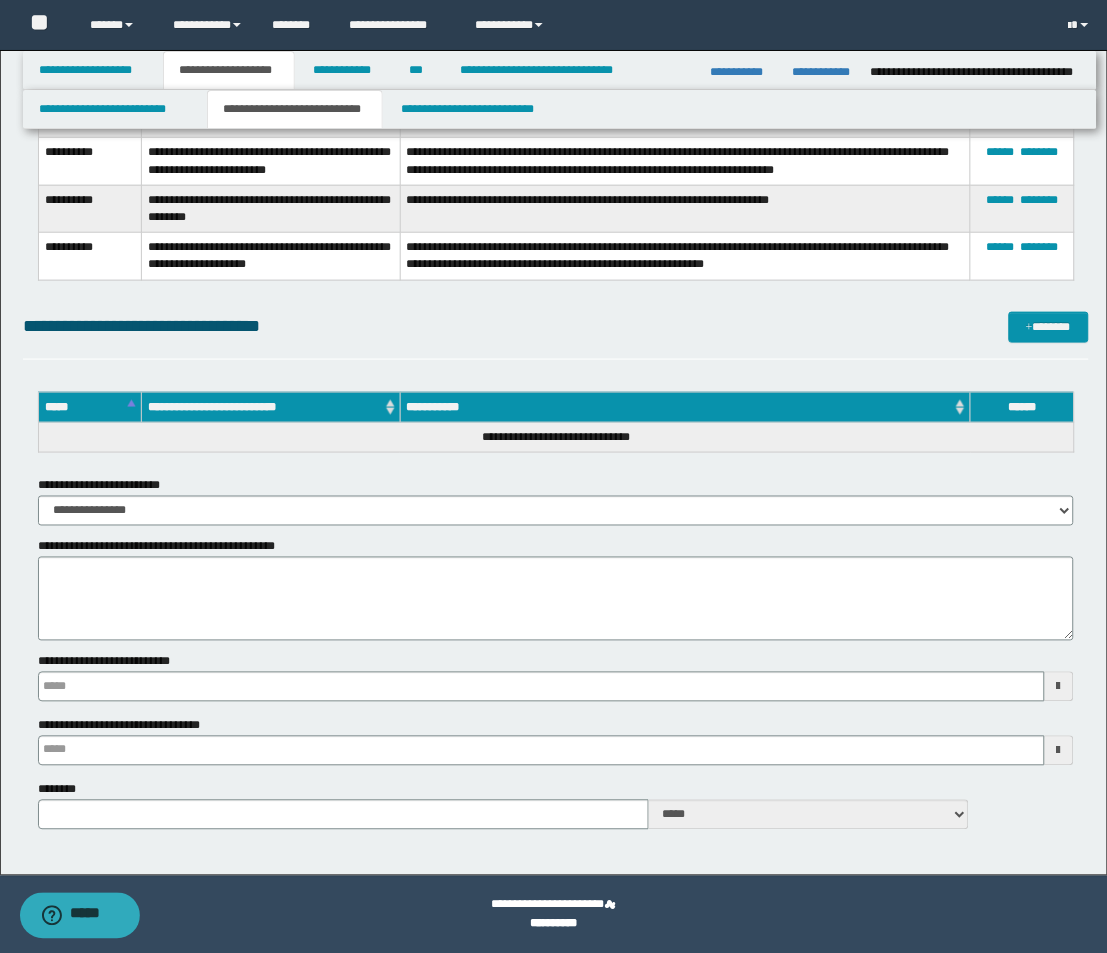 type 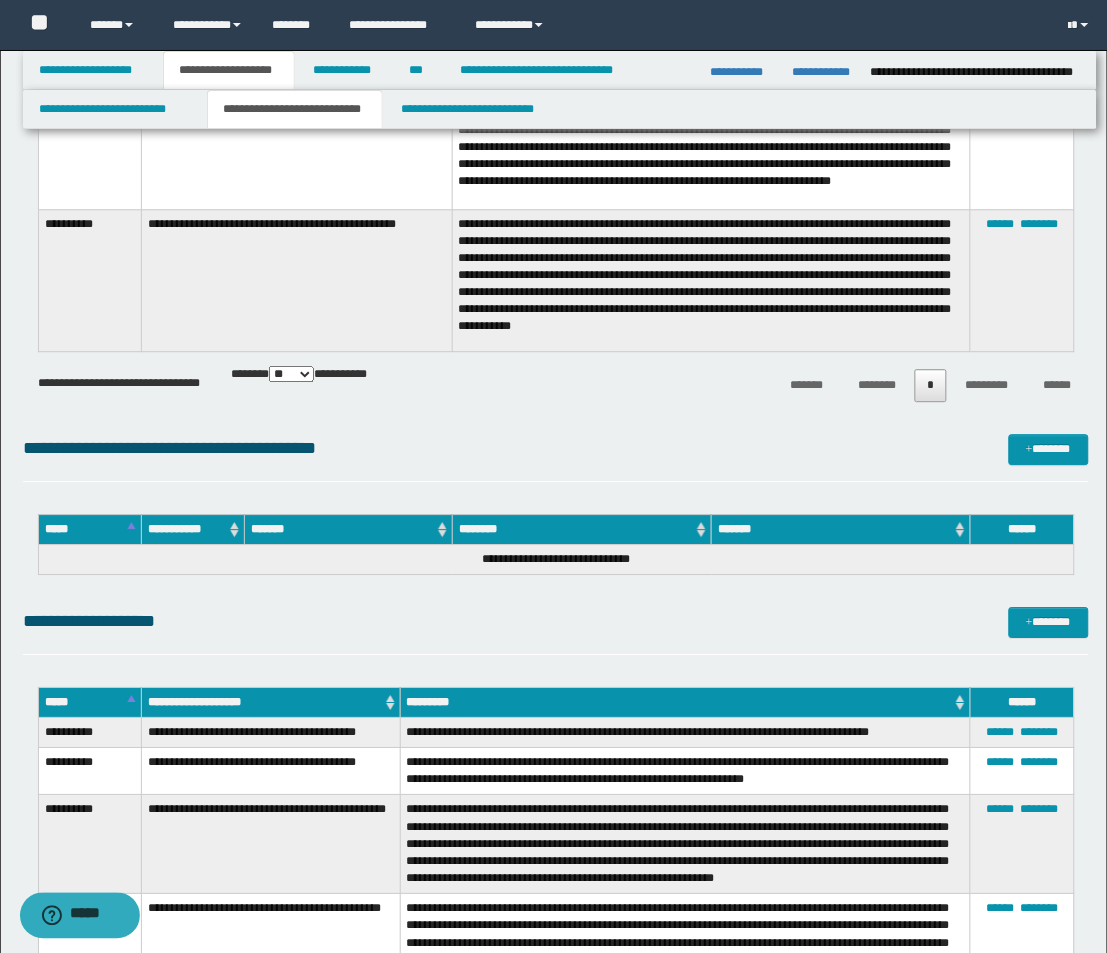 scroll, scrollTop: 5034, scrollLeft: 0, axis: vertical 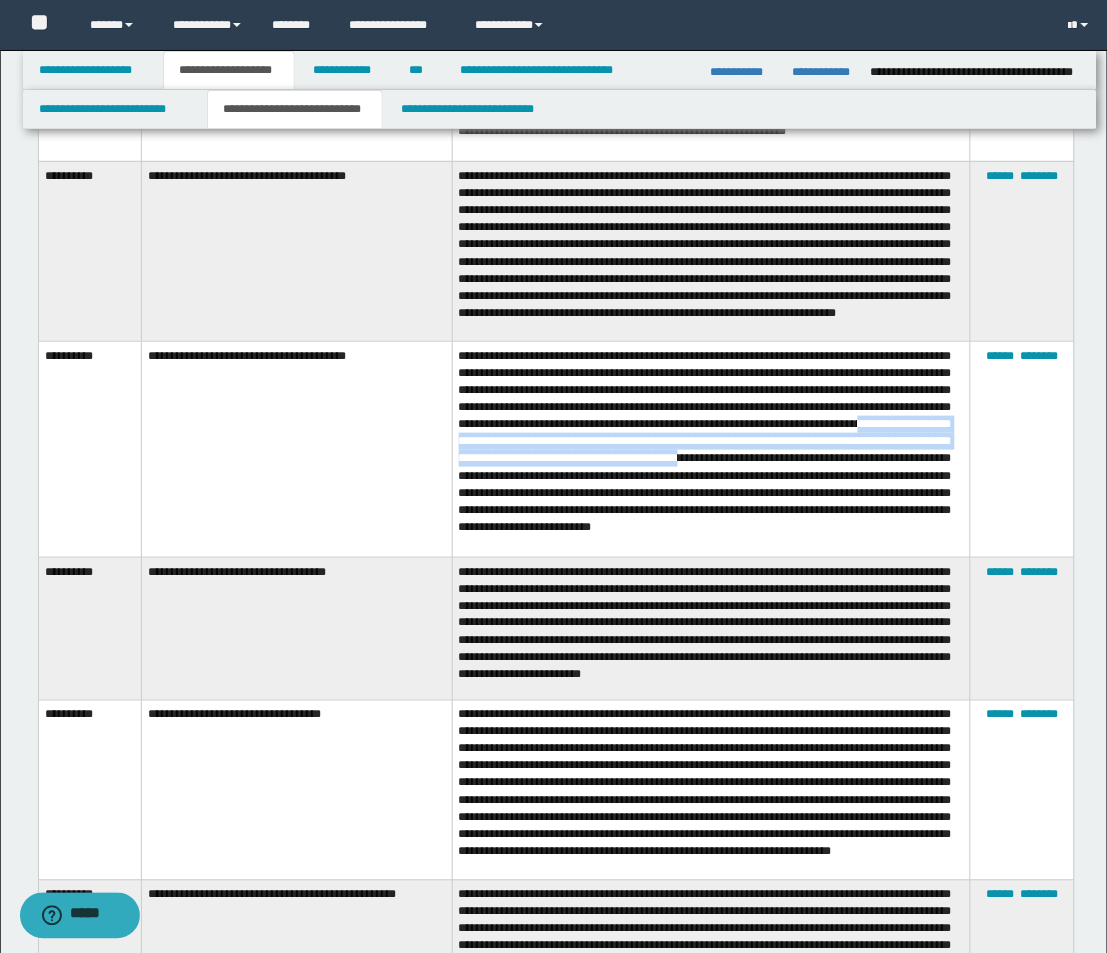 drag, startPoint x: 595, startPoint y: 452, endPoint x: 564, endPoint y: 494, distance: 52.201534 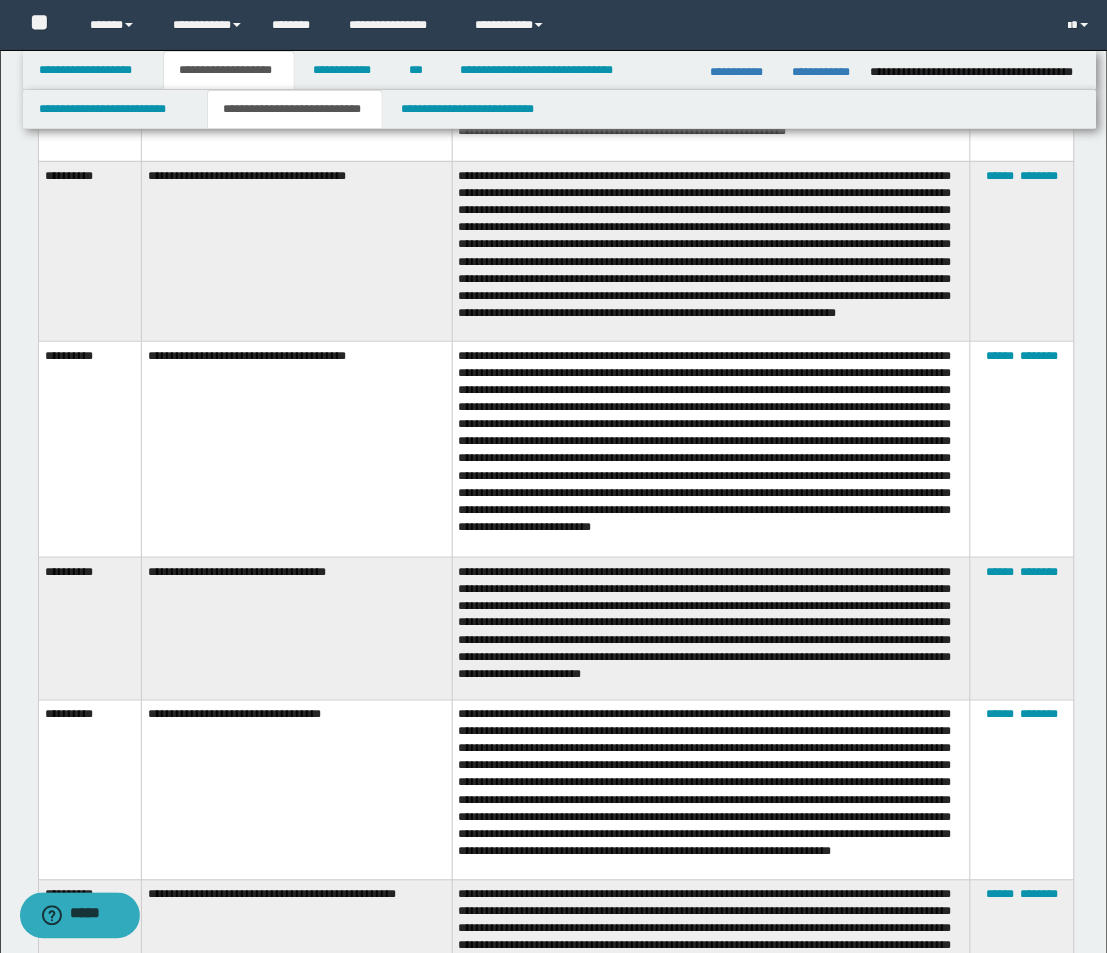 click at bounding box center (711, 449) 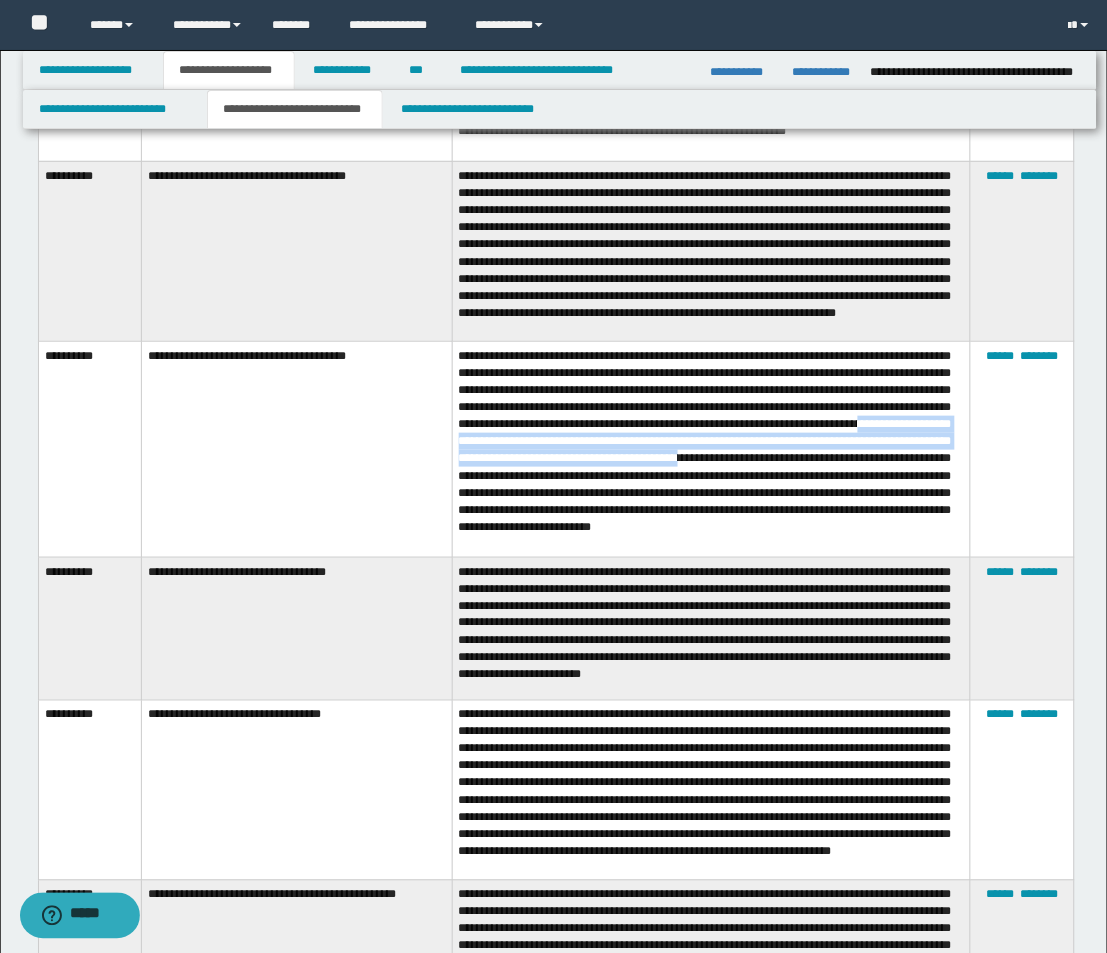 drag, startPoint x: 596, startPoint y: 448, endPoint x: 563, endPoint y: 492, distance: 55 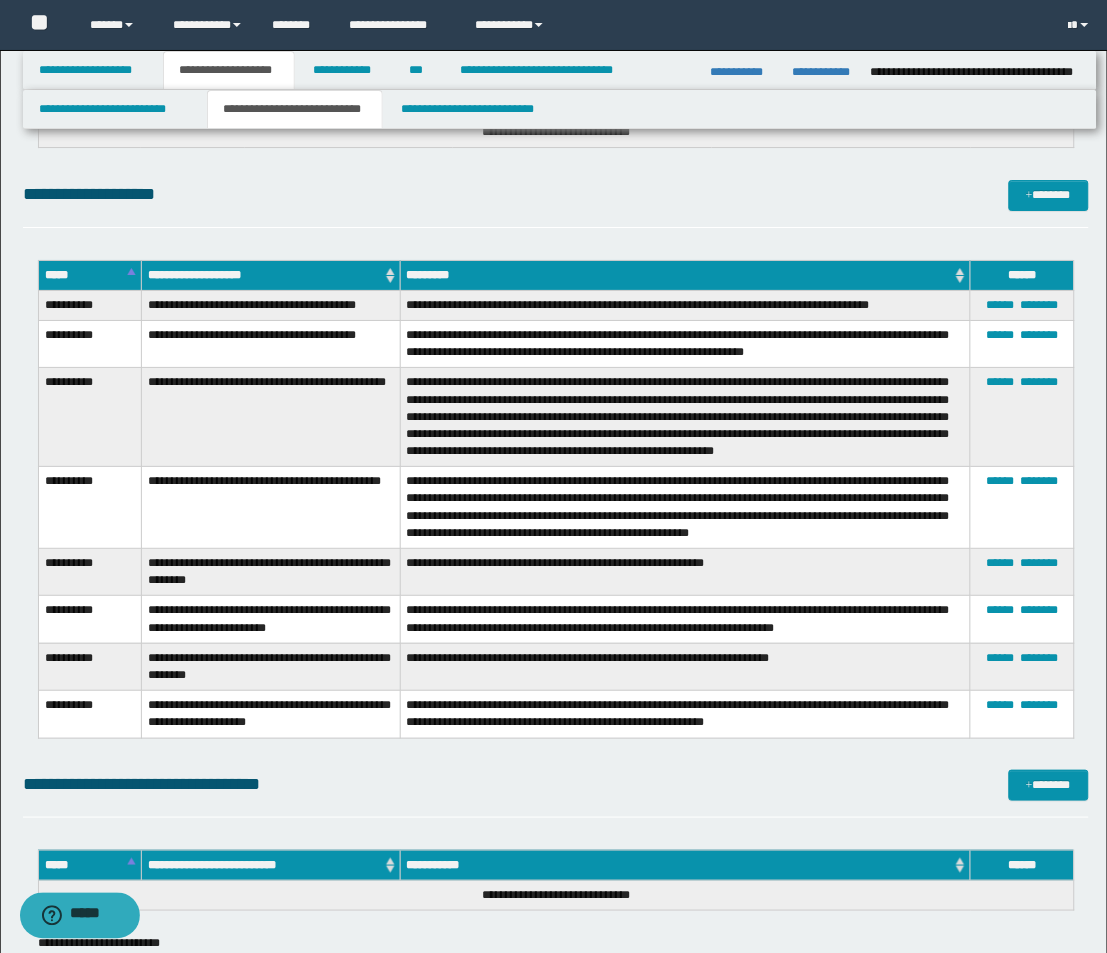 scroll, scrollTop: 5478, scrollLeft: 0, axis: vertical 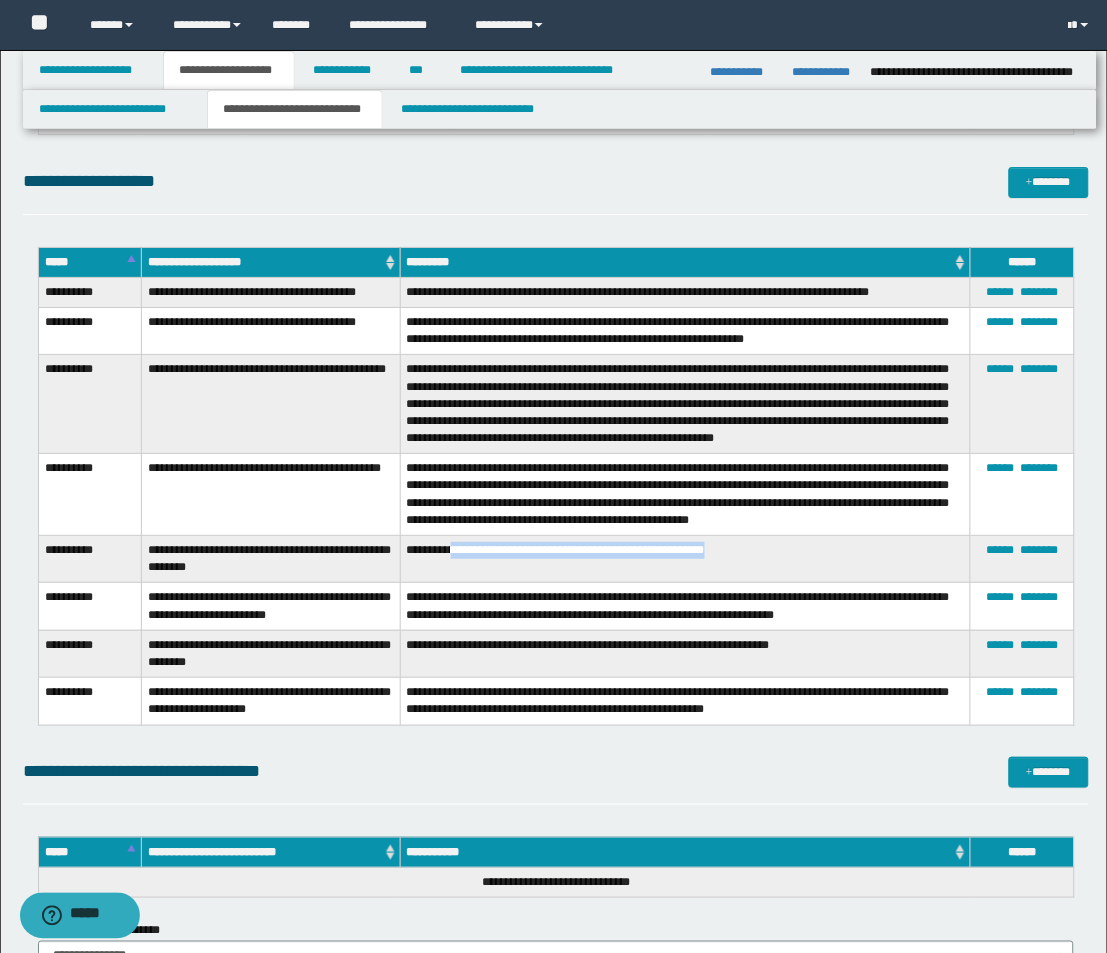 drag, startPoint x: 742, startPoint y: 552, endPoint x: 455, endPoint y: 556, distance: 287.02786 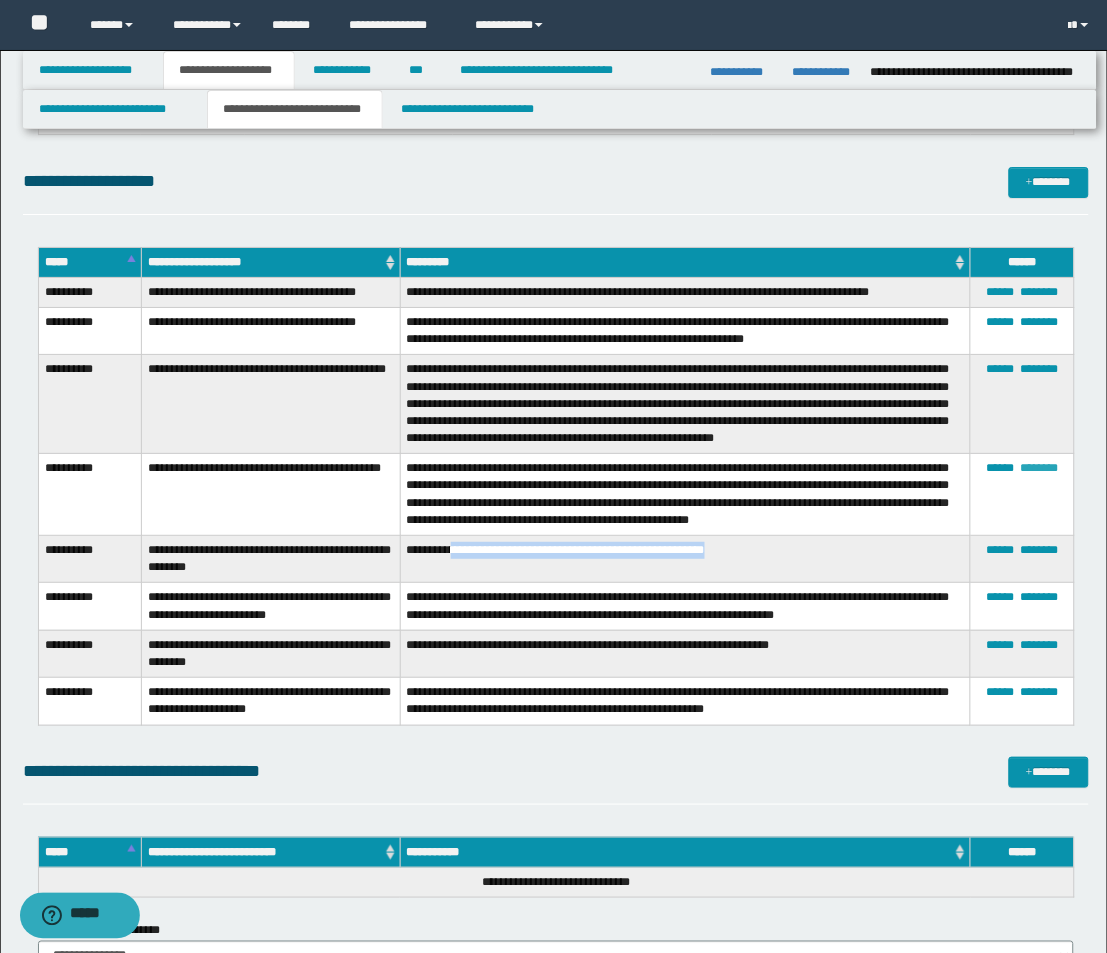 copy on "**********" 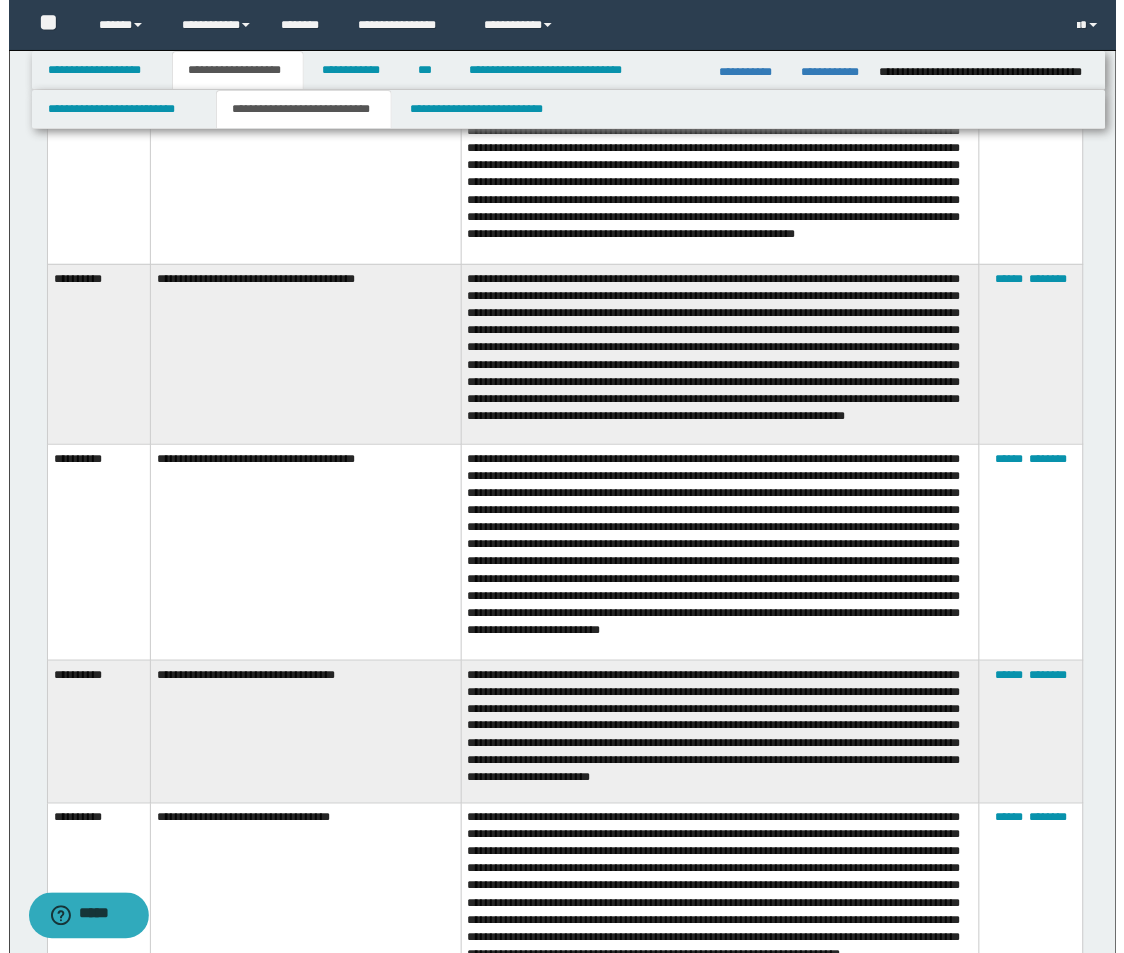 scroll, scrollTop: 4256, scrollLeft: 0, axis: vertical 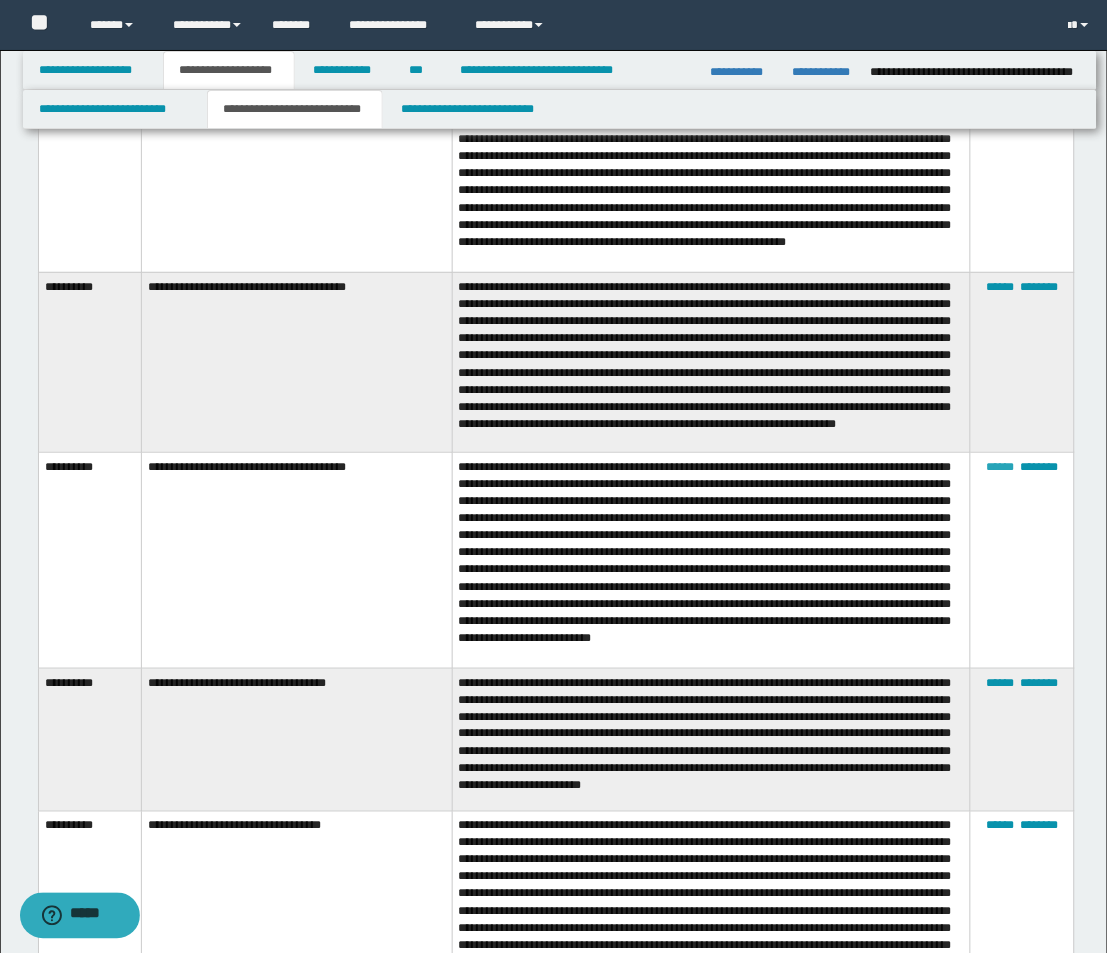 click on "******" at bounding box center (1001, 467) 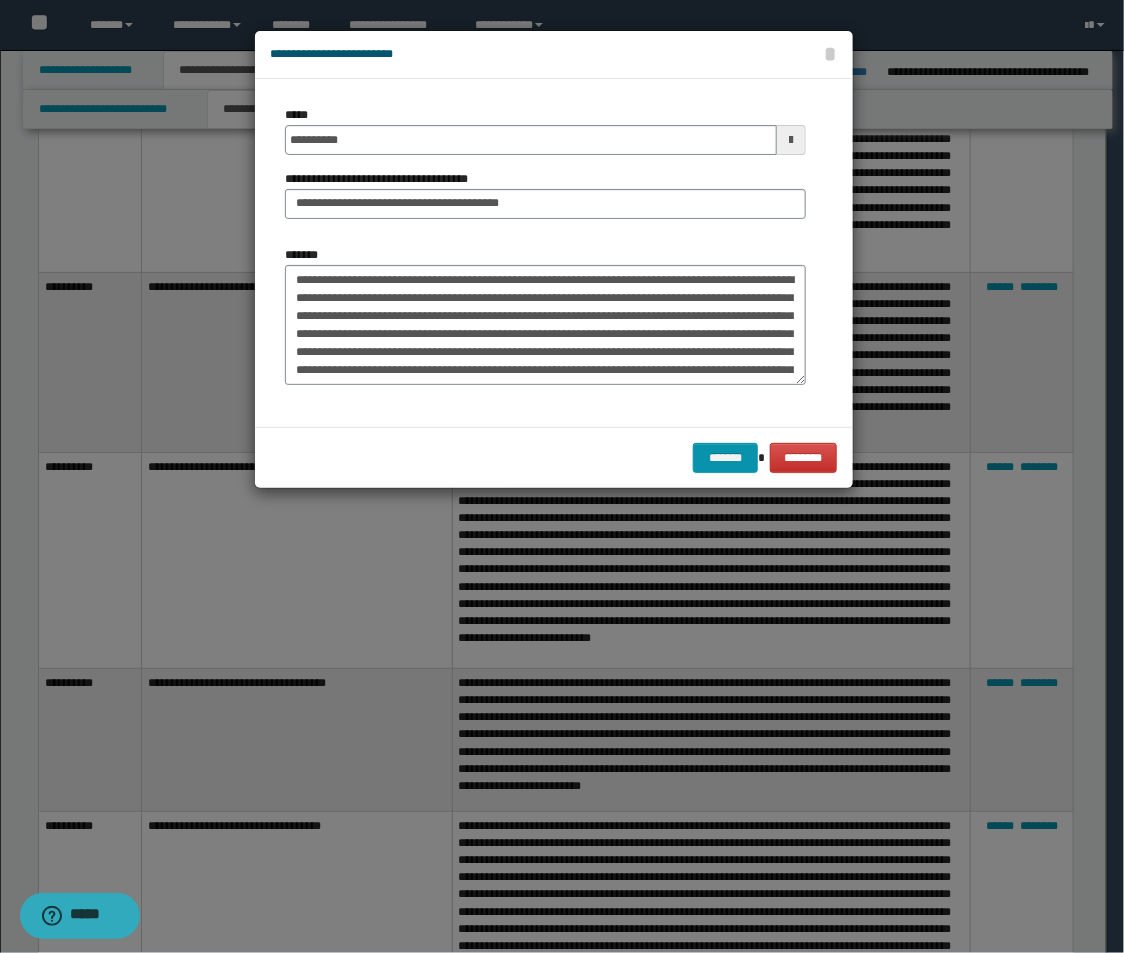 scroll, scrollTop: 107, scrollLeft: 0, axis: vertical 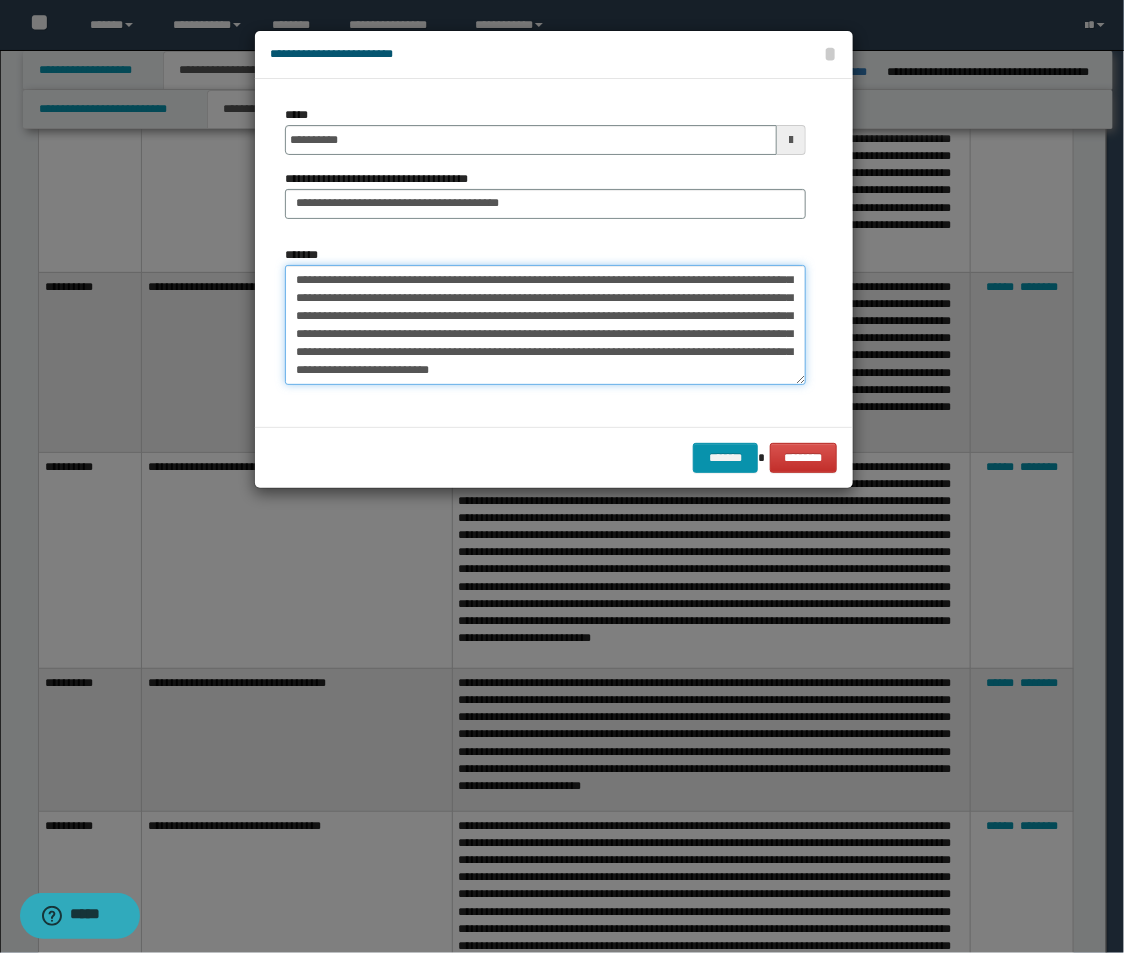 click on "*******" at bounding box center [545, 325] 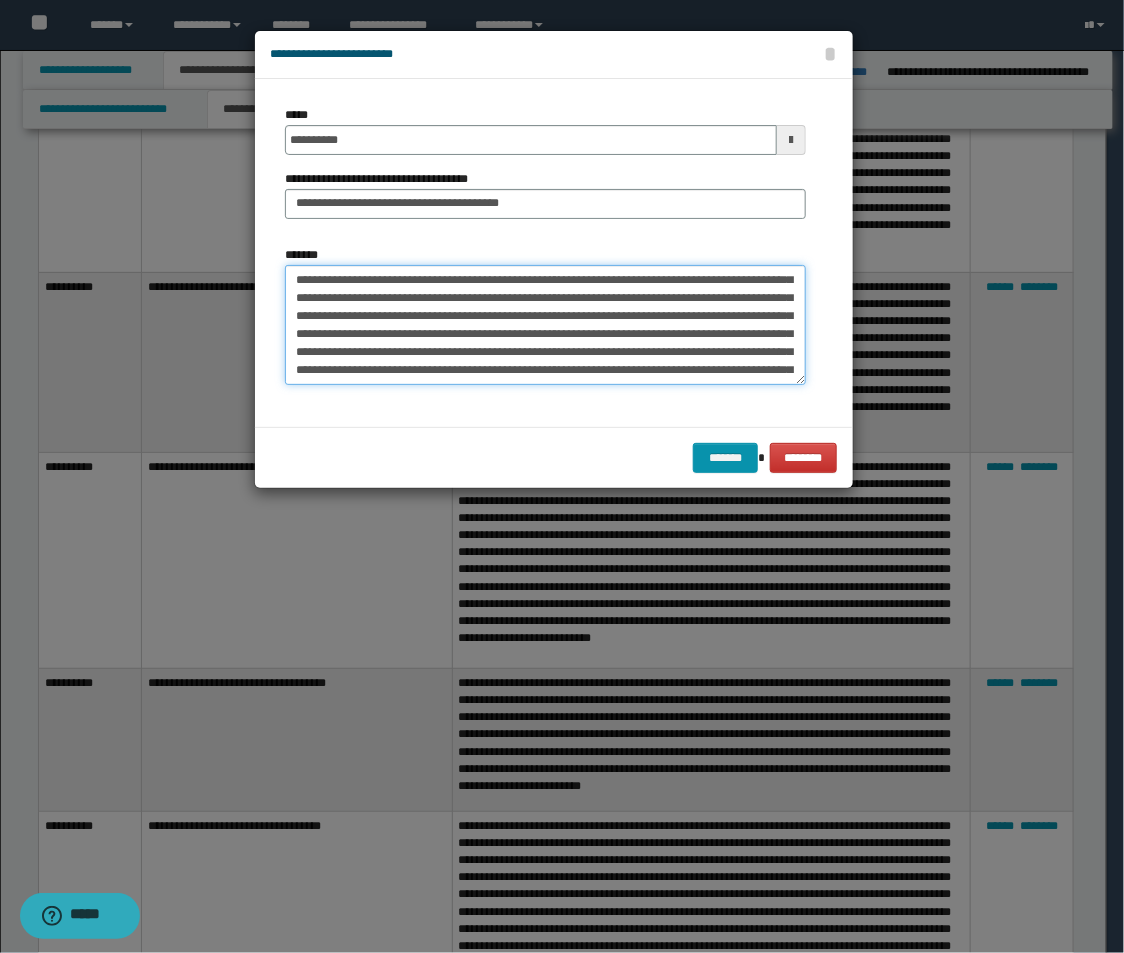 scroll, scrollTop: 0, scrollLeft: 0, axis: both 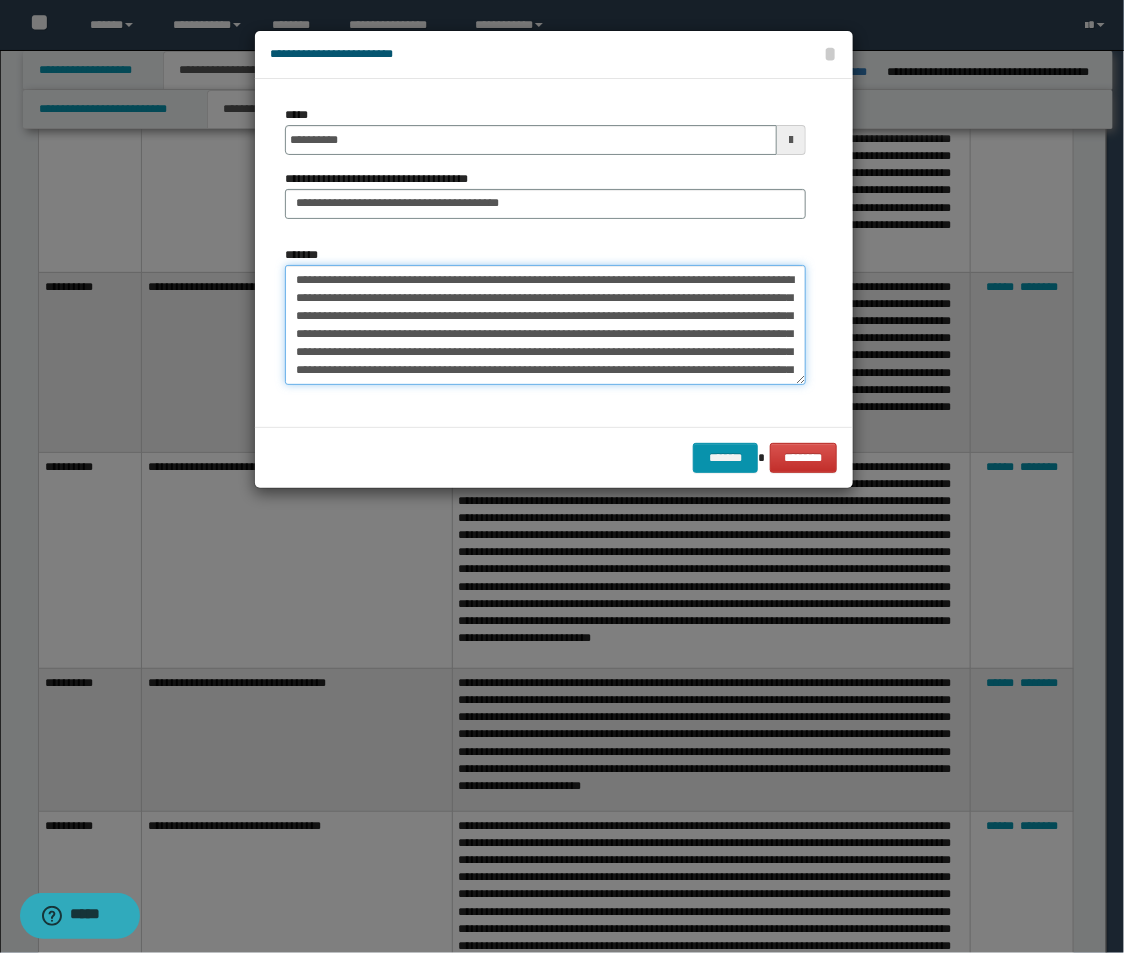 click on "*******" at bounding box center [545, 325] 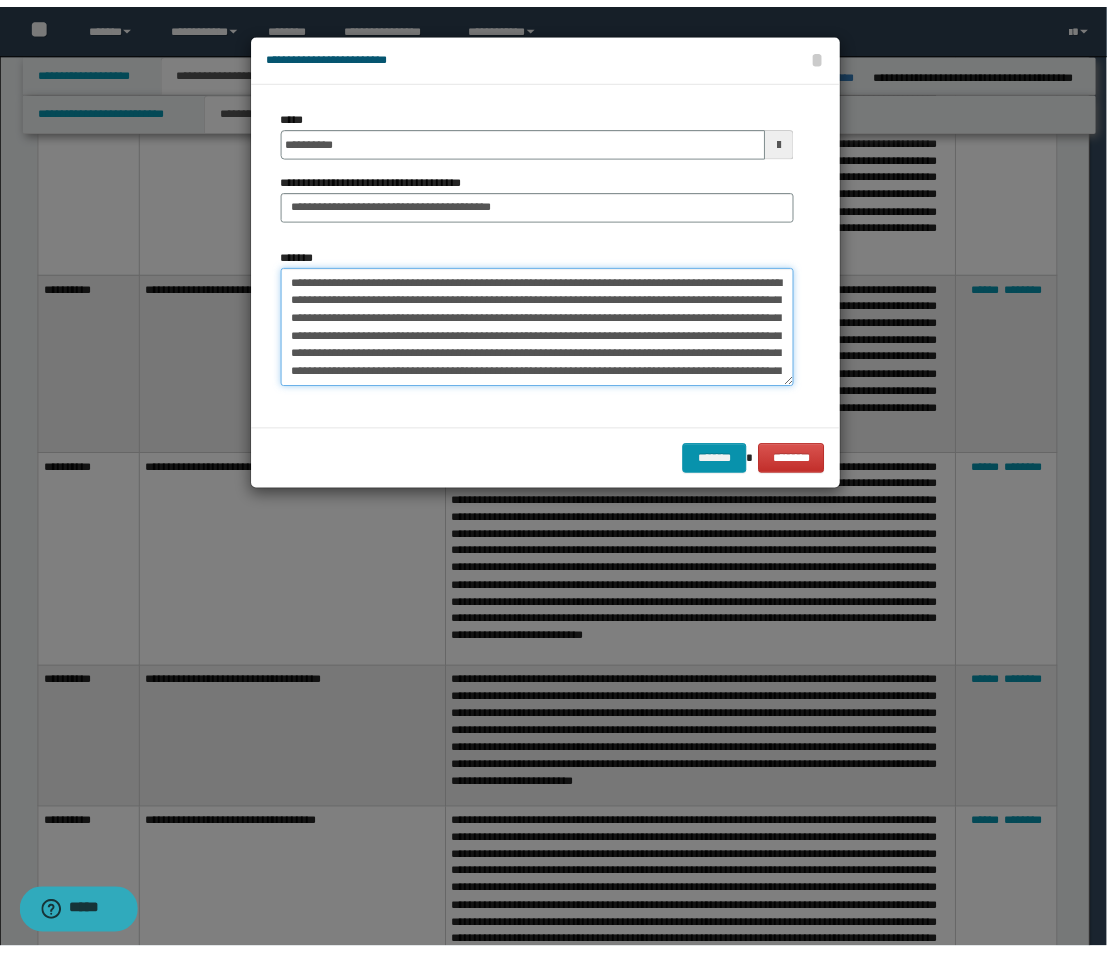 scroll, scrollTop: 12, scrollLeft: 0, axis: vertical 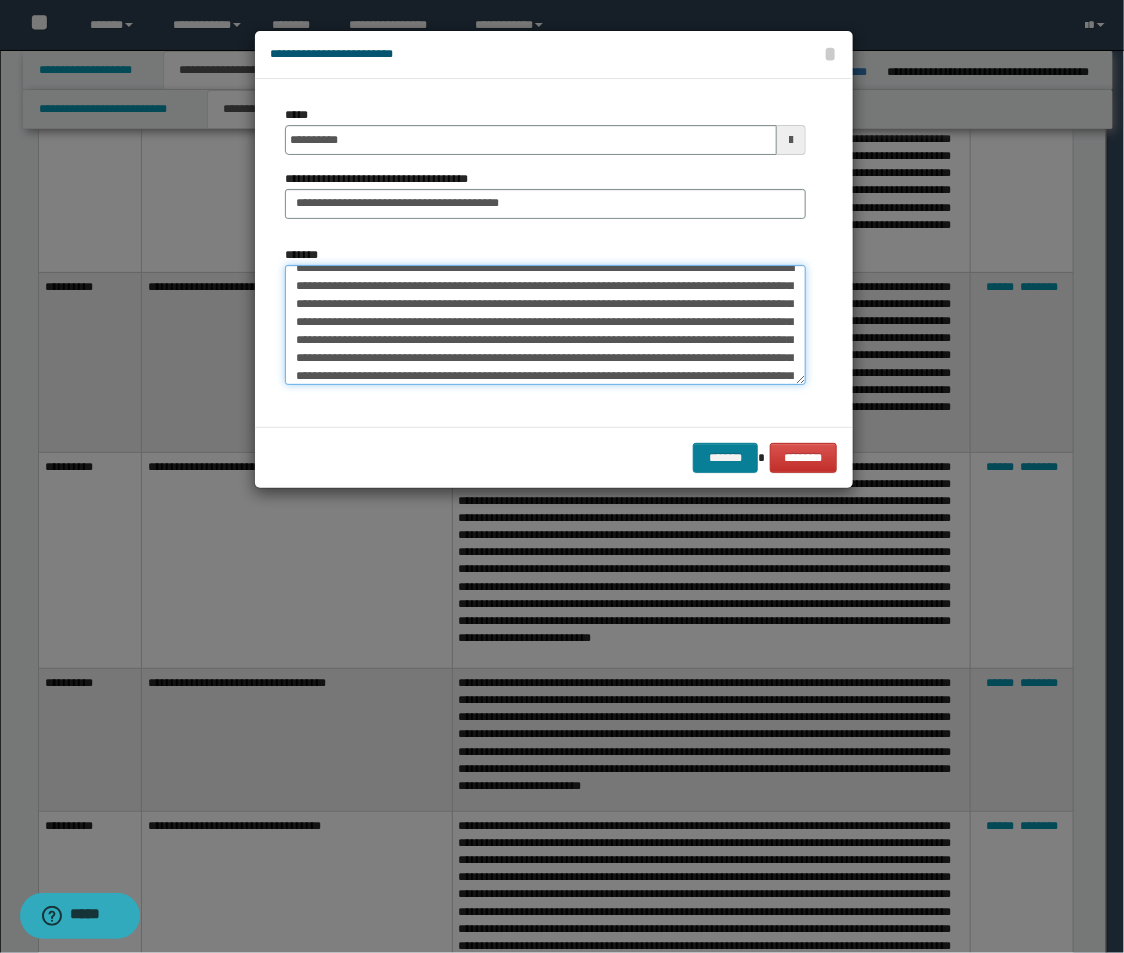 type on "**********" 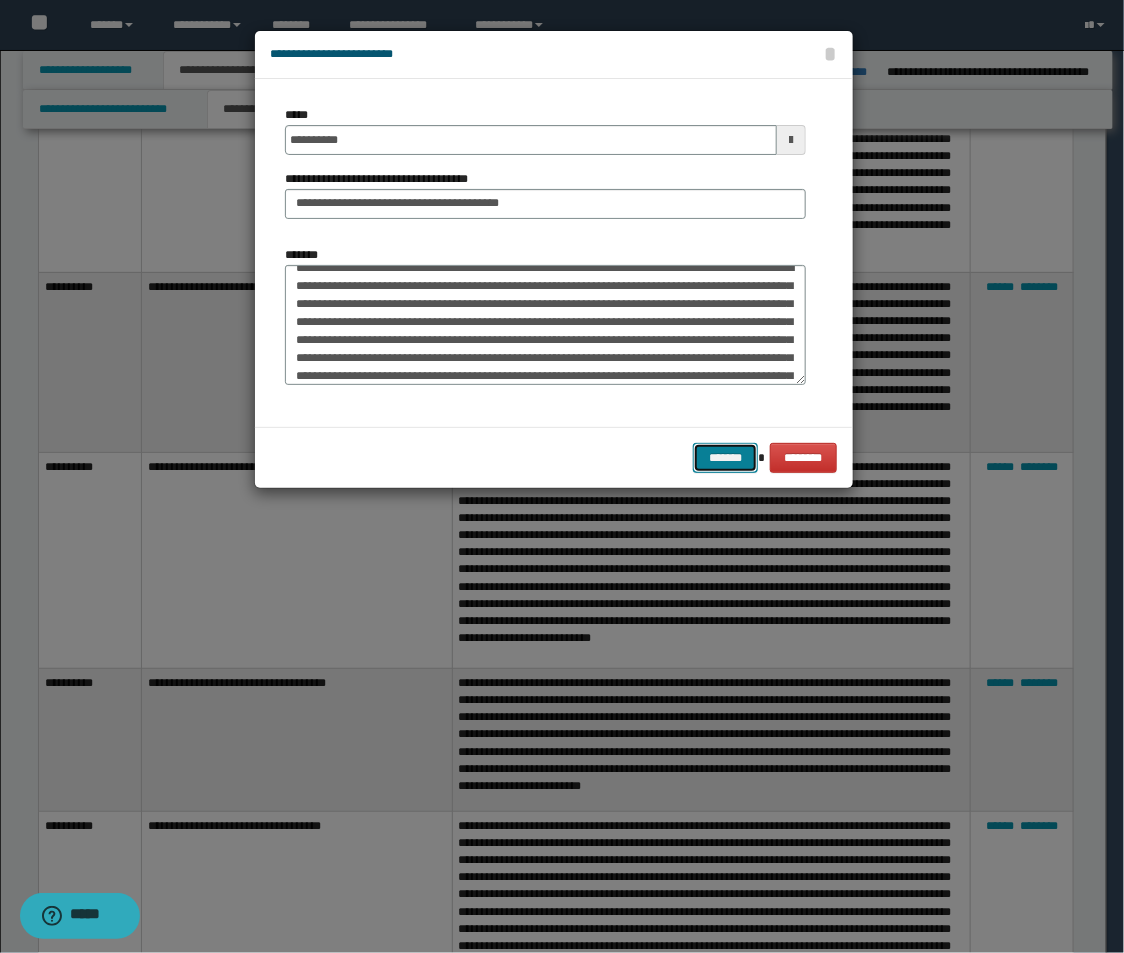 click on "*******" at bounding box center (725, 458) 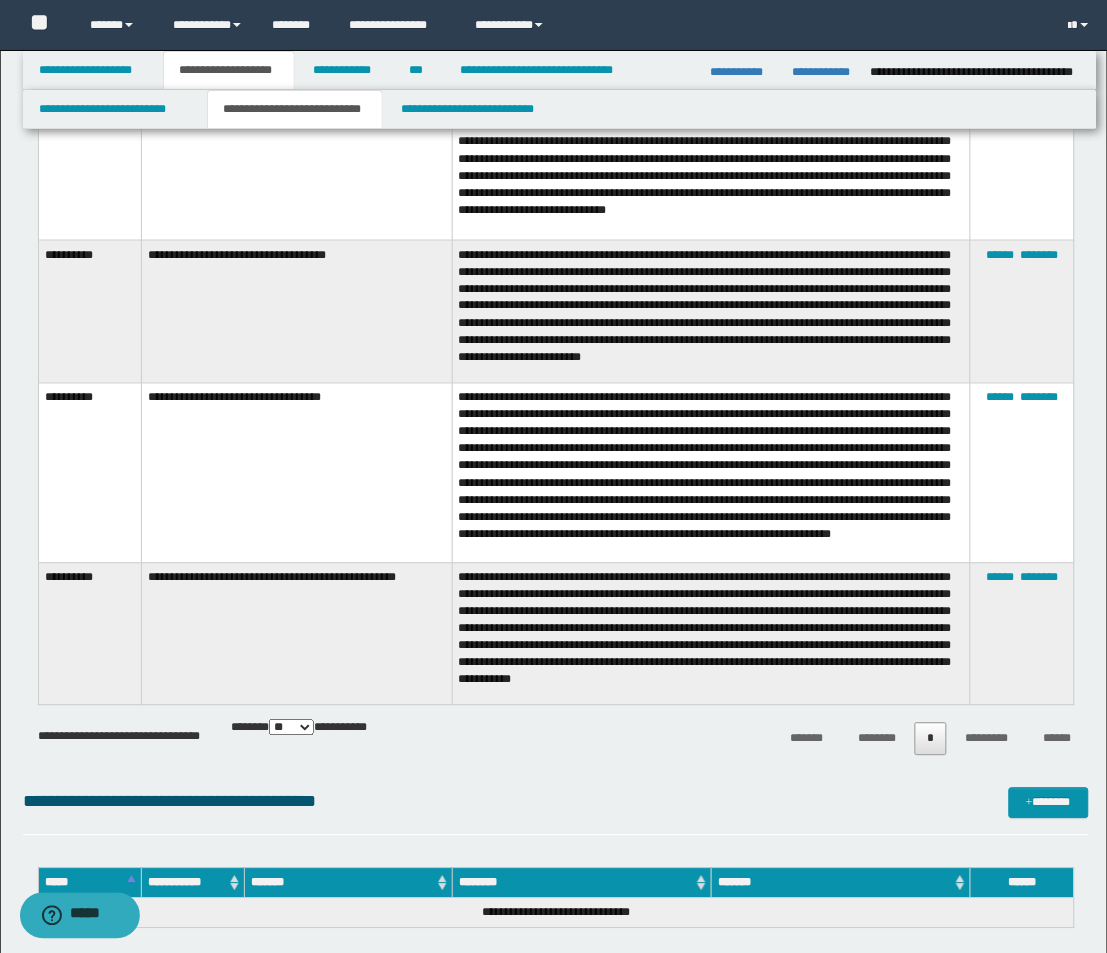 scroll, scrollTop: 4701, scrollLeft: 0, axis: vertical 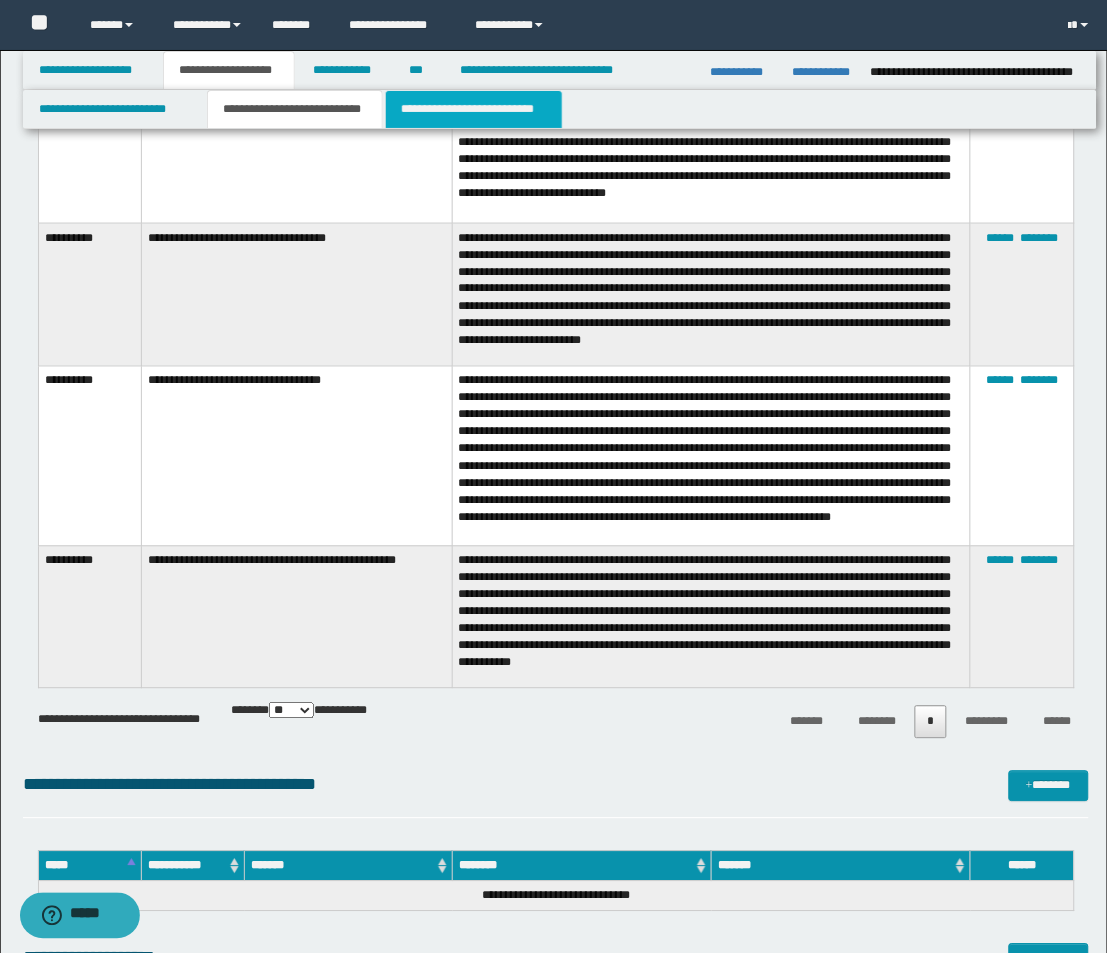 click on "**********" at bounding box center (474, 109) 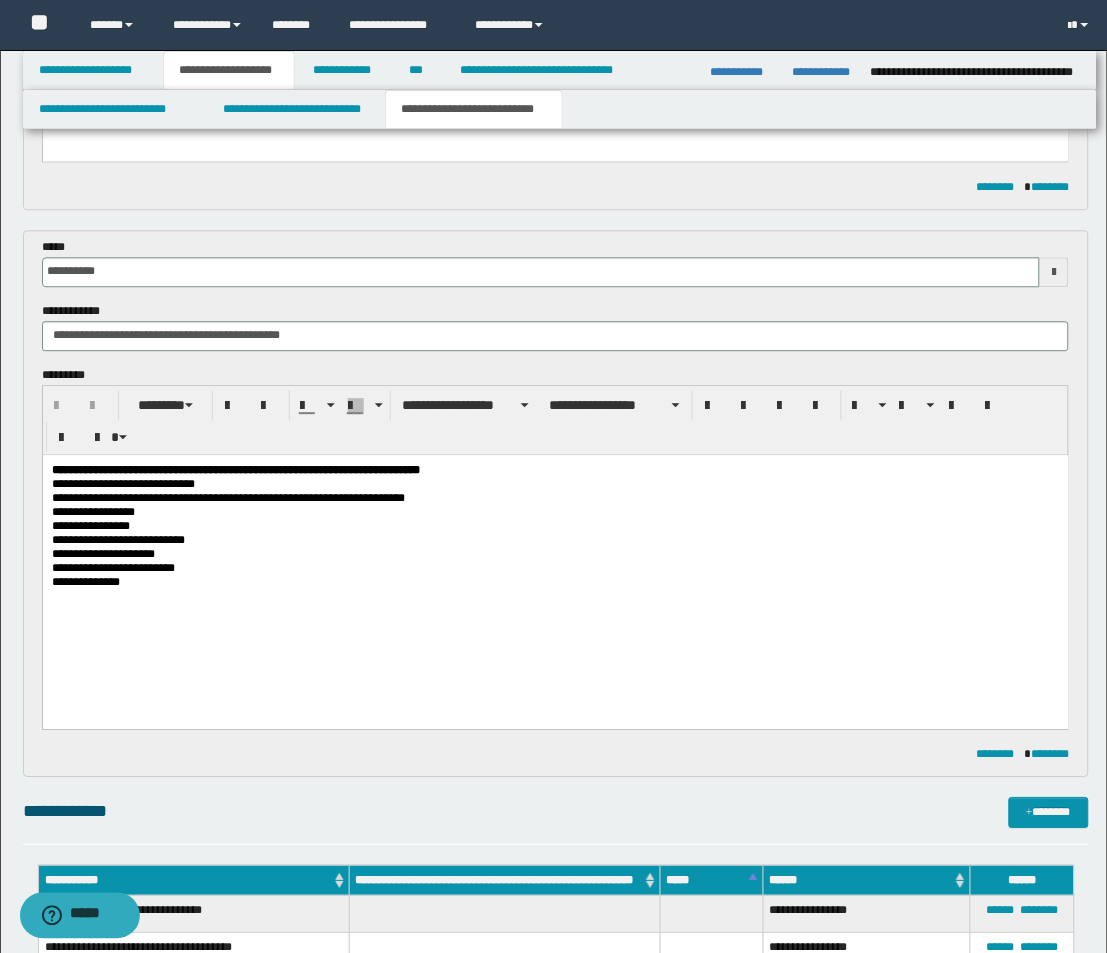 scroll, scrollTop: 777, scrollLeft: 0, axis: vertical 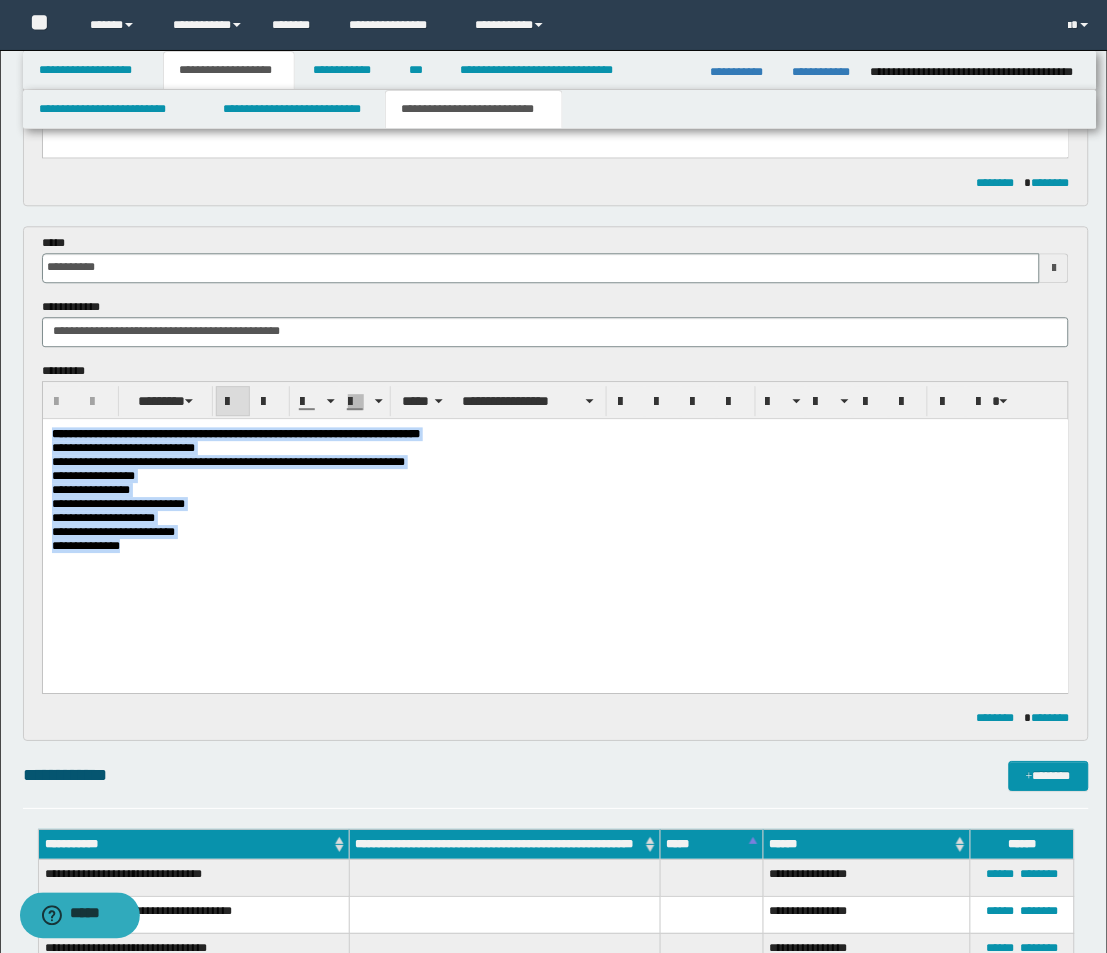 drag, startPoint x: 134, startPoint y: 572, endPoint x: -3, endPoint y: 420, distance: 204.62894 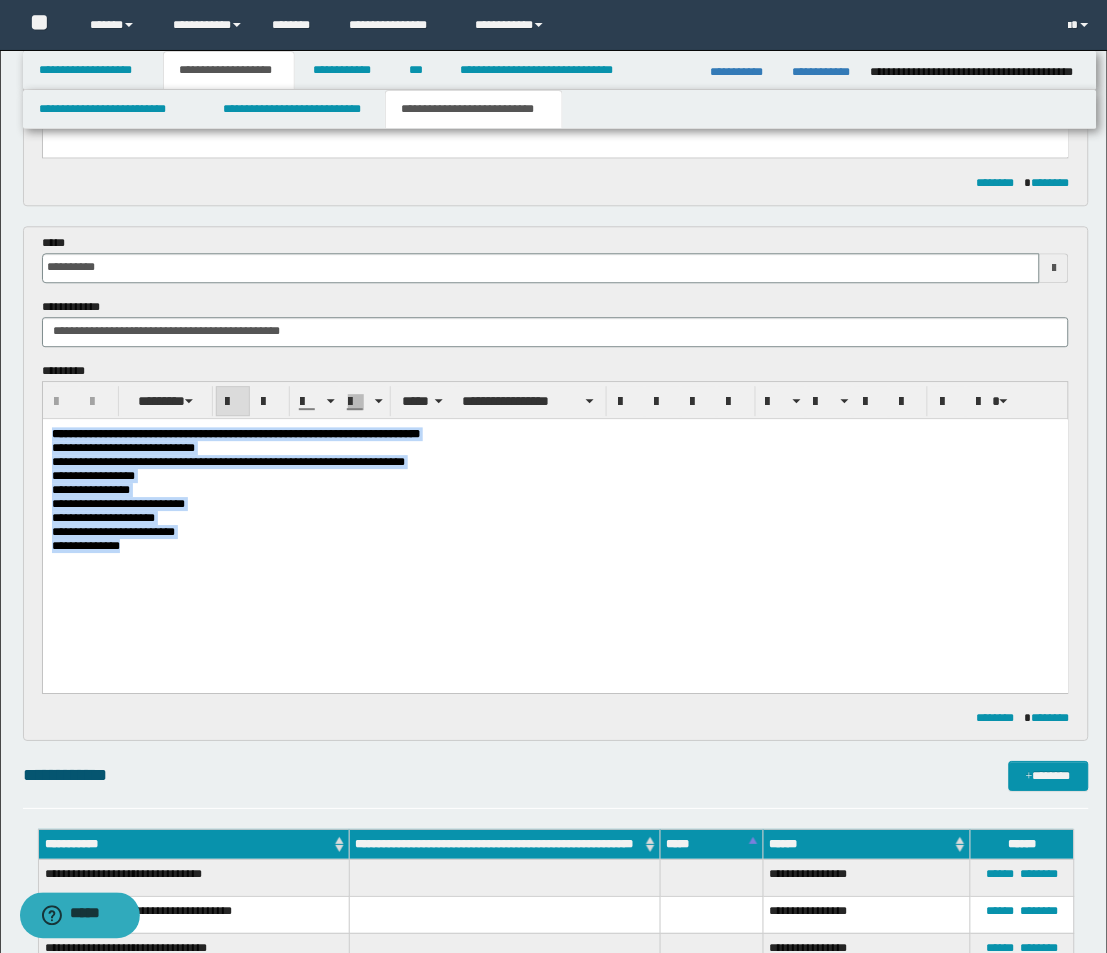 click on "**********" at bounding box center (555, 518) 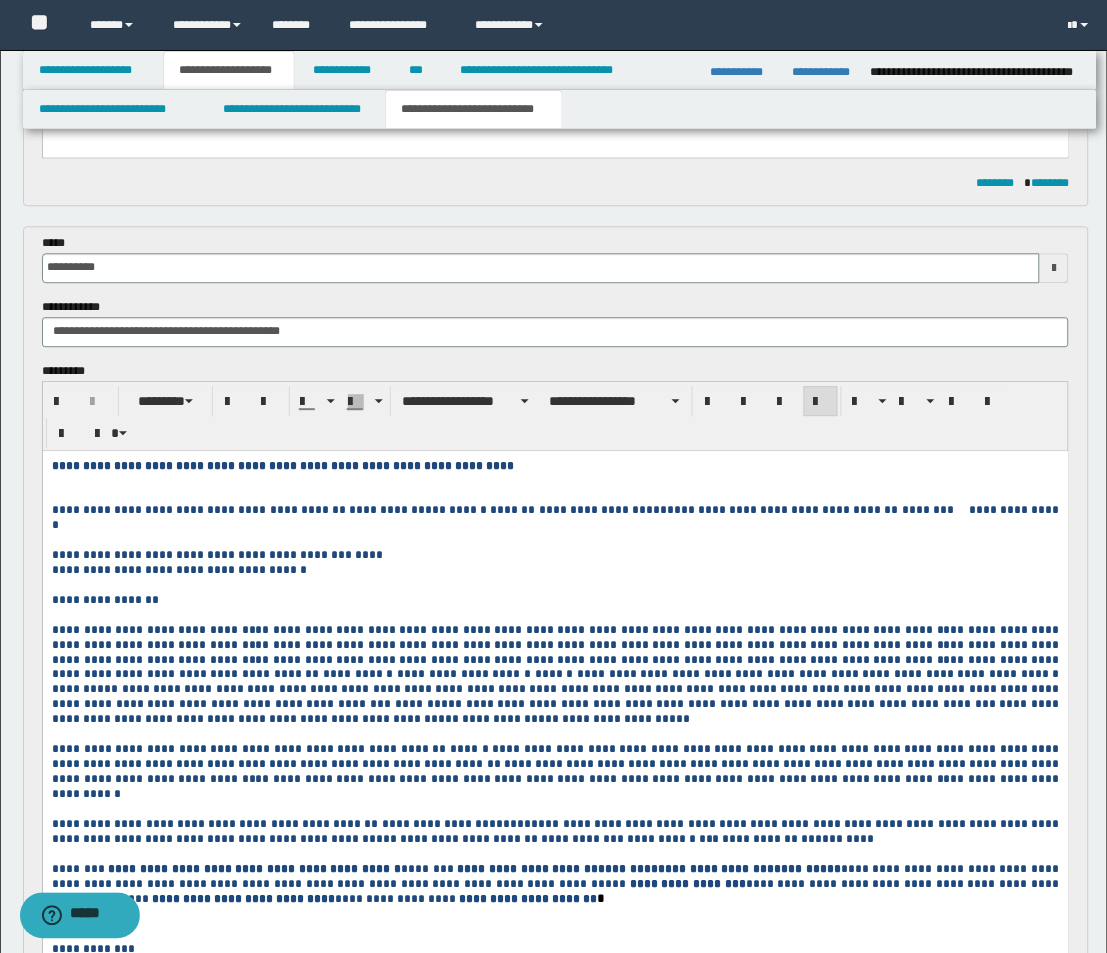 click on "**********" at bounding box center (555, 873) 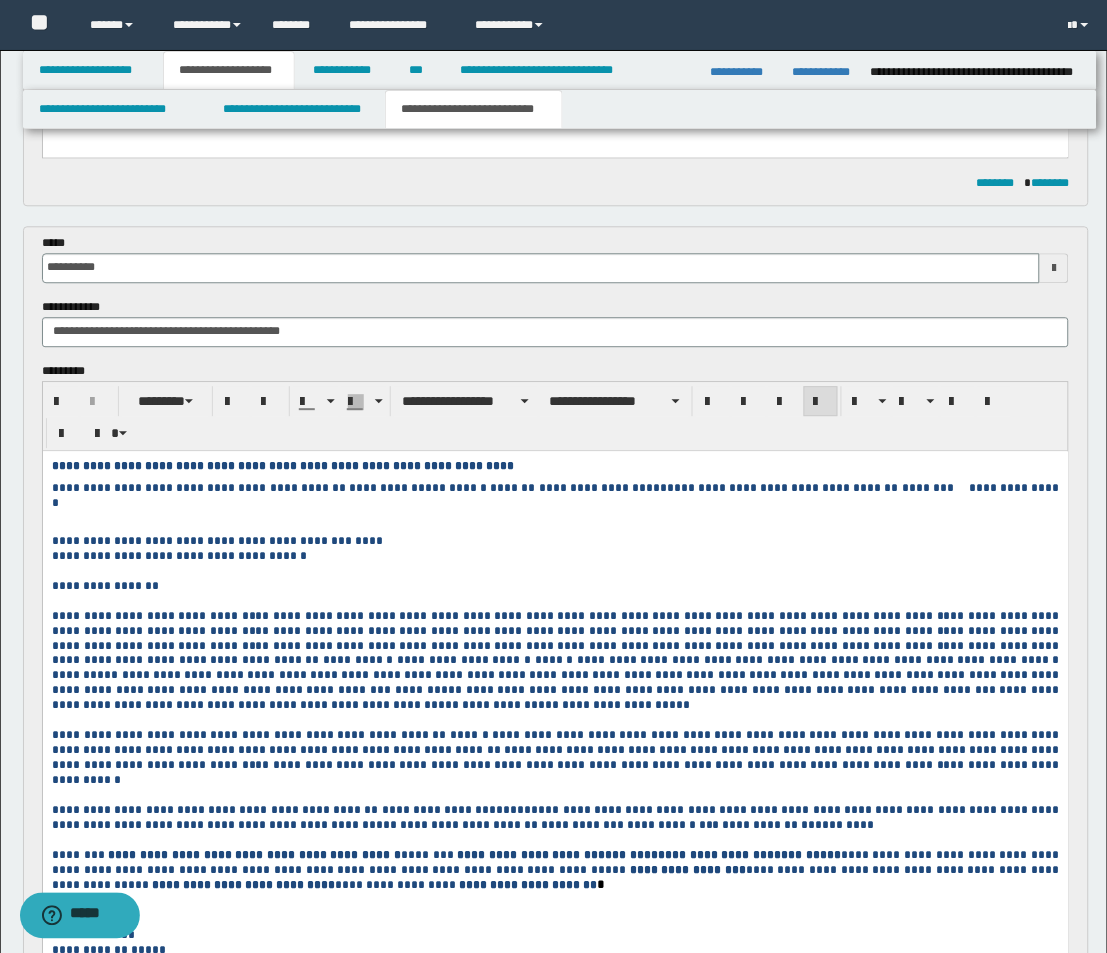 click on "**********" at bounding box center [555, 866] 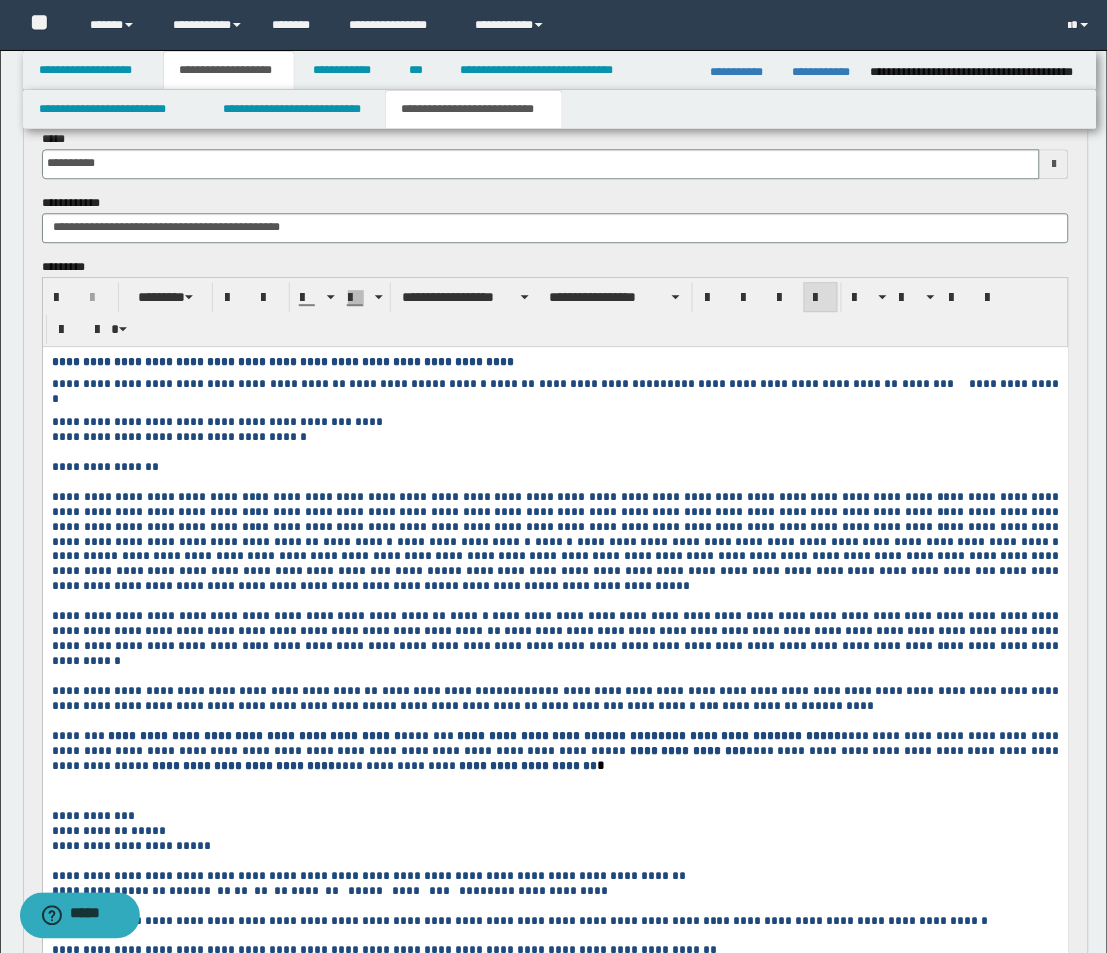 scroll, scrollTop: 1000, scrollLeft: 0, axis: vertical 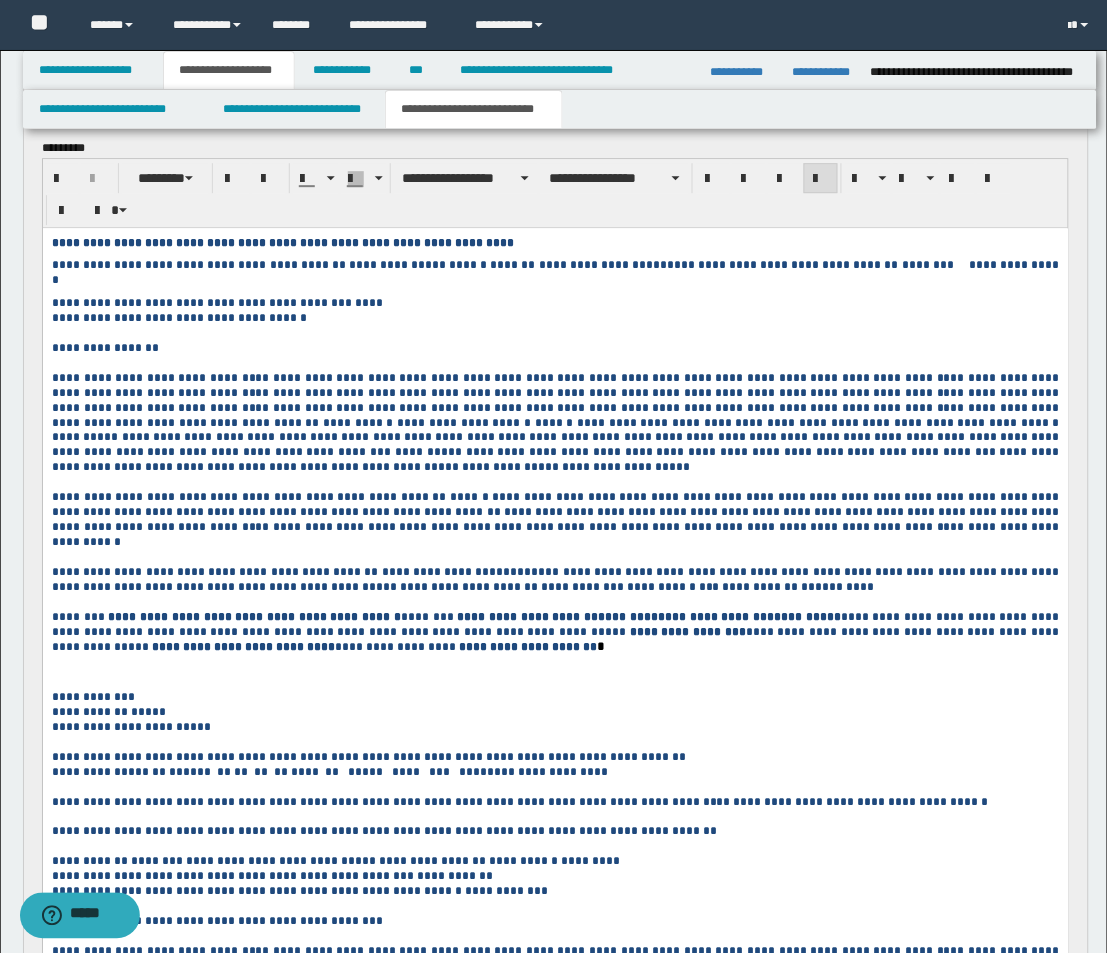 click at bounding box center [555, 681] 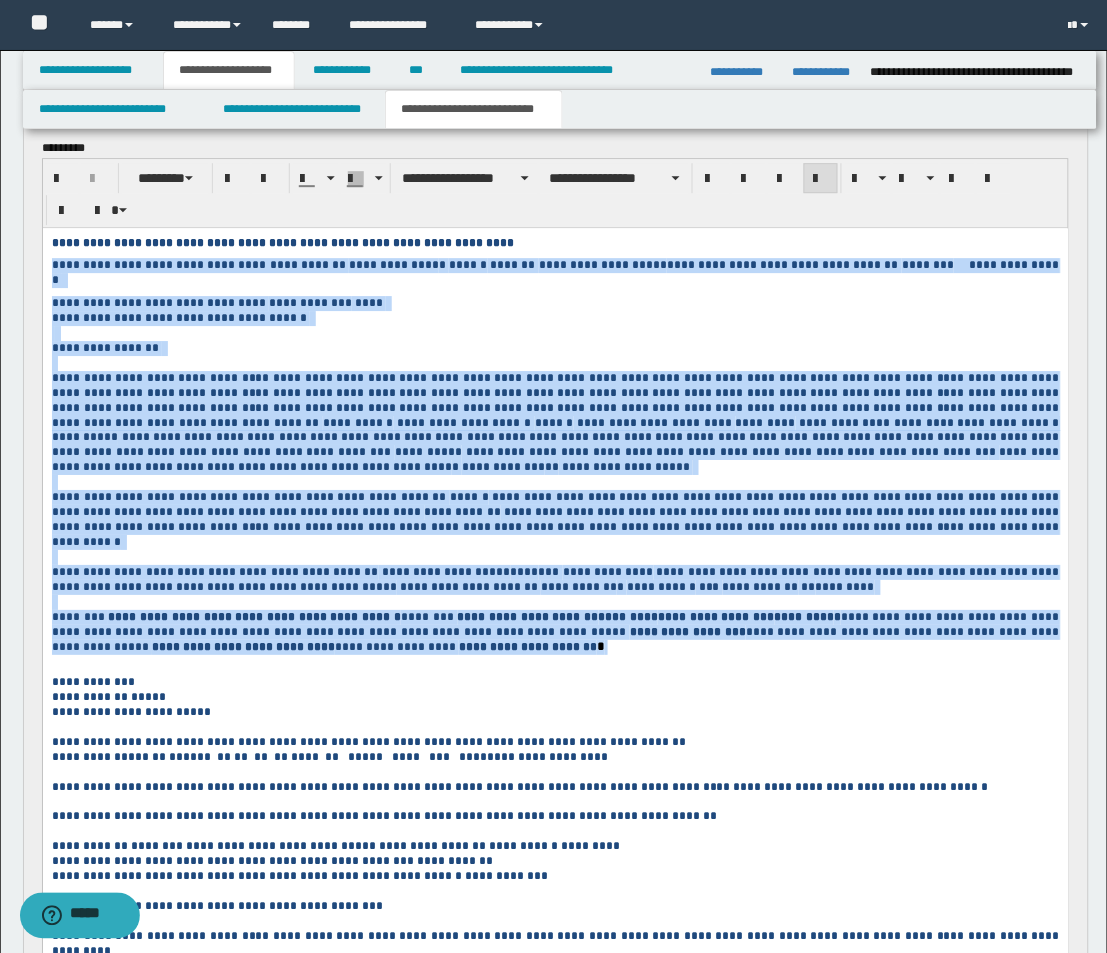 drag, startPoint x: 391, startPoint y: 641, endPoint x: 335, endPoint y: 422, distance: 226.04646 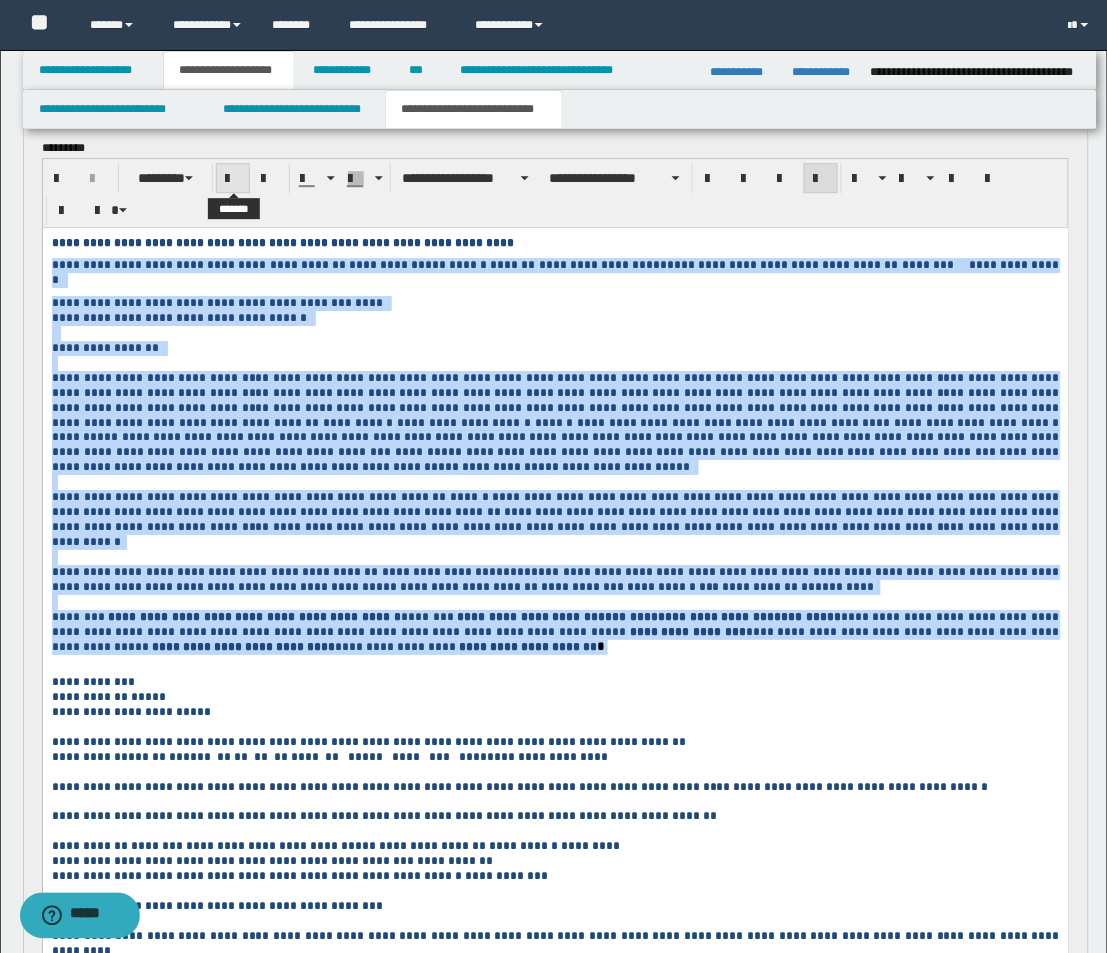 click at bounding box center [233, 179] 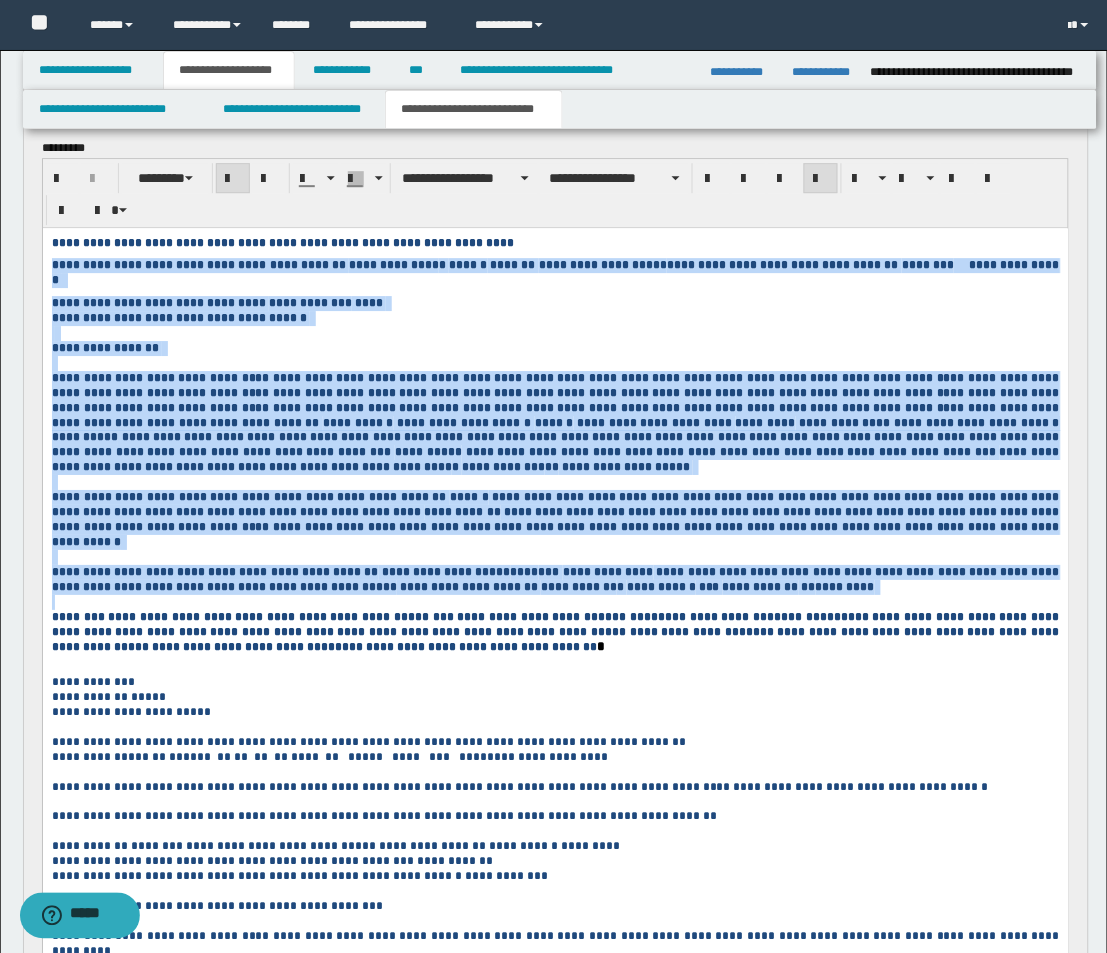 click at bounding box center (233, 179) 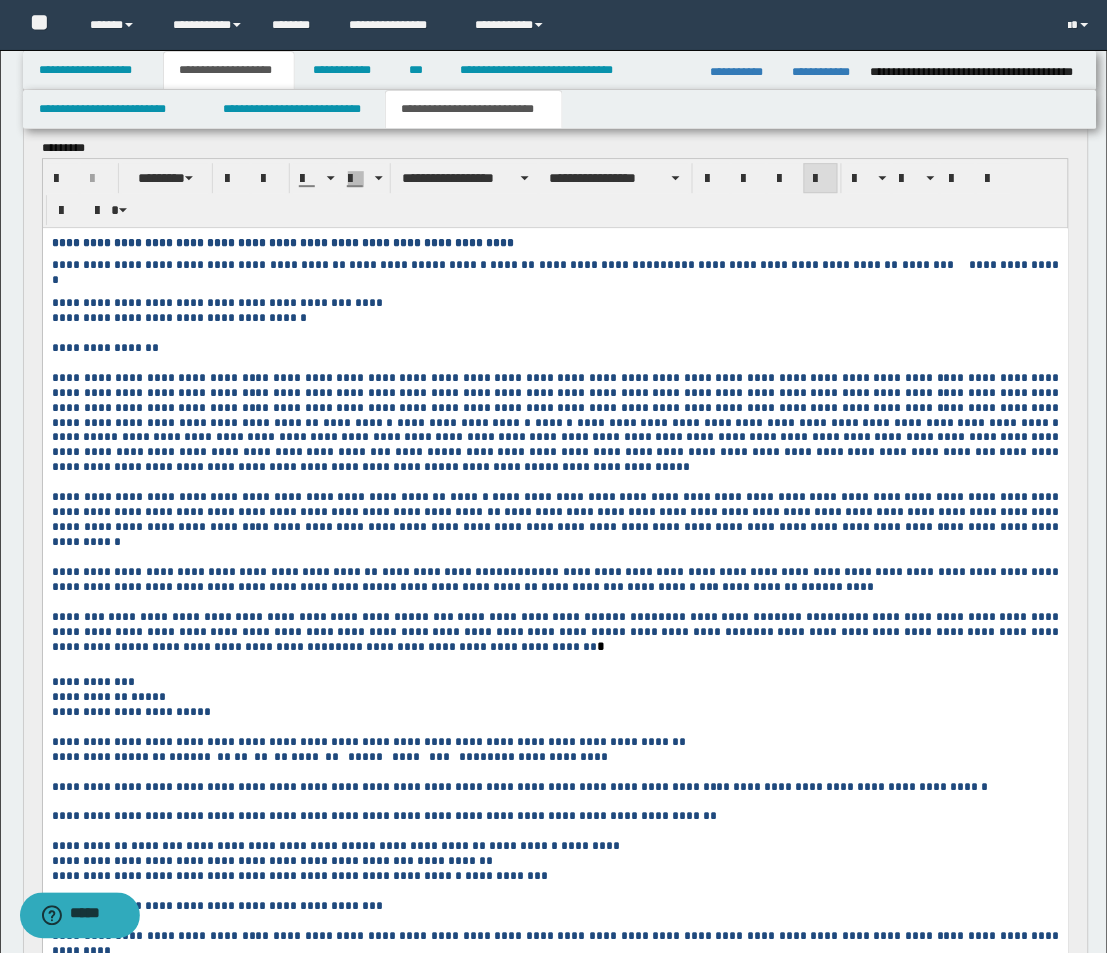 click on "**********" at bounding box center (555, 681) 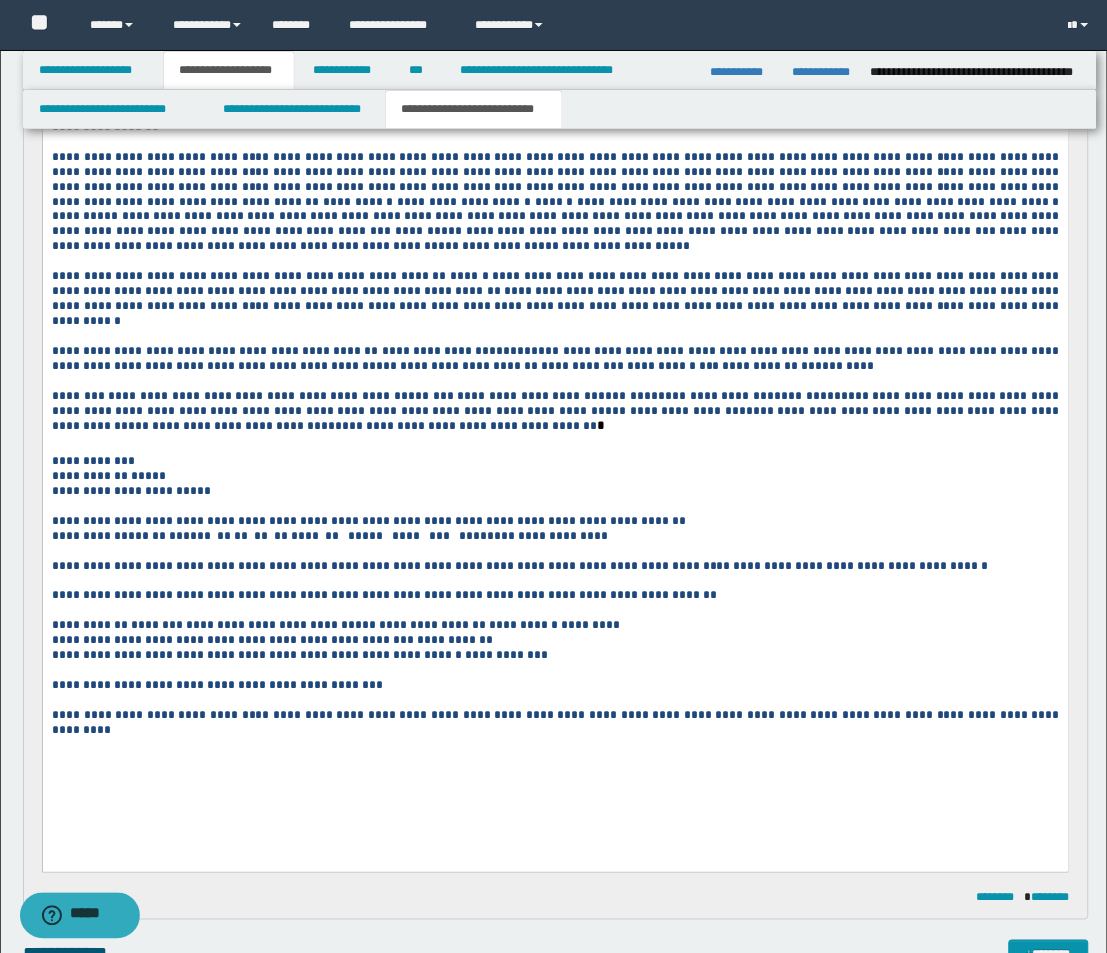 scroll, scrollTop: 1222, scrollLeft: 0, axis: vertical 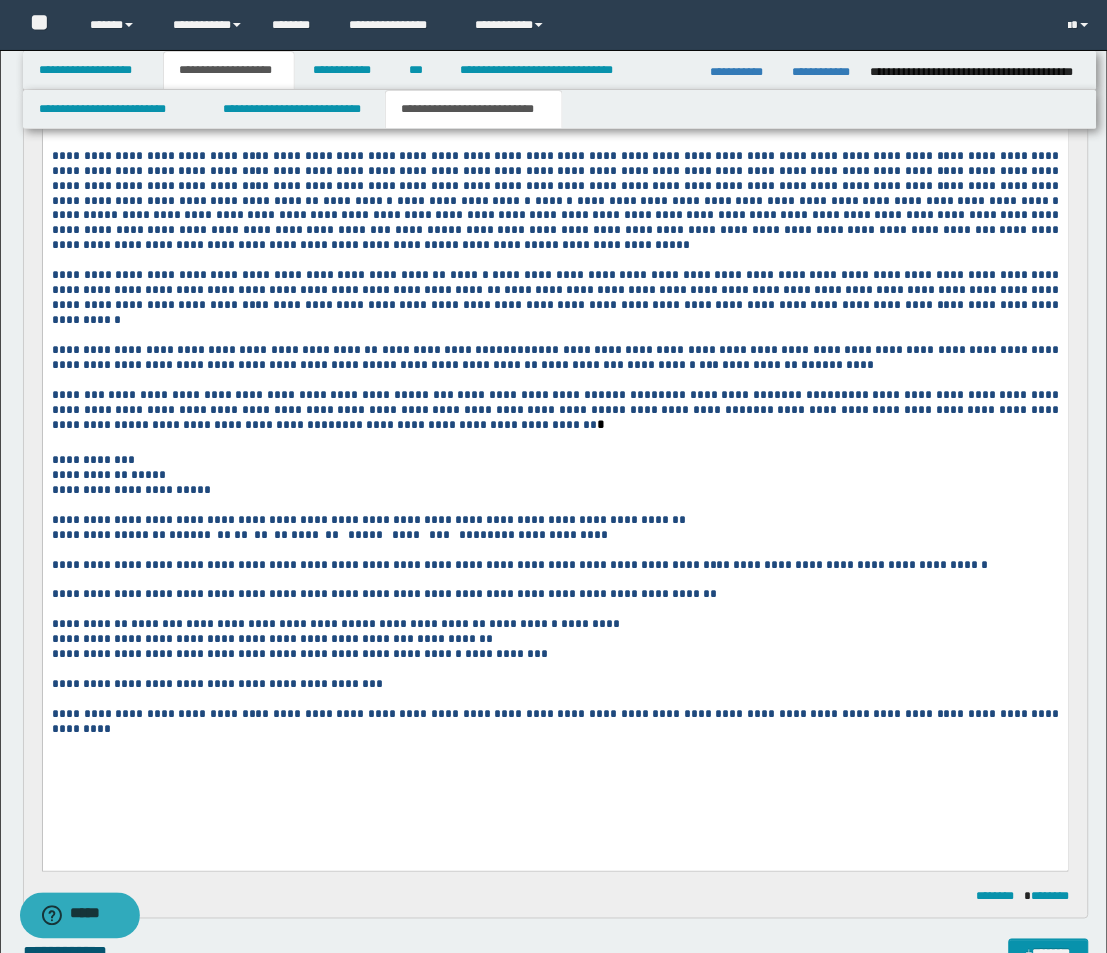 click on "**********" at bounding box center (555, 519) 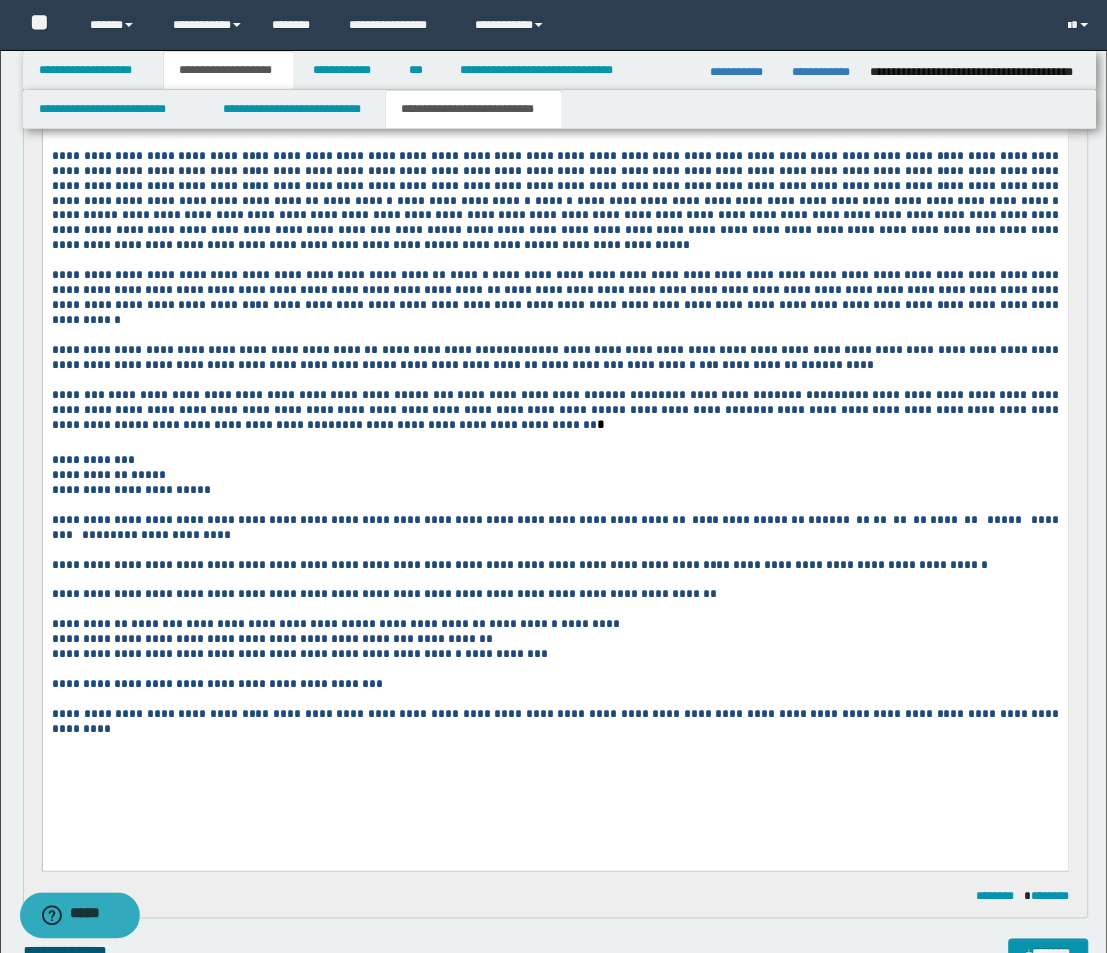 click on "**********" at bounding box center [555, 638] 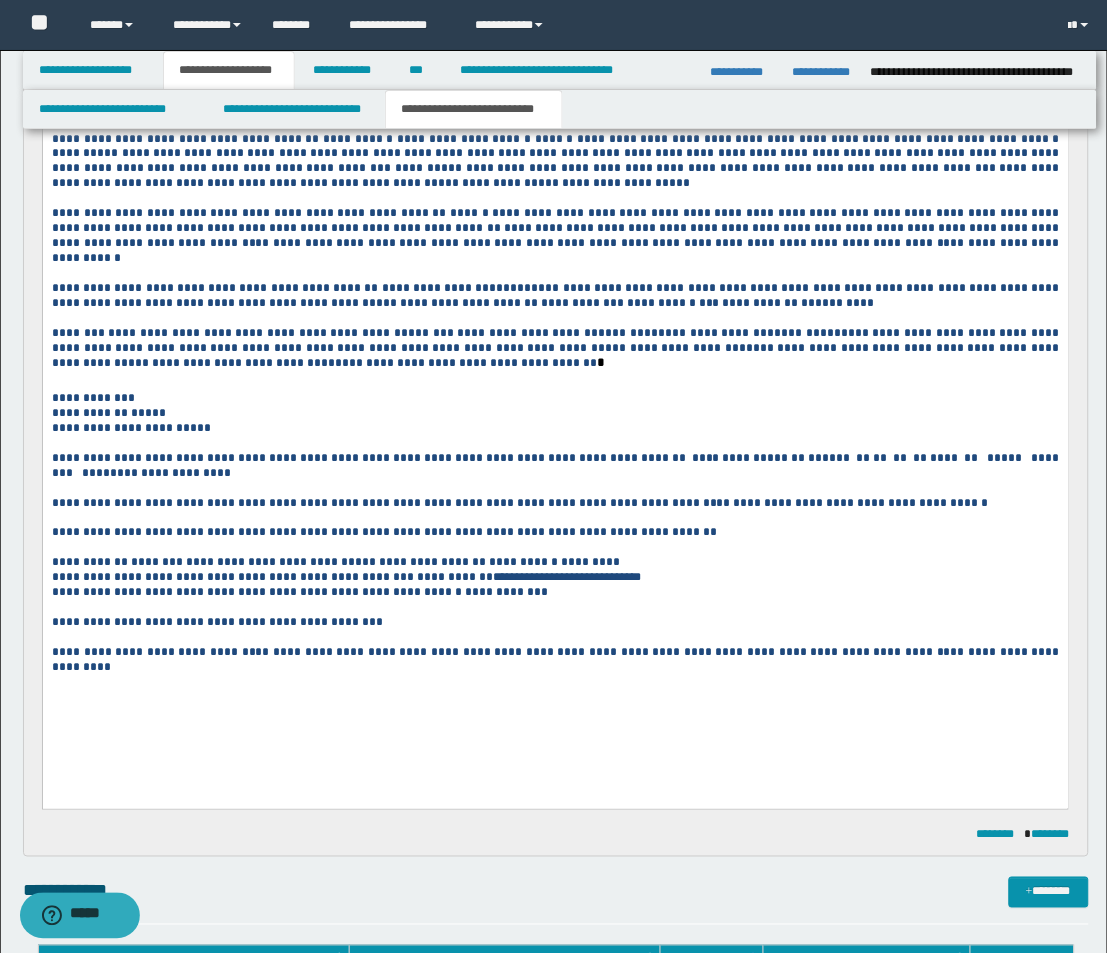 scroll, scrollTop: 1333, scrollLeft: 0, axis: vertical 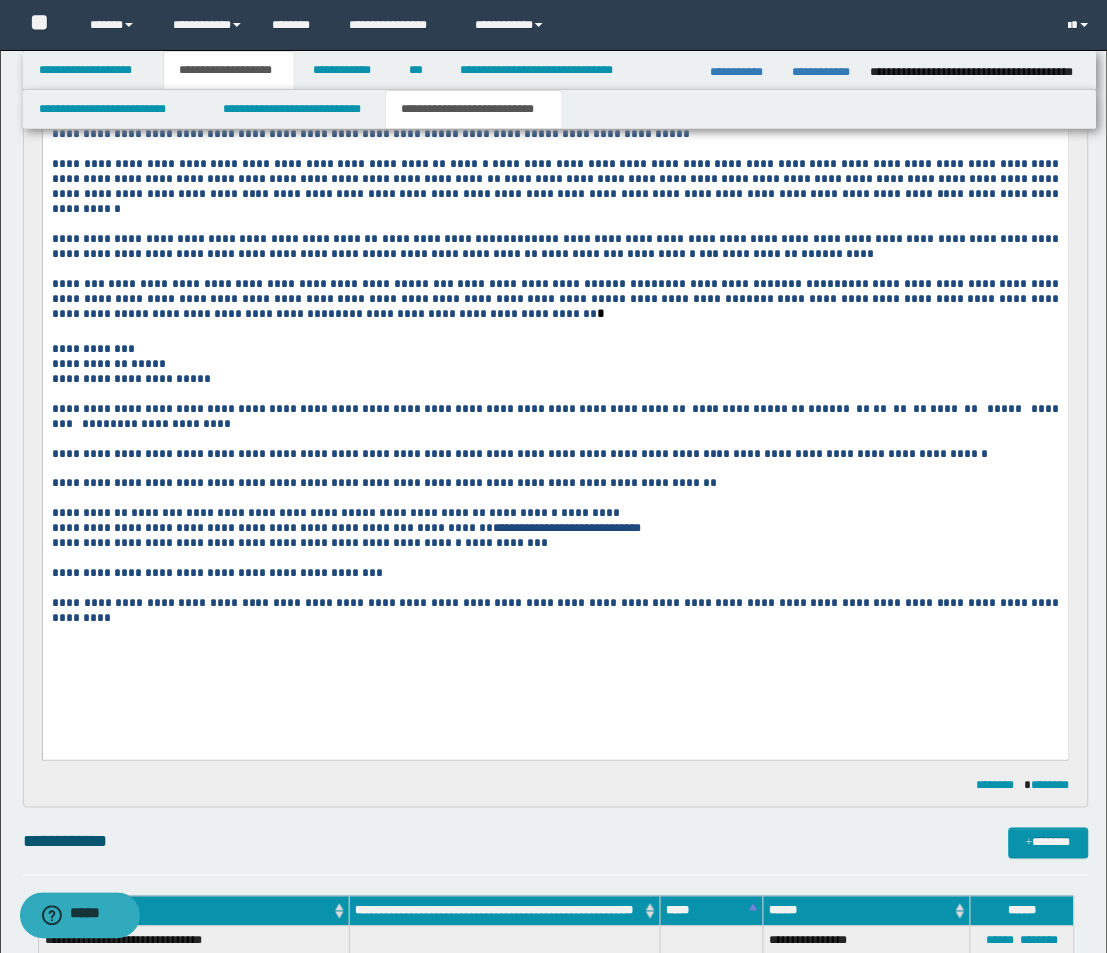 click at bounding box center (555, 558) 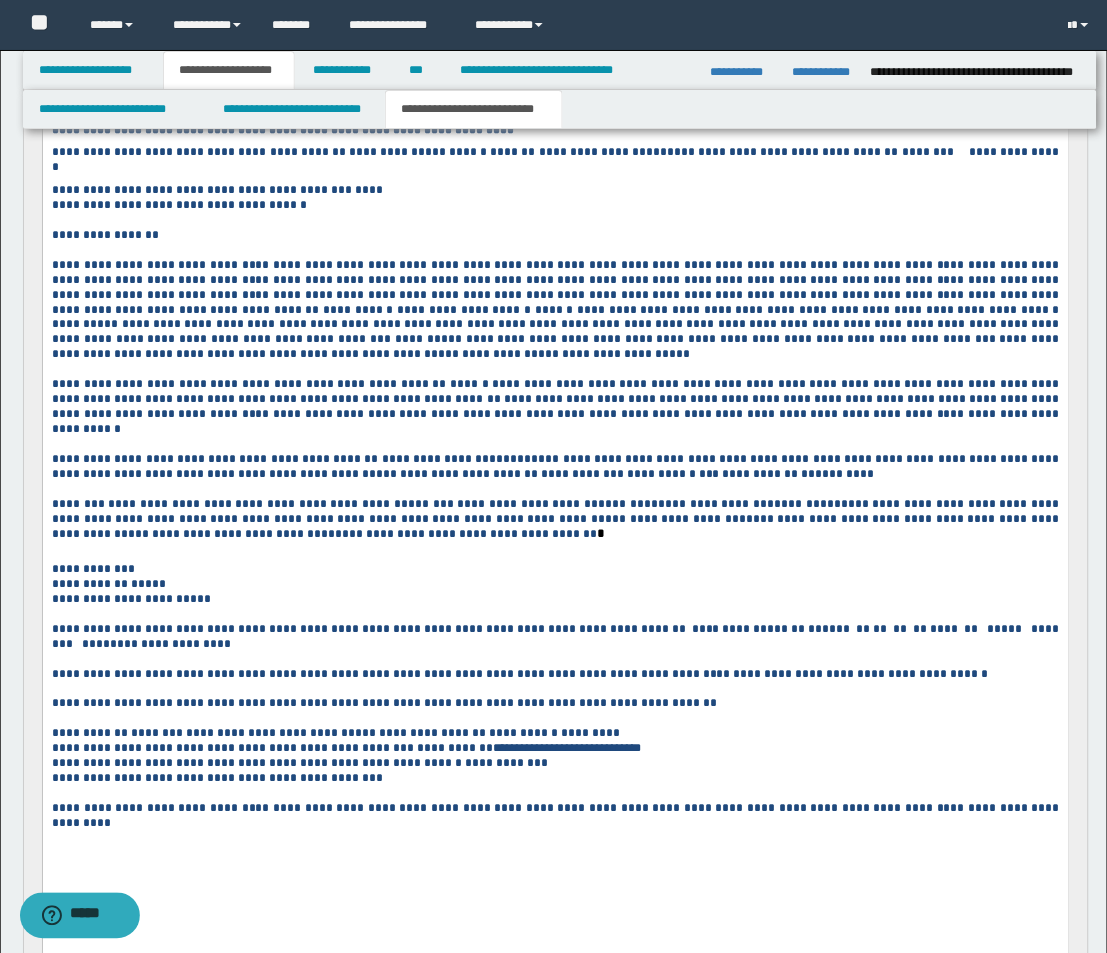 scroll, scrollTop: 1111, scrollLeft: 0, axis: vertical 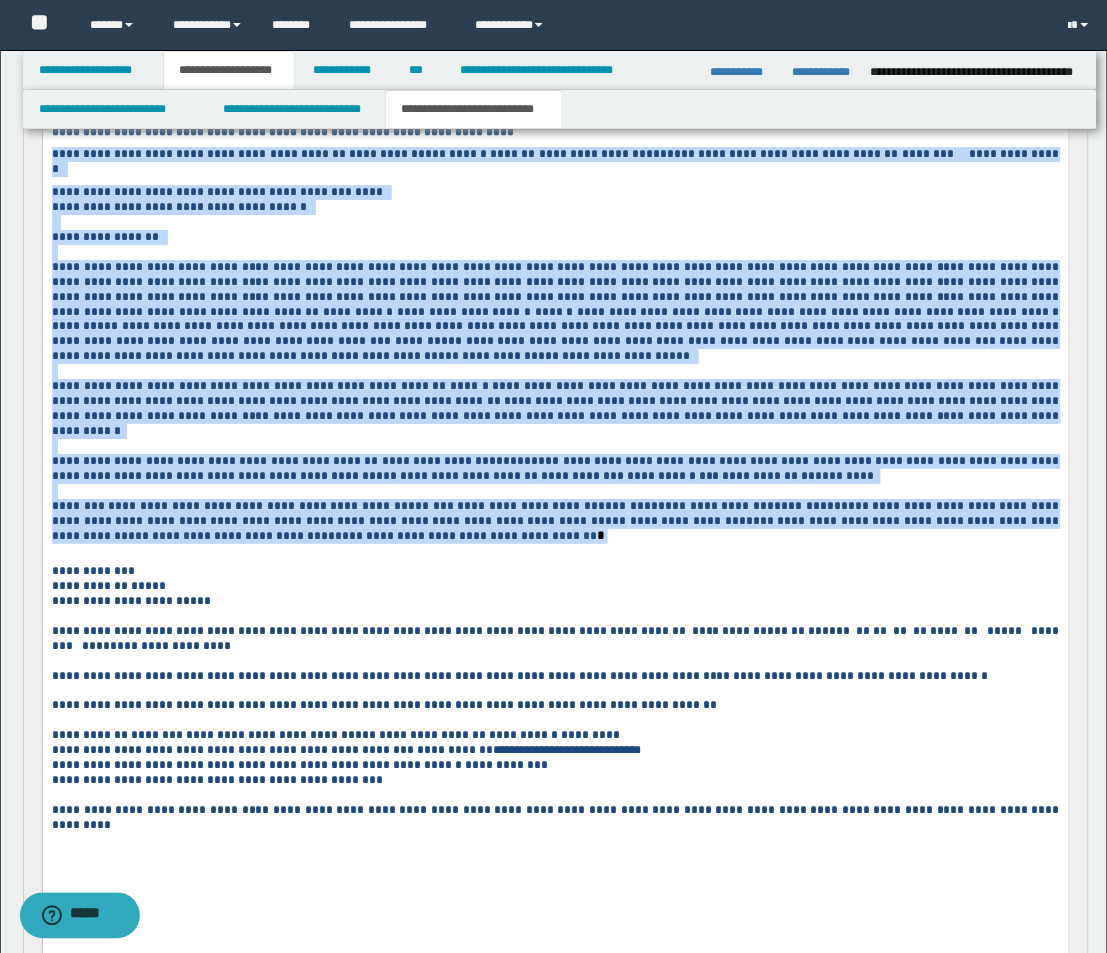 drag, startPoint x: 281, startPoint y: 537, endPoint x: 31, endPoint y: 152, distance: 459.0479 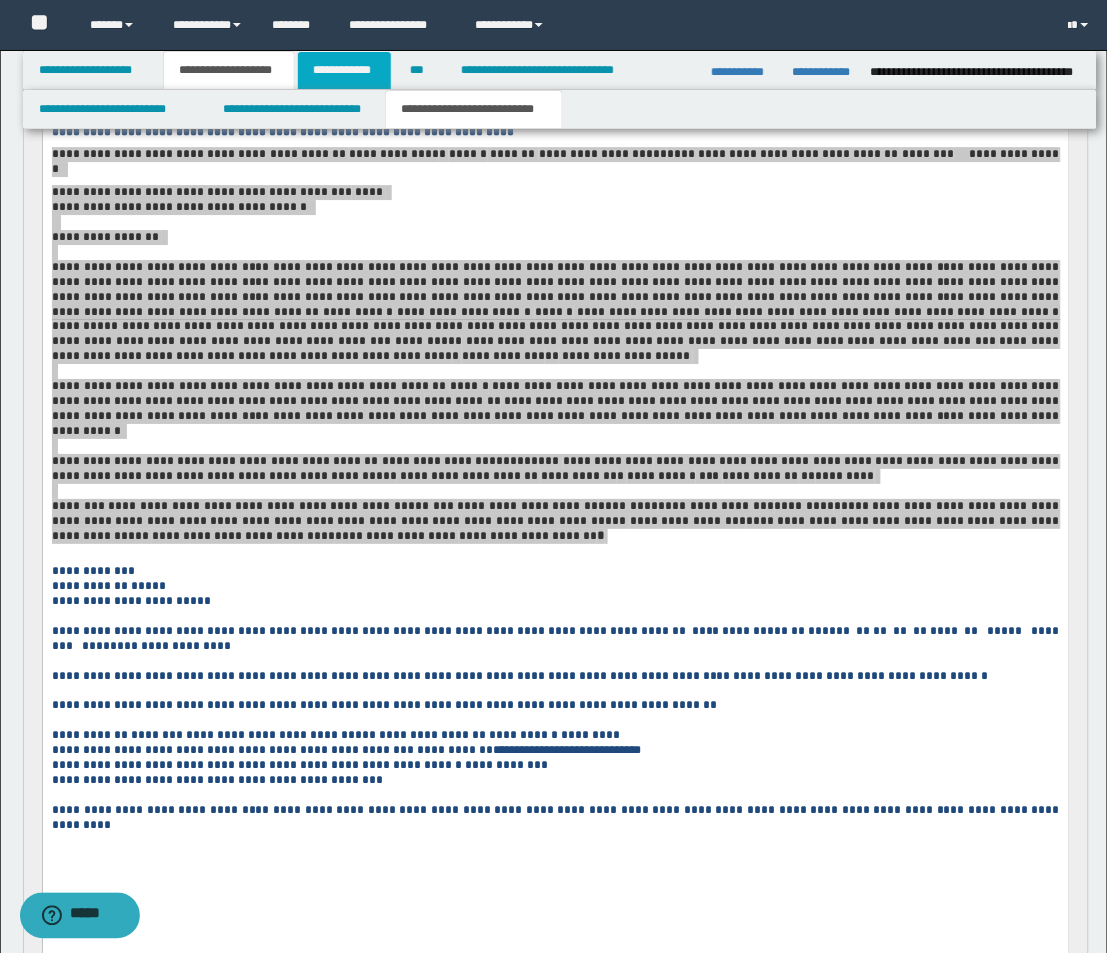 click on "**********" at bounding box center [344, 70] 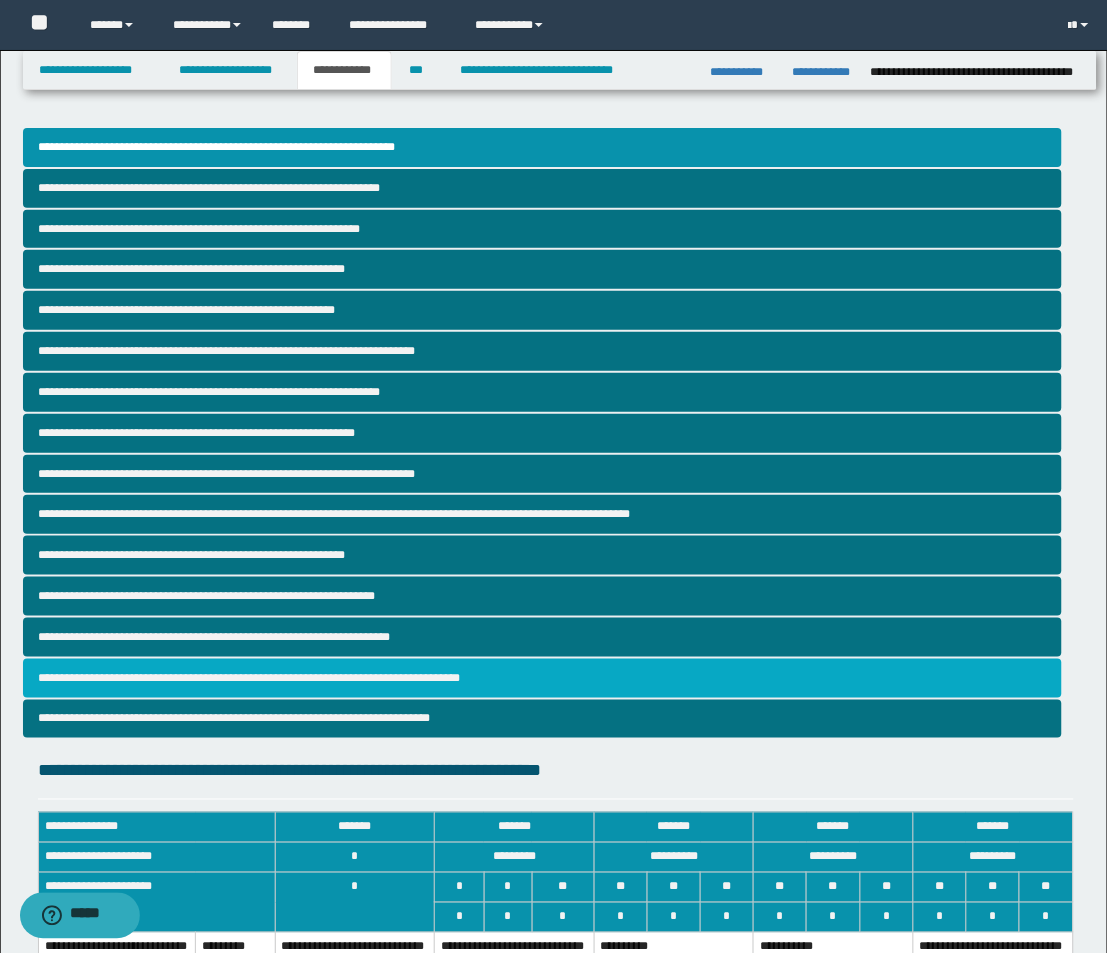 click on "**********" at bounding box center (542, 678) 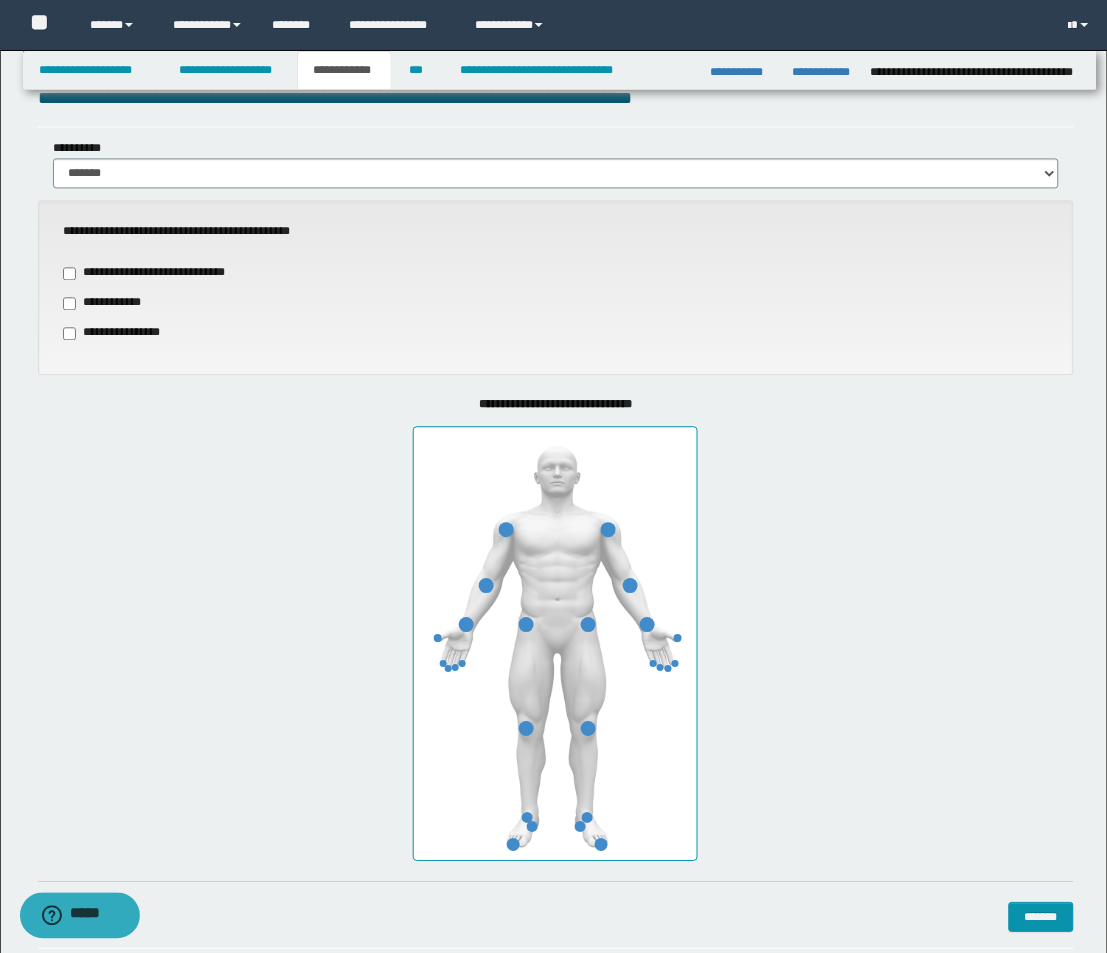 scroll, scrollTop: 777, scrollLeft: 0, axis: vertical 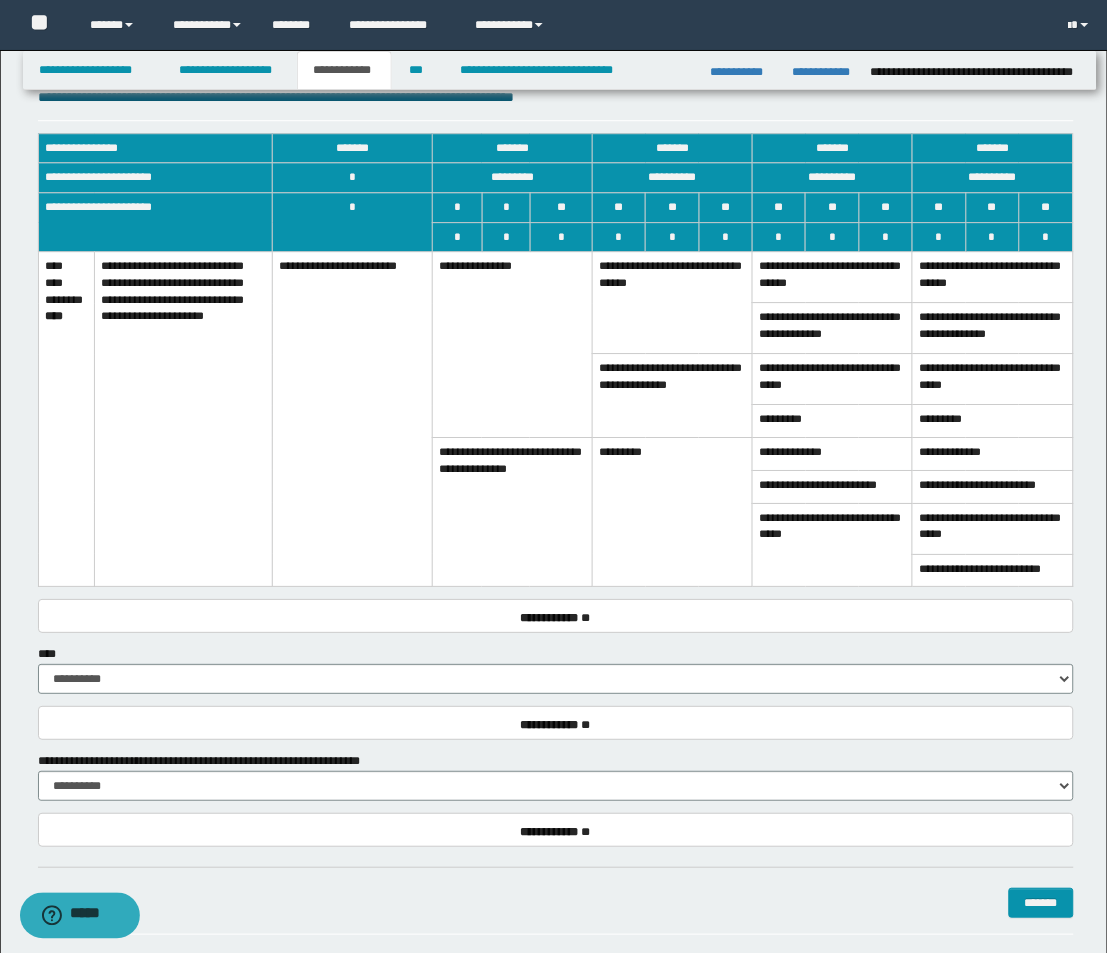click on "**********" at bounding box center [513, 345] 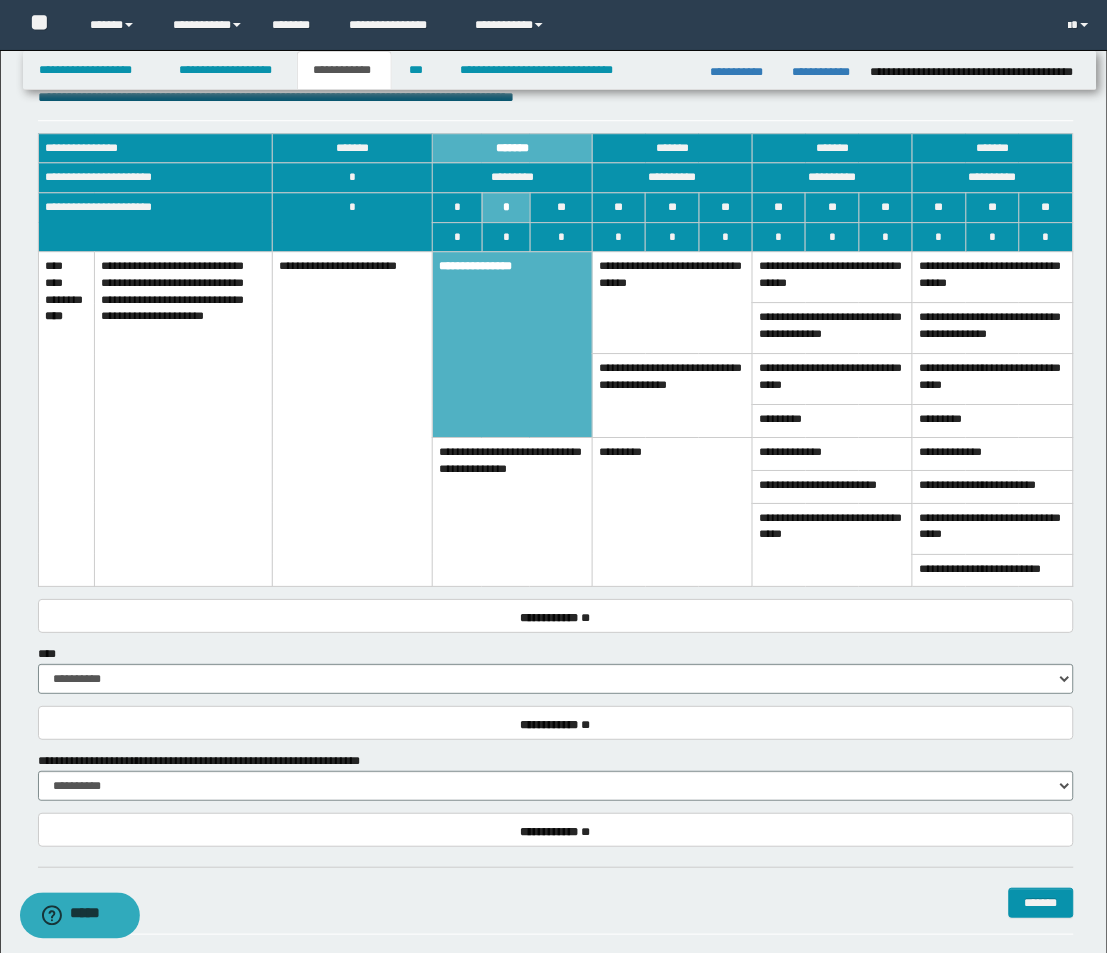 click on "**********" at bounding box center [513, 345] 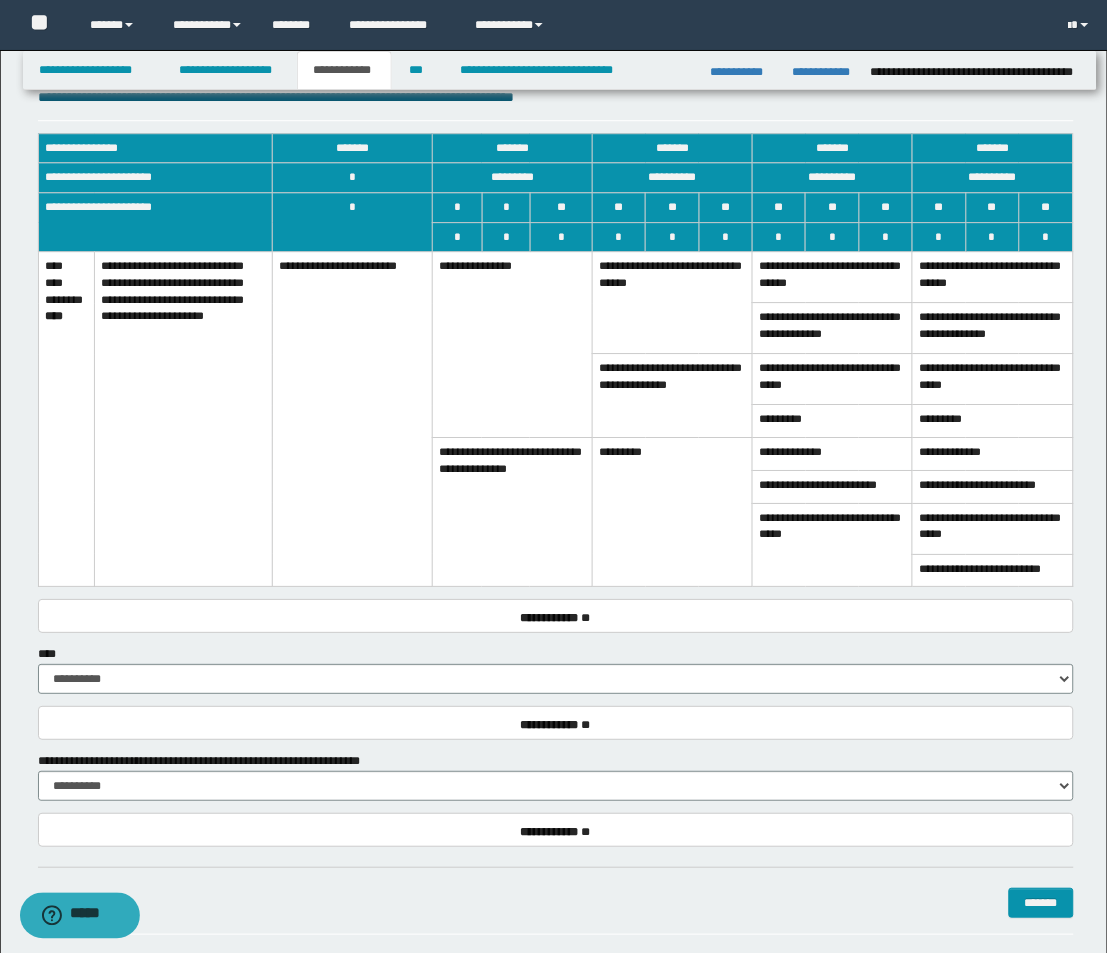 click on "**********" at bounding box center [673, 396] 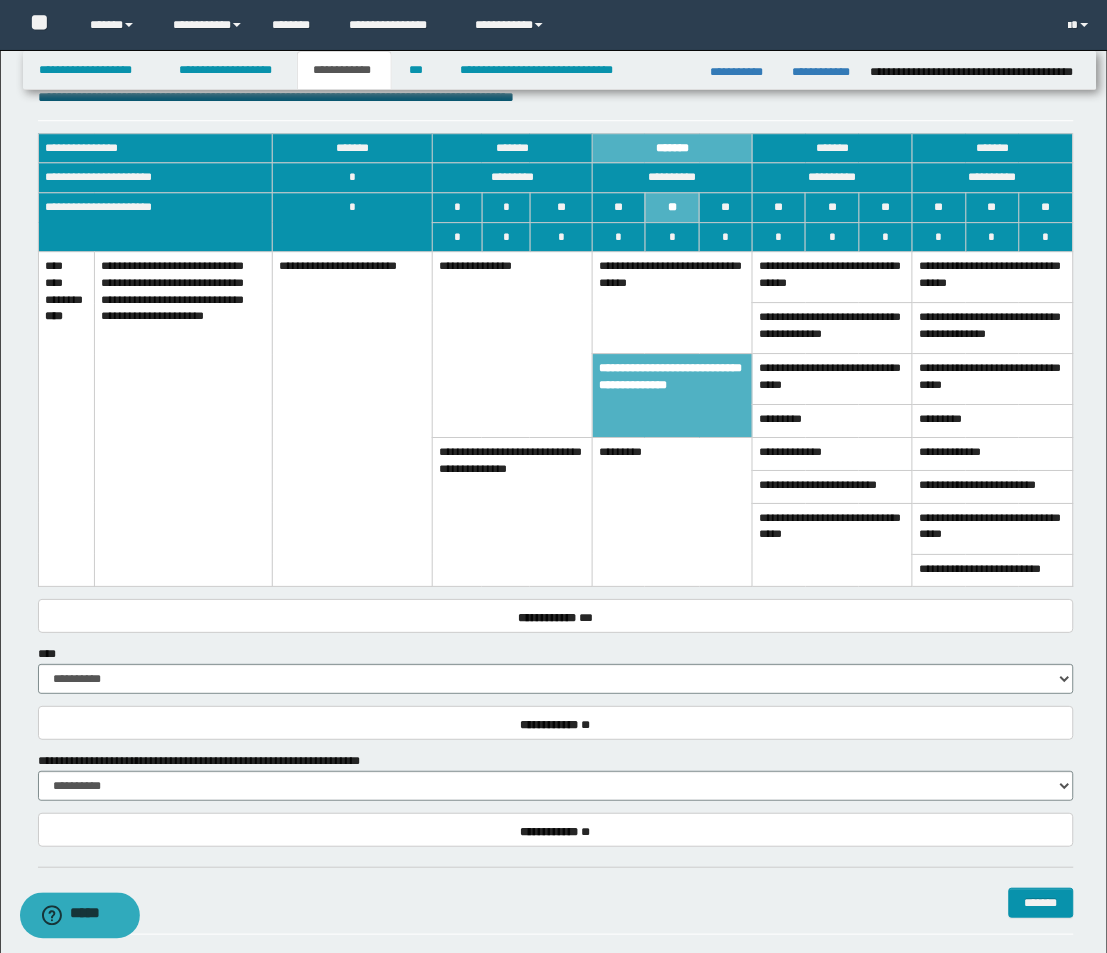 click on "**********" at bounding box center [673, 303] 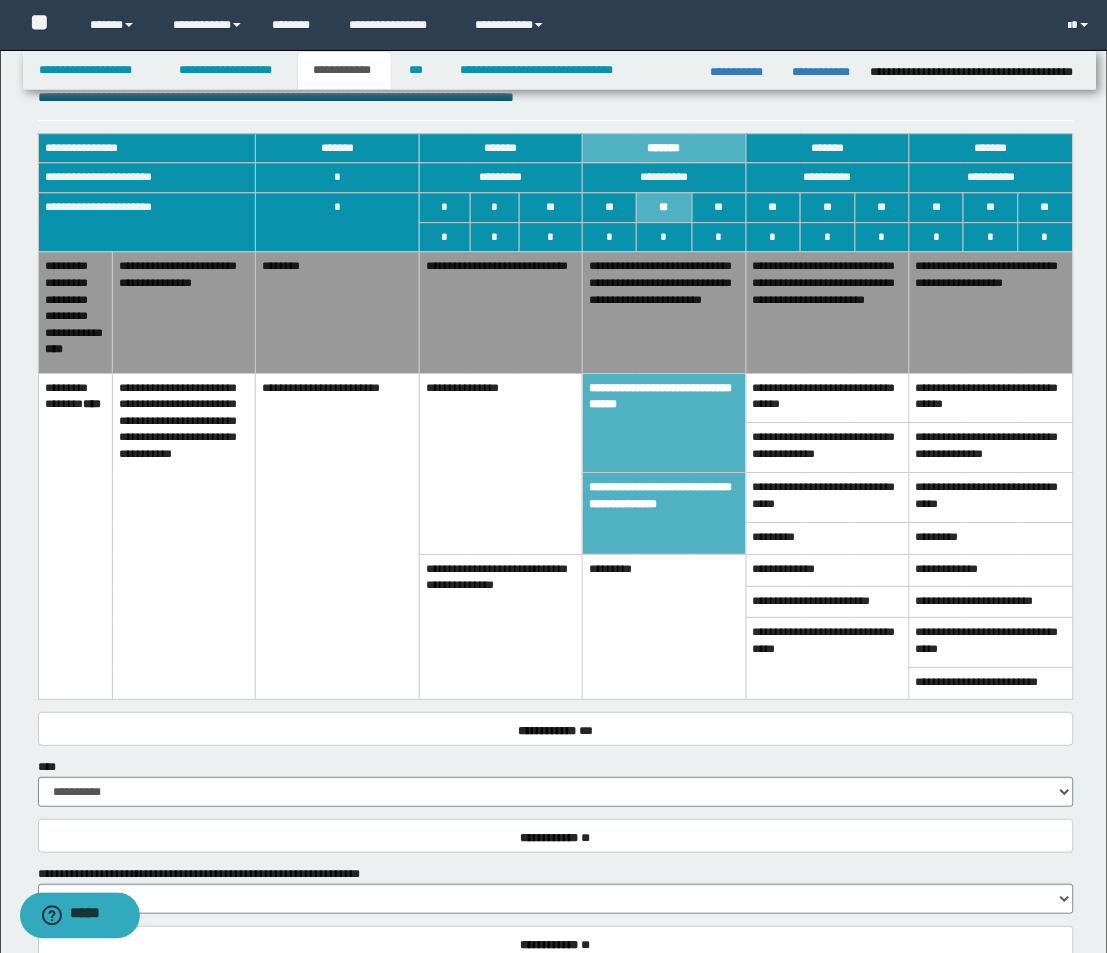 click on "**********" at bounding box center (991, 312) 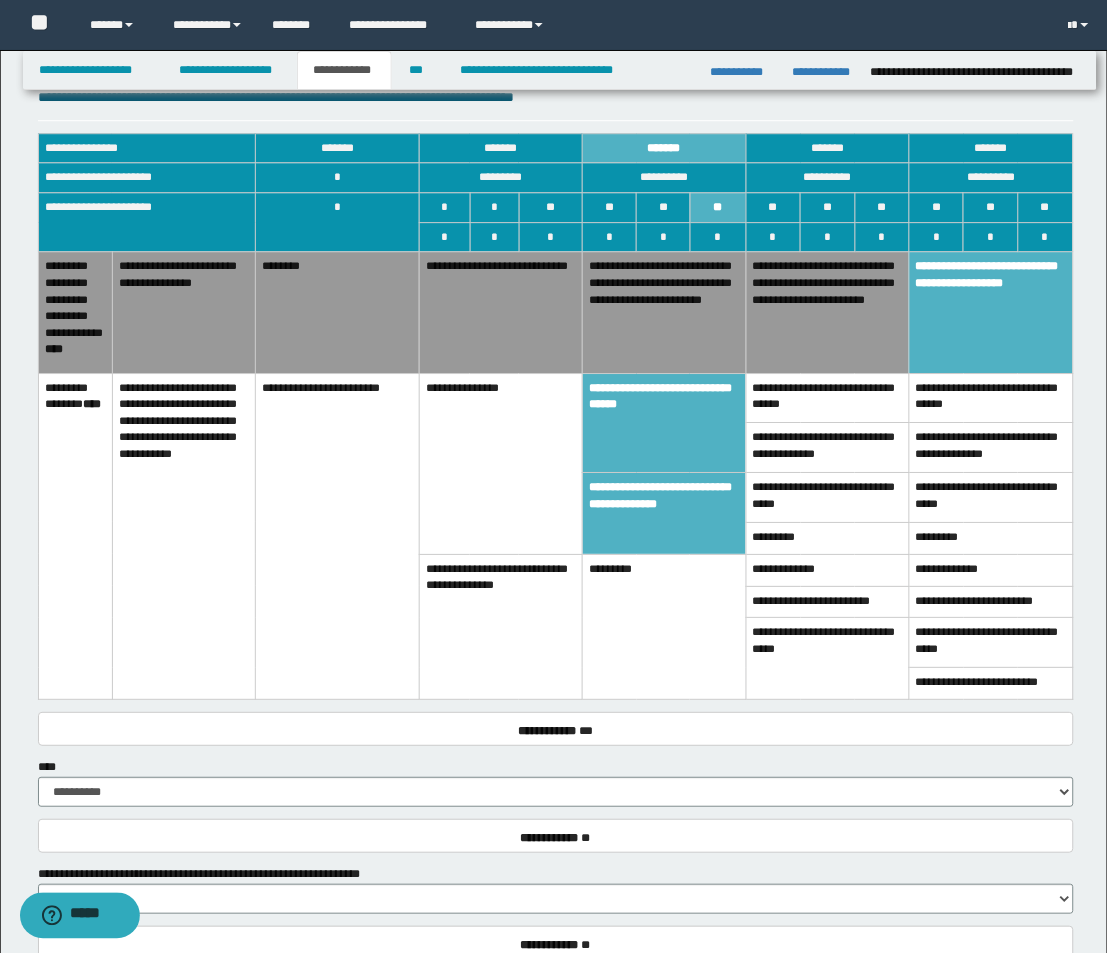 click on "**********" at bounding box center [991, 312] 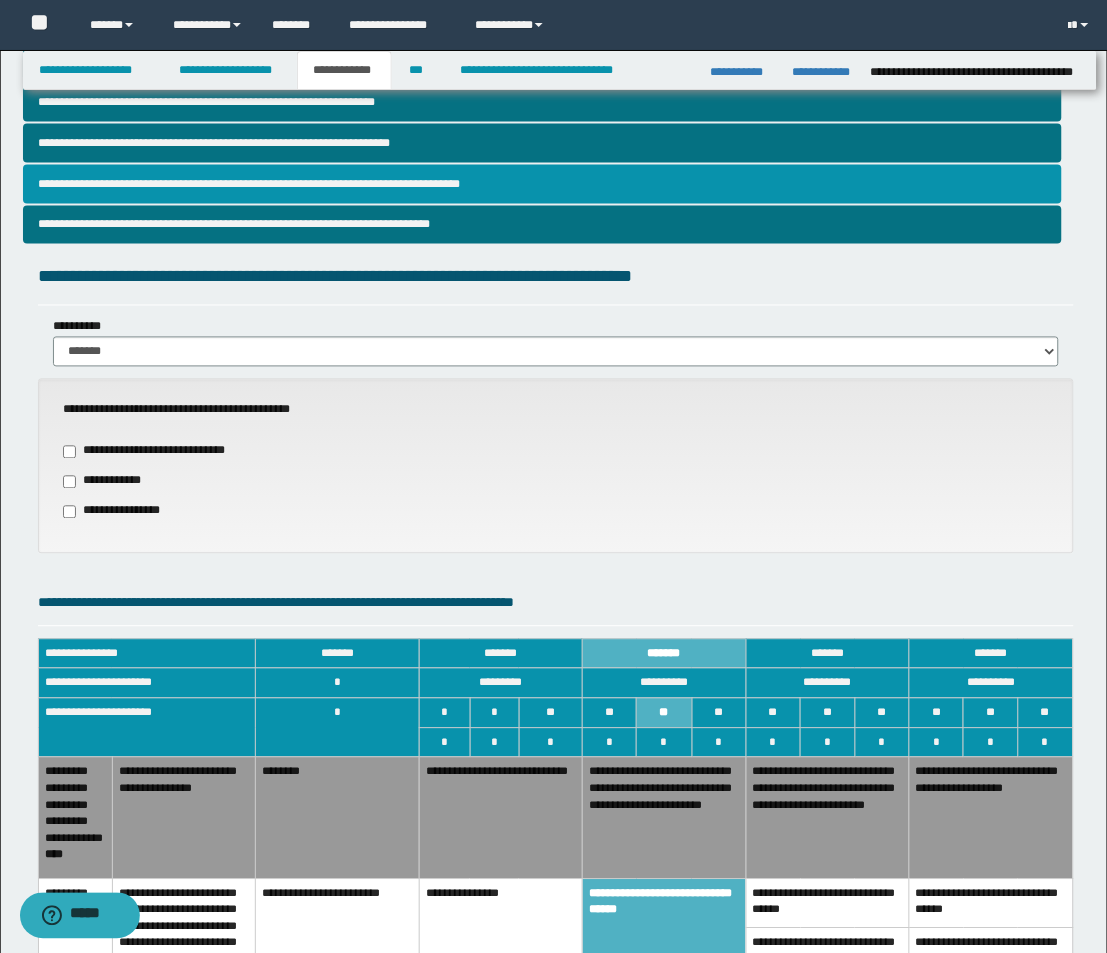 scroll, scrollTop: 444, scrollLeft: 0, axis: vertical 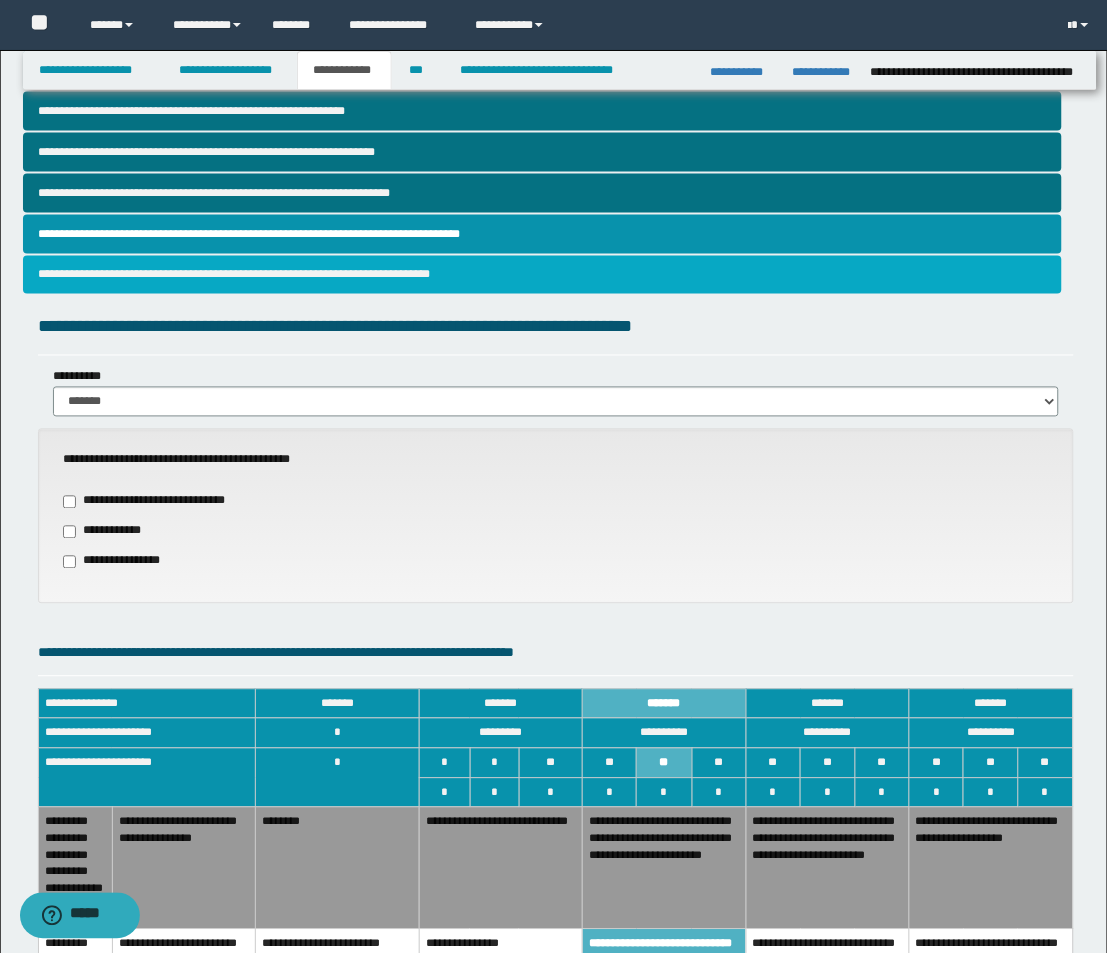 click on "**********" at bounding box center [542, 275] 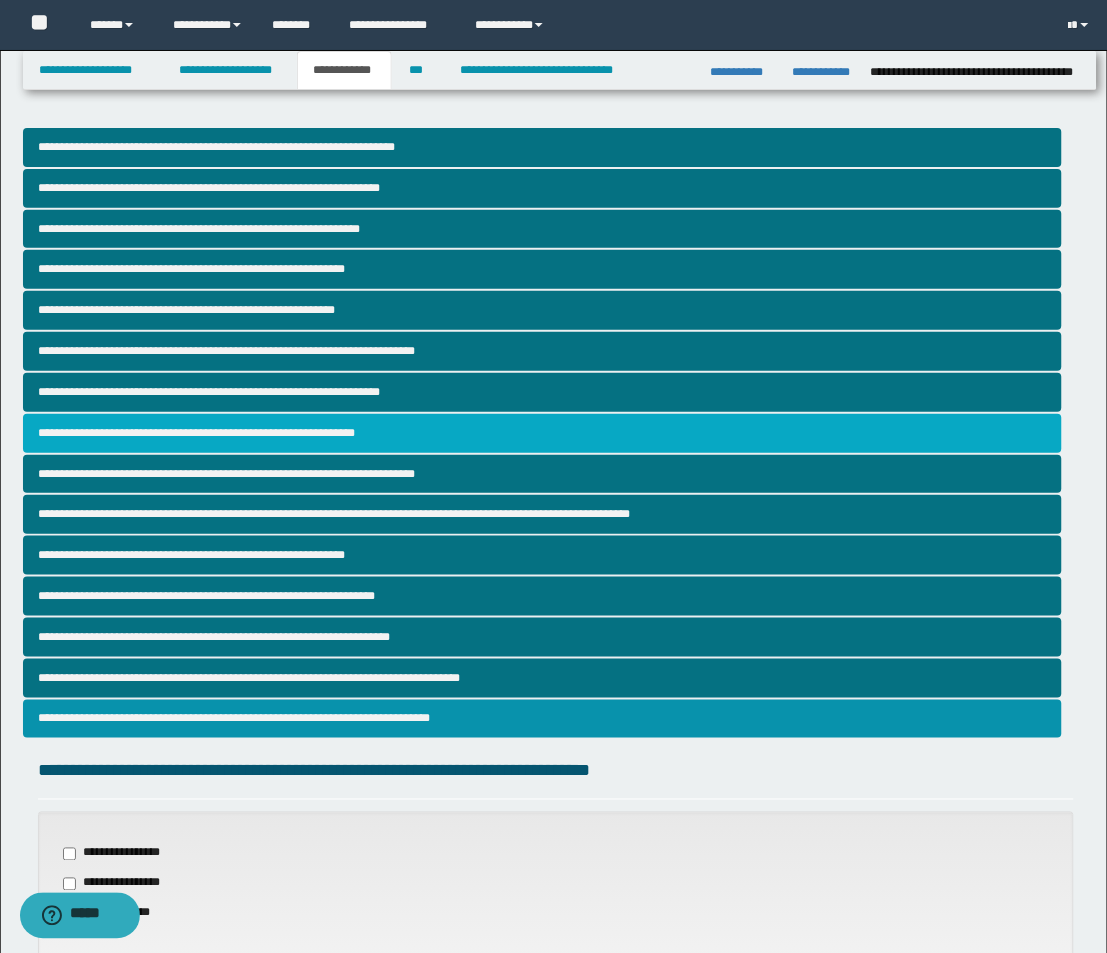 scroll, scrollTop: 414, scrollLeft: 0, axis: vertical 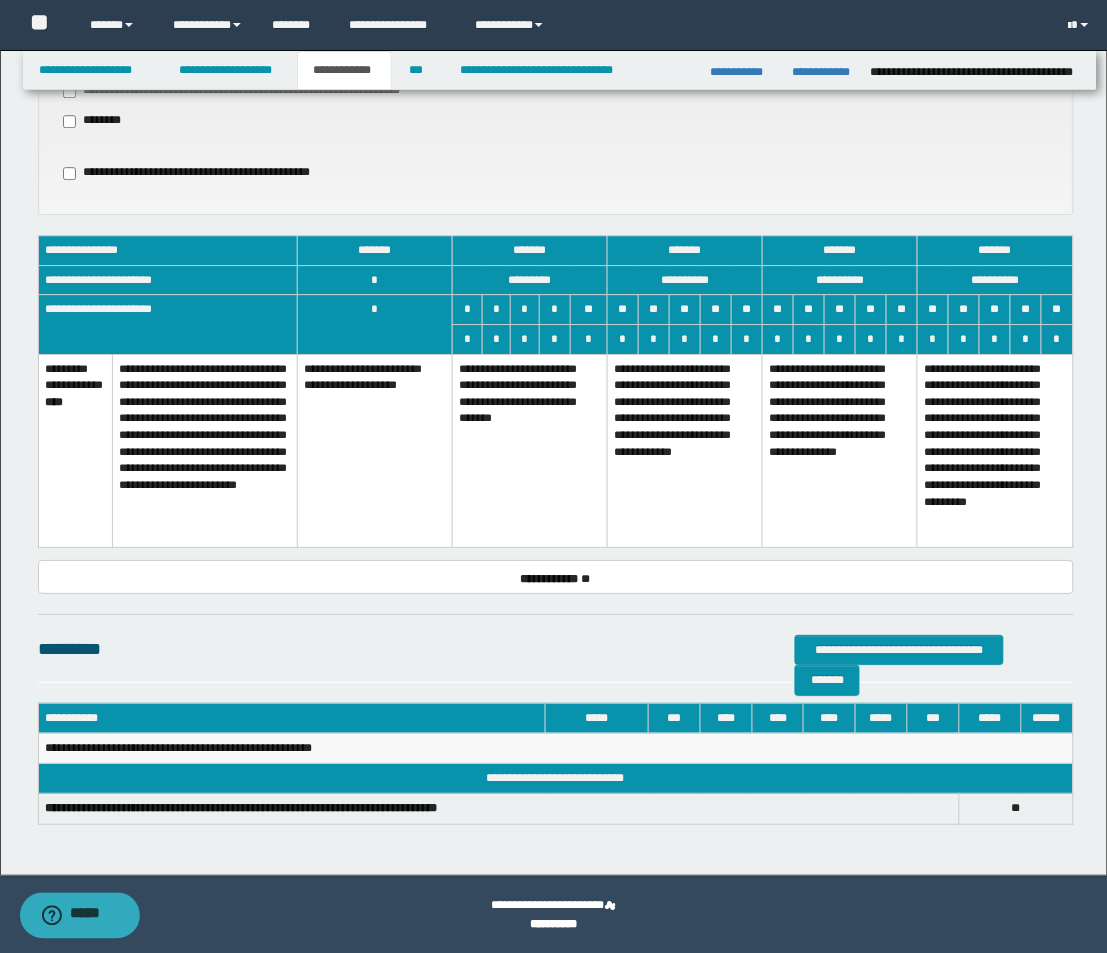 click on "**********" at bounding box center [529, 451] 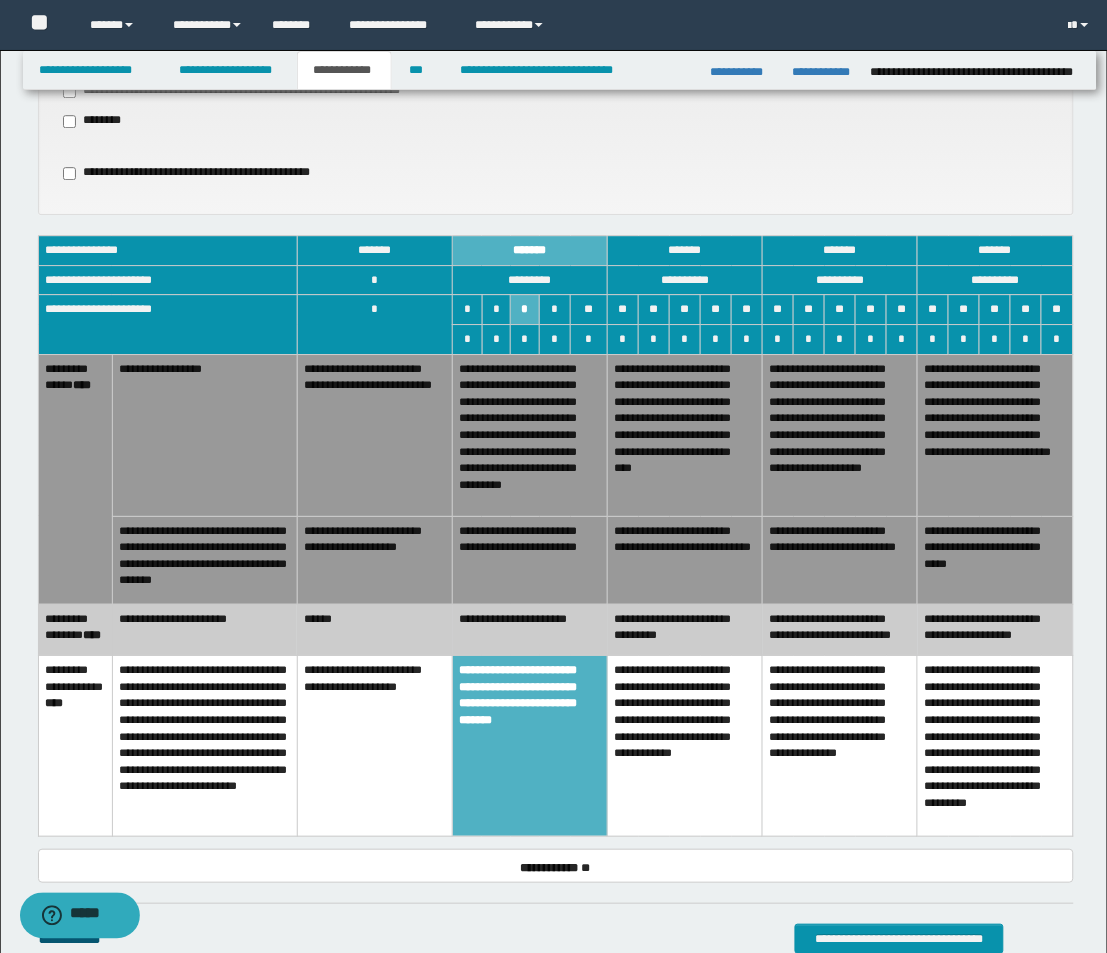 click on "**********" at bounding box center [685, 560] 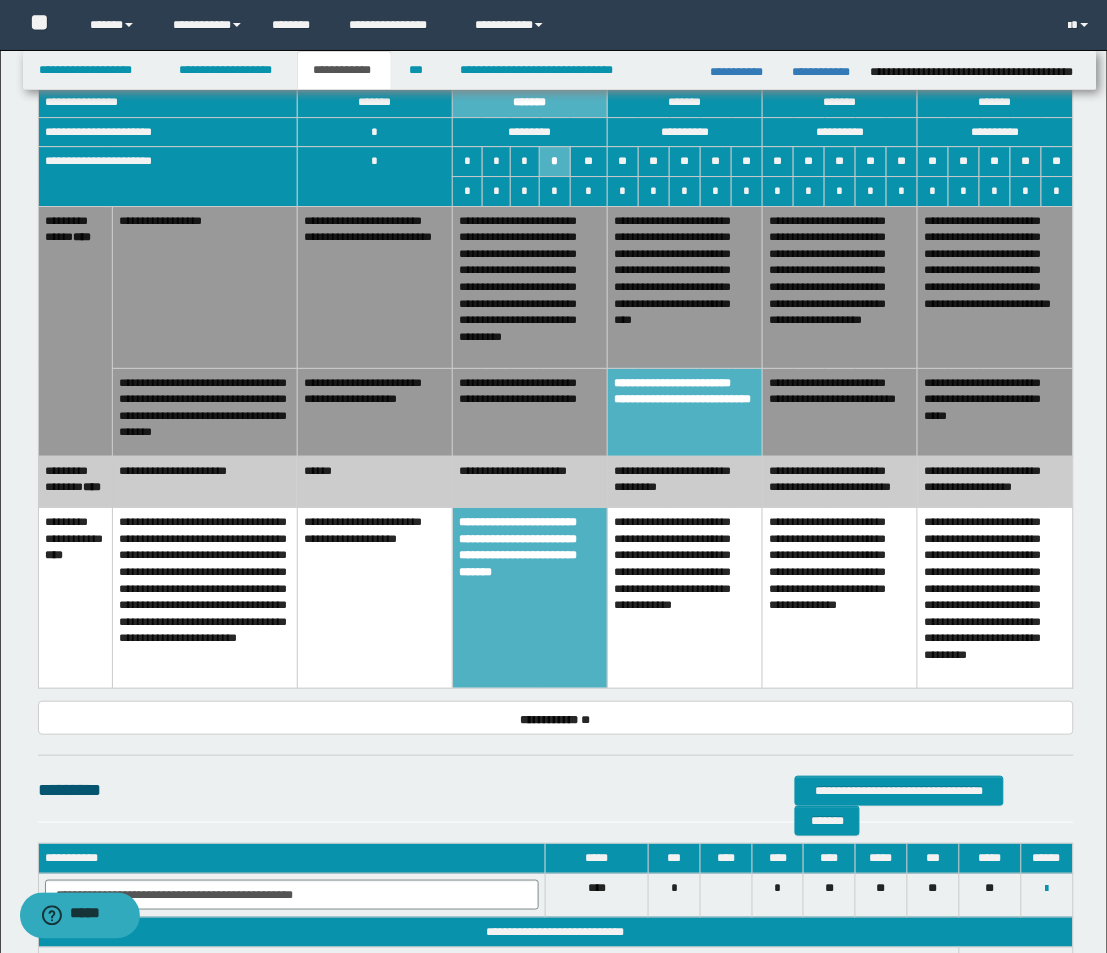 scroll, scrollTop: 1331, scrollLeft: 0, axis: vertical 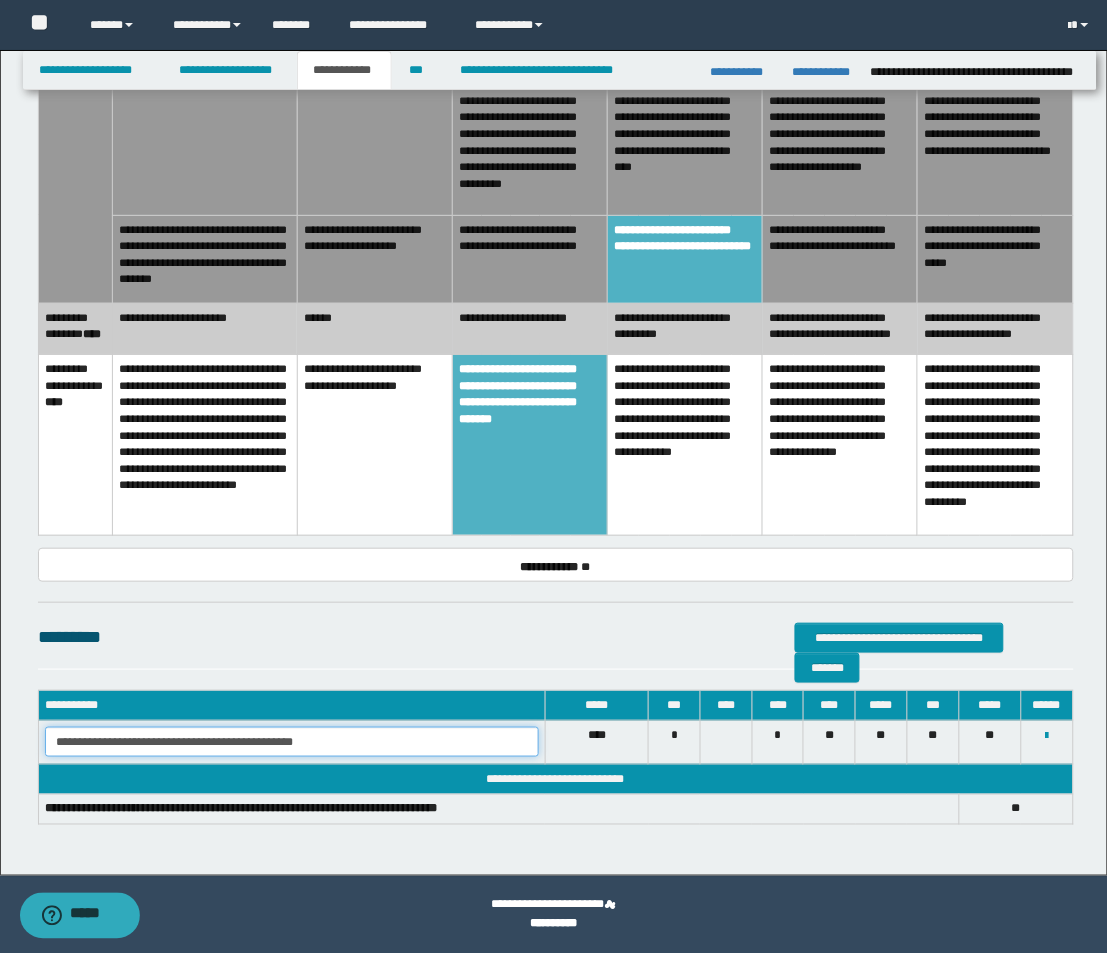 drag, startPoint x: 380, startPoint y: 741, endPoint x: -15, endPoint y: 727, distance: 395.24802 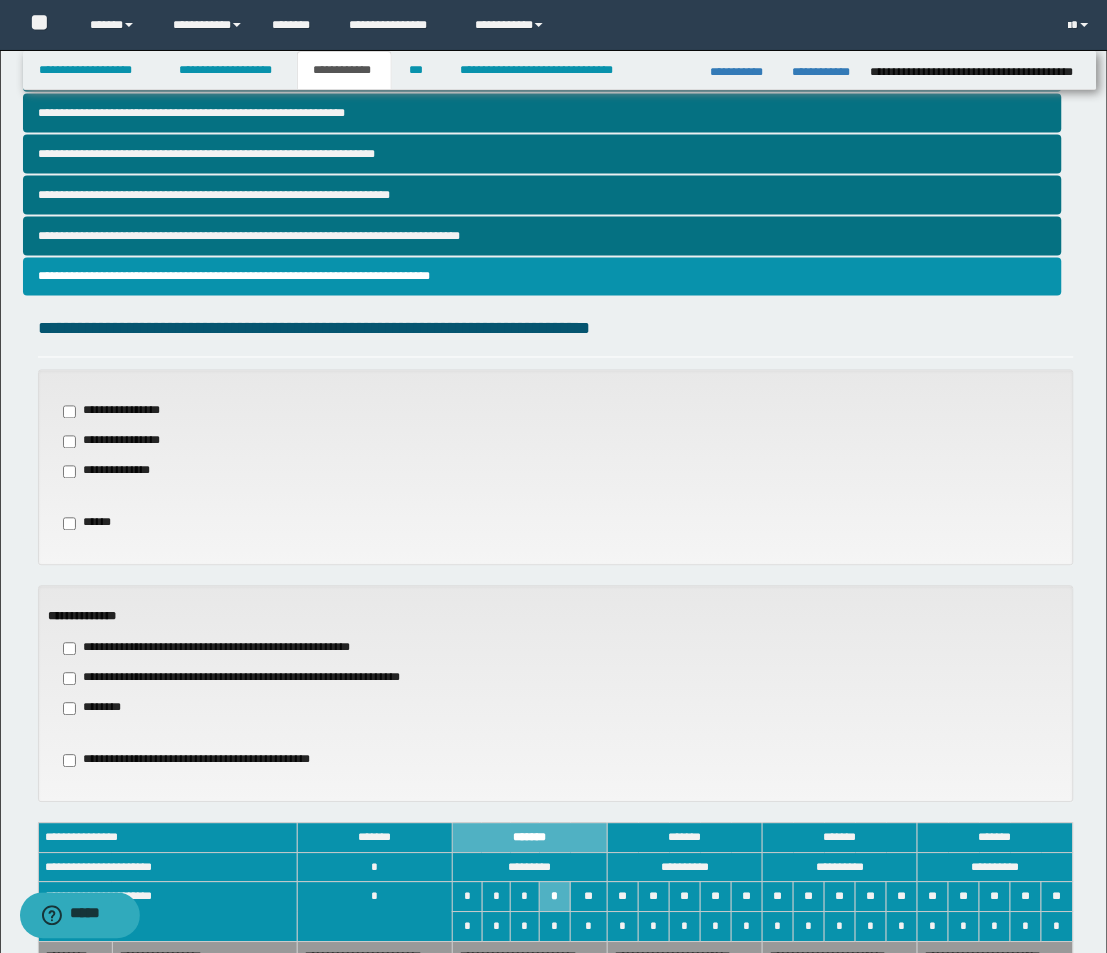 scroll, scrollTop: 108, scrollLeft: 0, axis: vertical 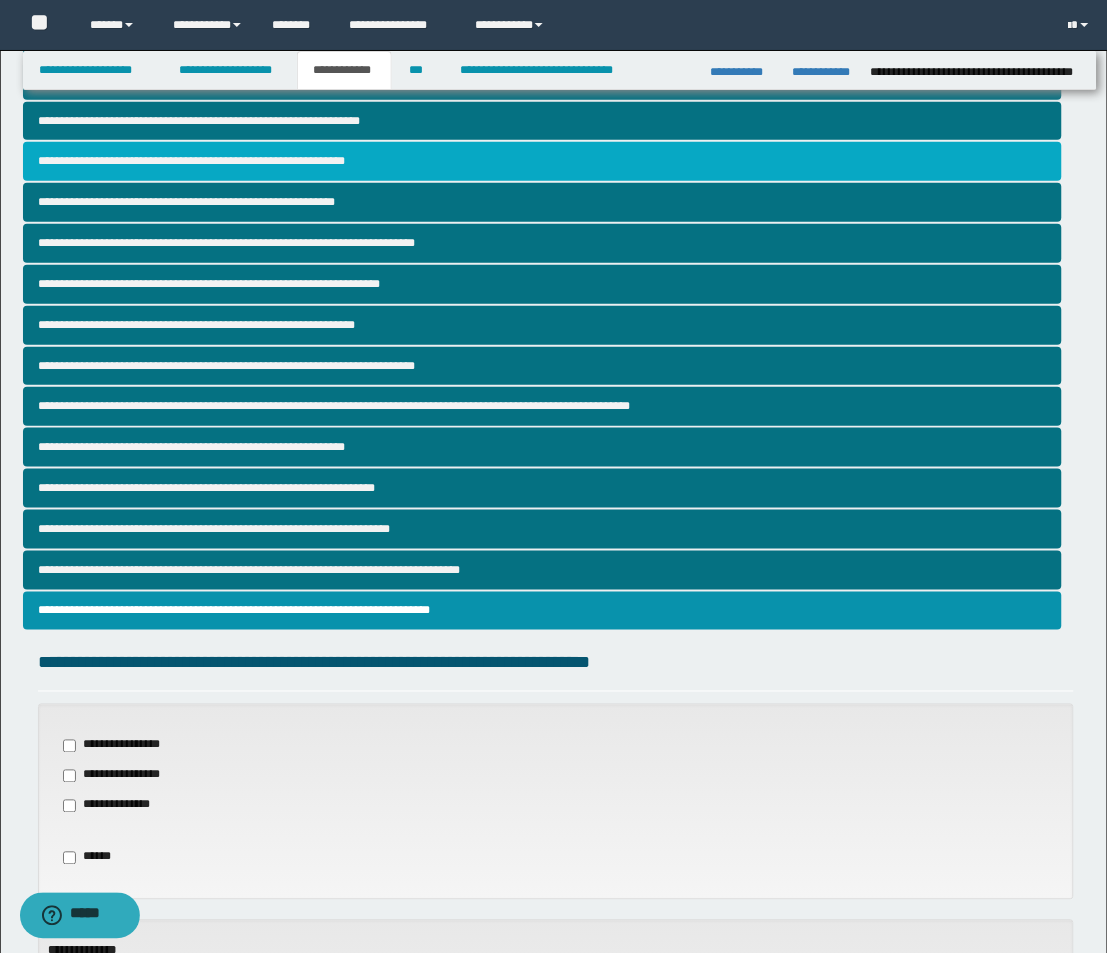 click on "**********" at bounding box center (542, 161) 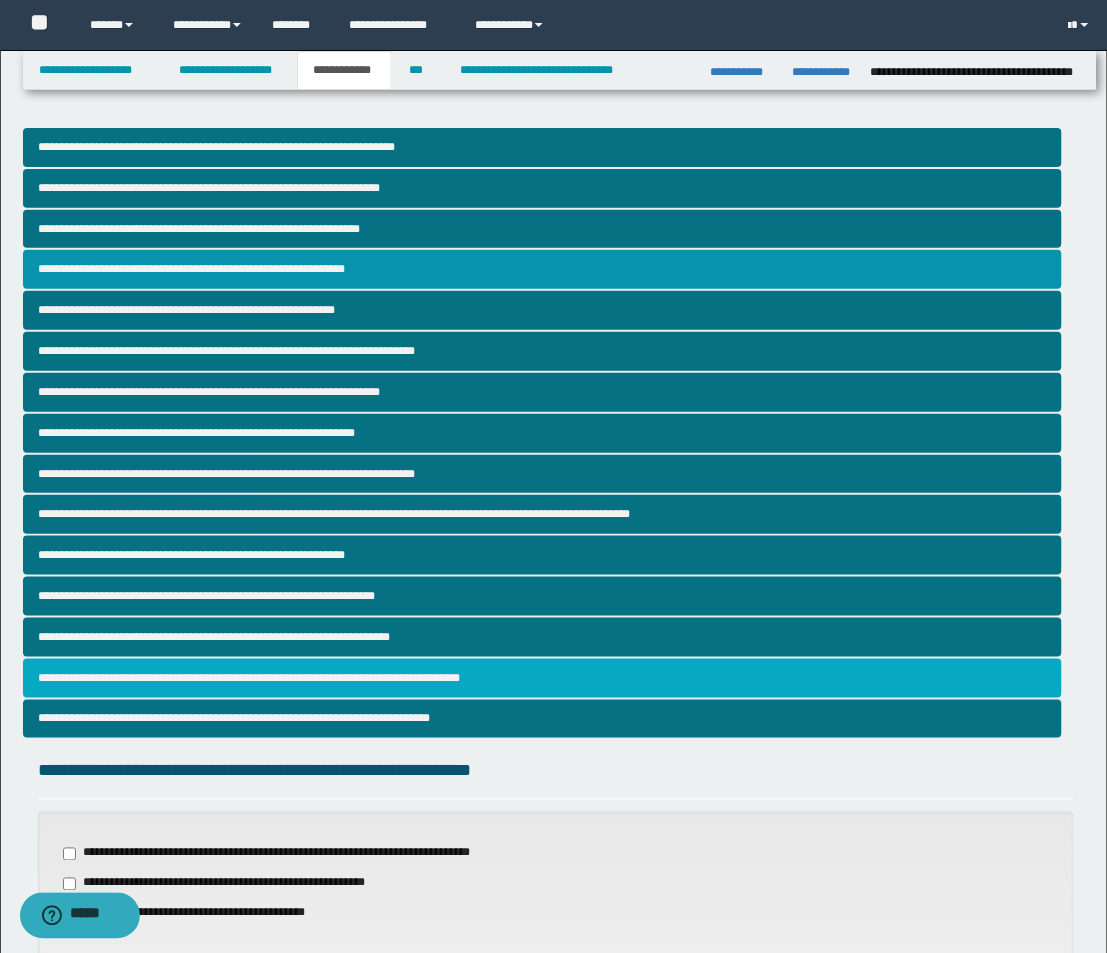 scroll, scrollTop: 555, scrollLeft: 0, axis: vertical 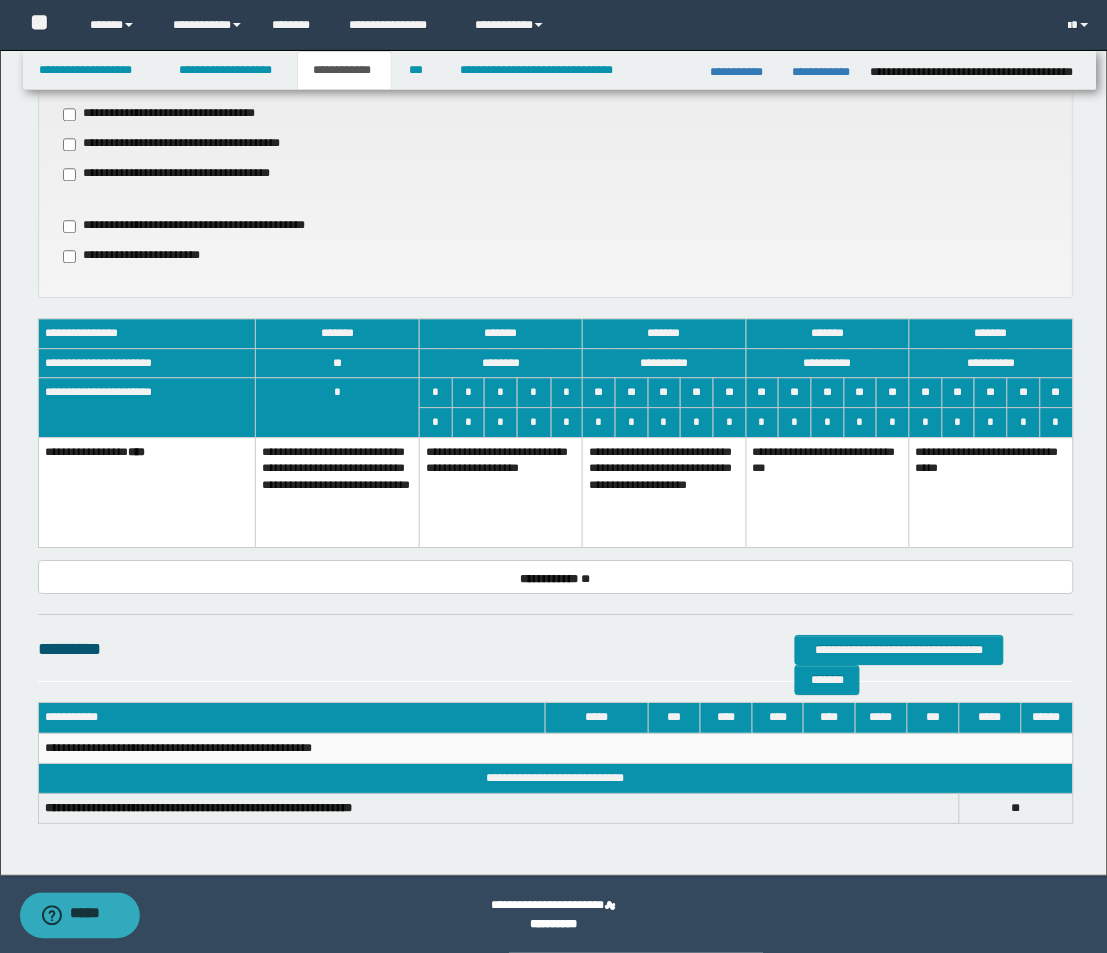 click on "**********" at bounding box center (500, 492) 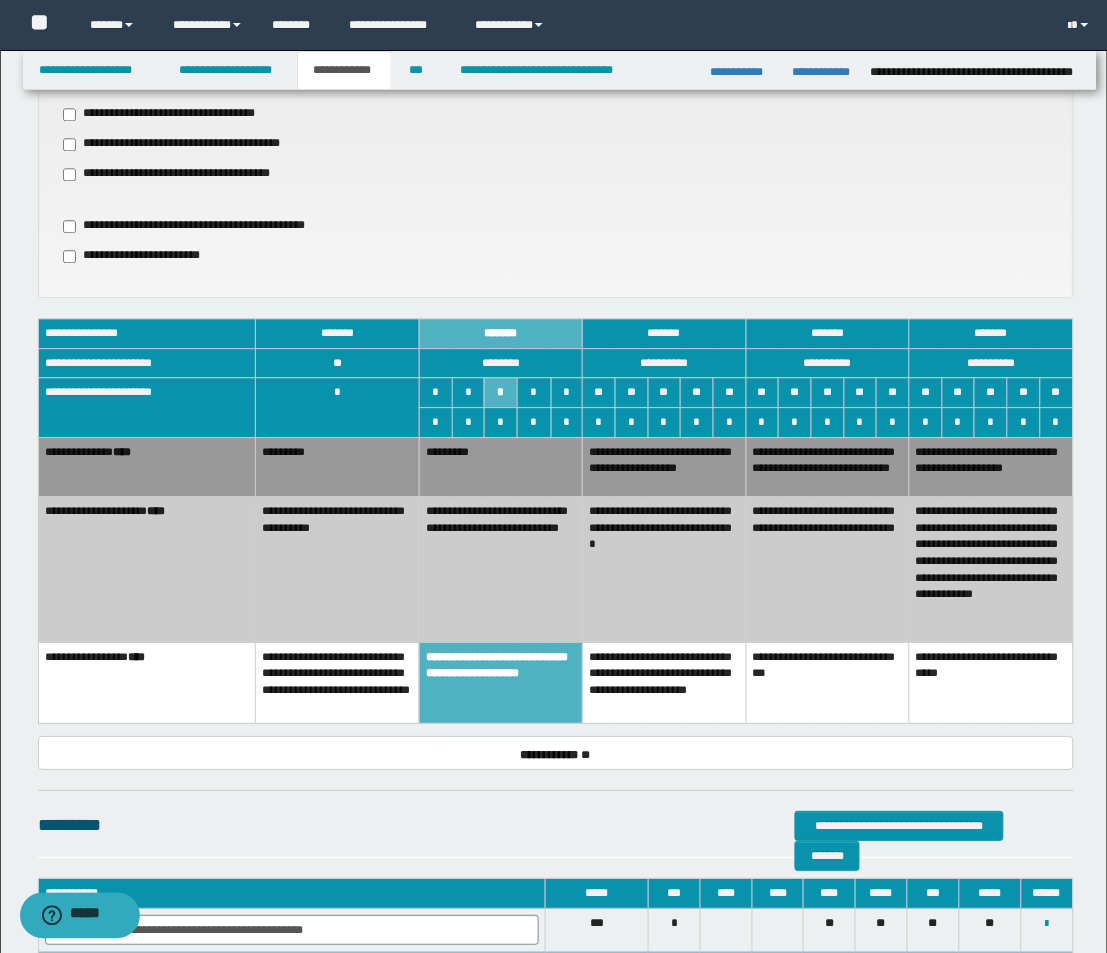 click on "**********" at bounding box center (500, 569) 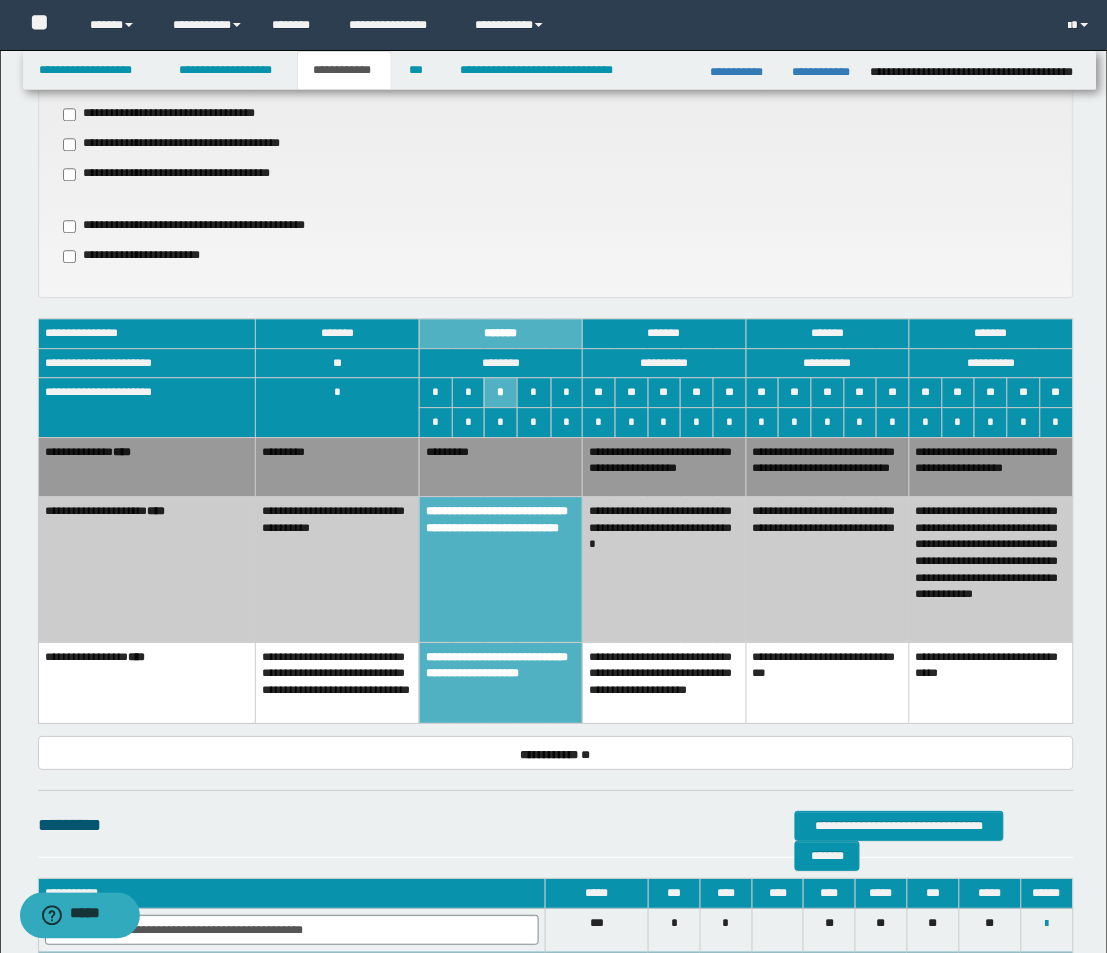 click on "**********" at bounding box center [500, 569] 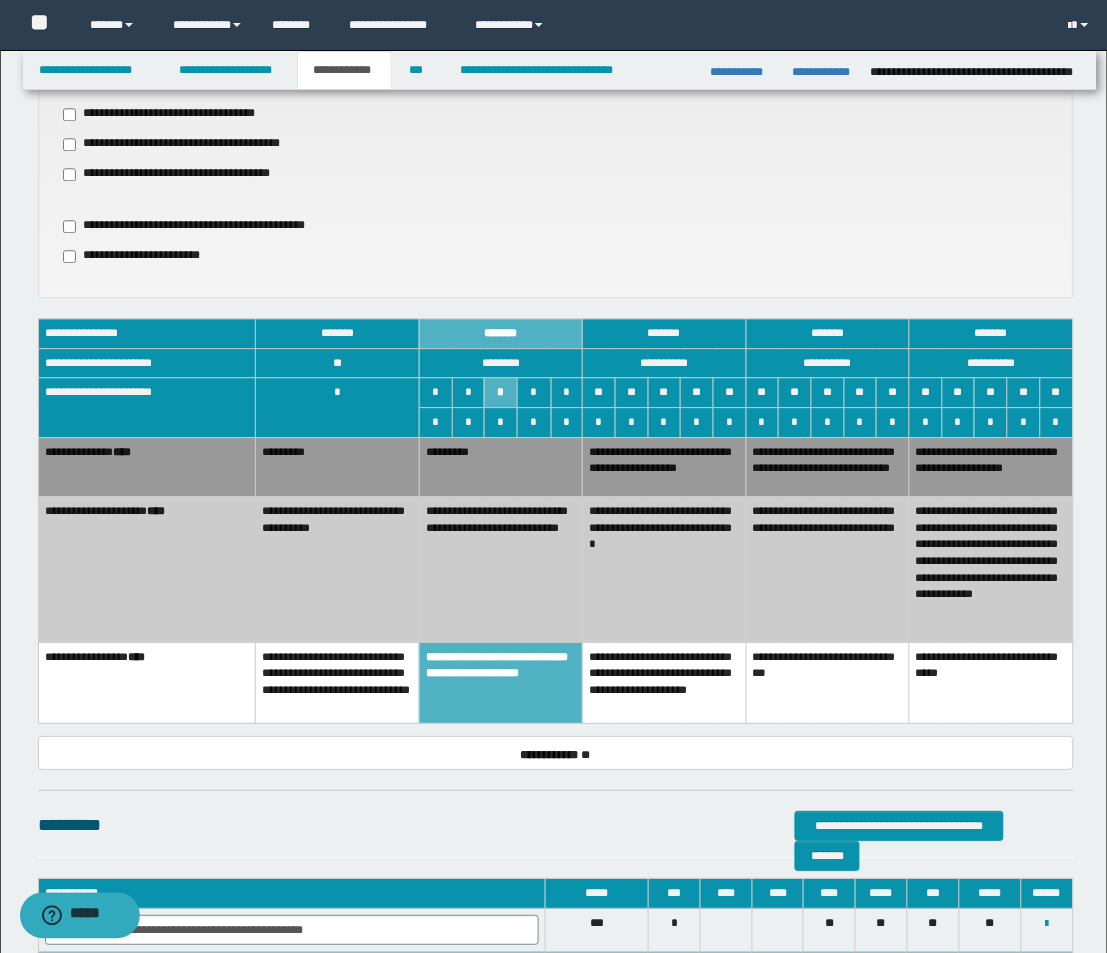 click on "**********" at bounding box center (664, 682) 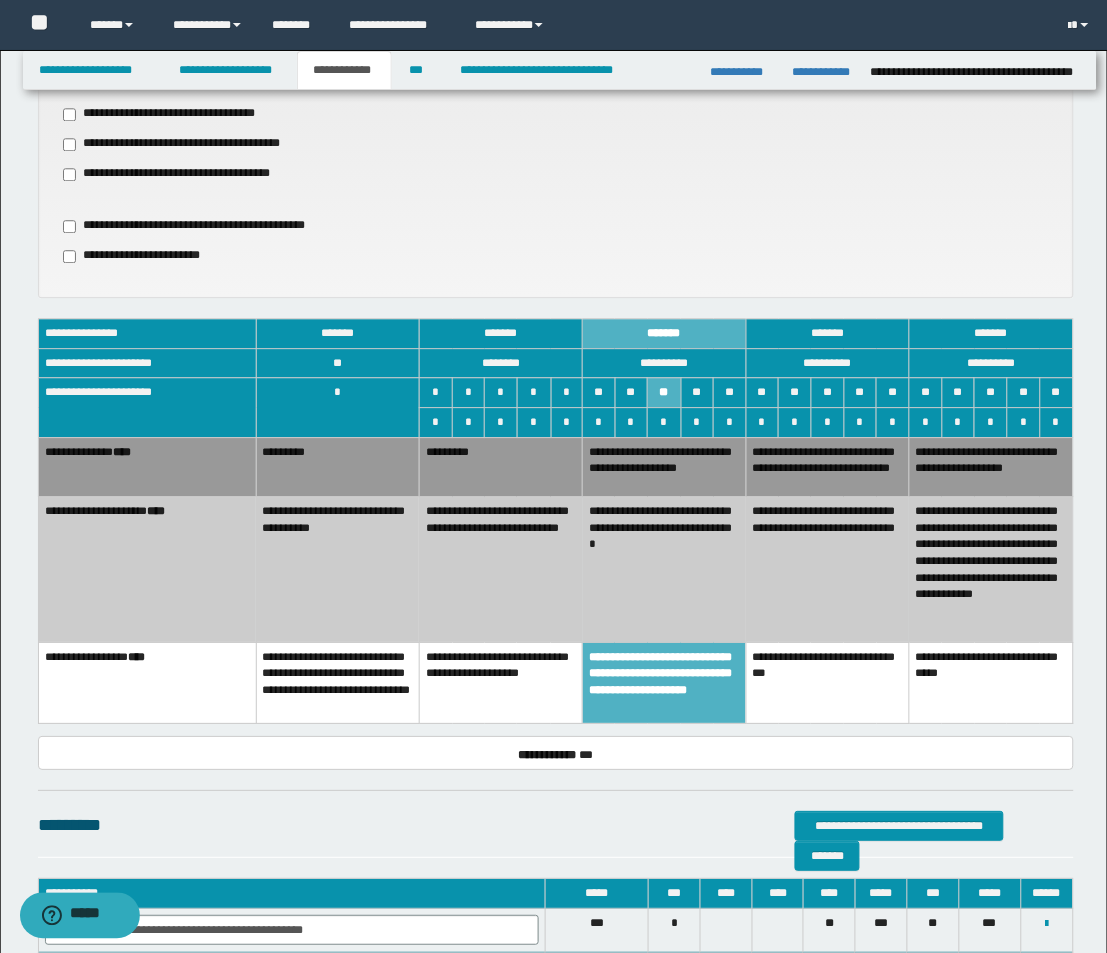 click on "**********" at bounding box center [500, 569] 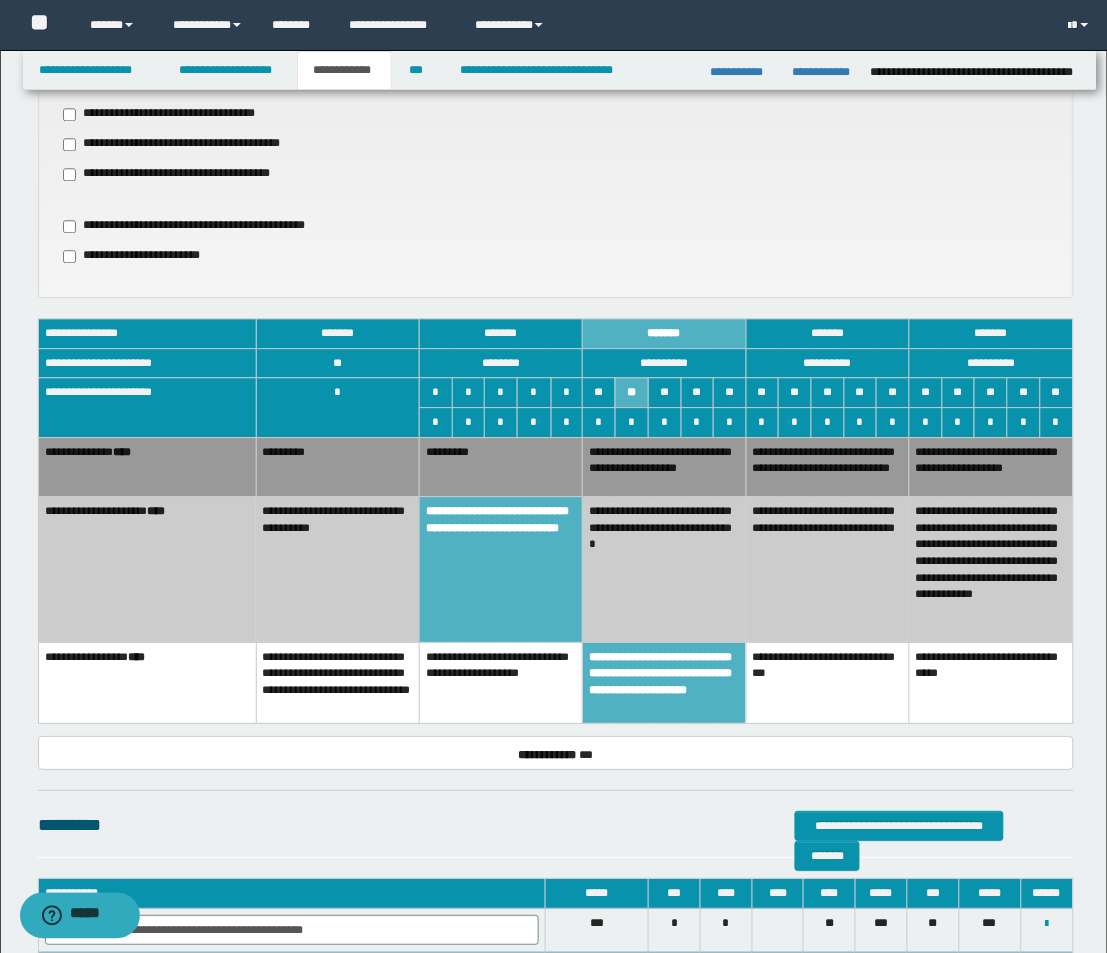 click on "*********" at bounding box center (337, 467) 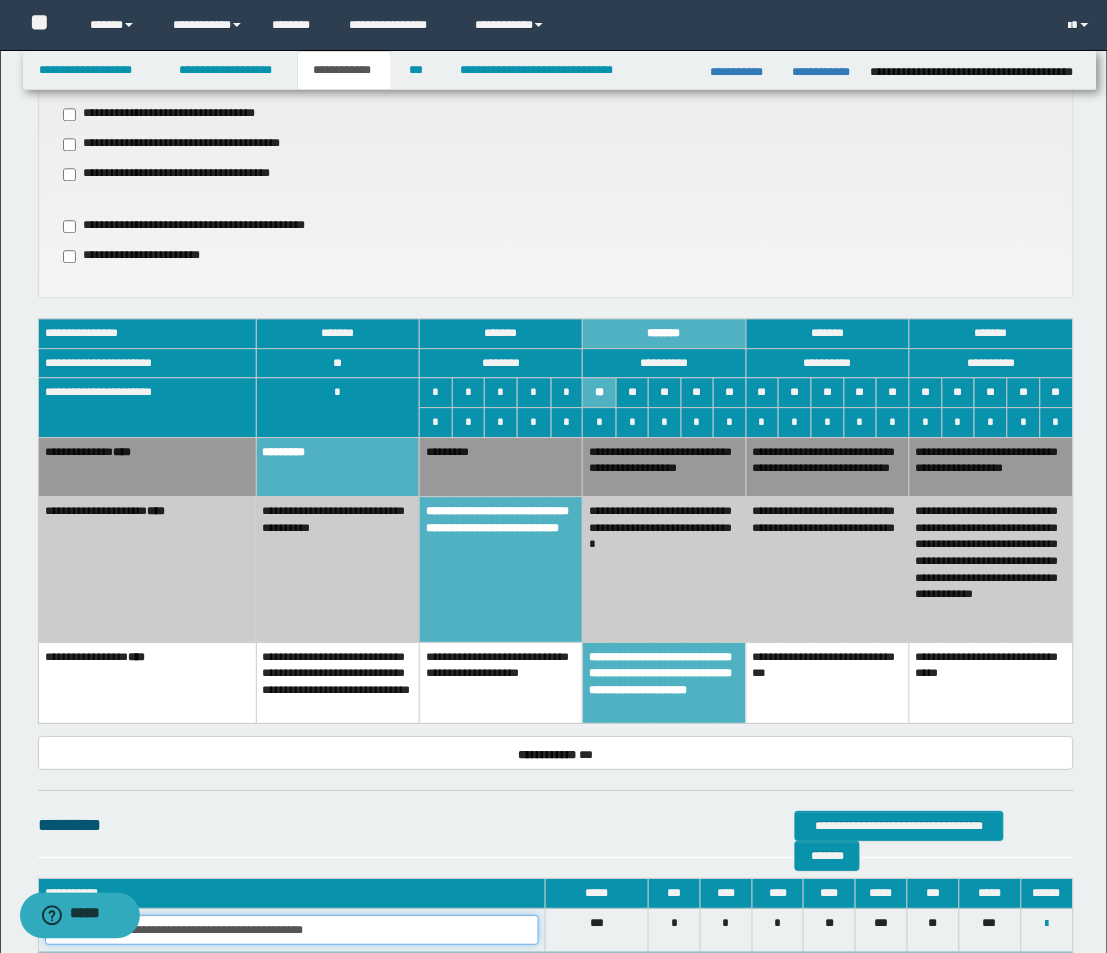 drag, startPoint x: 353, startPoint y: 926, endPoint x: 44, endPoint y: 34, distance: 944.00476 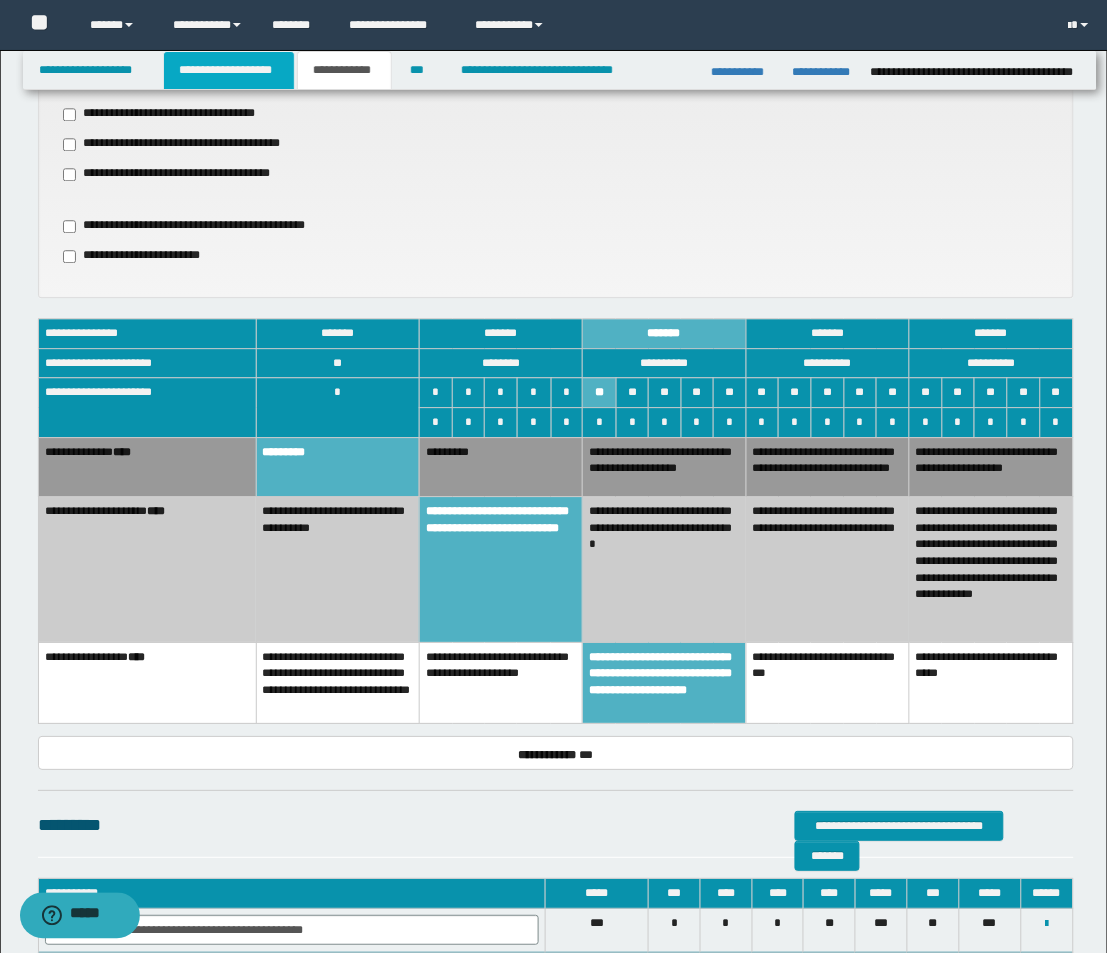 click on "**********" at bounding box center [229, 70] 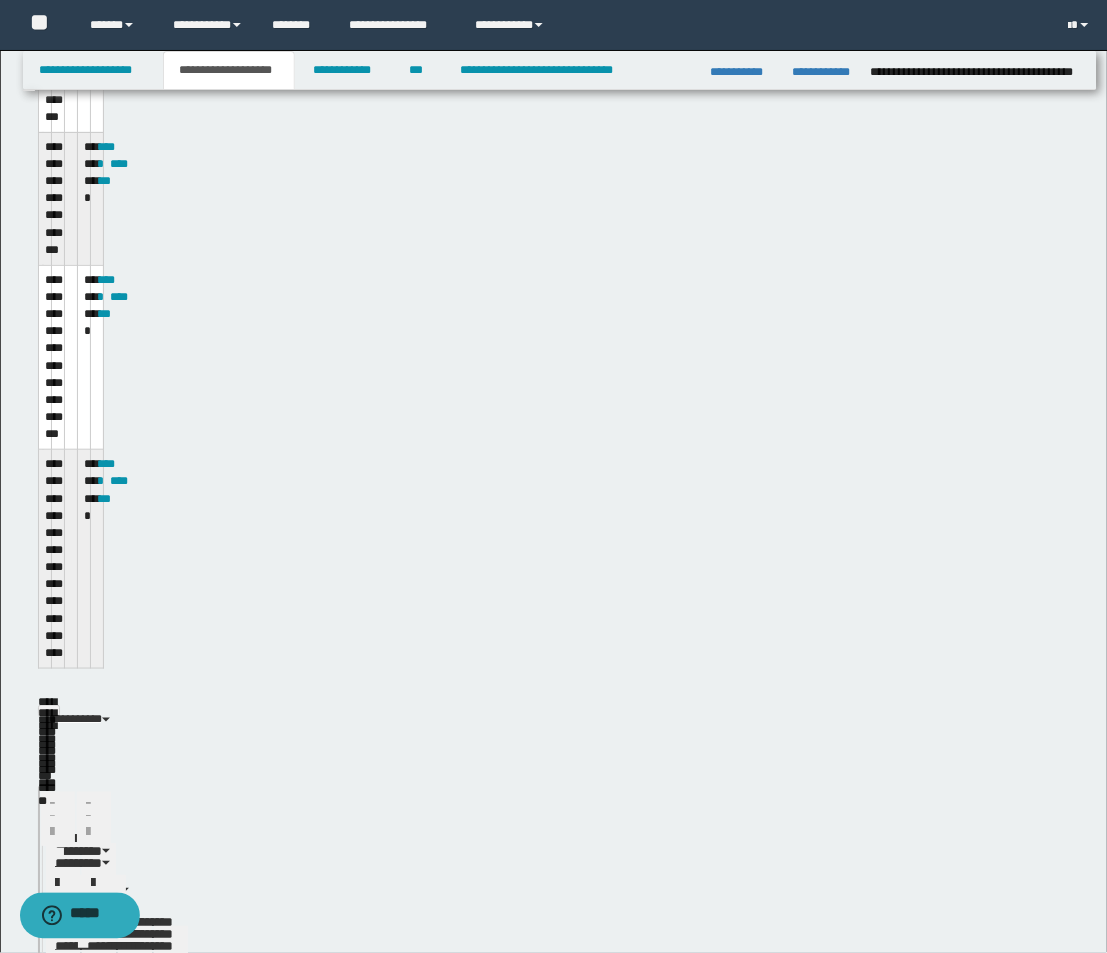 scroll, scrollTop: 883, scrollLeft: 0, axis: vertical 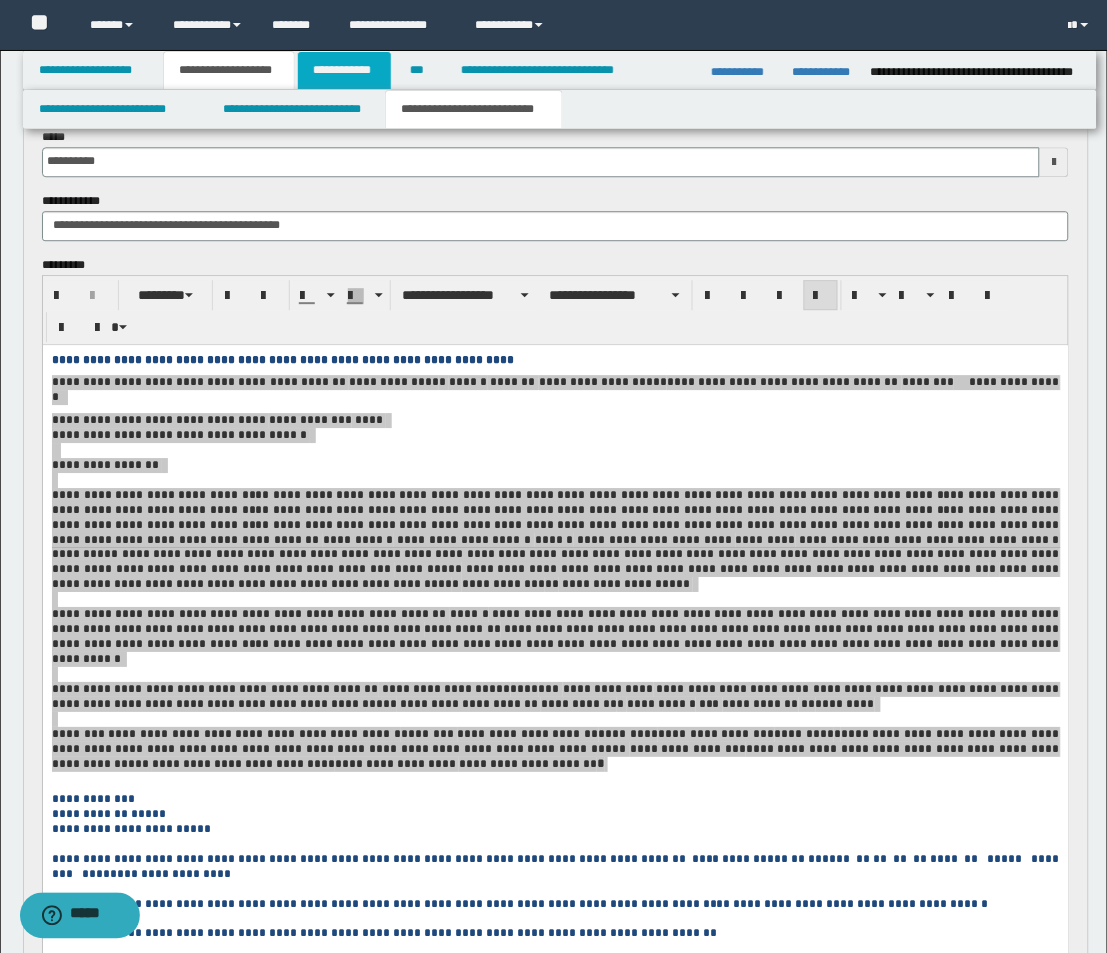 click on "**********" at bounding box center (344, 70) 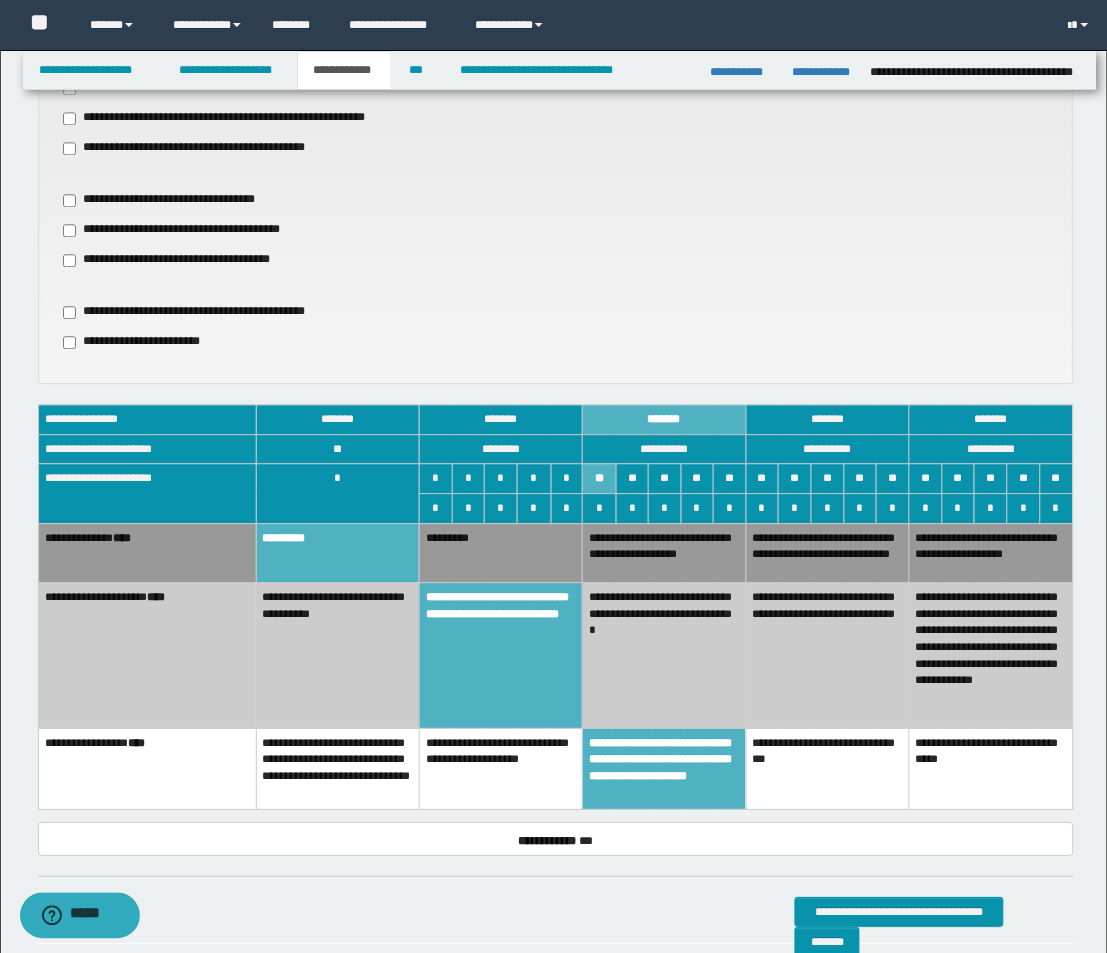 scroll, scrollTop: 518, scrollLeft: 0, axis: vertical 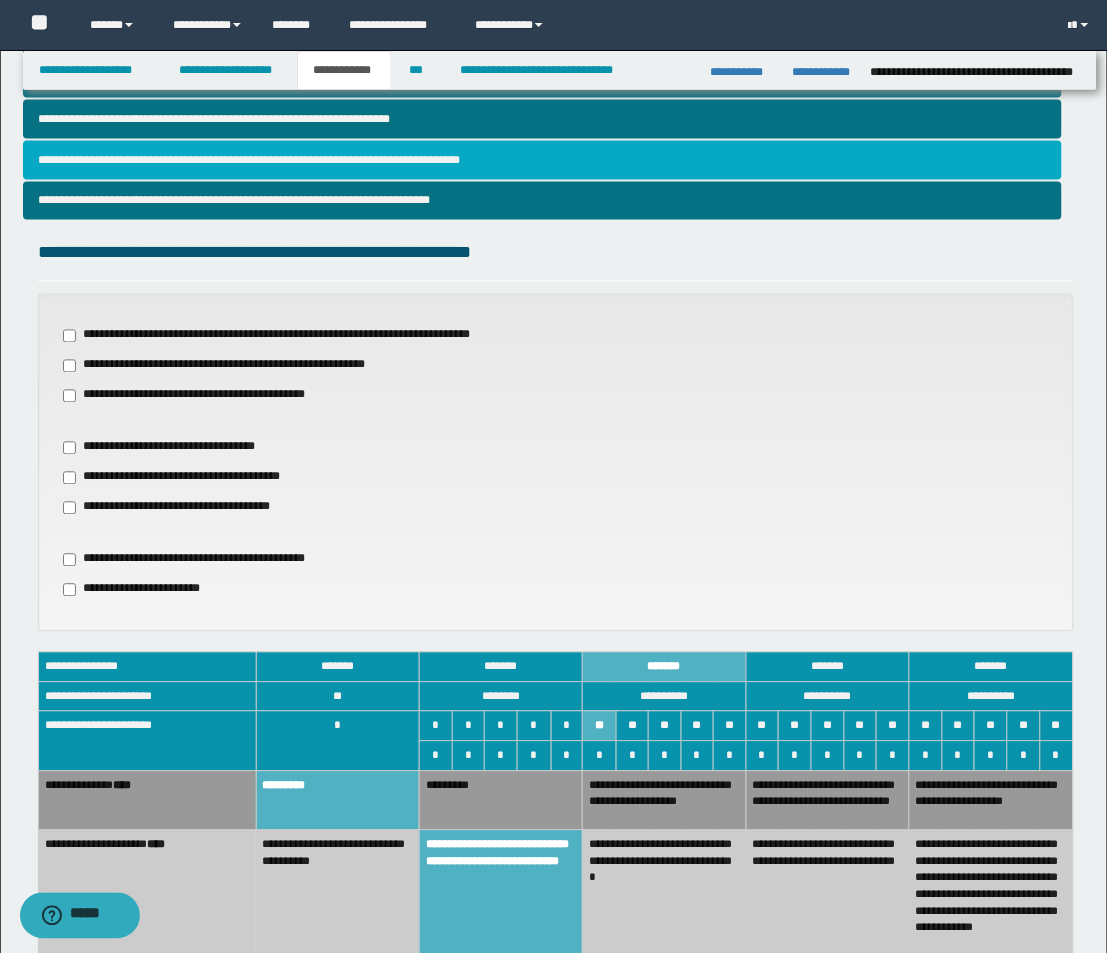 click on "**********" at bounding box center (542, 160) 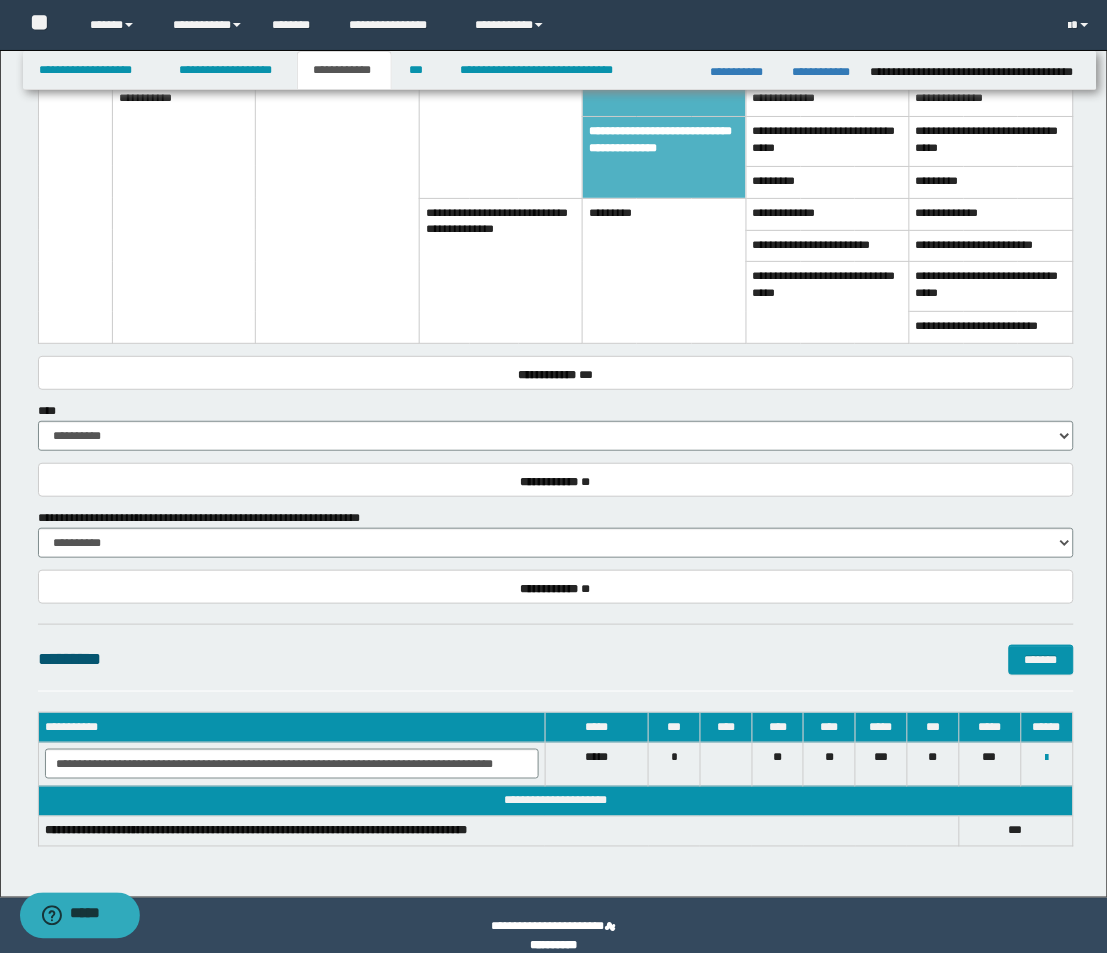 scroll, scrollTop: 1378, scrollLeft: 0, axis: vertical 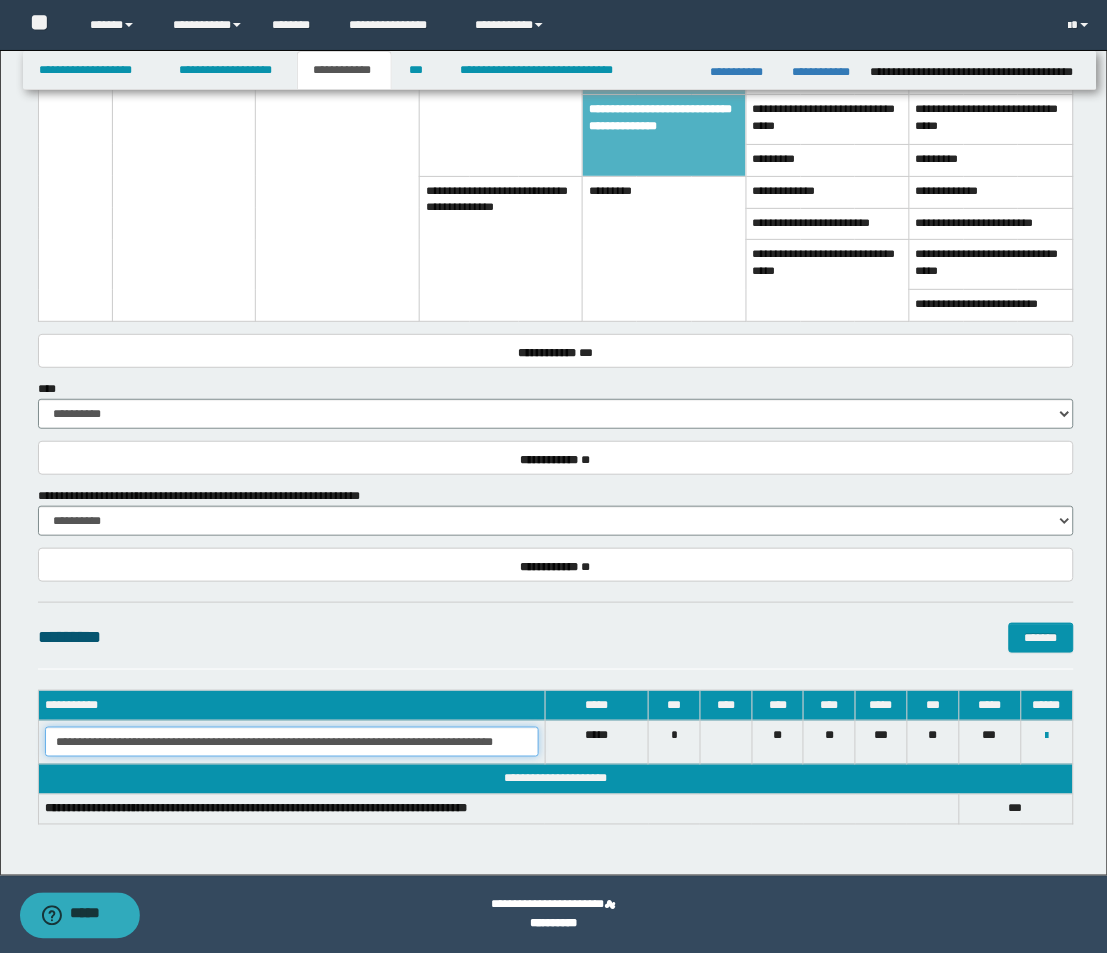 drag, startPoint x: 45, startPoint y: 742, endPoint x: 980, endPoint y: 744, distance: 935.00214 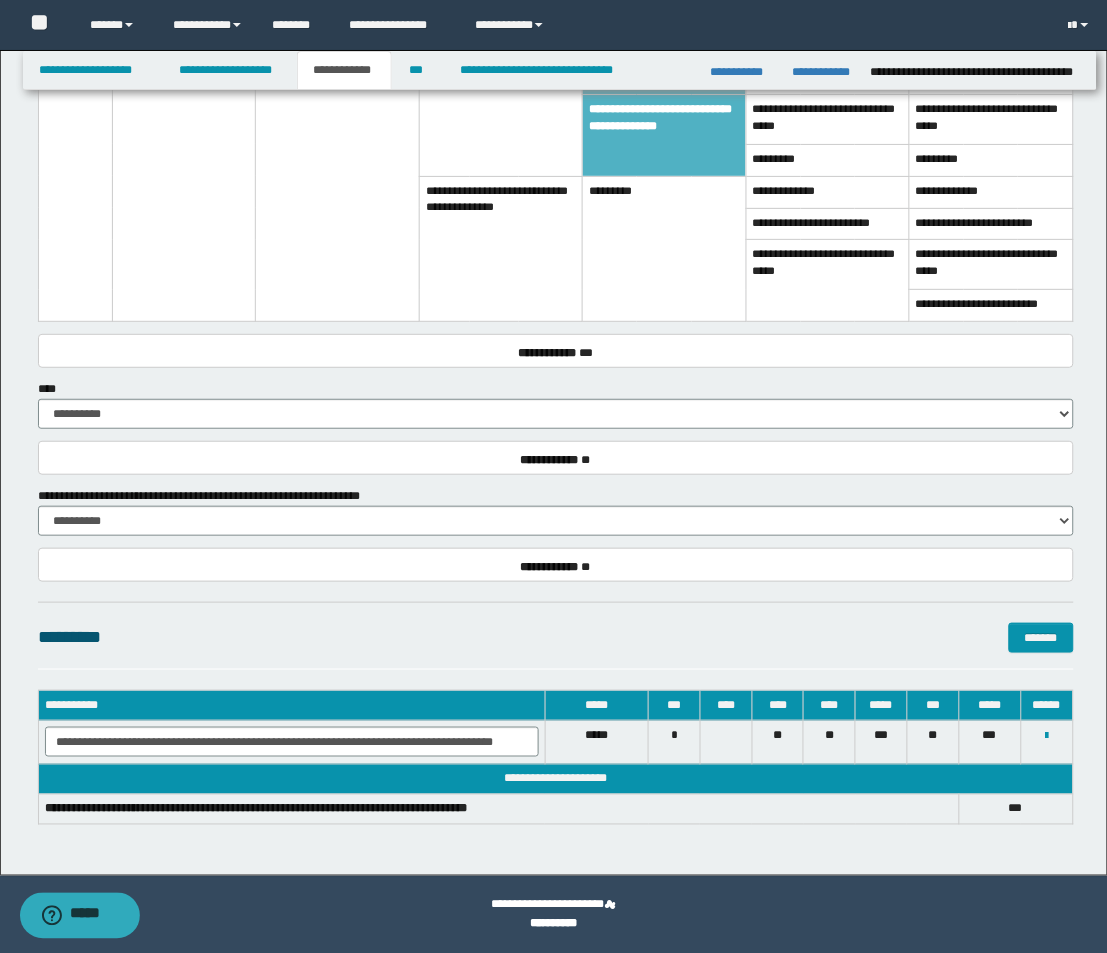 scroll, scrollTop: 0, scrollLeft: 0, axis: both 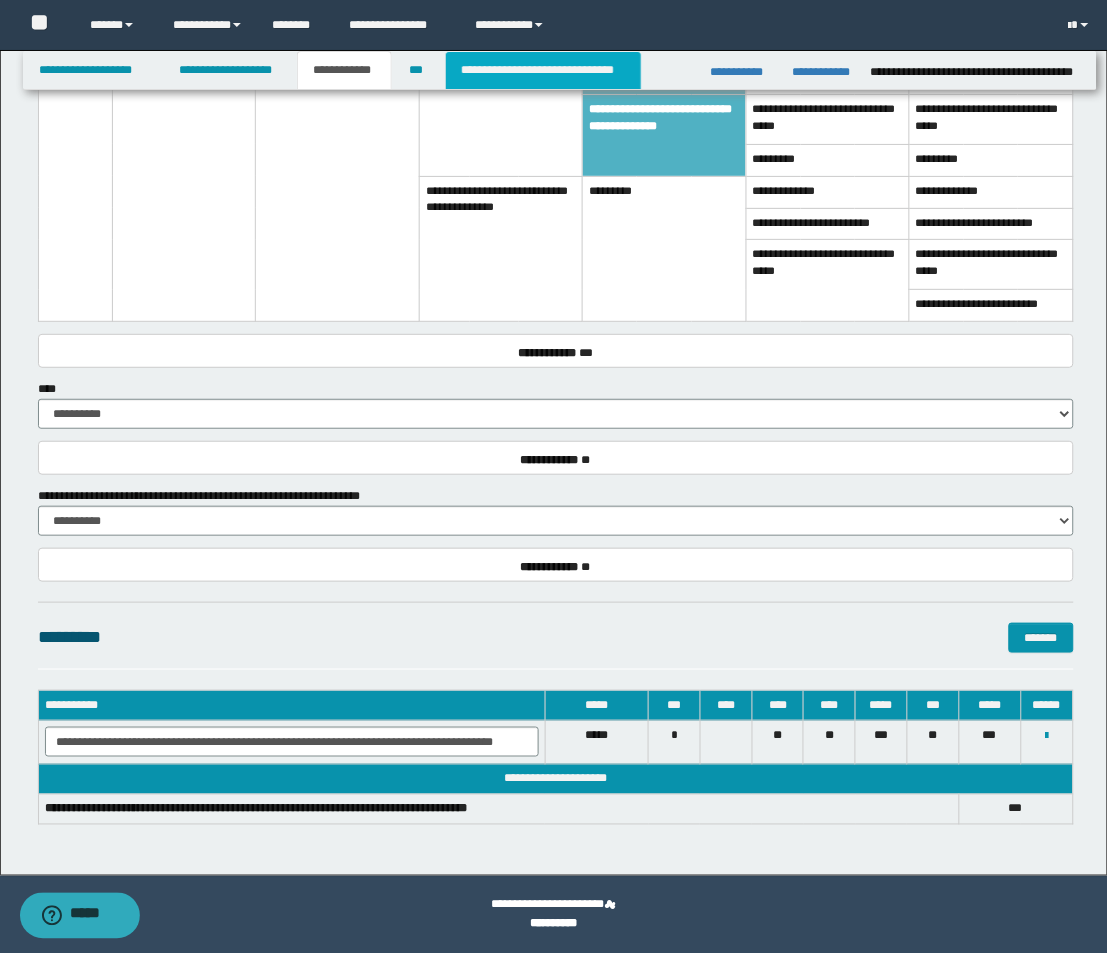 click on "**********" at bounding box center (543, 70) 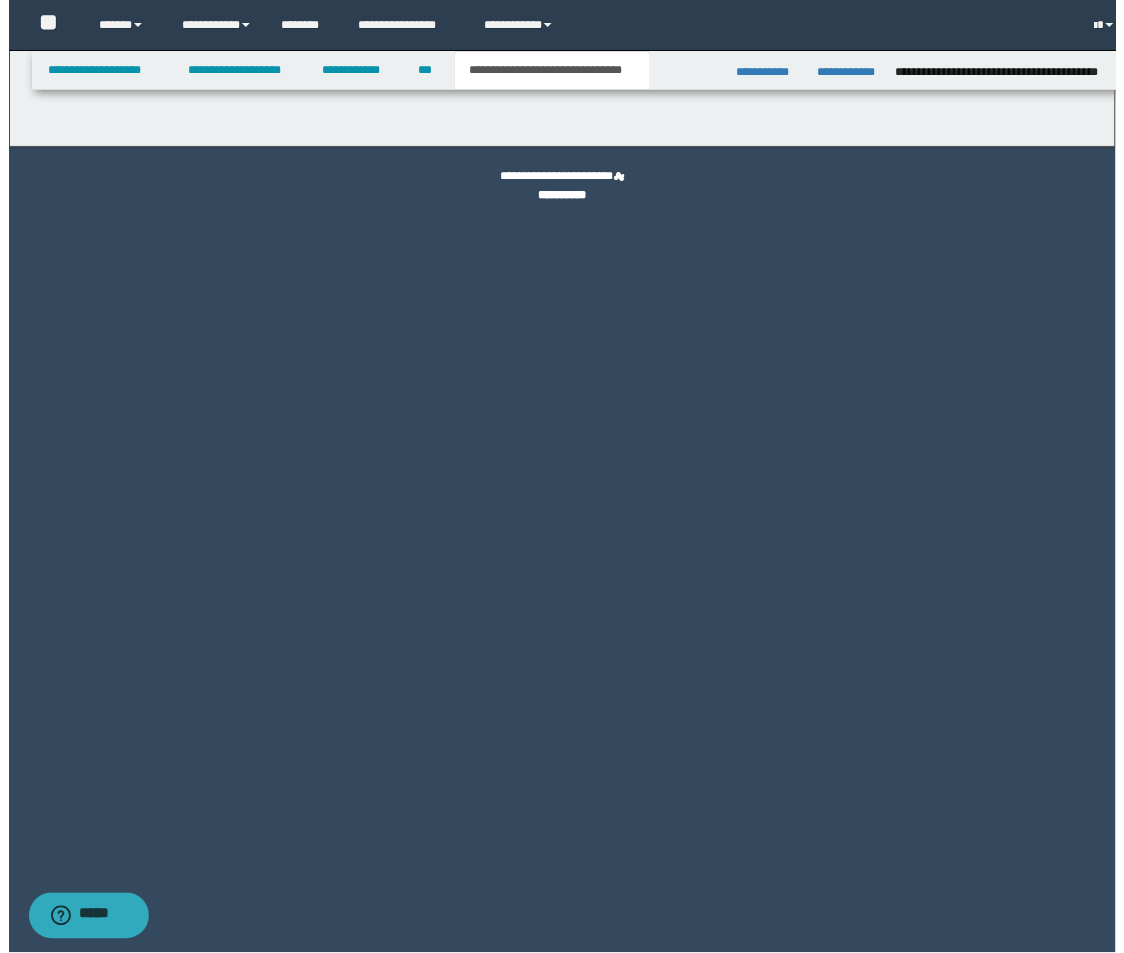 scroll, scrollTop: 0, scrollLeft: 0, axis: both 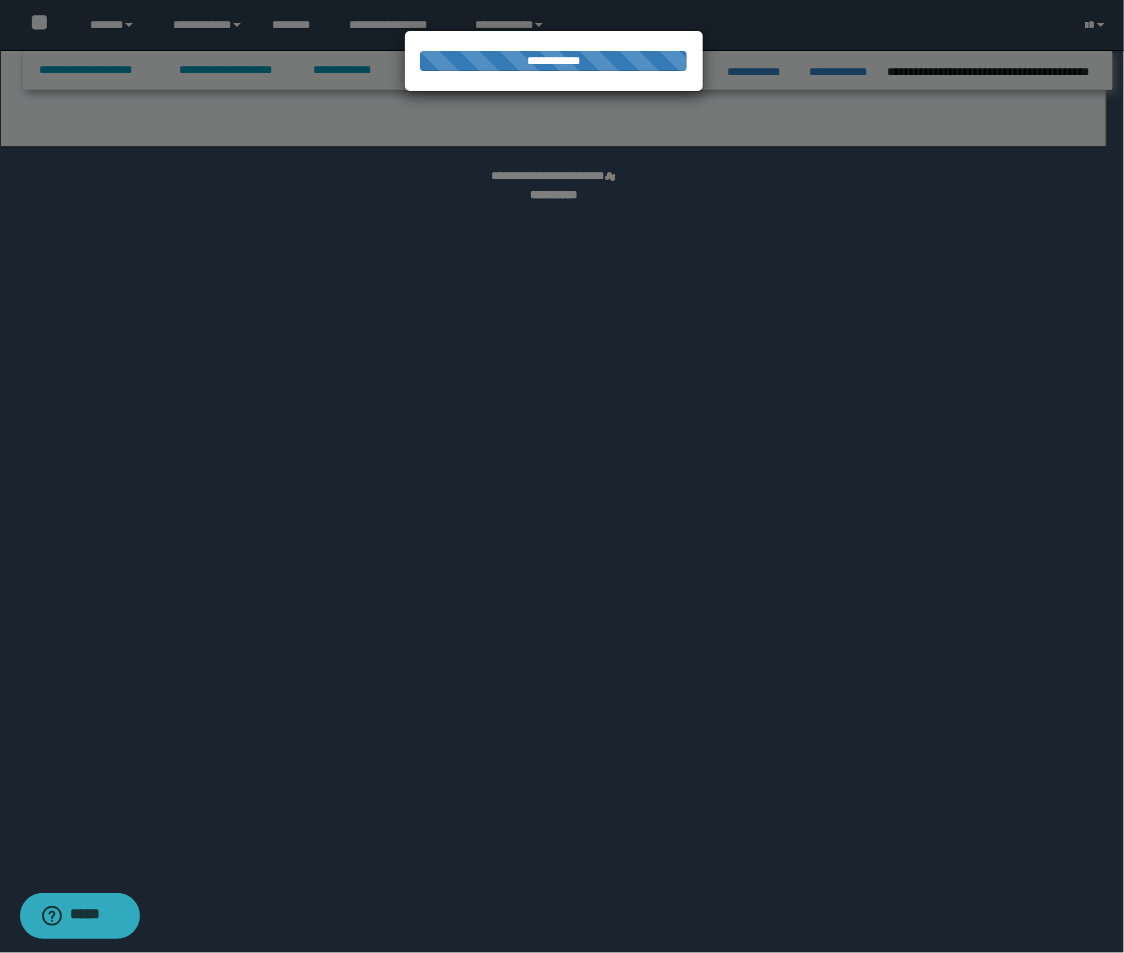 select on "*" 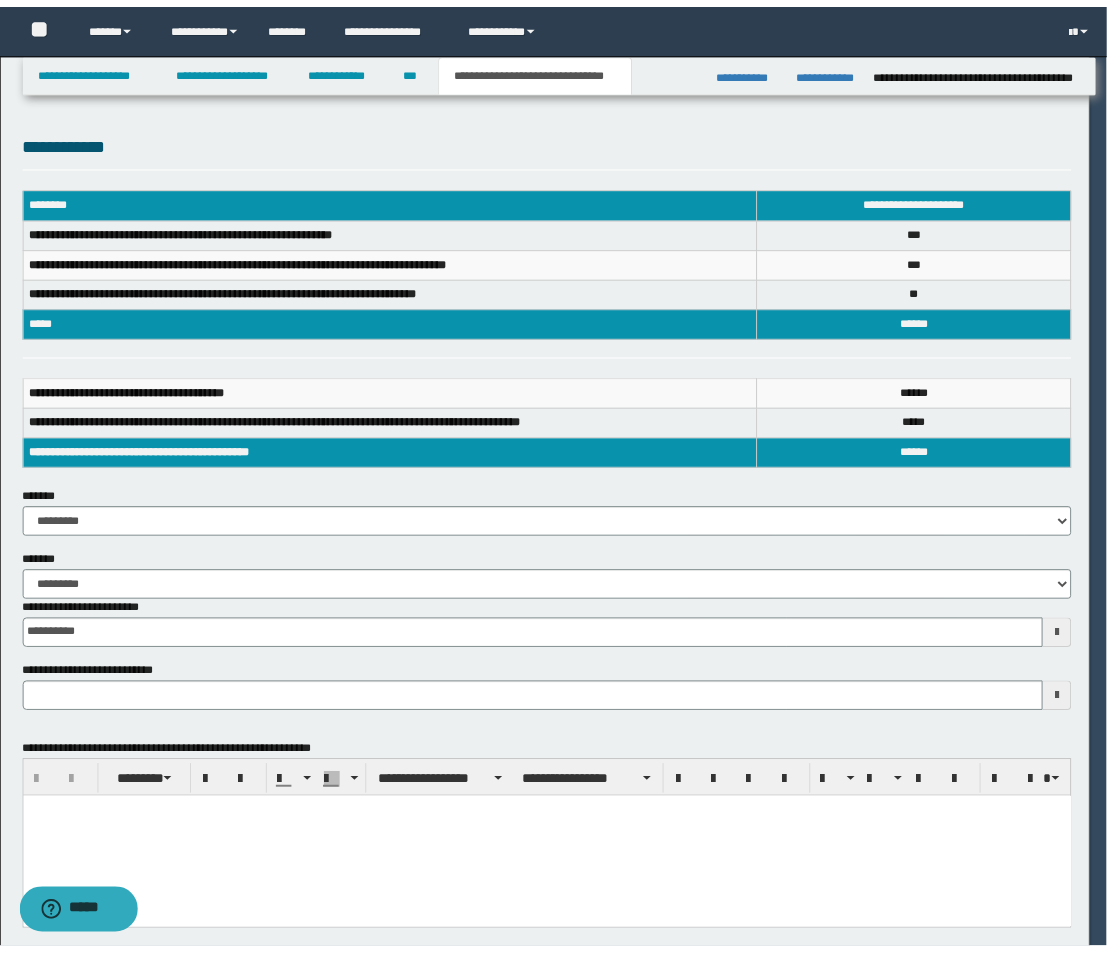 scroll, scrollTop: 0, scrollLeft: 0, axis: both 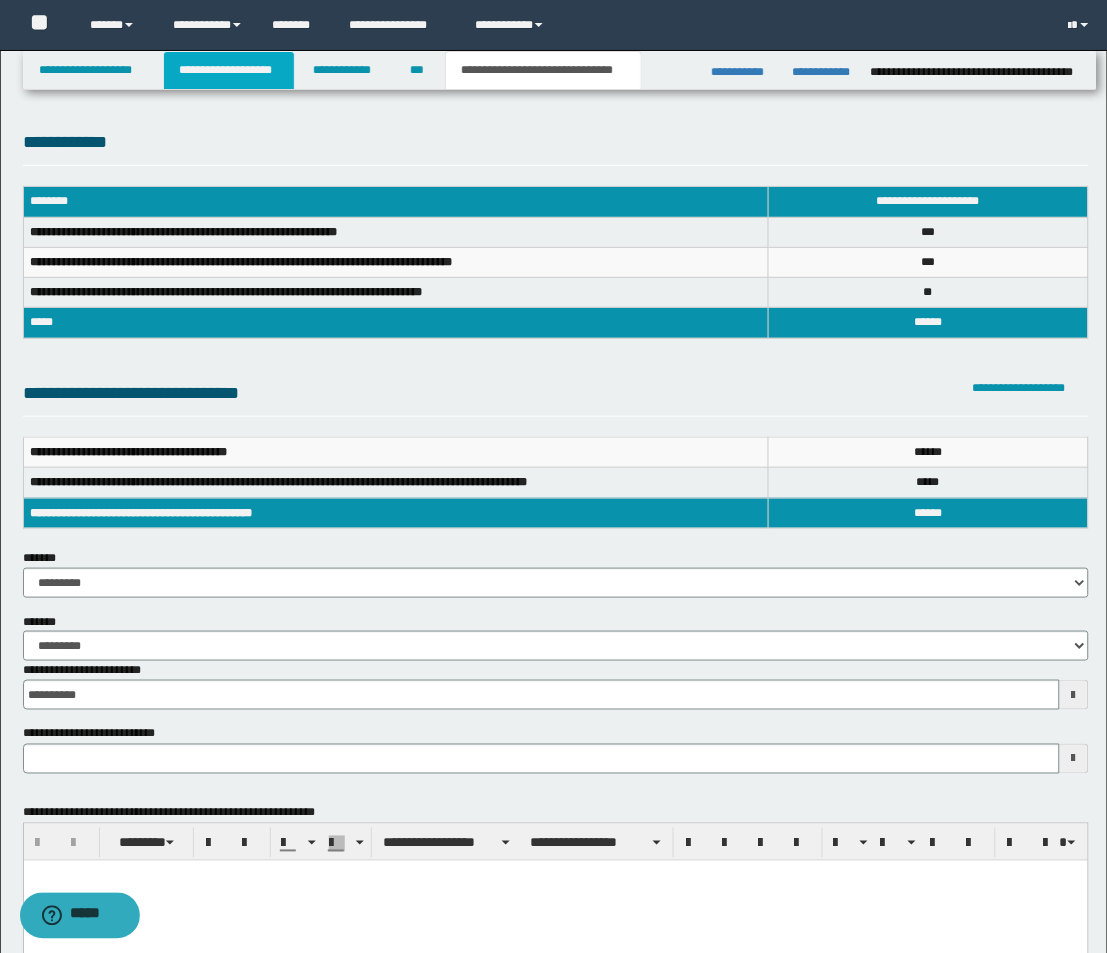 click on "**********" at bounding box center [229, 70] 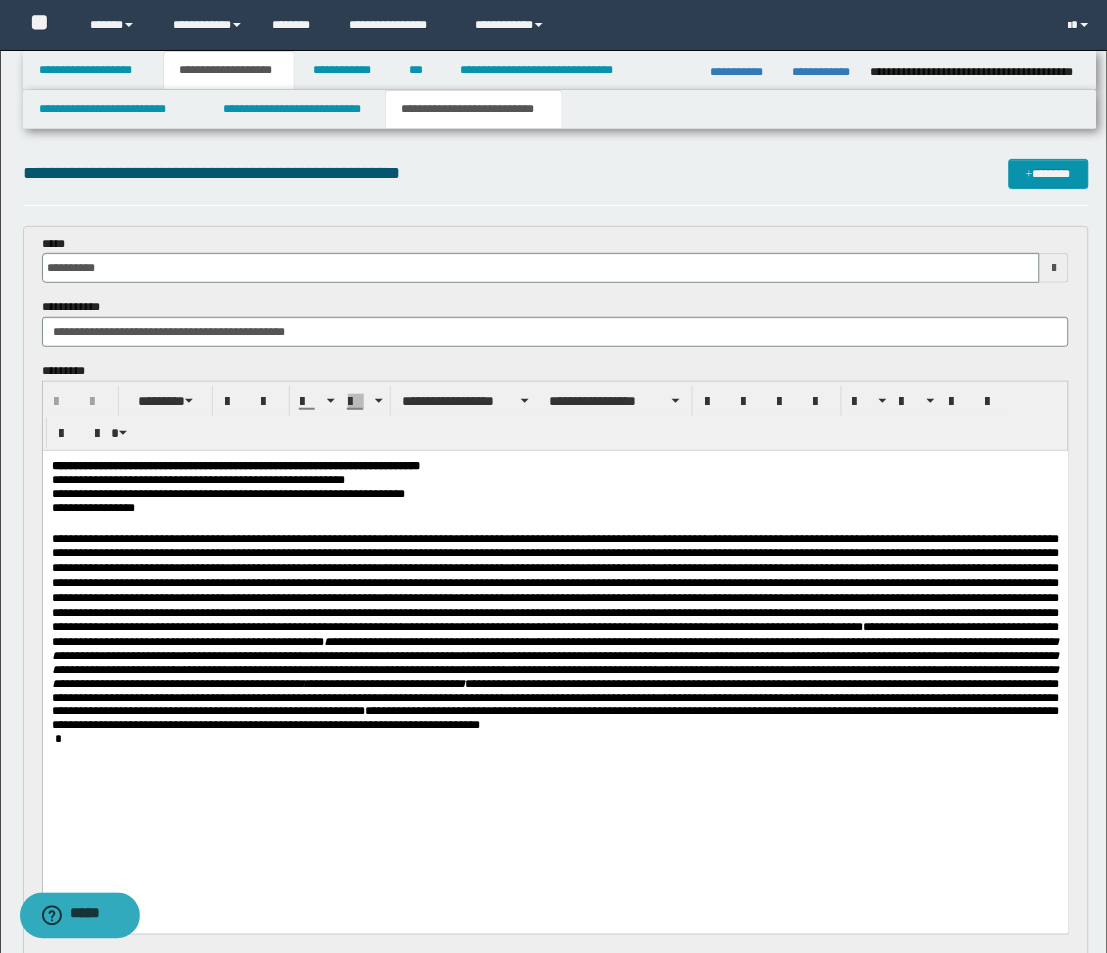 scroll, scrollTop: 333, scrollLeft: 0, axis: vertical 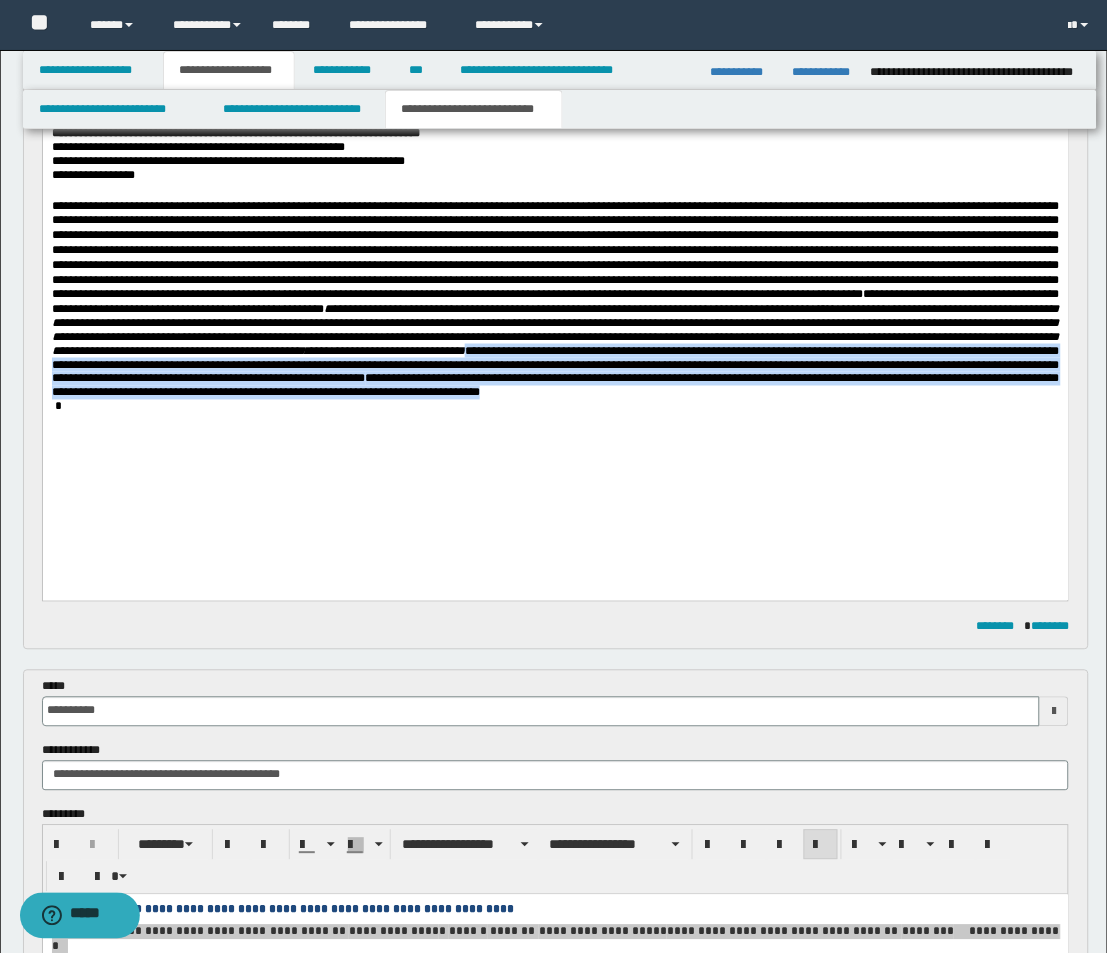 drag, startPoint x: 699, startPoint y: 448, endPoint x: 459, endPoint y: 399, distance: 244.95102 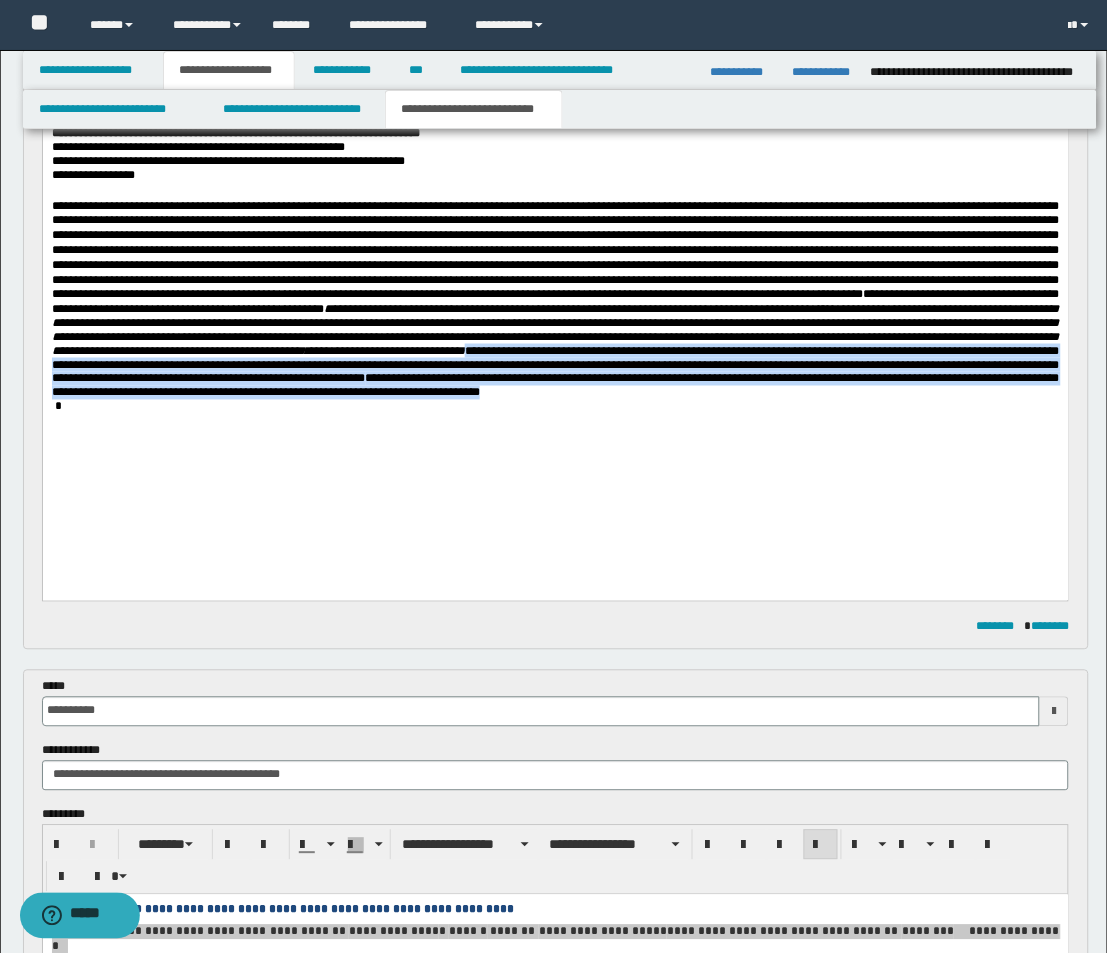click on "**********" at bounding box center (555, 300) 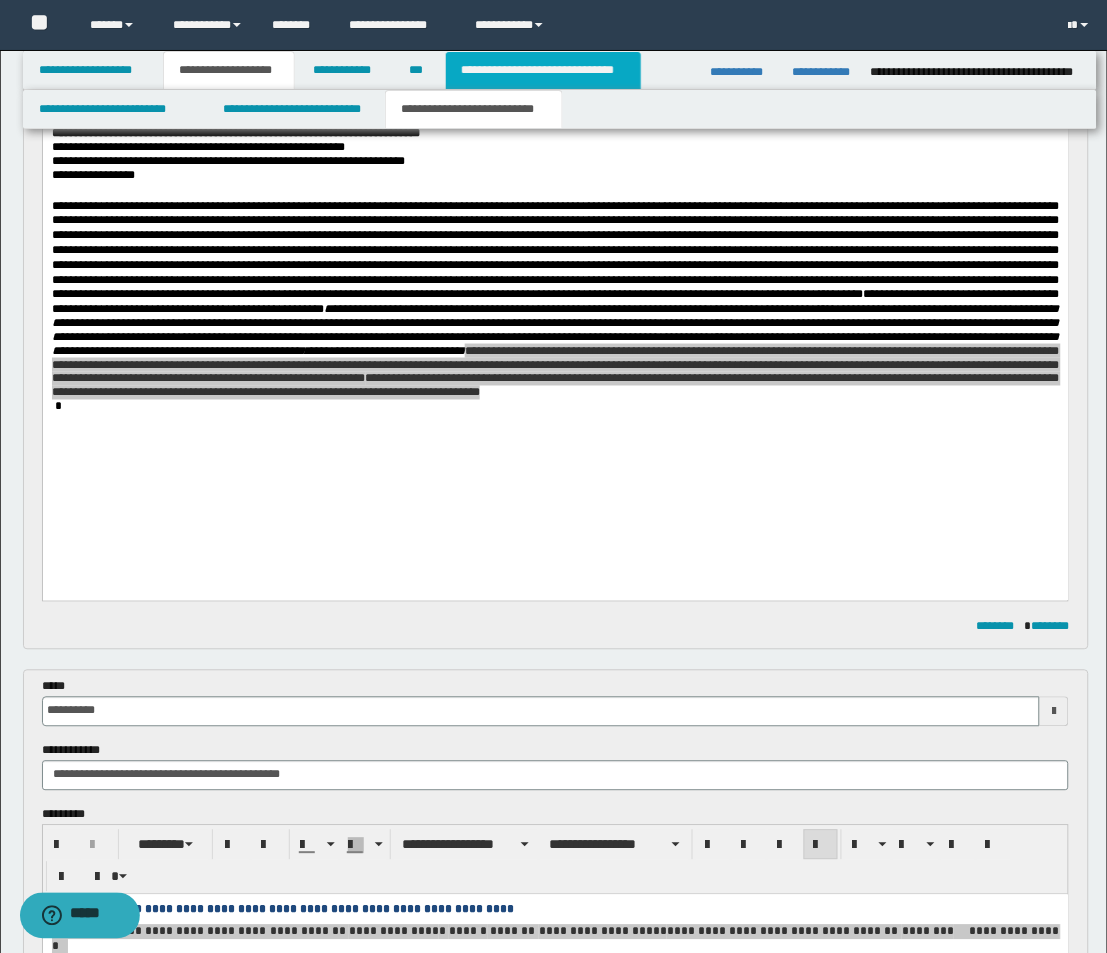 click on "**********" at bounding box center [543, 70] 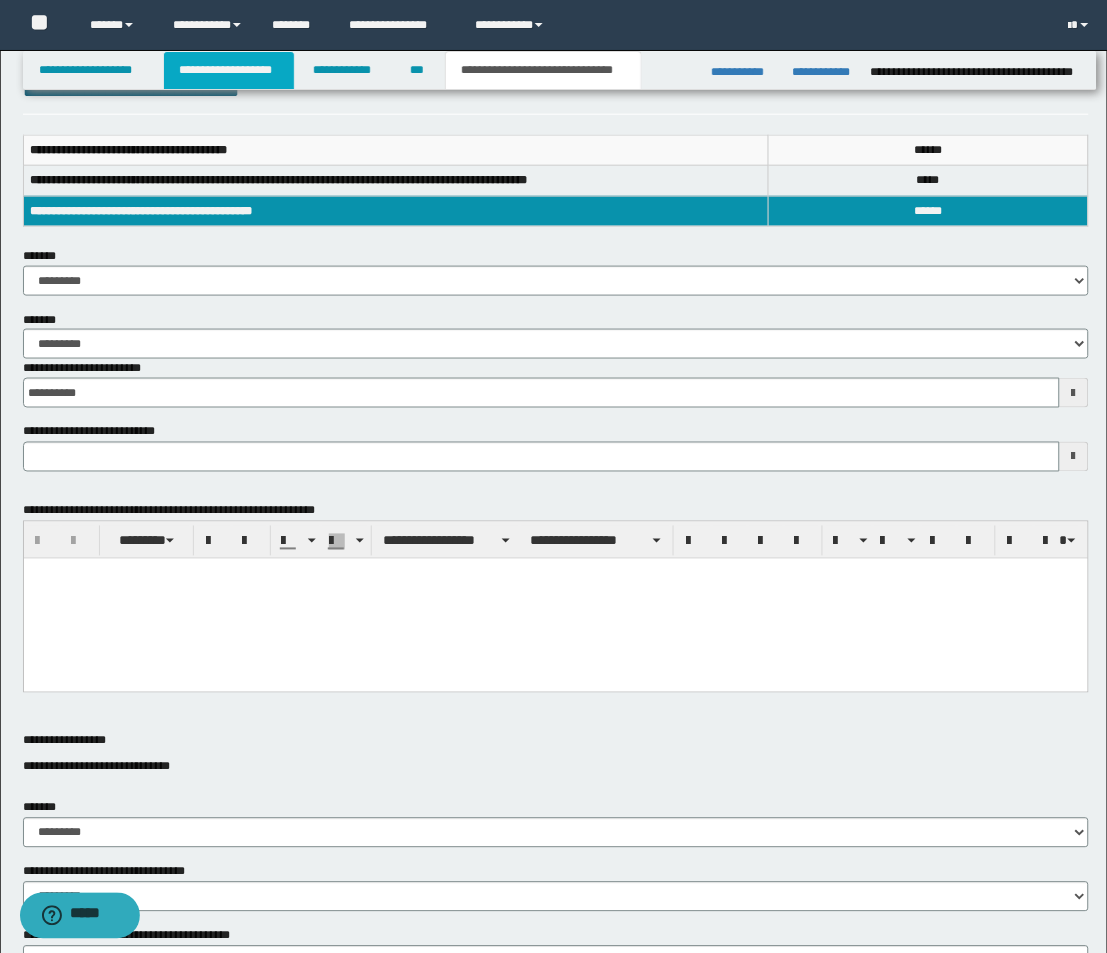 click on "**********" at bounding box center [229, 70] 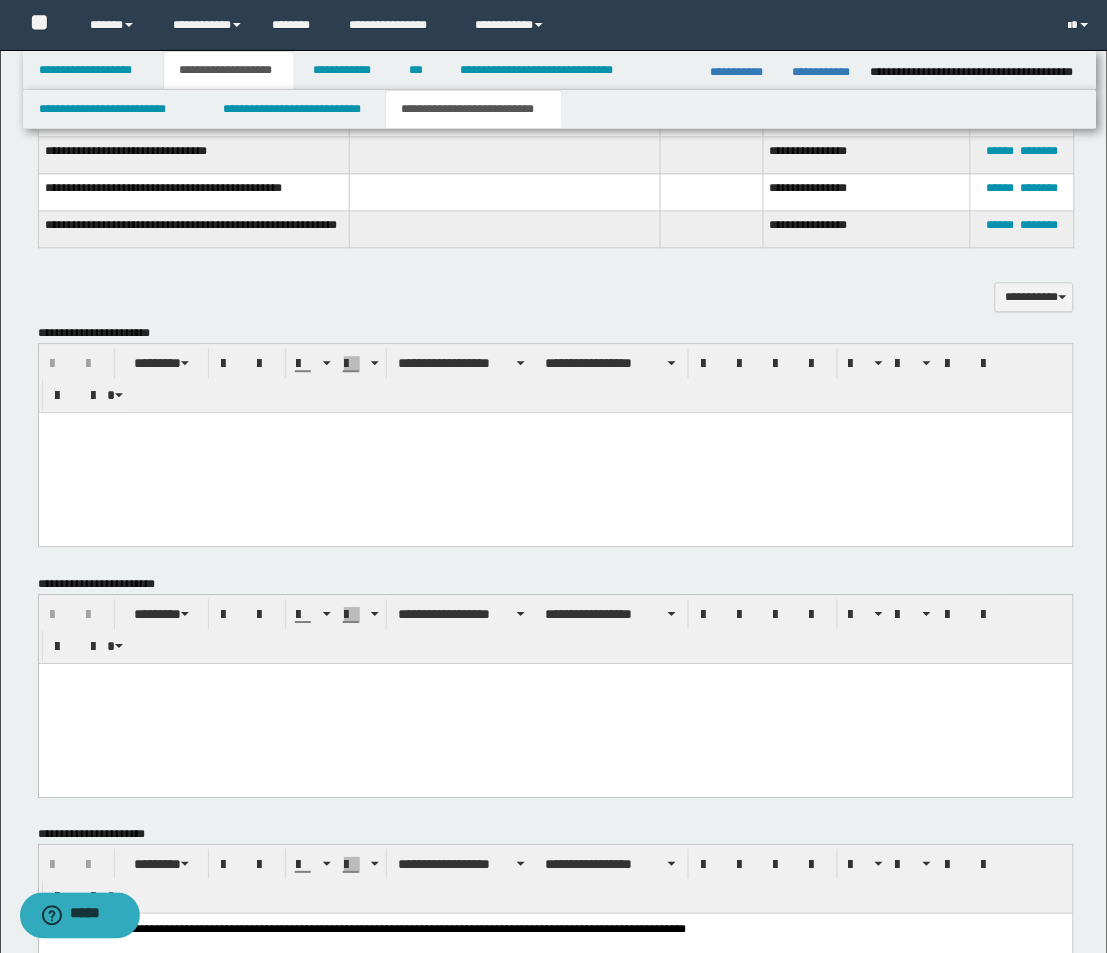 scroll, scrollTop: 2222, scrollLeft: 0, axis: vertical 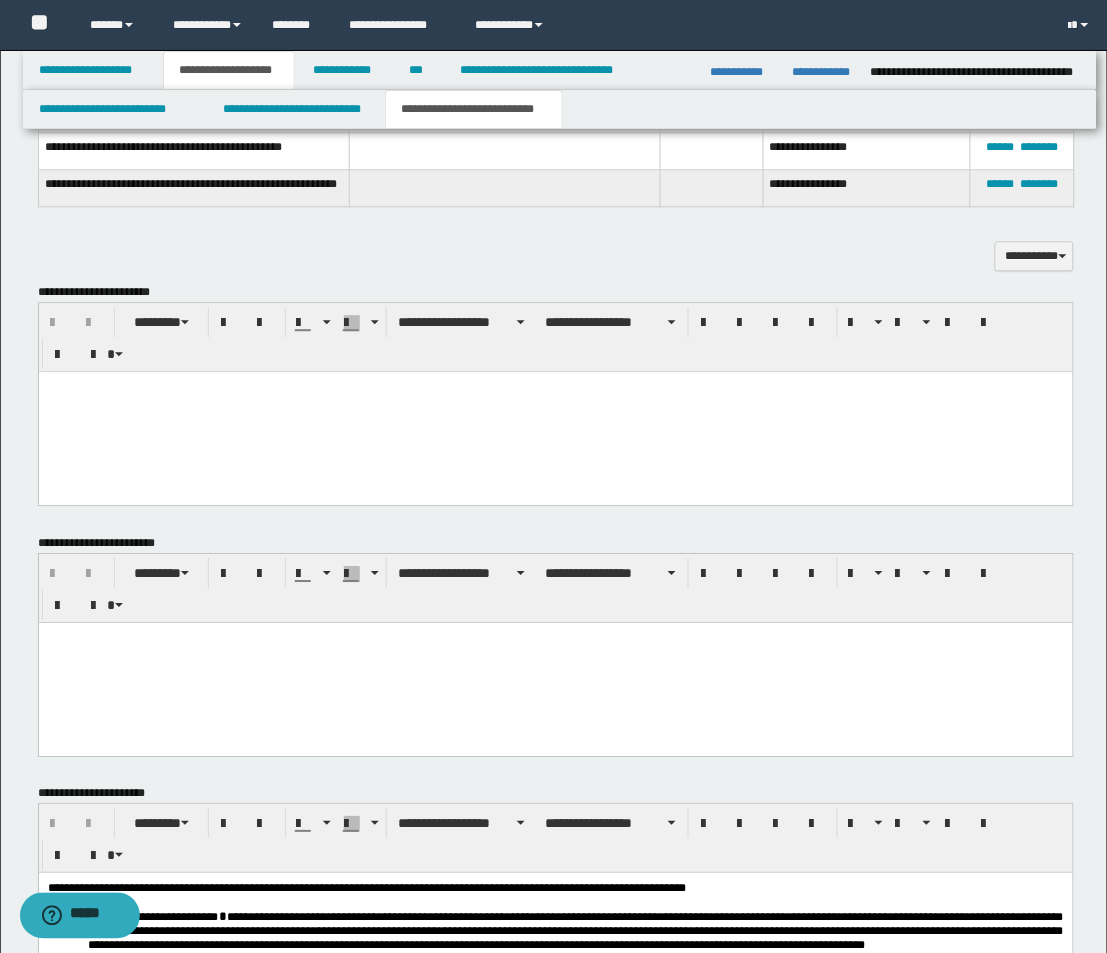 click at bounding box center [555, 411] 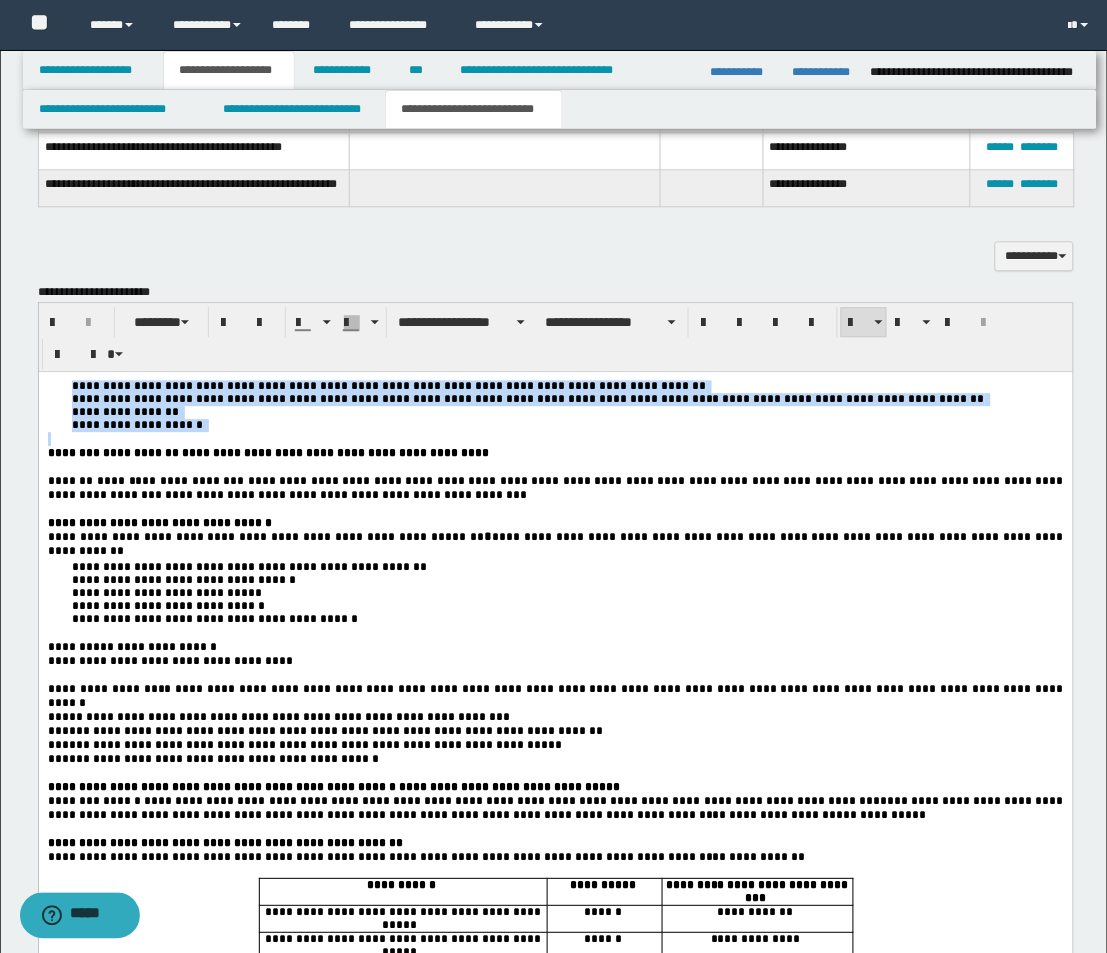 drag, startPoint x: 244, startPoint y: 436, endPoint x: -16, endPoint y: 385, distance: 264.9547 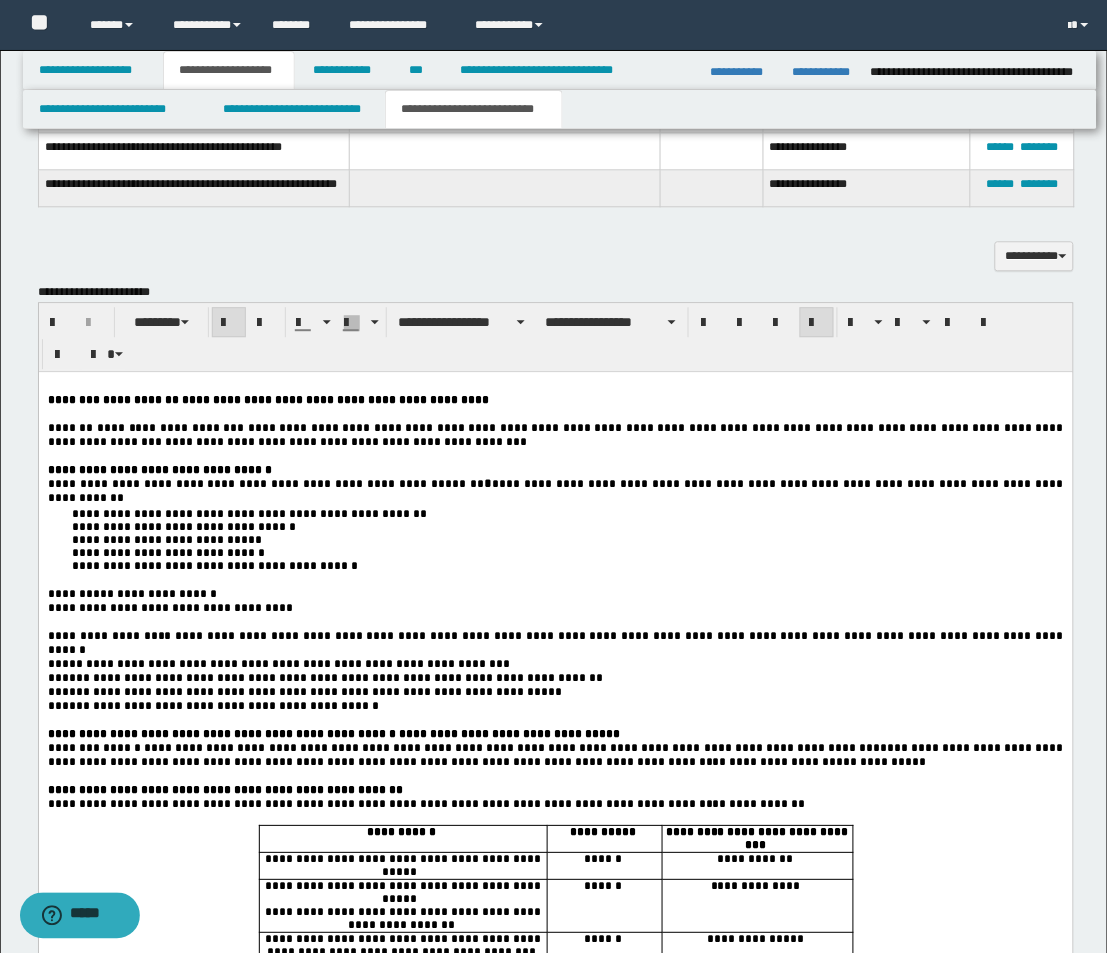 drag, startPoint x: 49, startPoint y: 397, endPoint x: 60, endPoint y: 391, distance: 12.529964 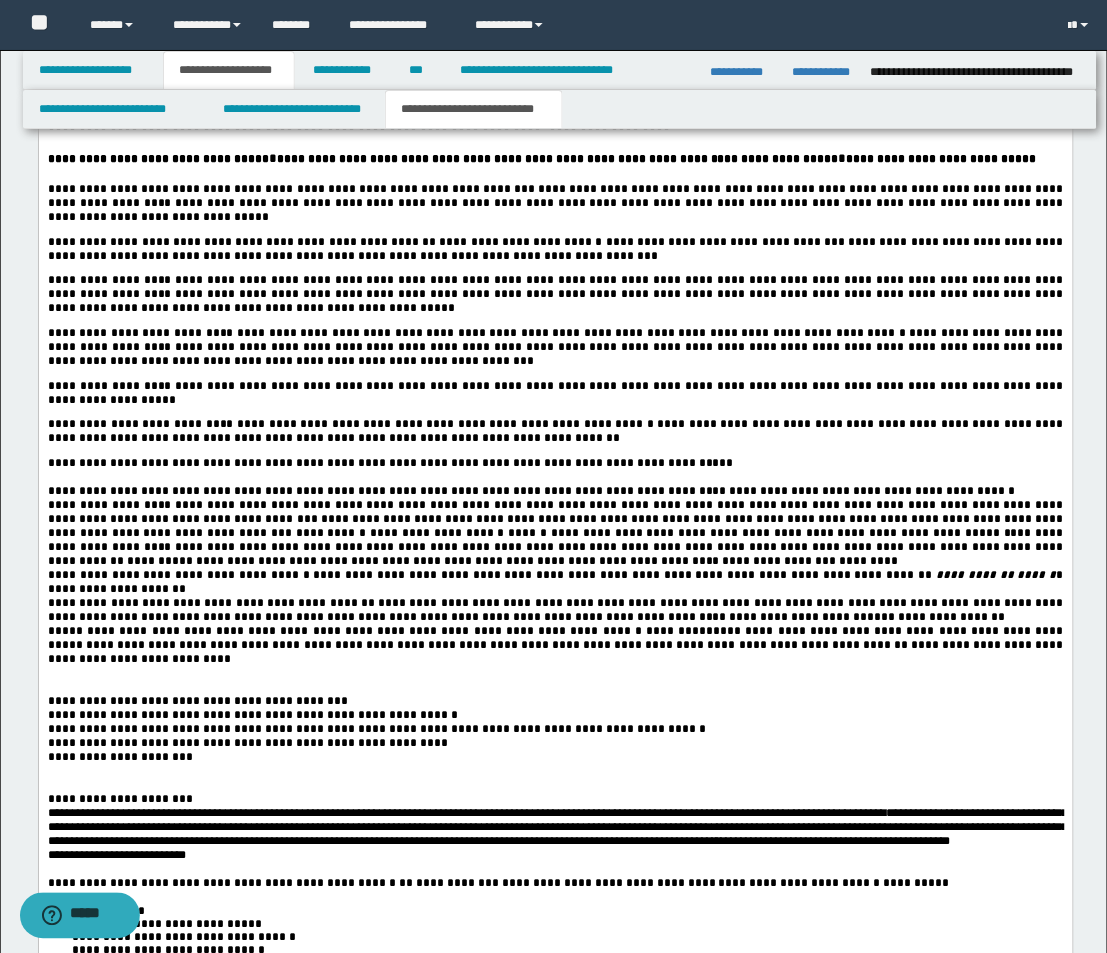 scroll, scrollTop: 3444, scrollLeft: 0, axis: vertical 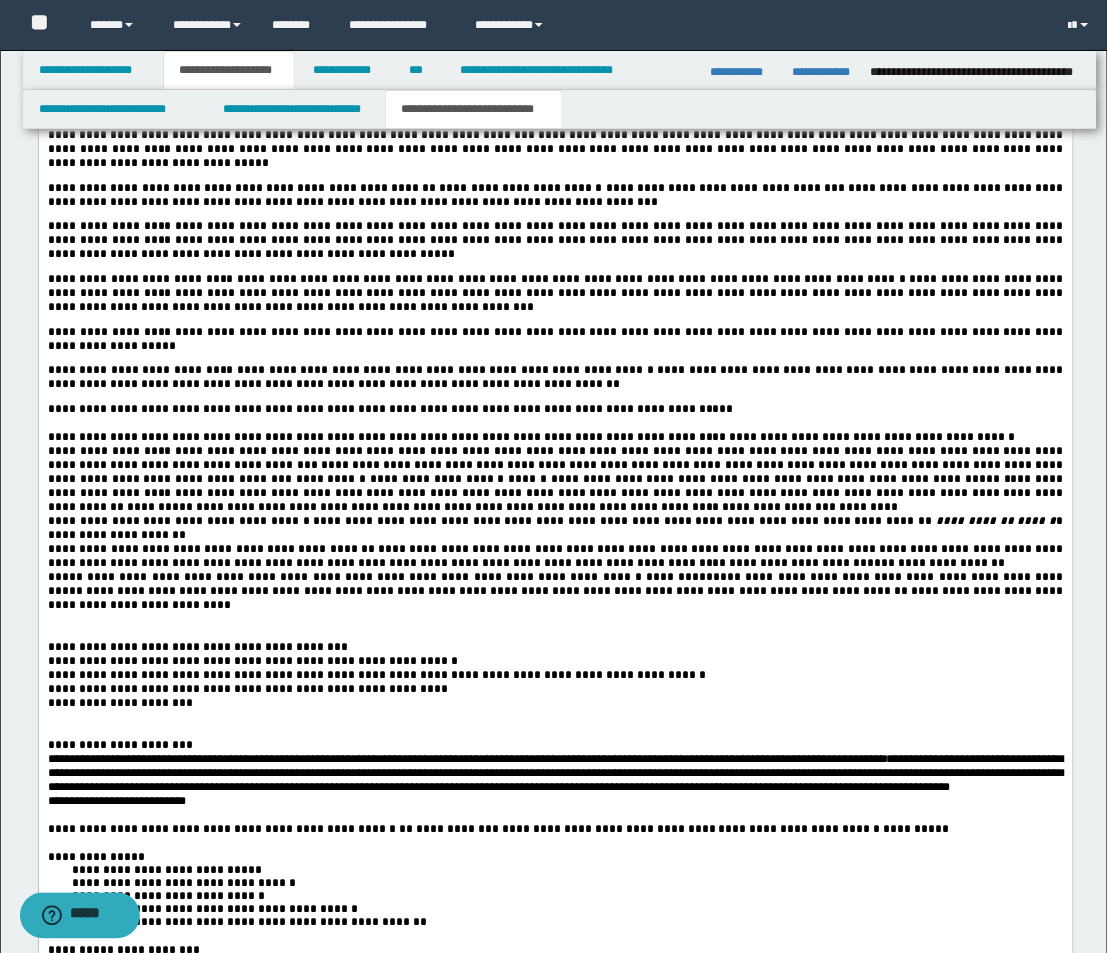 click on "**********" at bounding box center [936, 565] 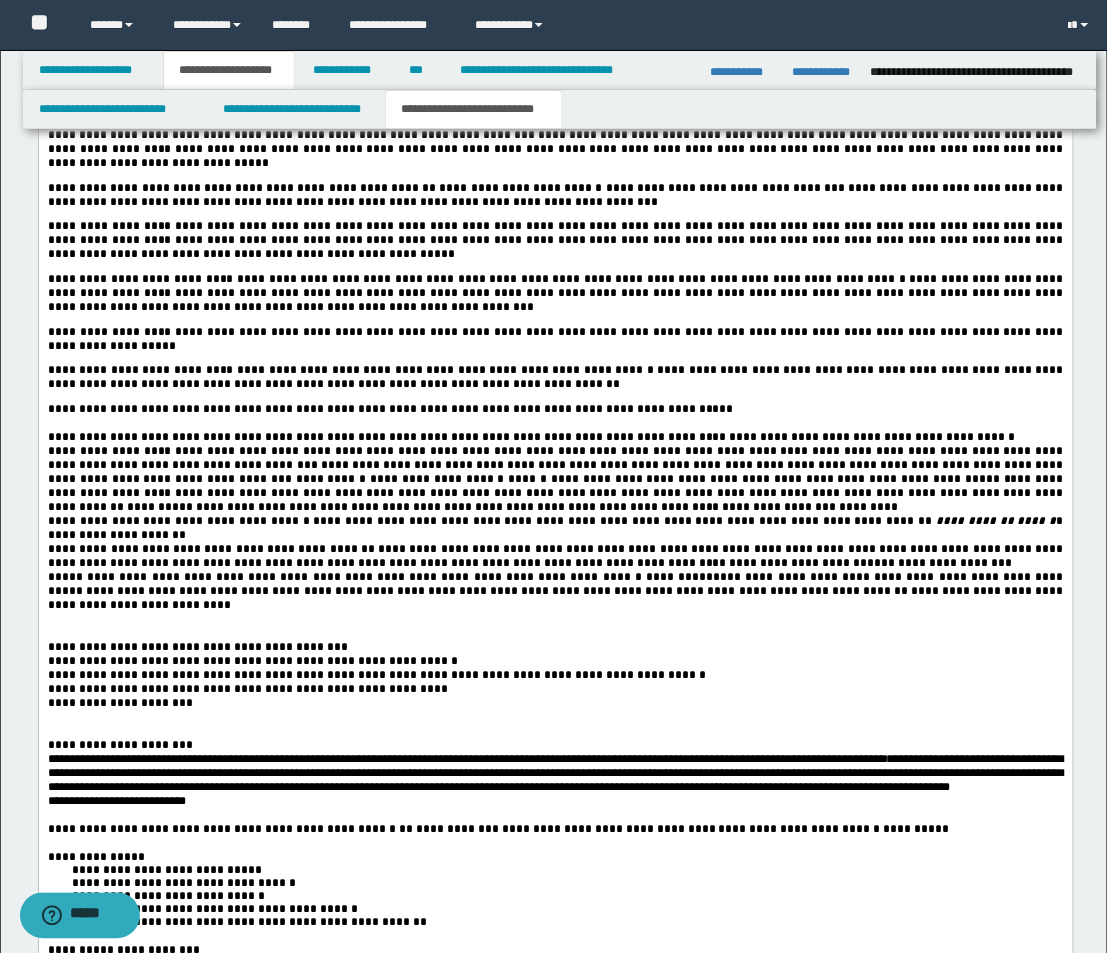 click at bounding box center (555, 635) 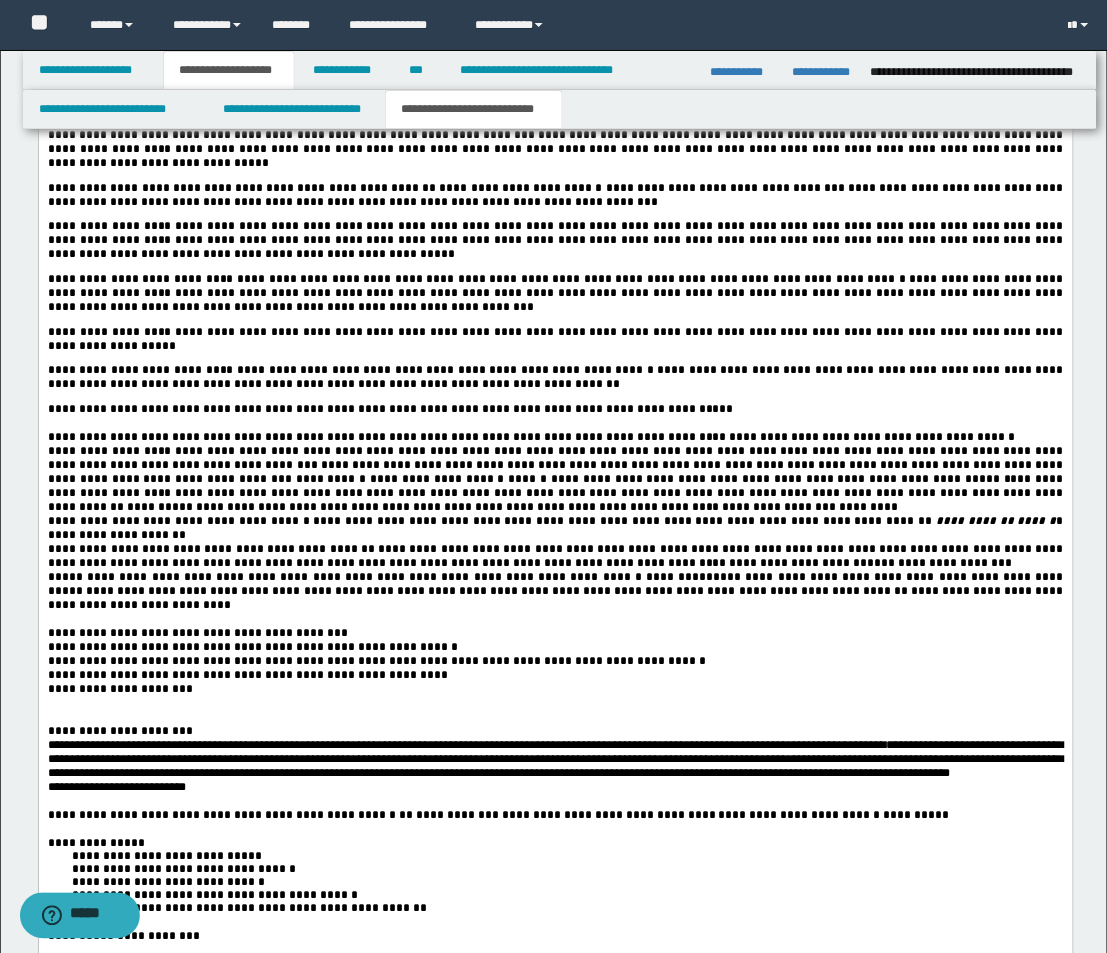click on "**********" at bounding box center [555, 635] 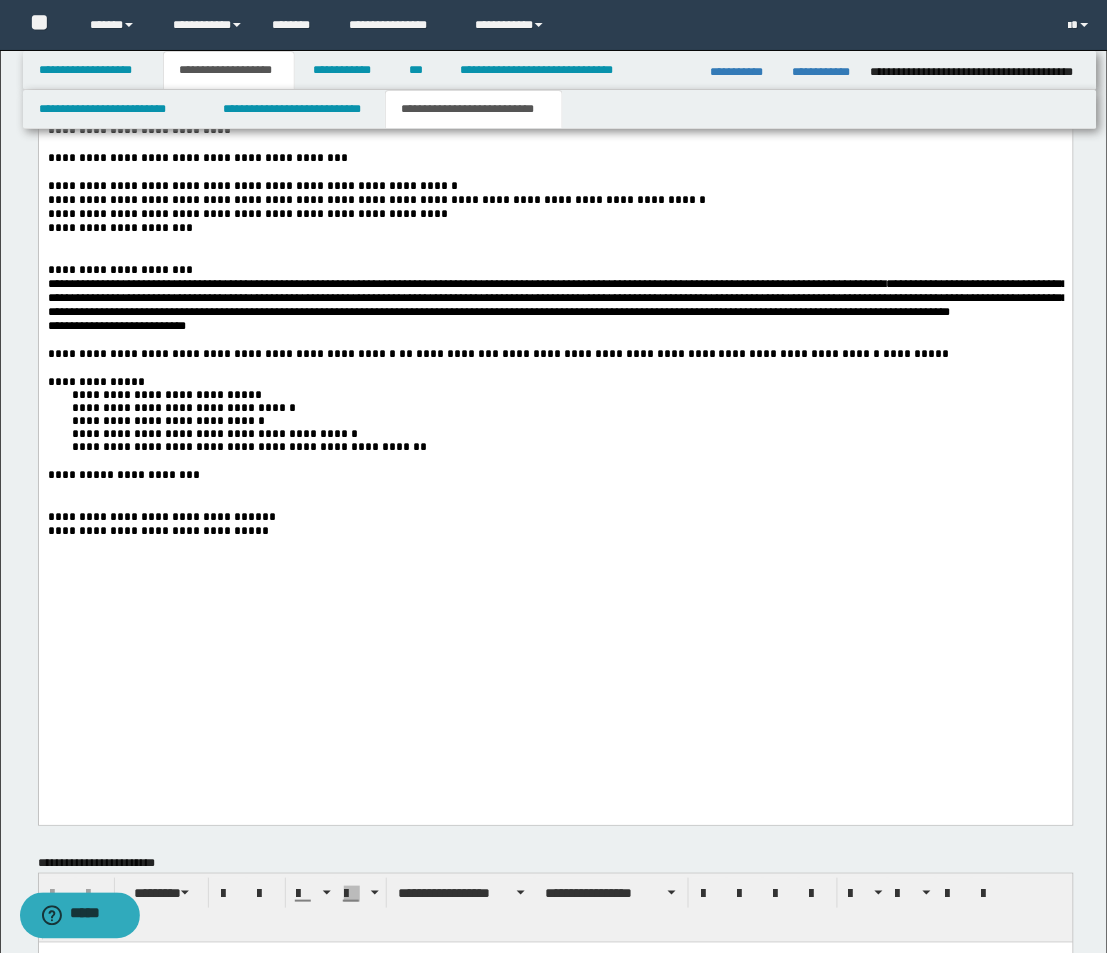 scroll, scrollTop: 3888, scrollLeft: 0, axis: vertical 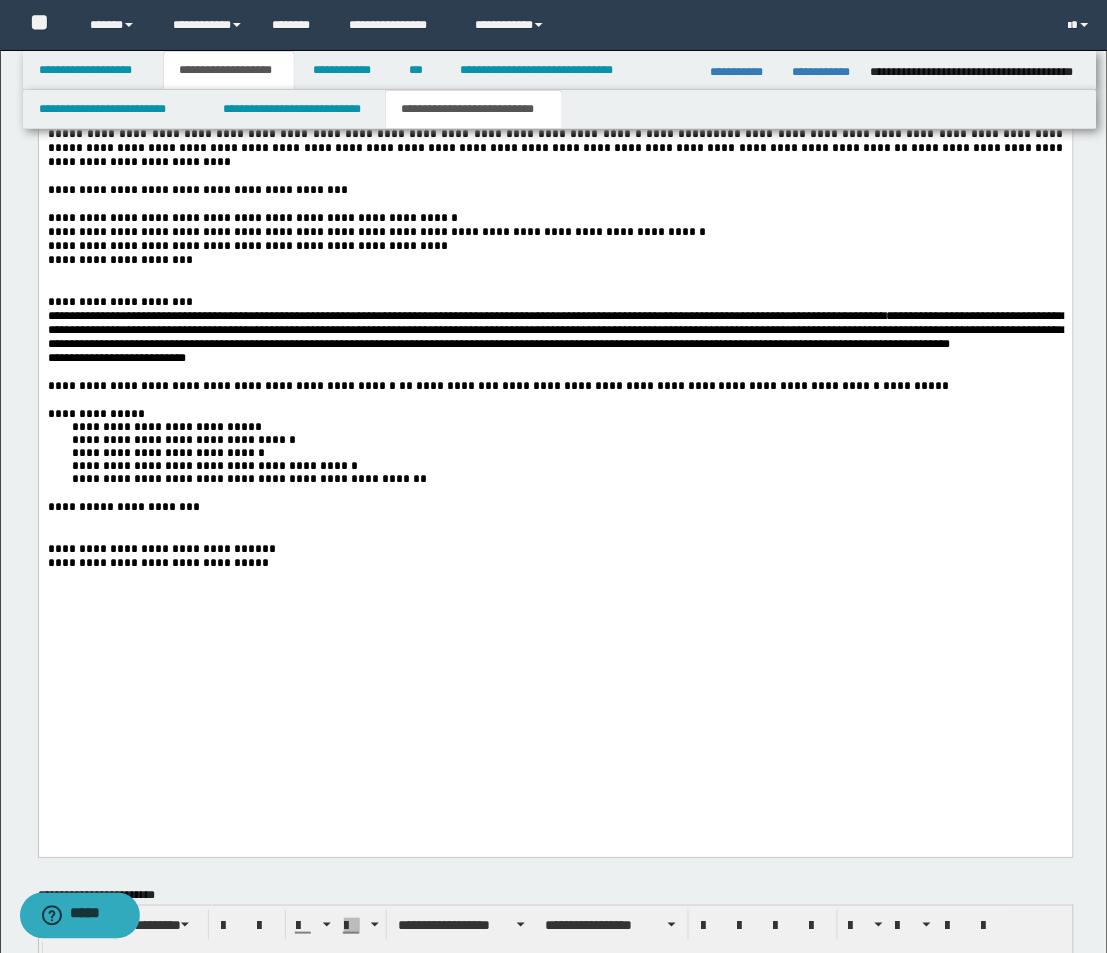 click on "**********" at bounding box center (555, 303) 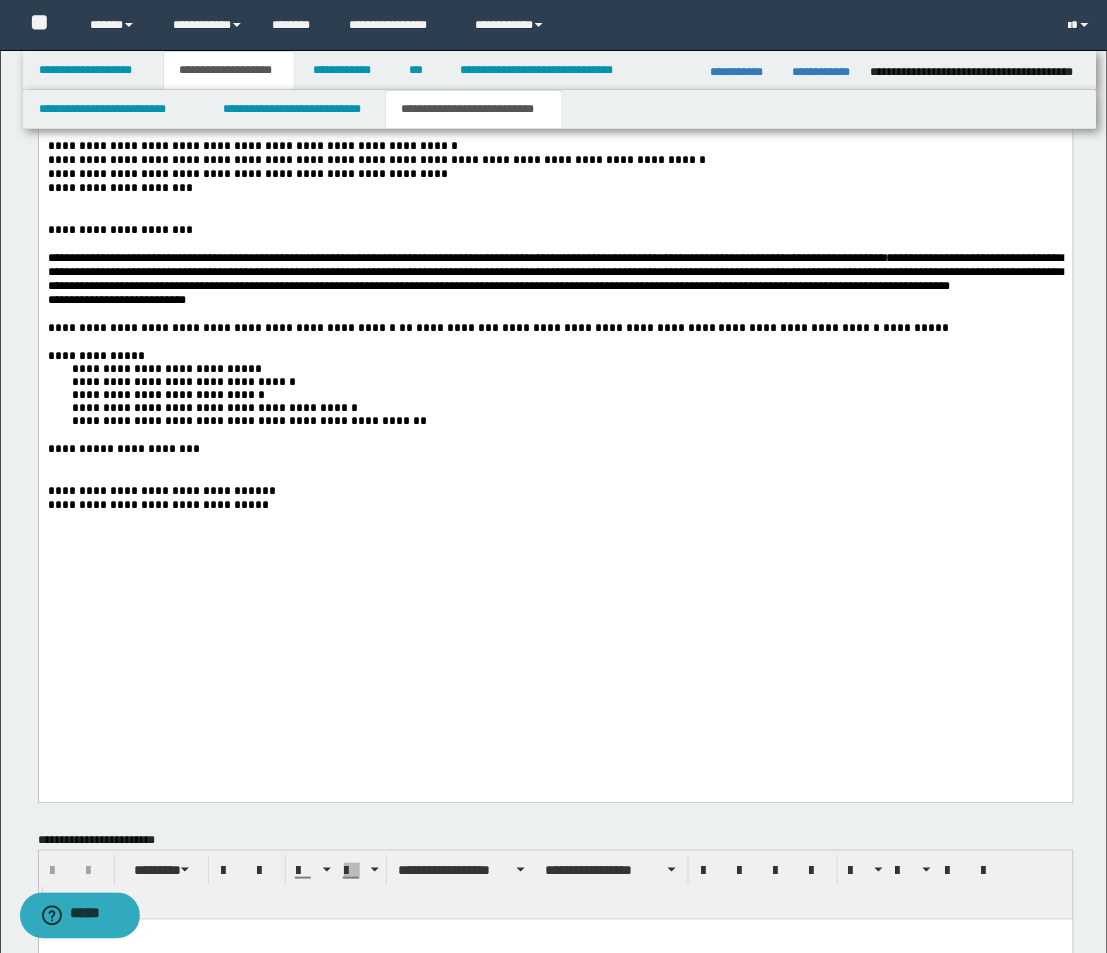 scroll, scrollTop: 4000, scrollLeft: 0, axis: vertical 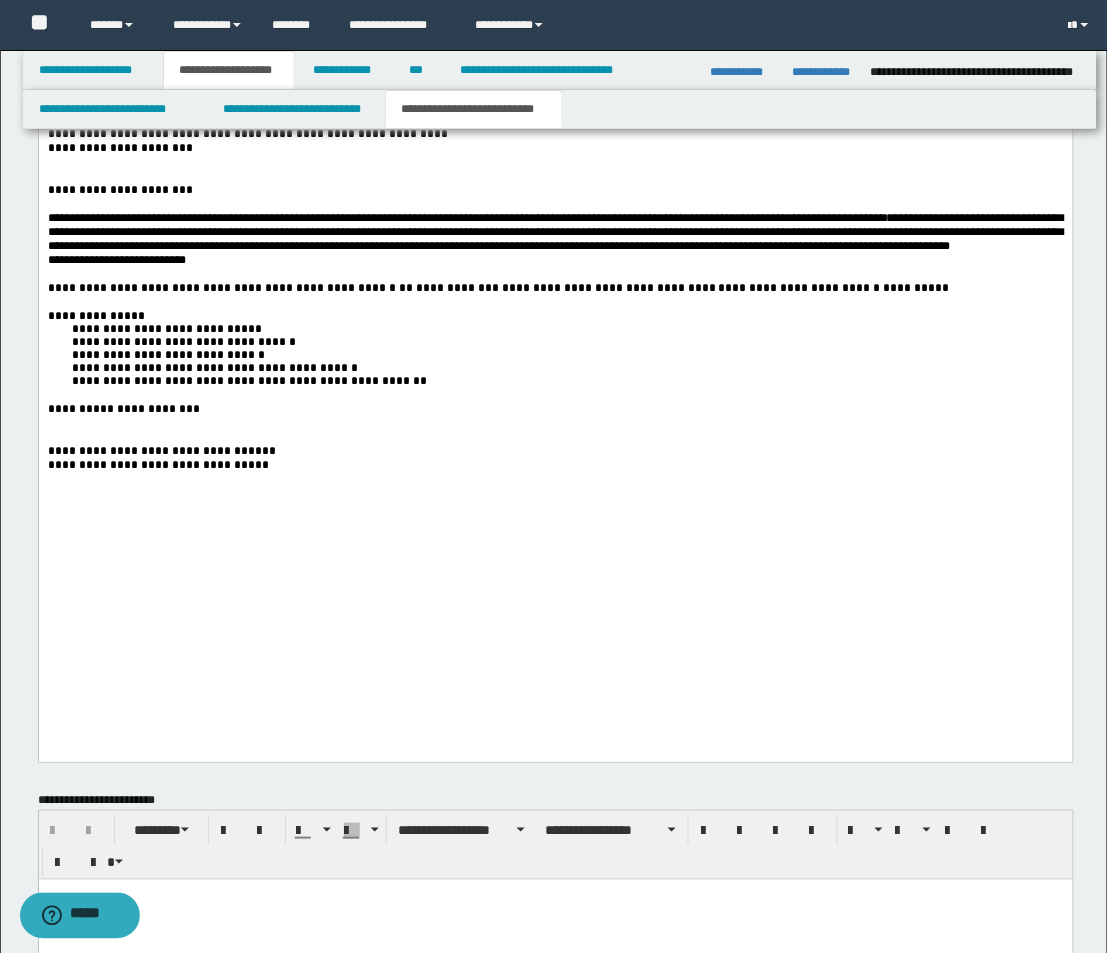 click at bounding box center [555, 276] 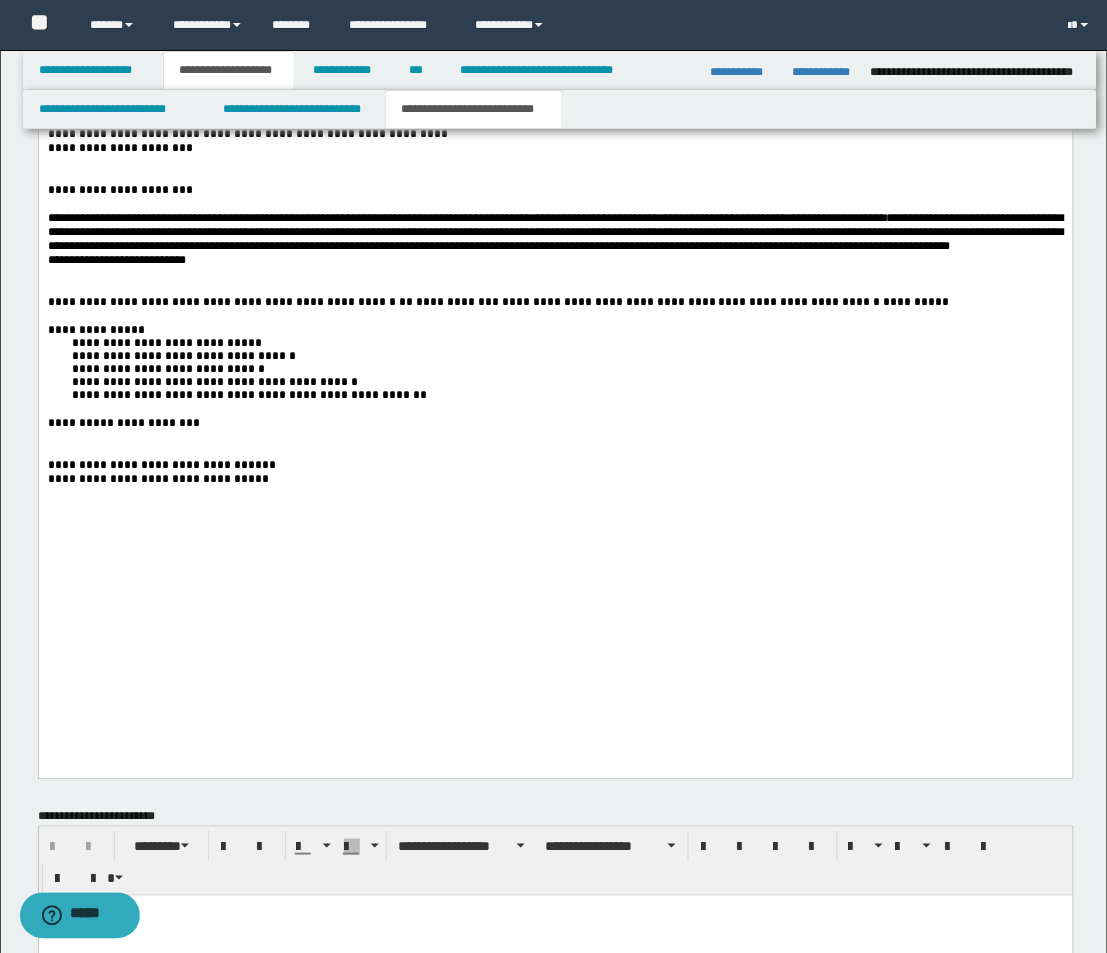 click at bounding box center [555, 318] 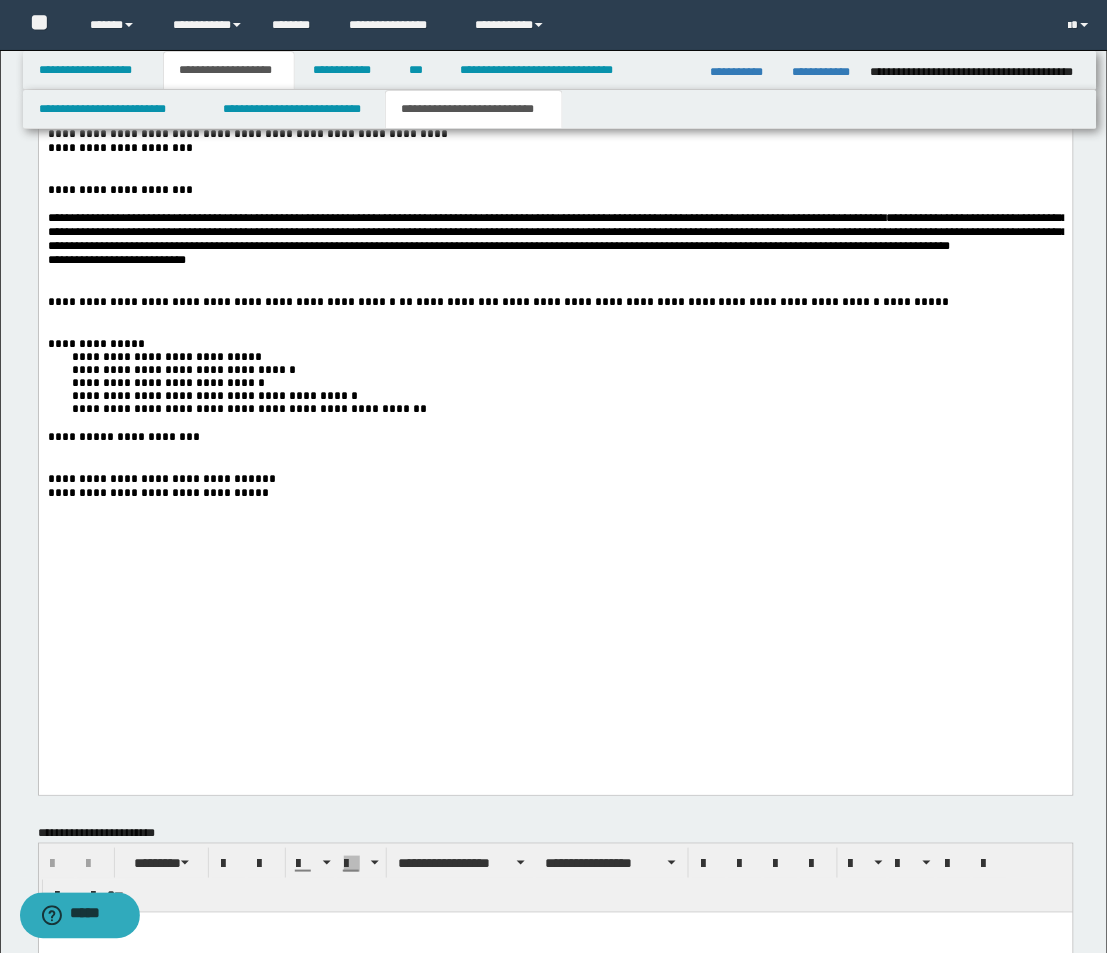 click at bounding box center (555, 425) 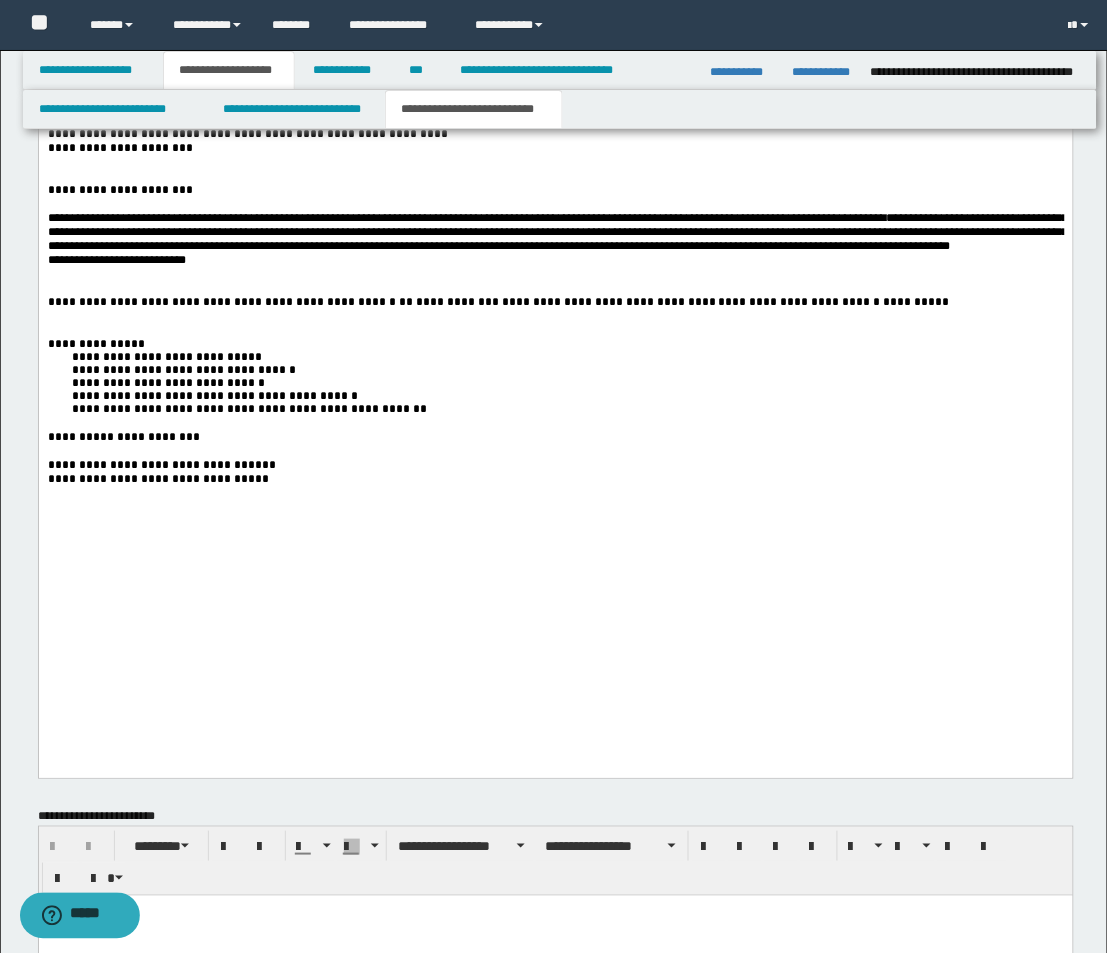 click on "**********" at bounding box center [555, -429] 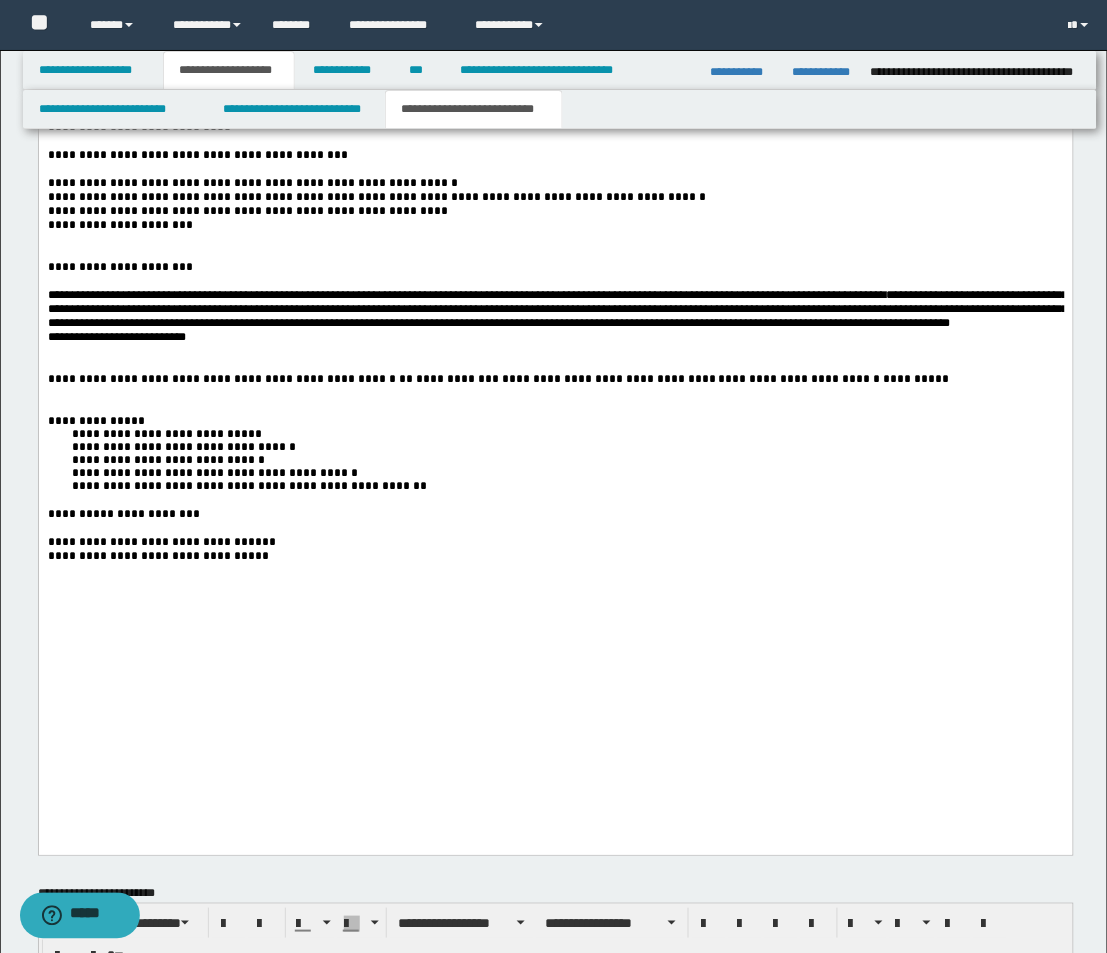 scroll, scrollTop: 4000, scrollLeft: 0, axis: vertical 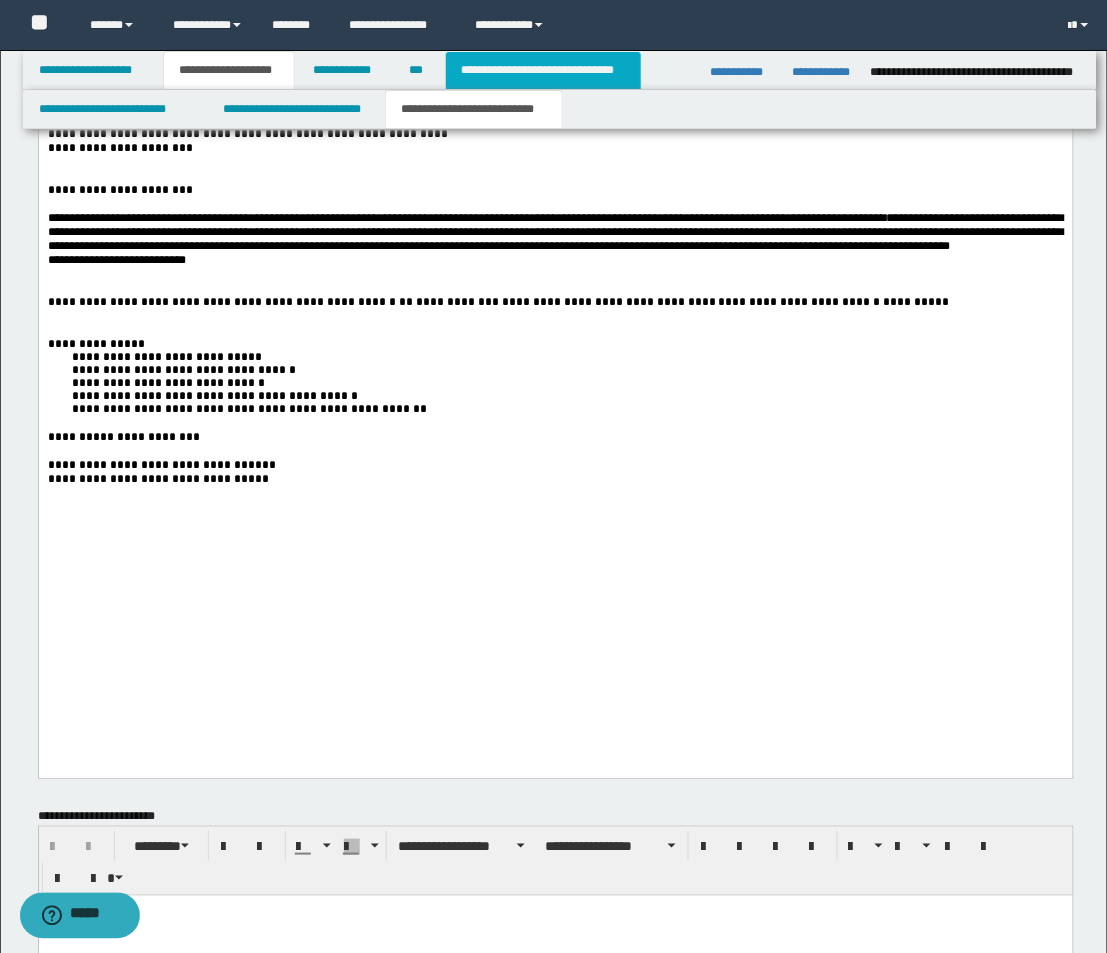 click on "**********" at bounding box center [543, 70] 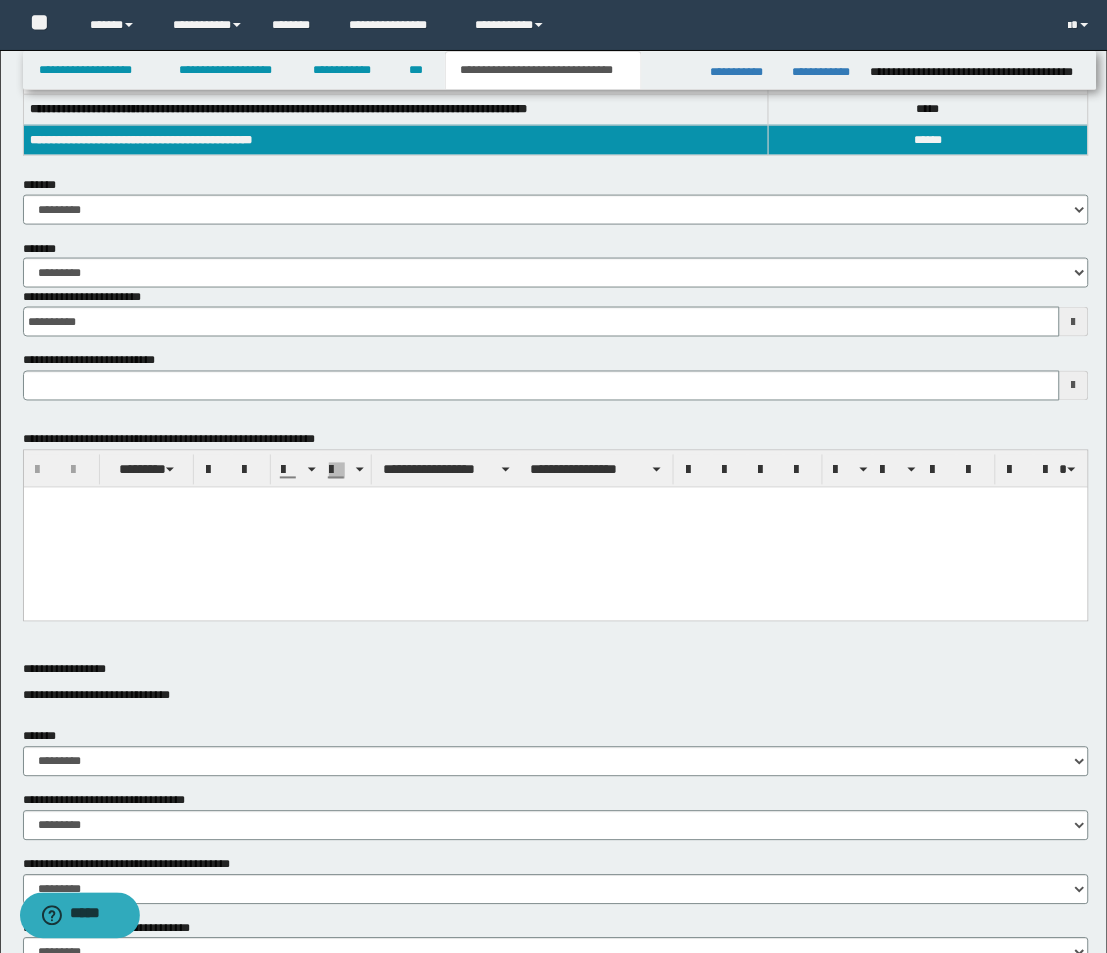 scroll, scrollTop: 444, scrollLeft: 0, axis: vertical 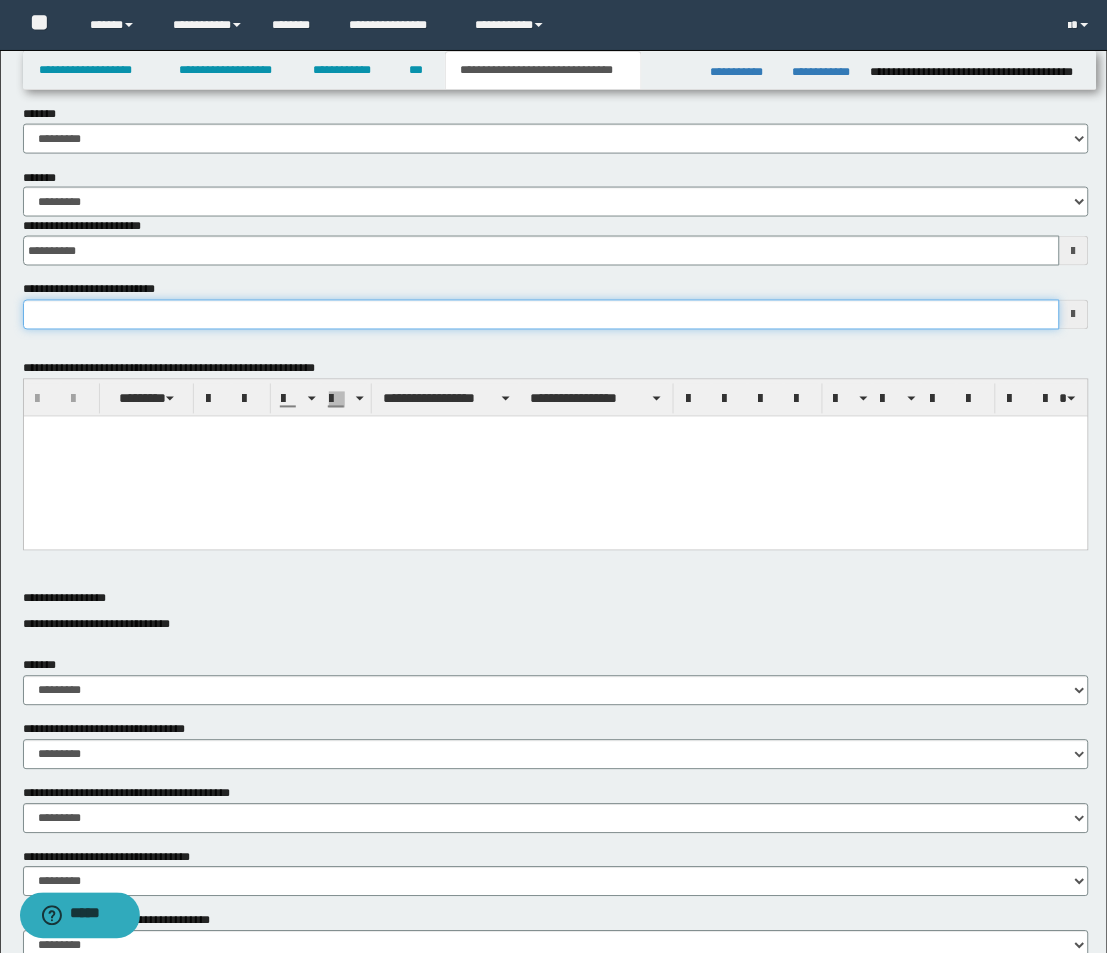 click on "**********" at bounding box center (541, 315) 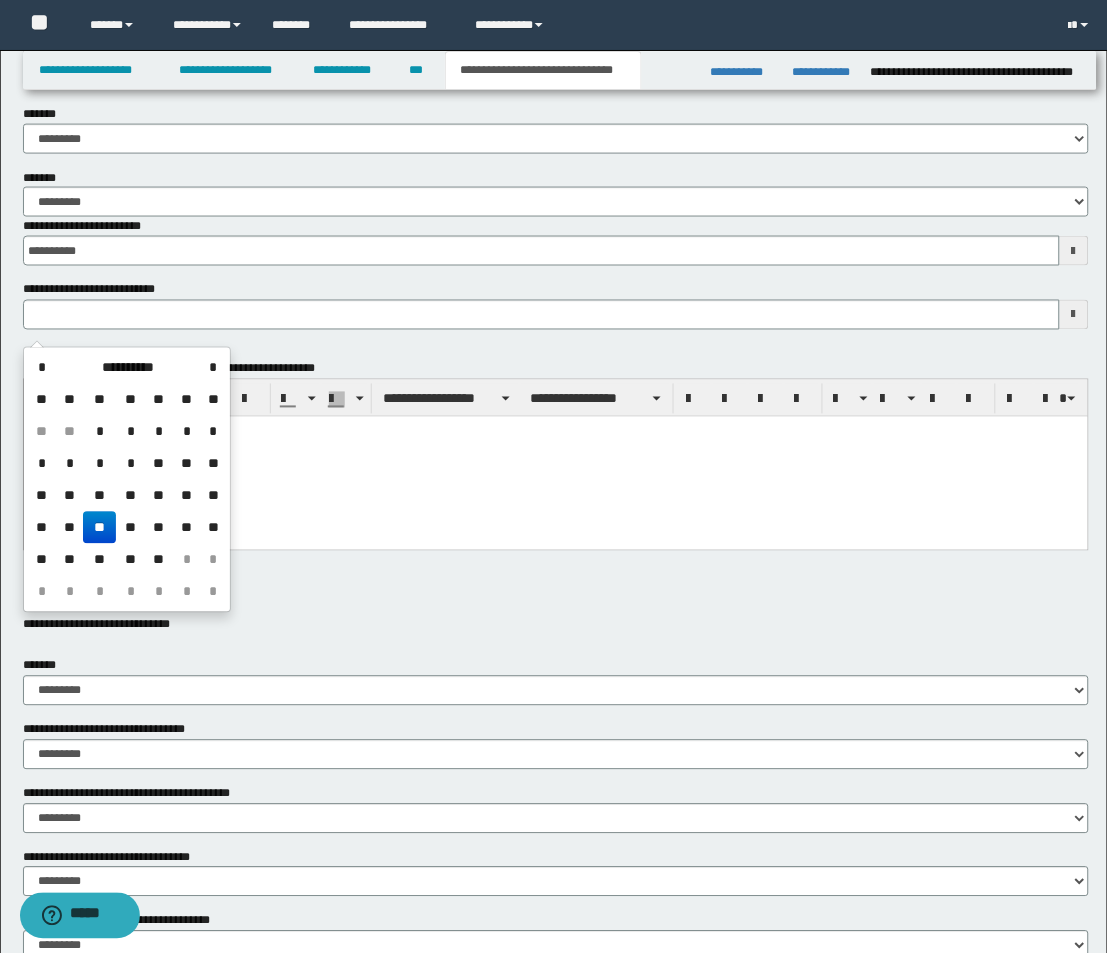 click on "**" at bounding box center (99, 528) 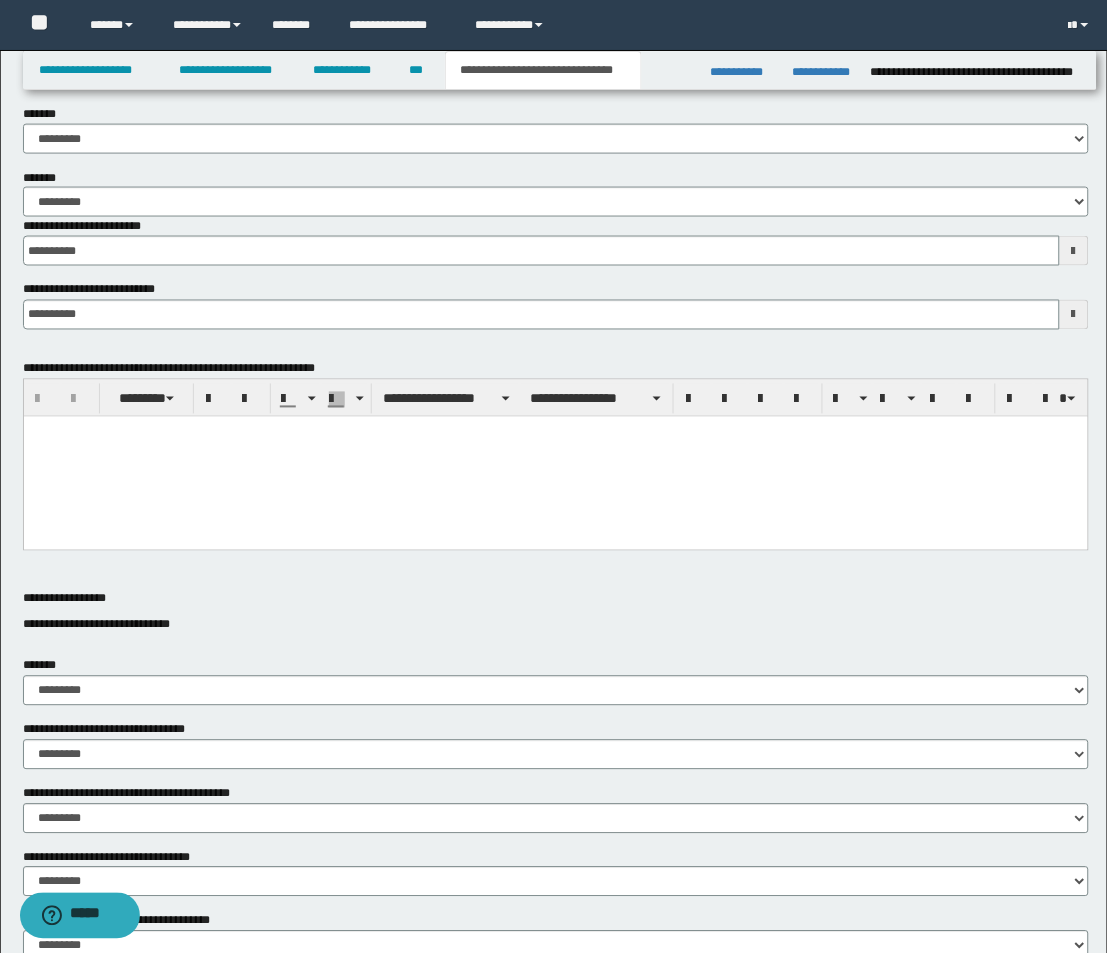 click at bounding box center [555, 456] 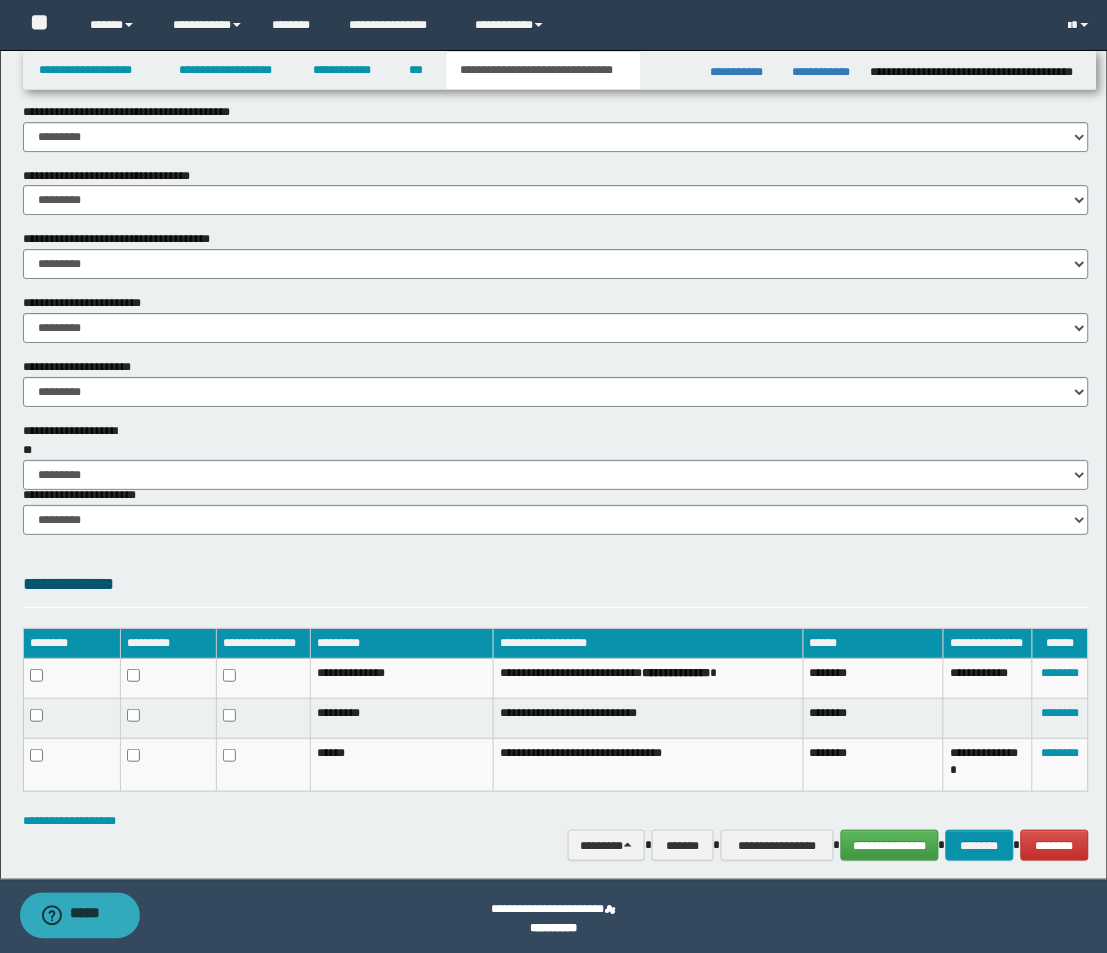 scroll, scrollTop: 1130, scrollLeft: 0, axis: vertical 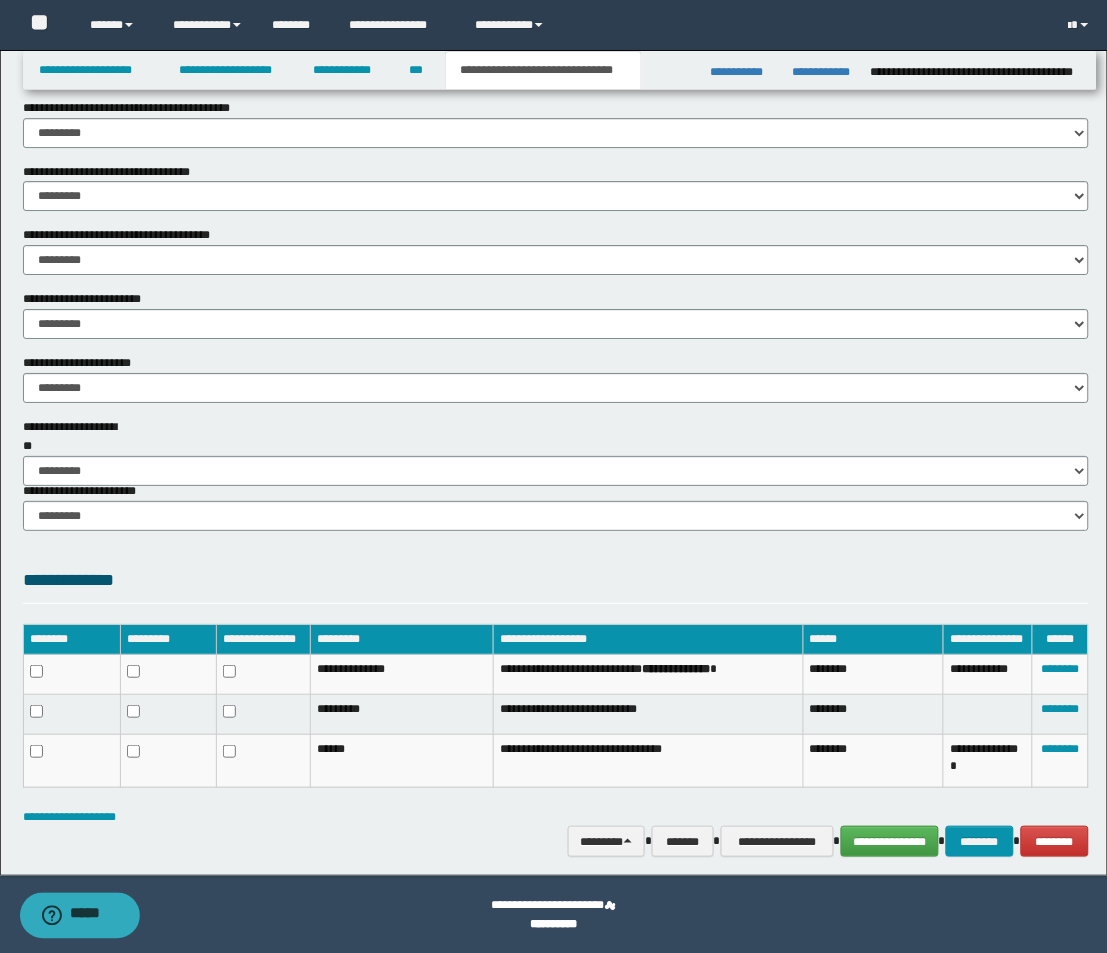click on "**********" at bounding box center [556, 506] 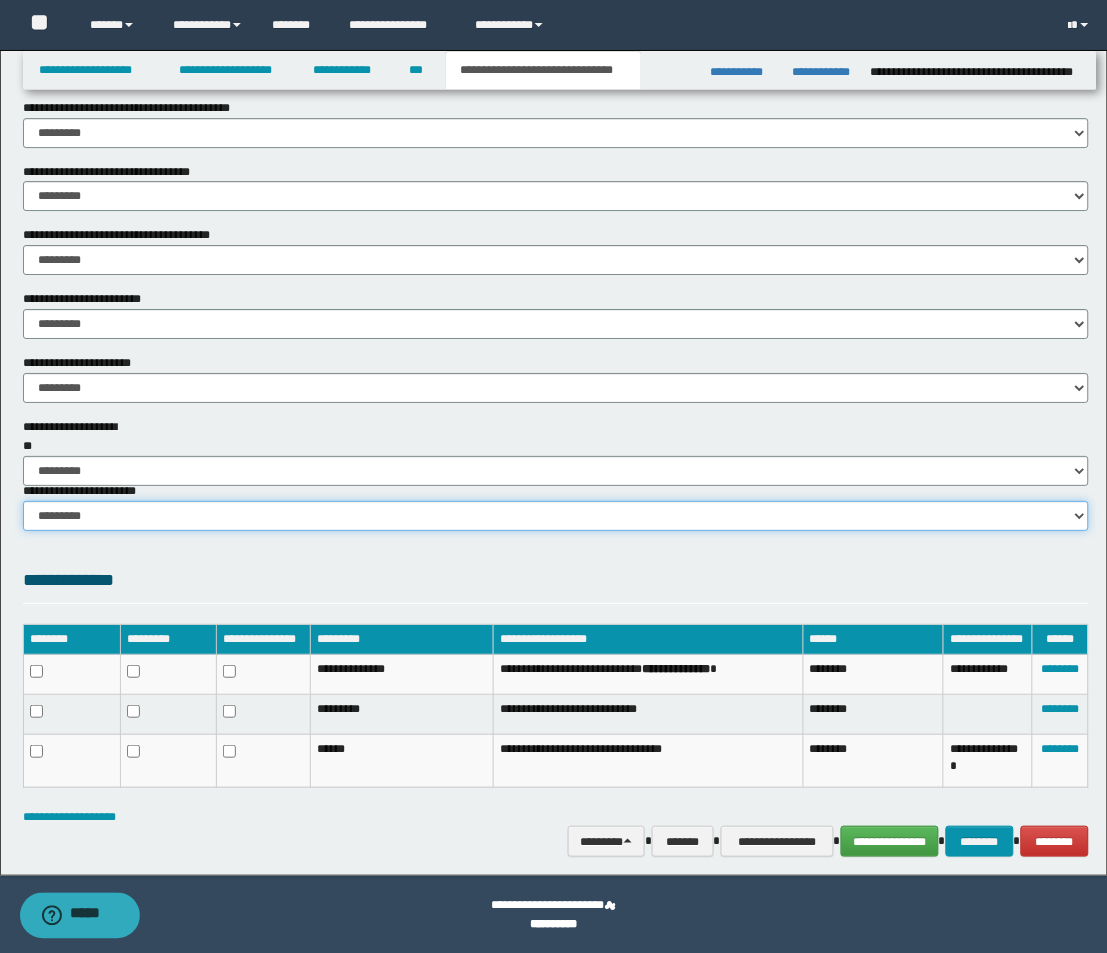 click on "*********
*********
*********" at bounding box center [556, 516] 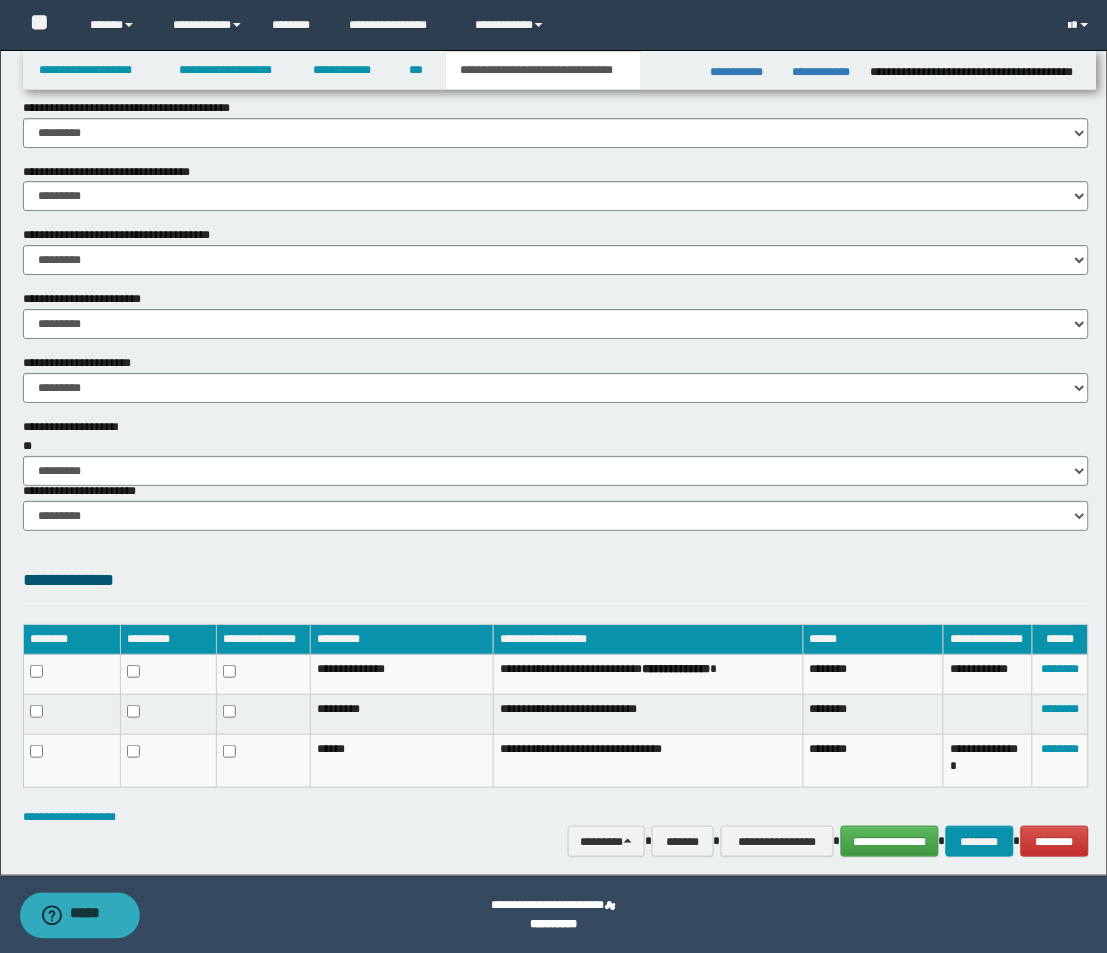 click on "**********" at bounding box center (556, -73) 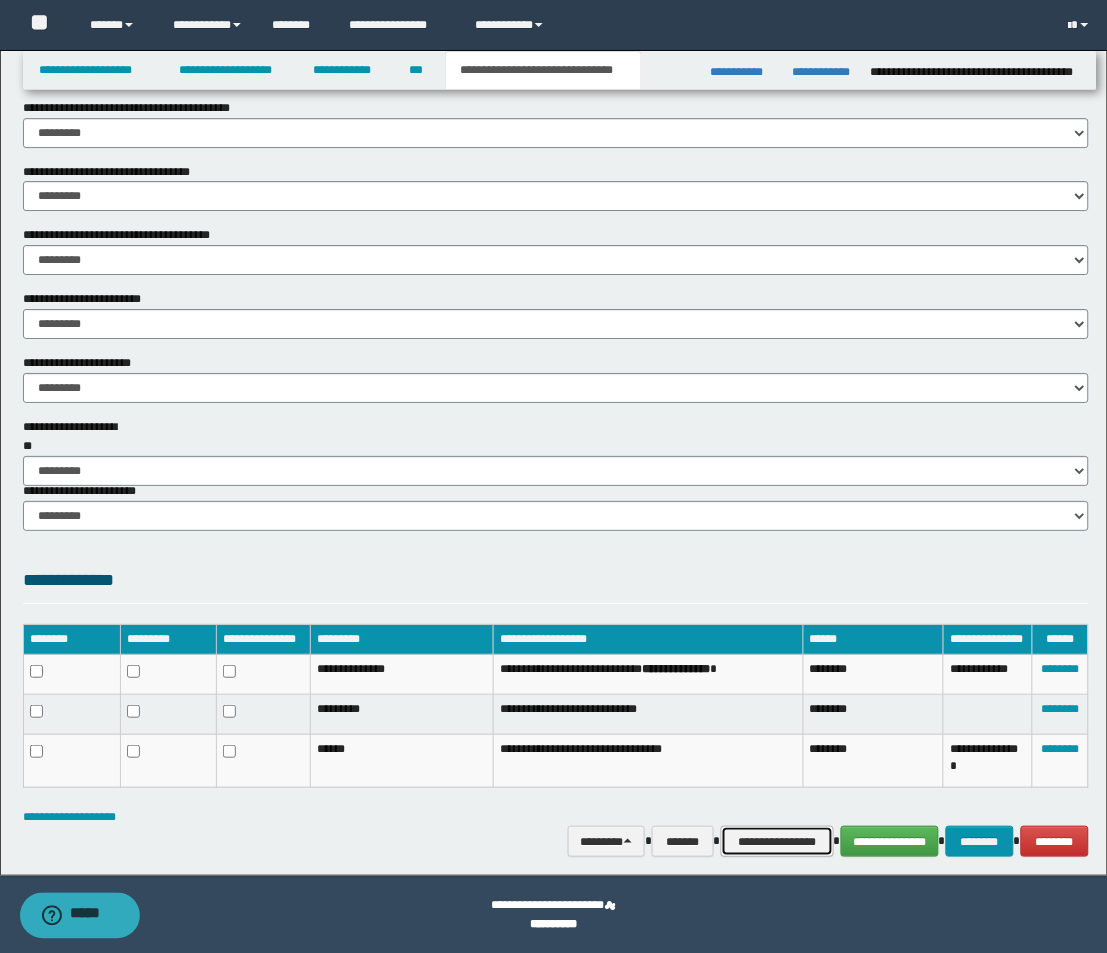 click on "**********" at bounding box center [777, 841] 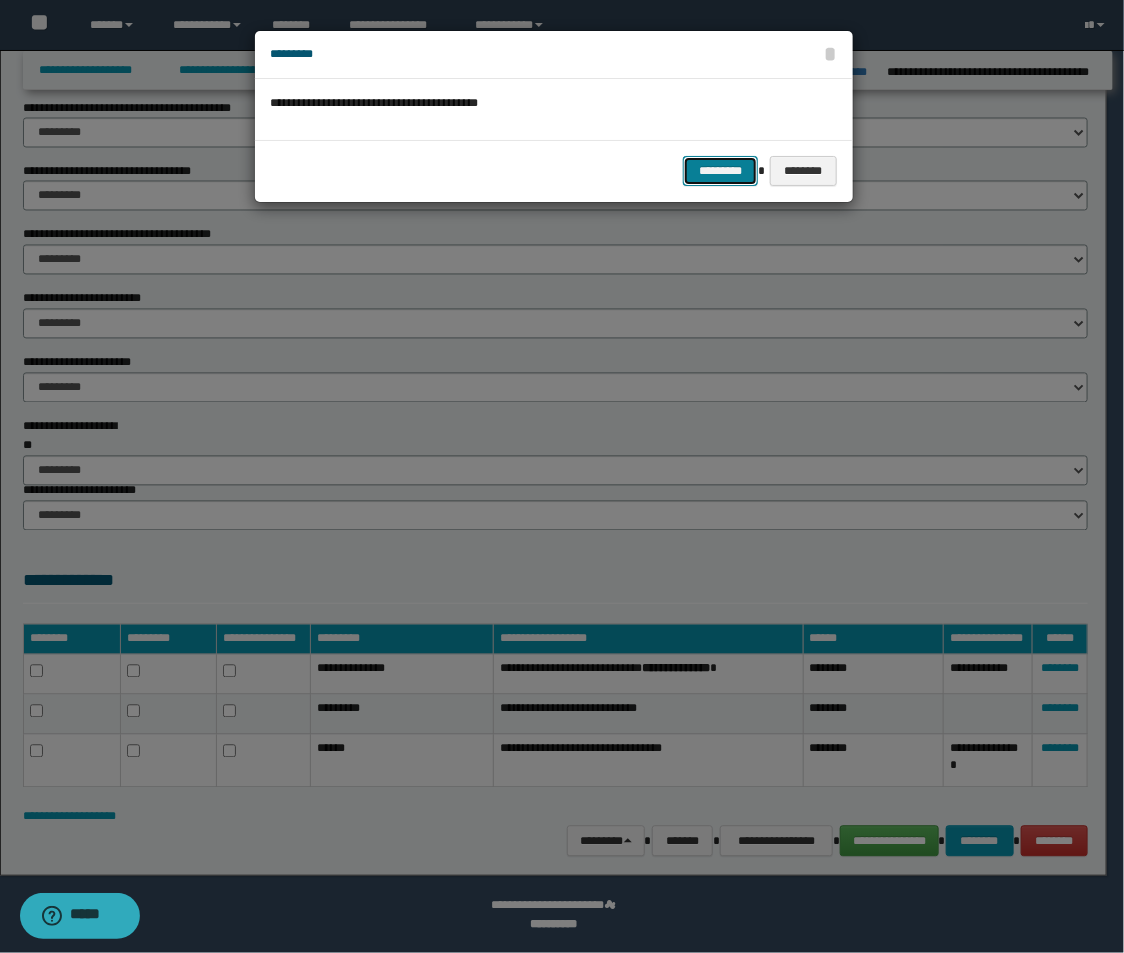 click on "*********" at bounding box center [720, 171] 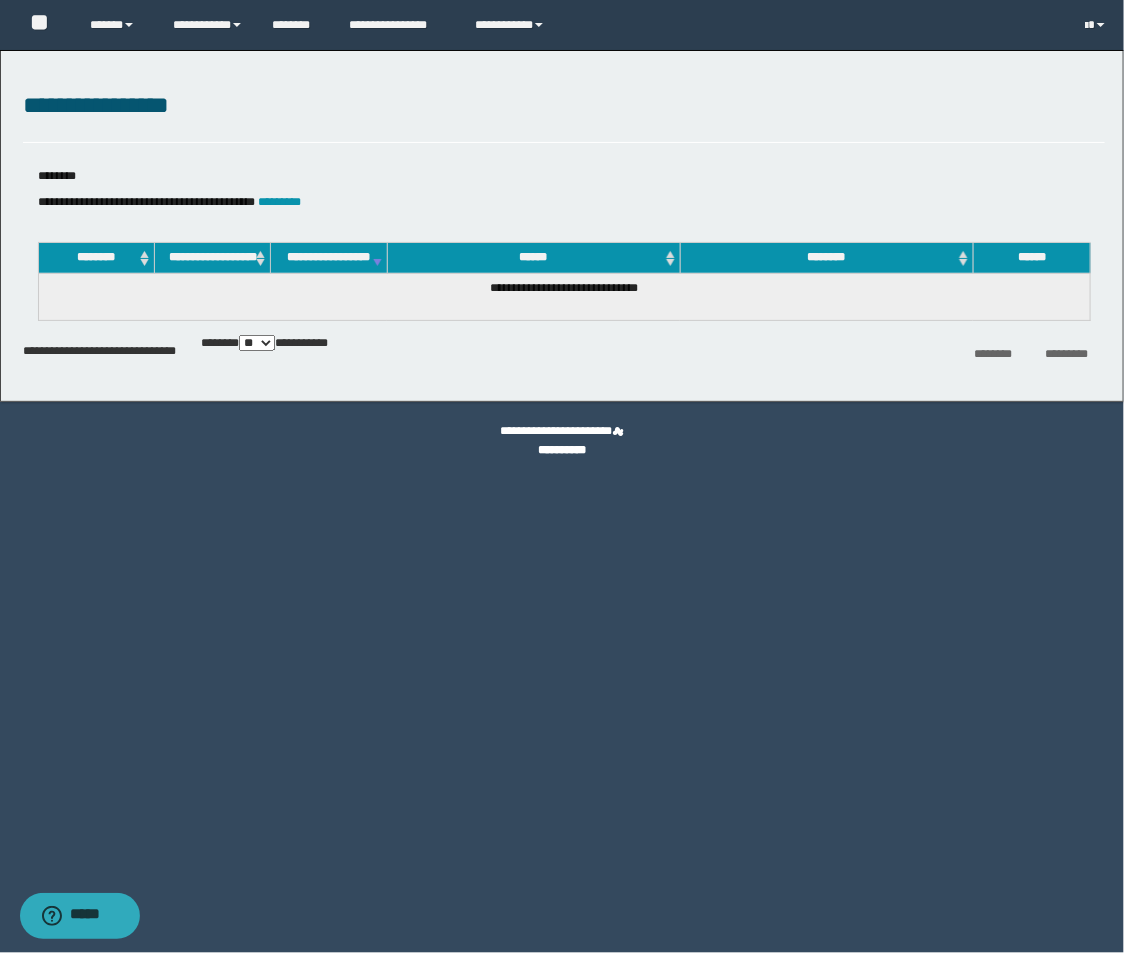 scroll, scrollTop: 0, scrollLeft: 0, axis: both 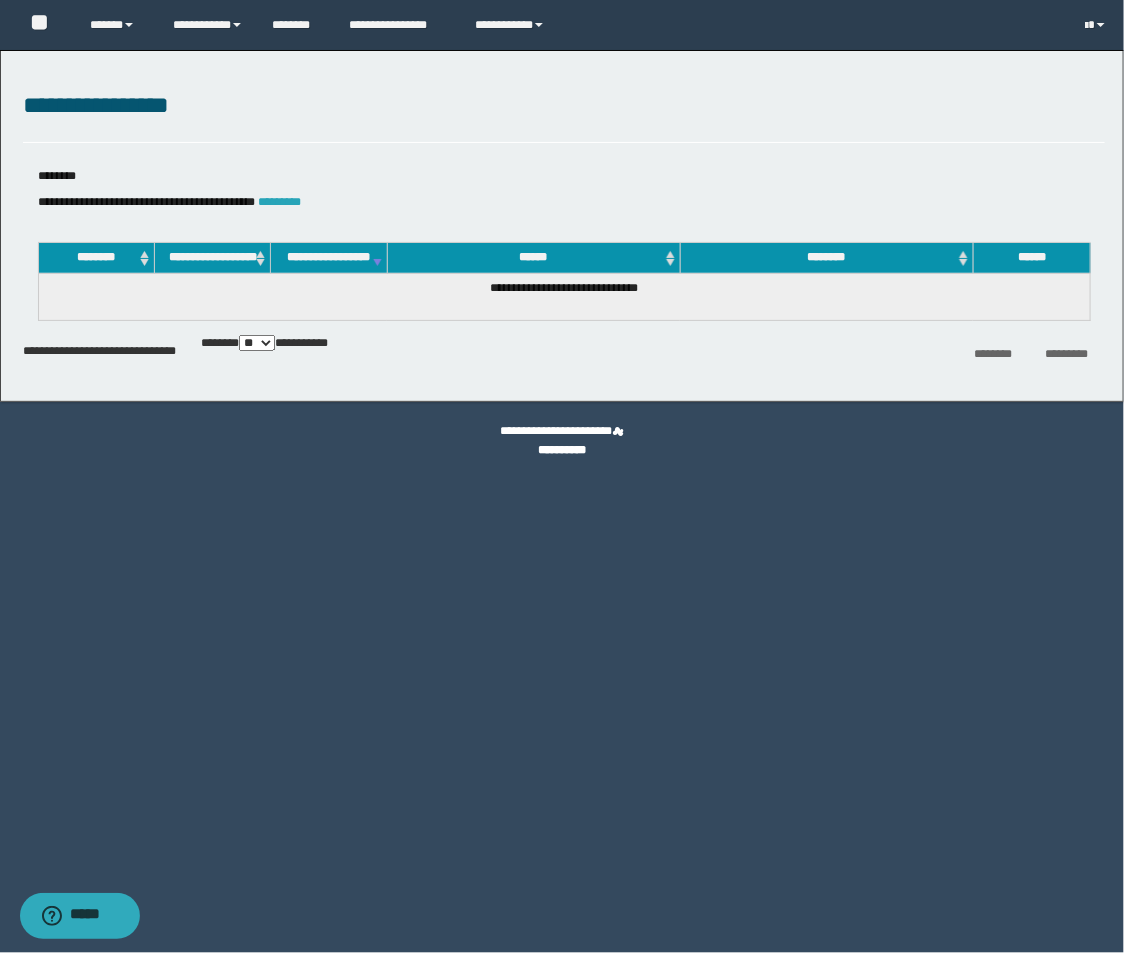 click on "*********" at bounding box center [280, 202] 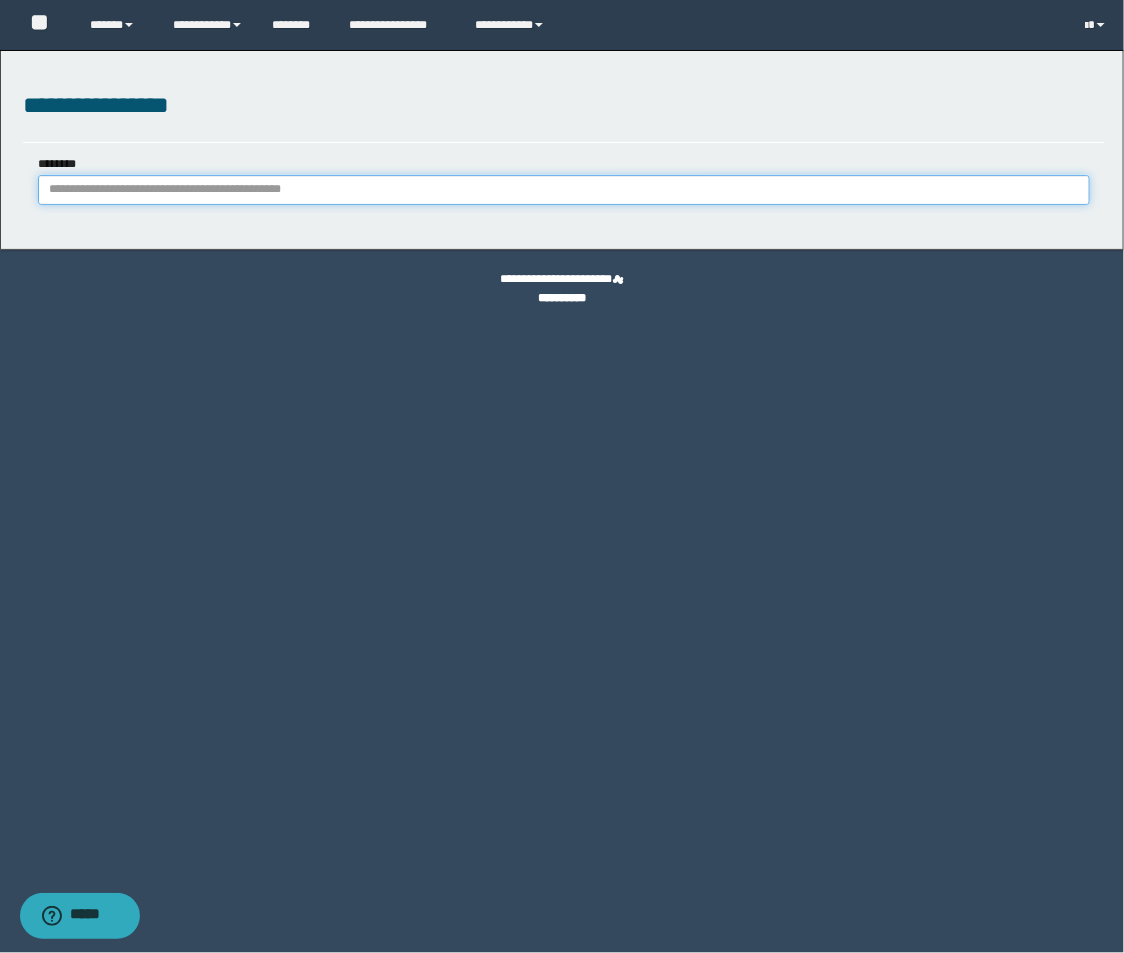 click on "********" at bounding box center (564, 190) 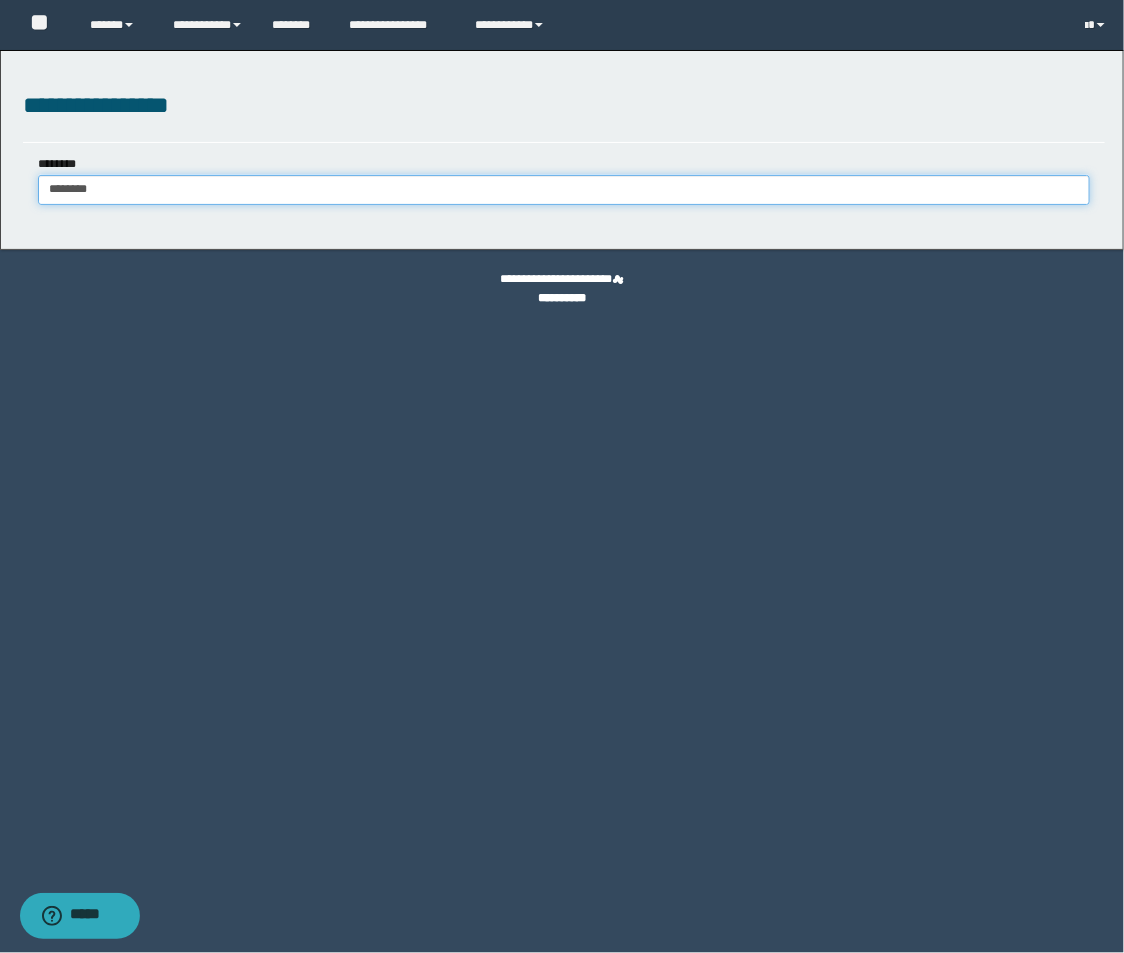type on "********" 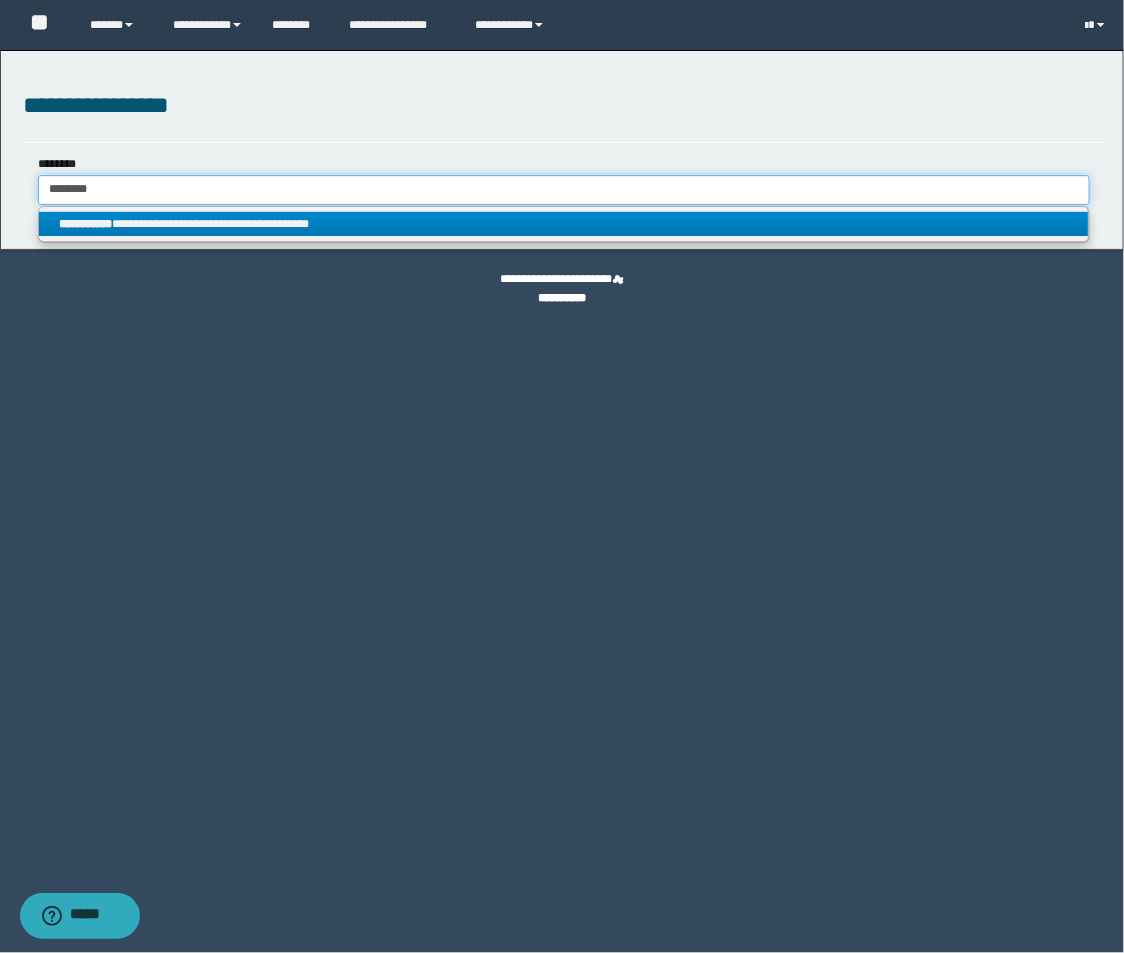 type on "********" 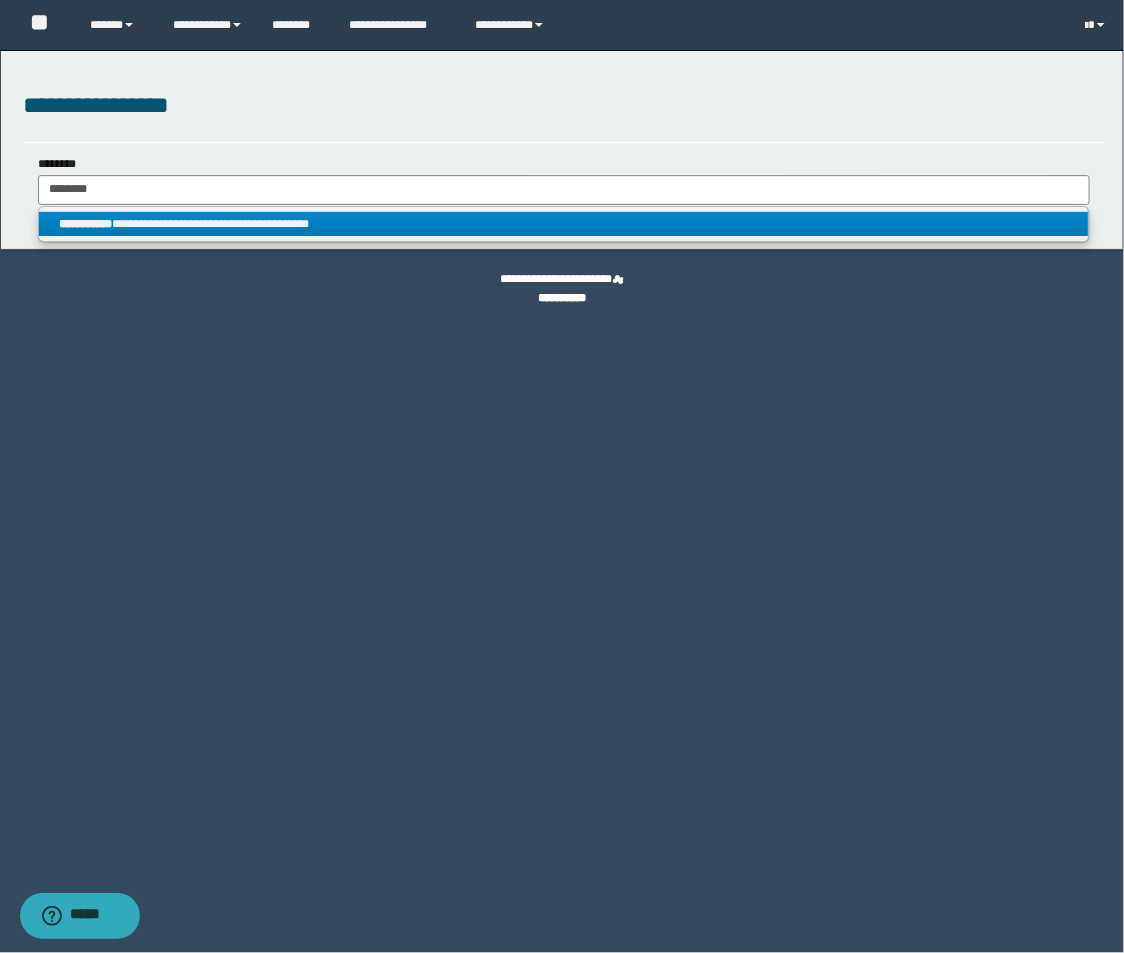 drag, startPoint x: 298, startPoint y: 211, endPoint x: 297, endPoint y: 224, distance: 13.038404 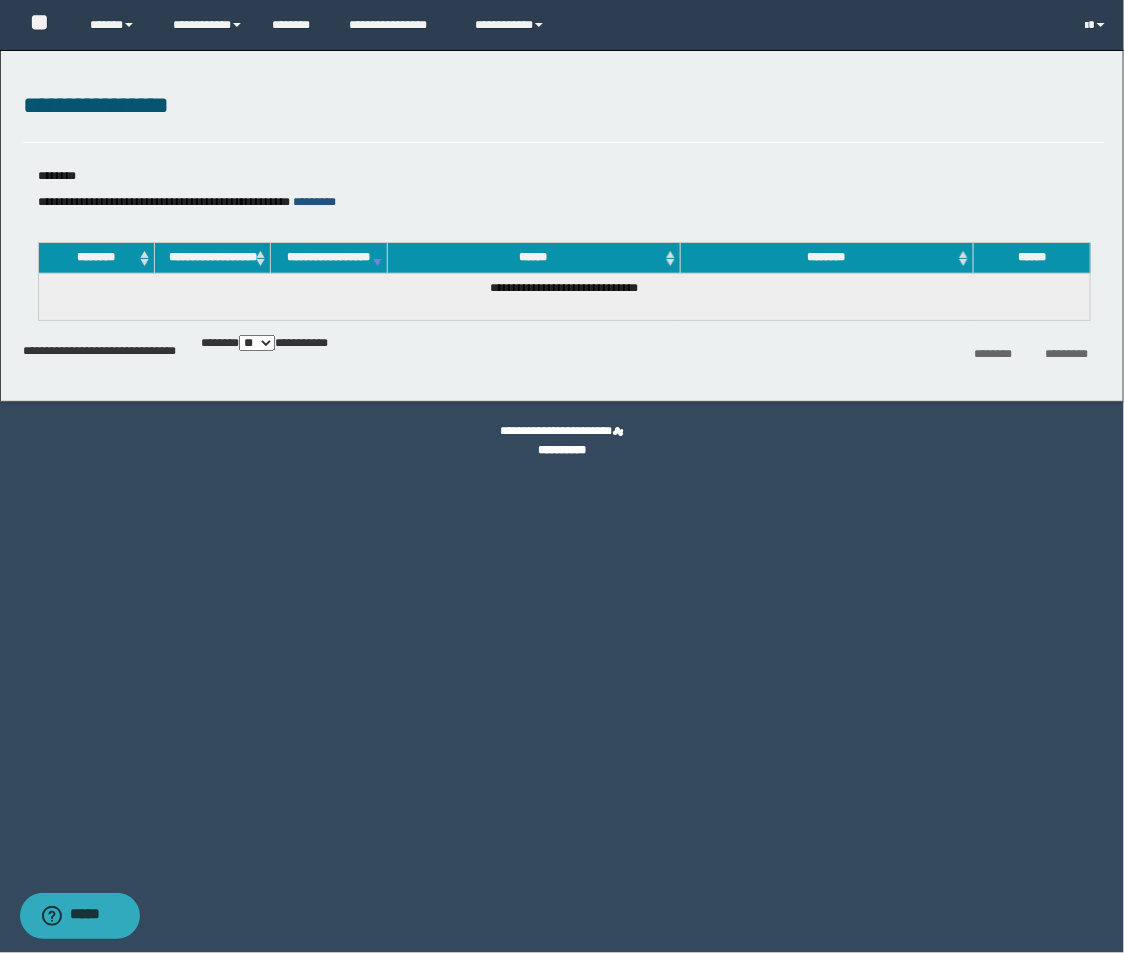 click on "*********" at bounding box center [315, 202] 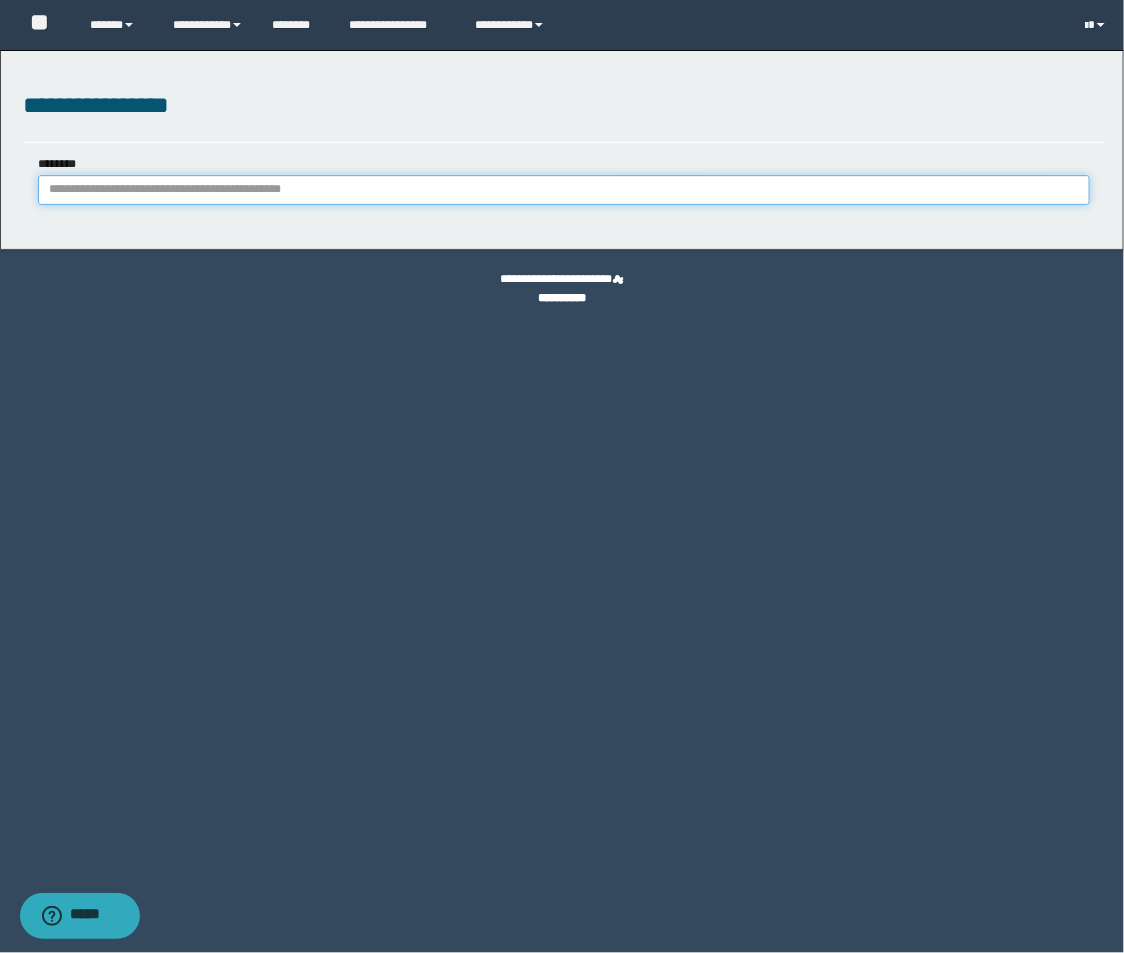 click on "********" at bounding box center (564, 190) 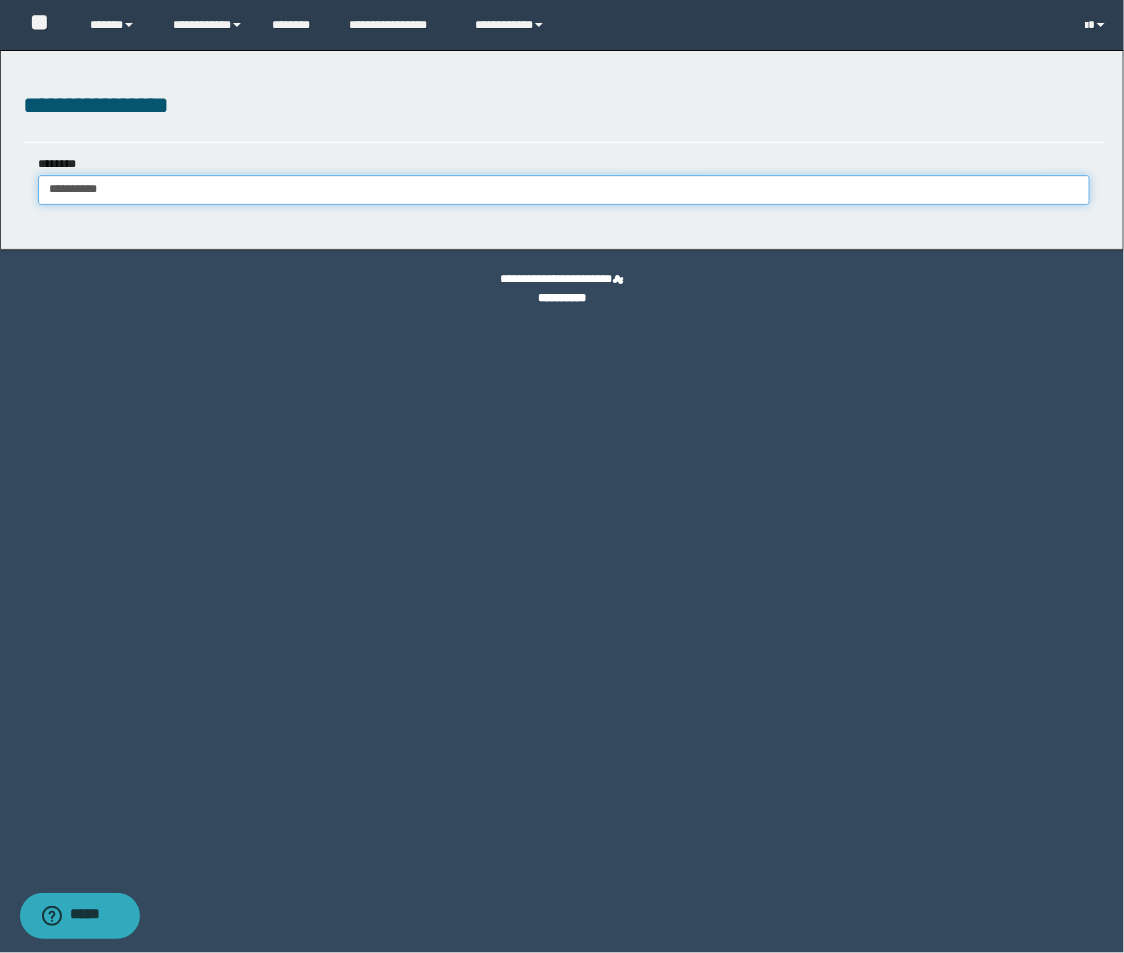 type on "**********" 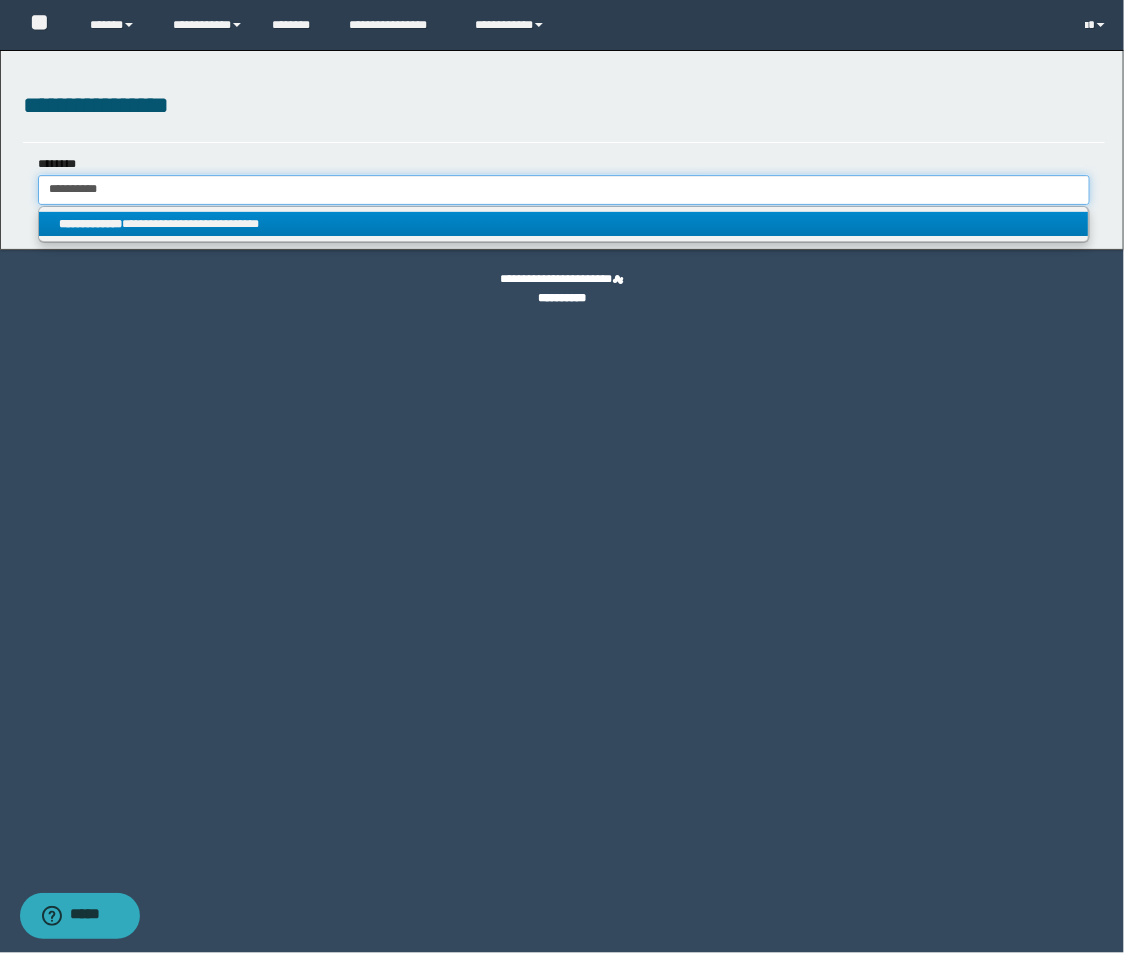 type on "**********" 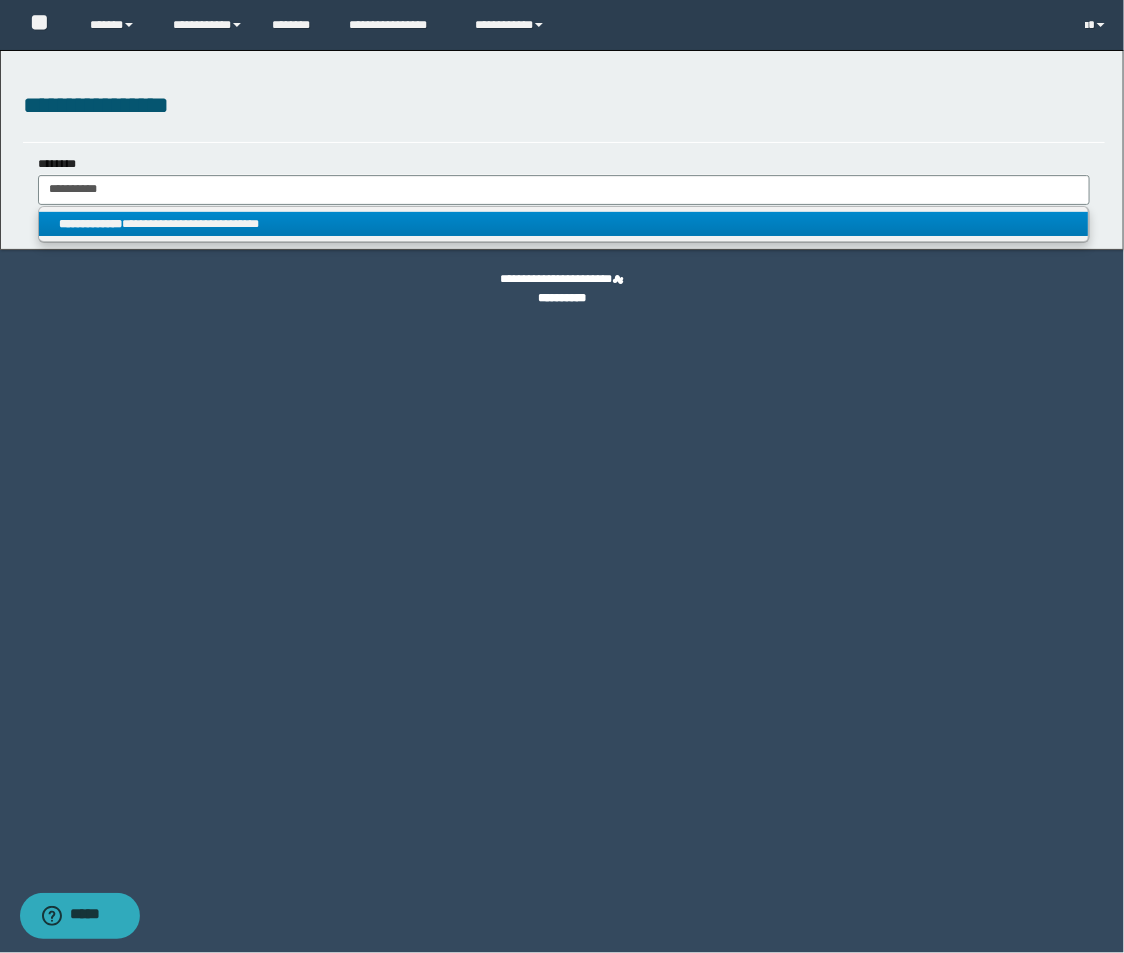 click on "**********" at bounding box center [564, 224] 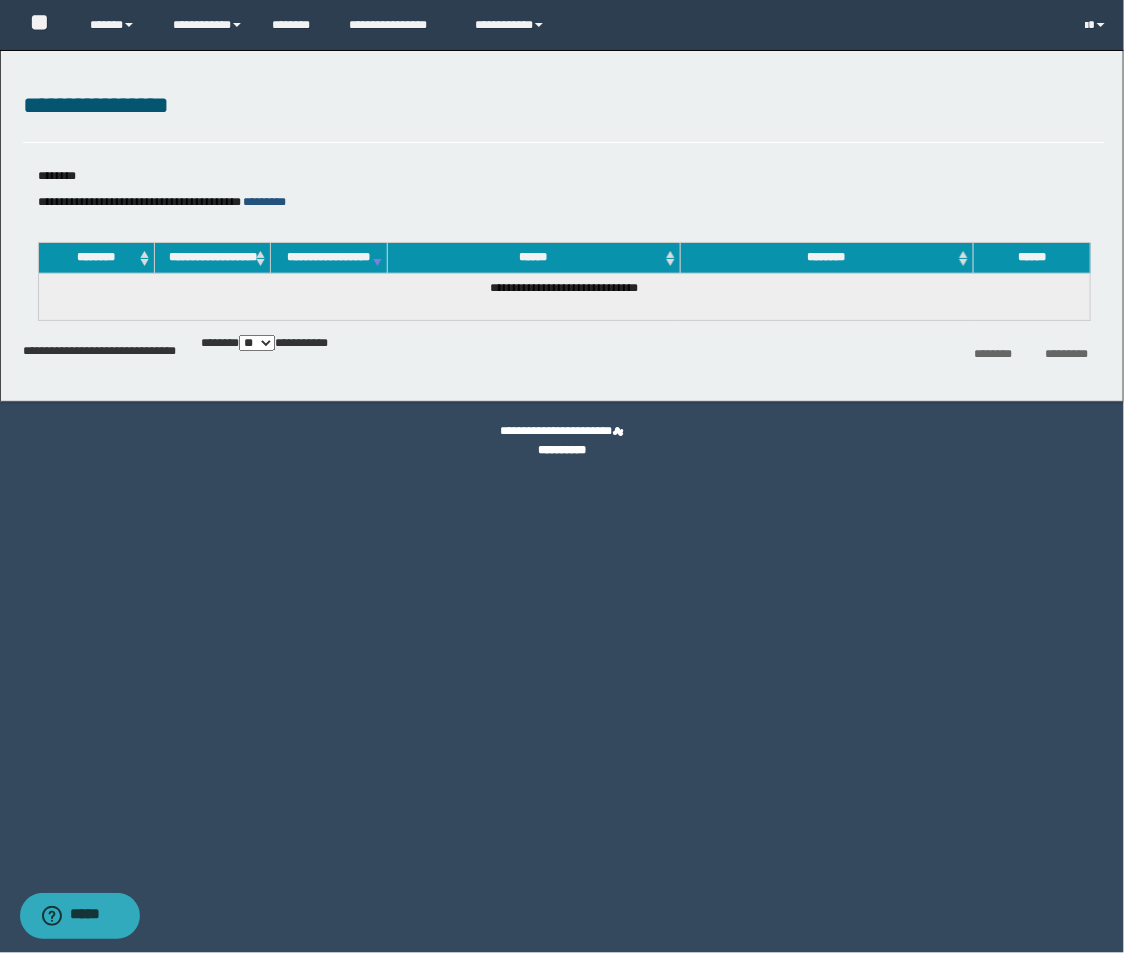 click on "*********" at bounding box center [265, 202] 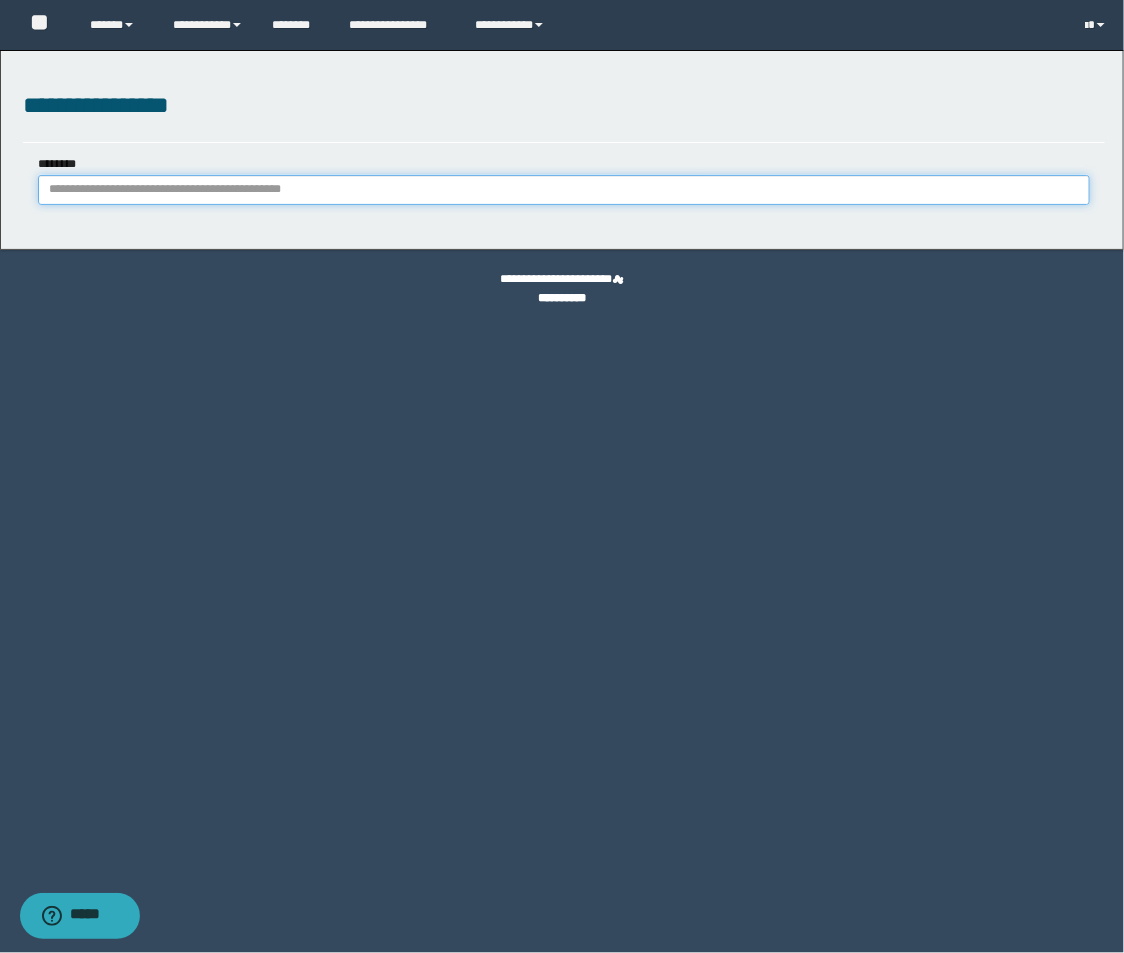 click on "********" at bounding box center (564, 190) 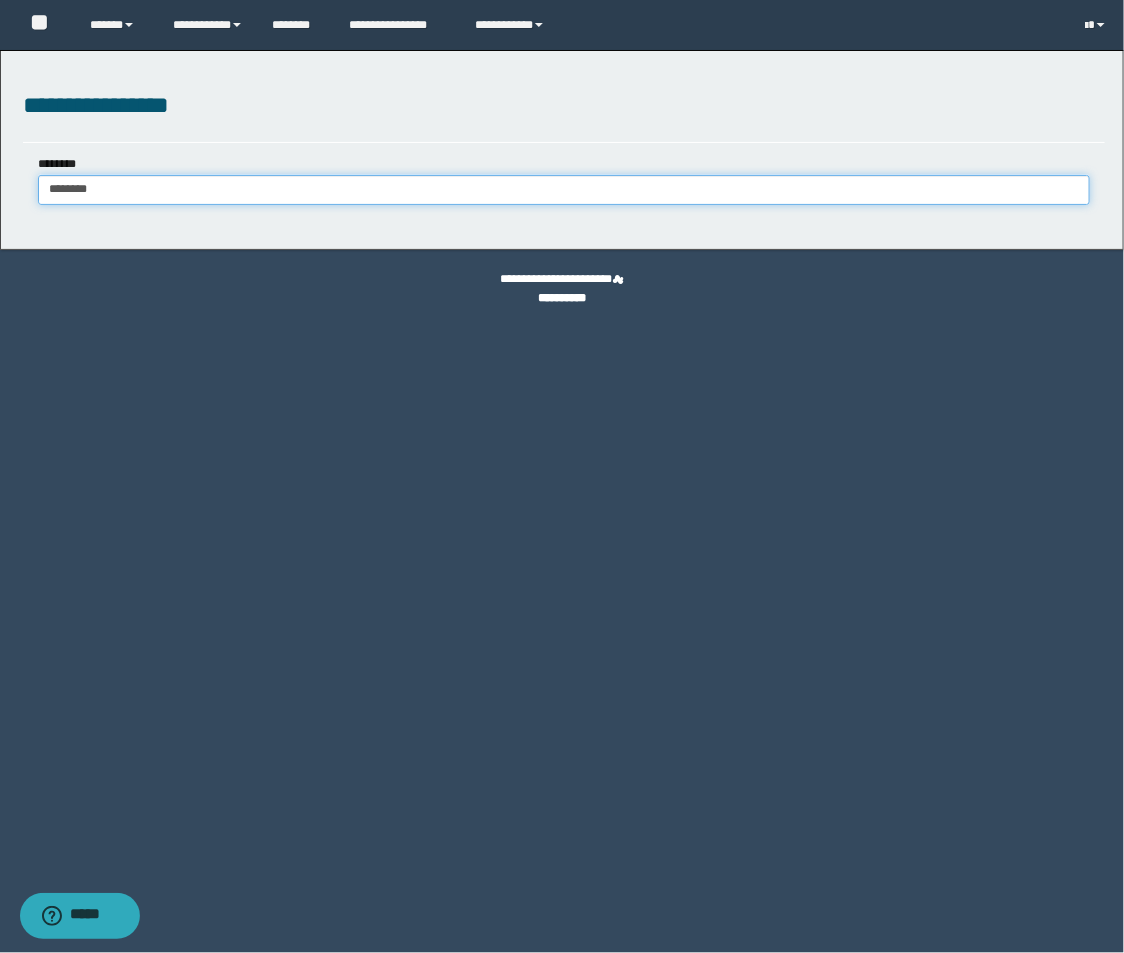 type on "********" 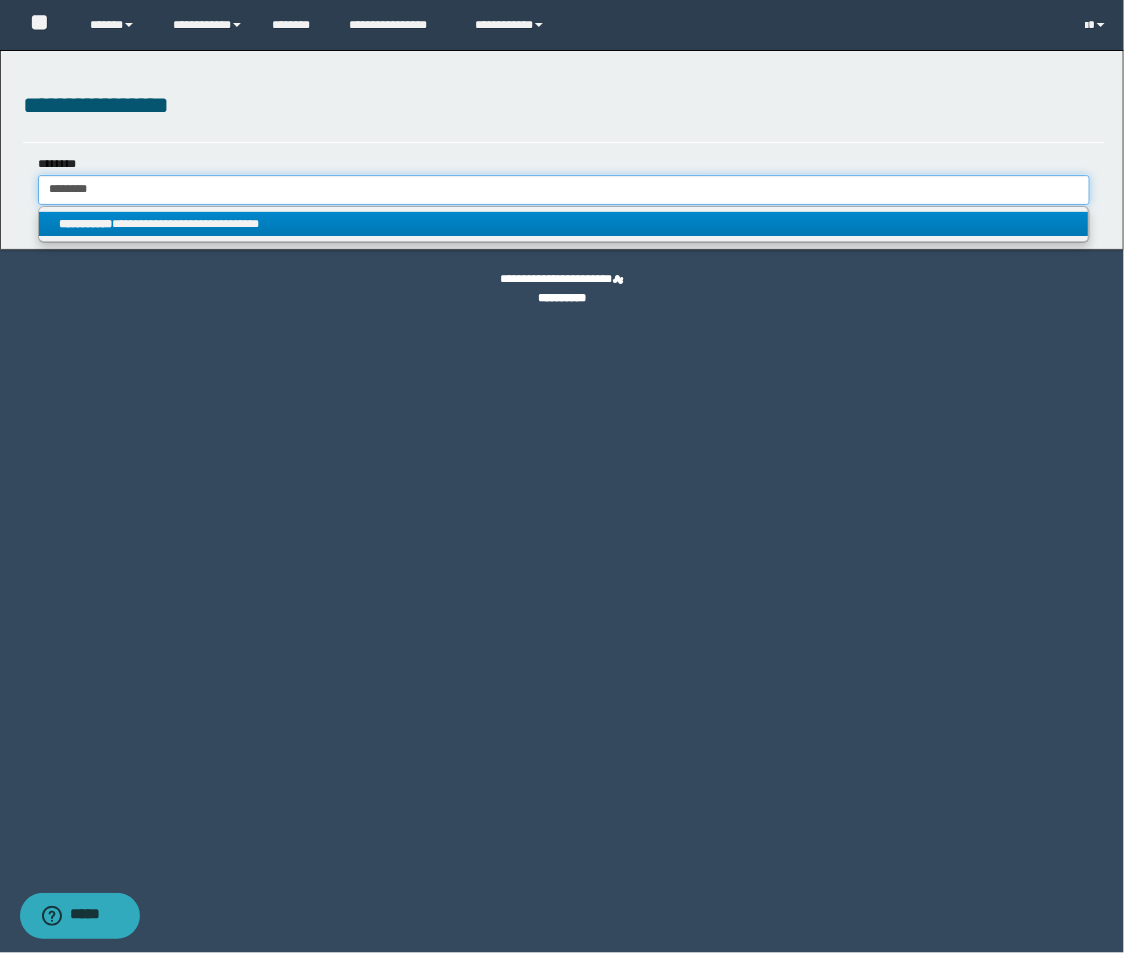 type on "********" 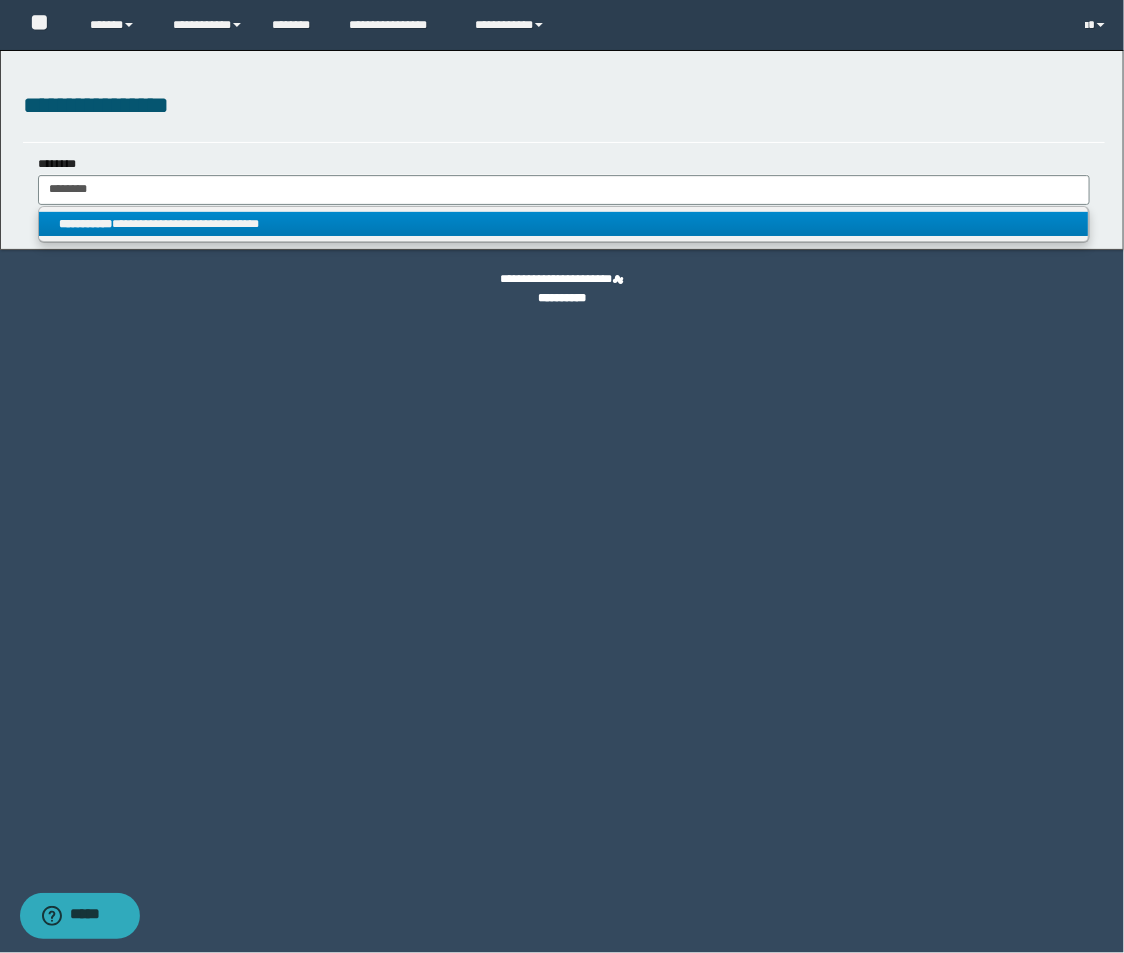 click on "**********" at bounding box center [564, 224] 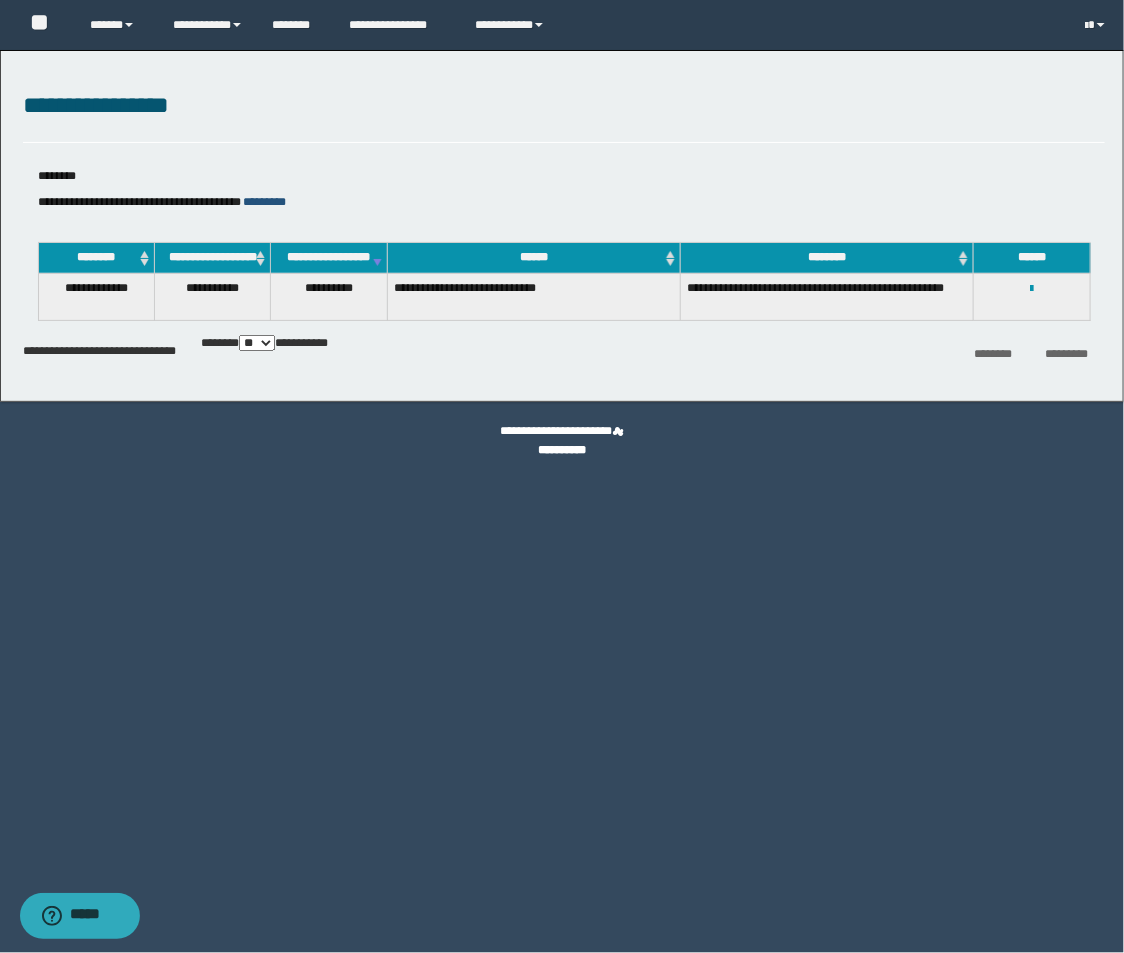 click on "*********" at bounding box center [265, 202] 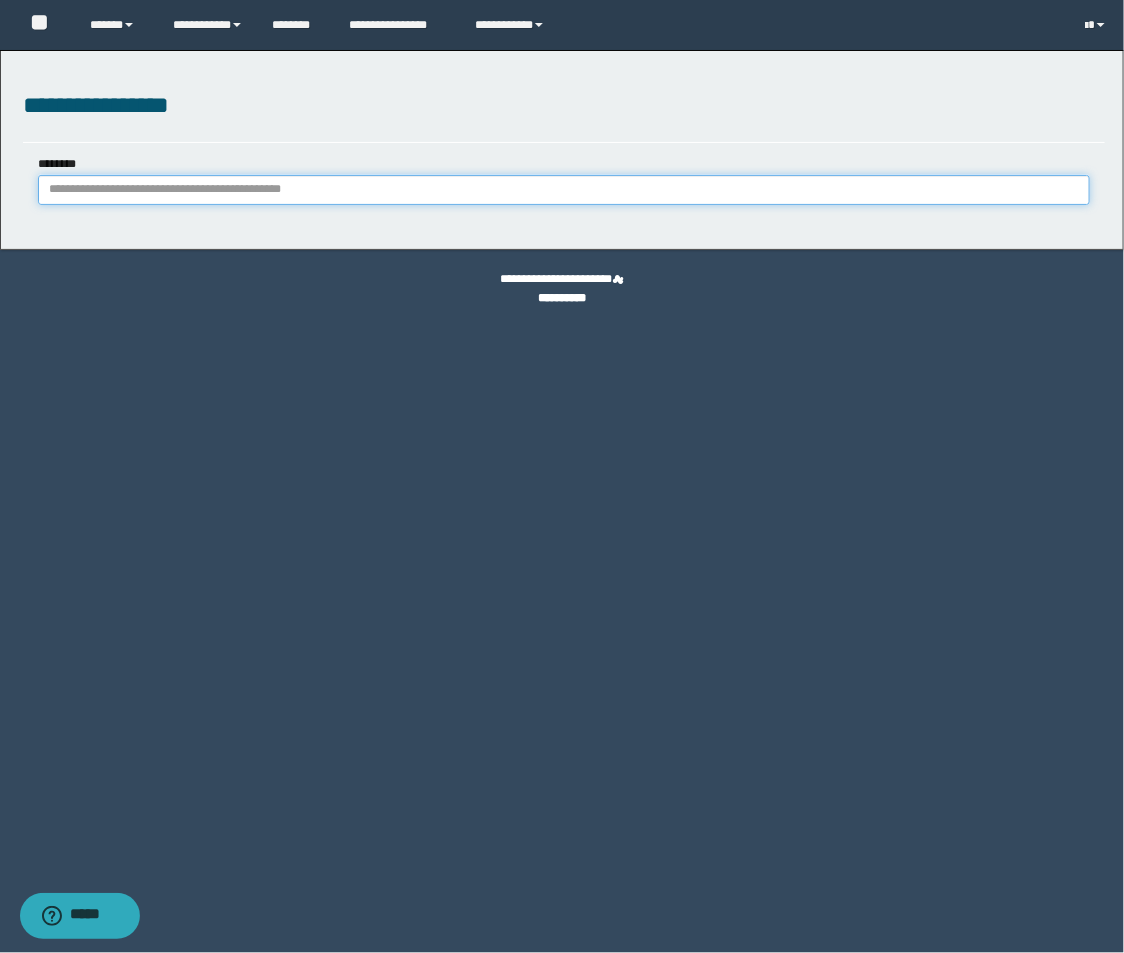 click on "********" at bounding box center (564, 190) 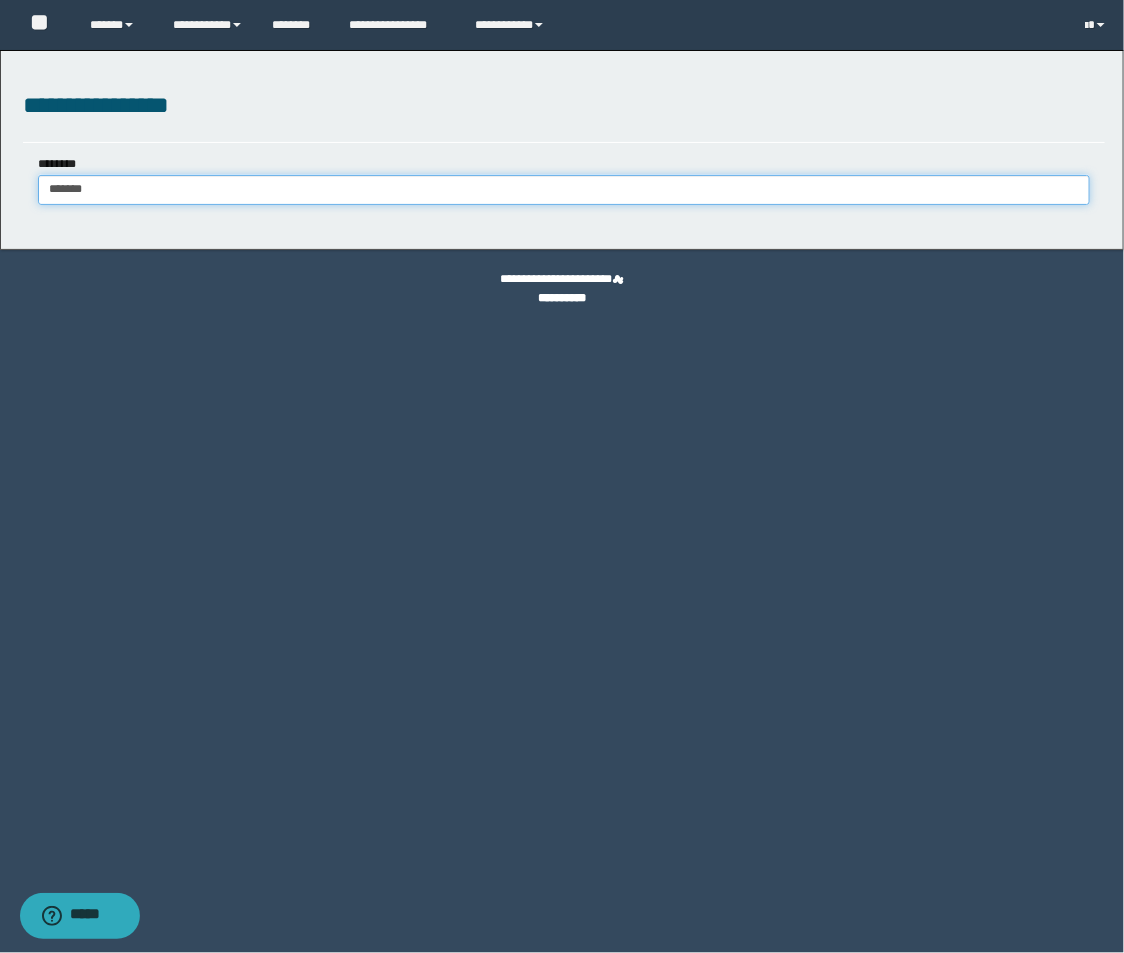 type on "*******" 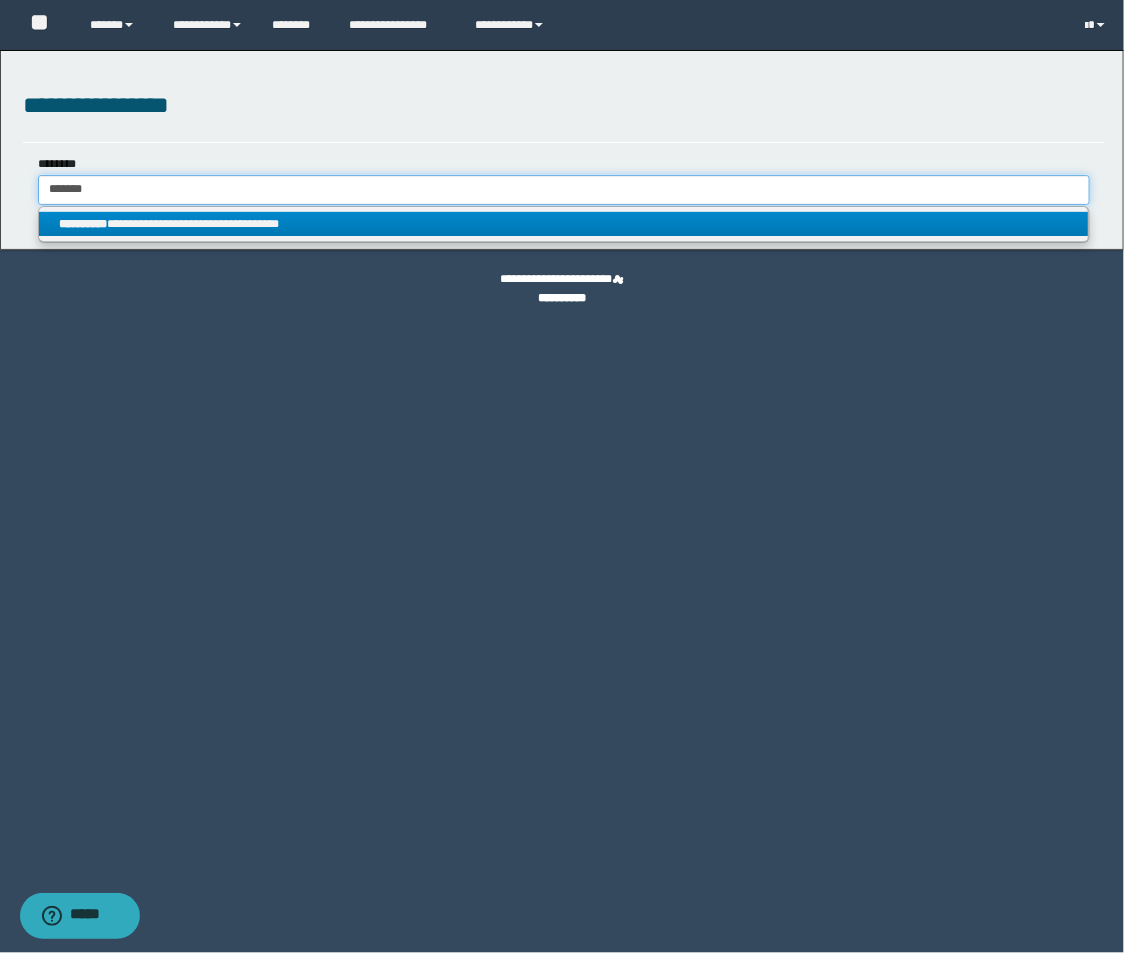 type on "*******" 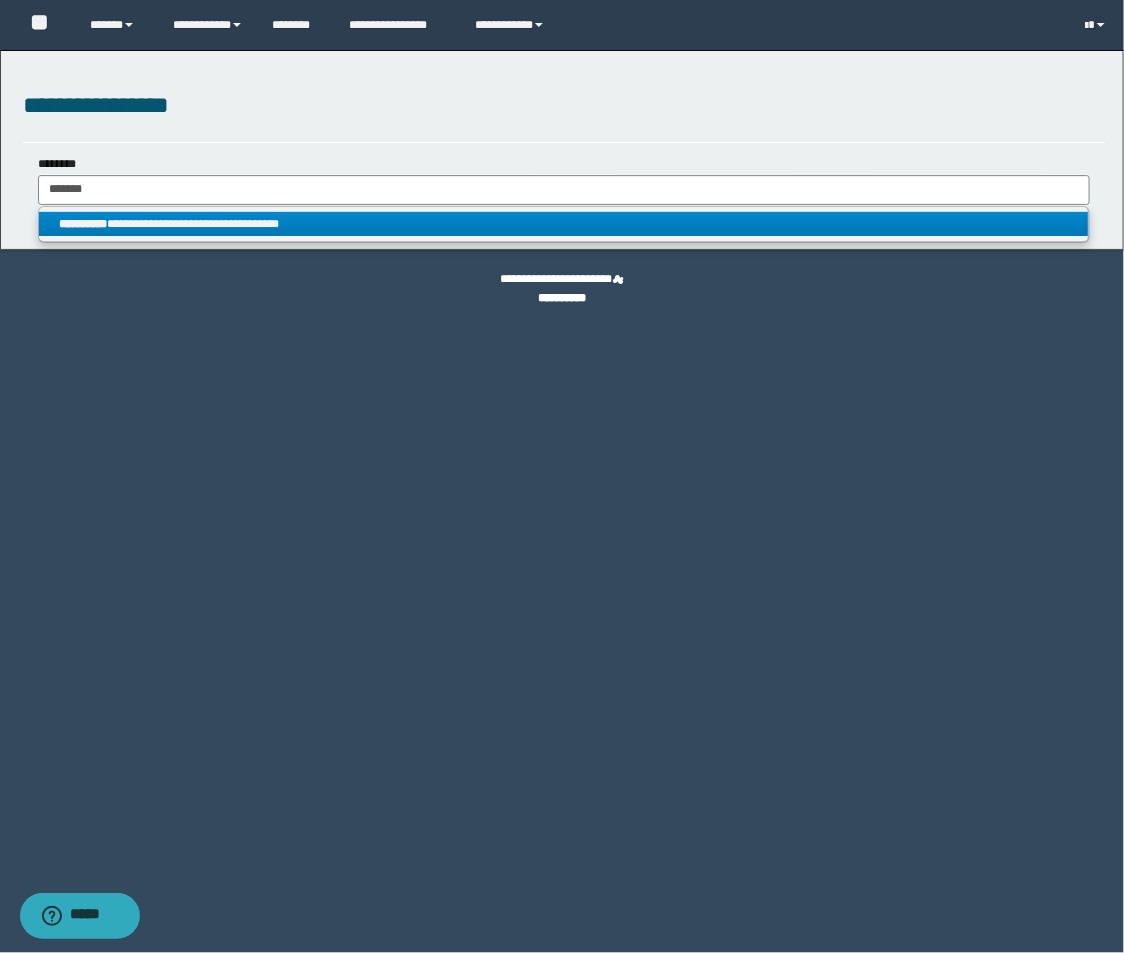 click on "**********" at bounding box center [564, 224] 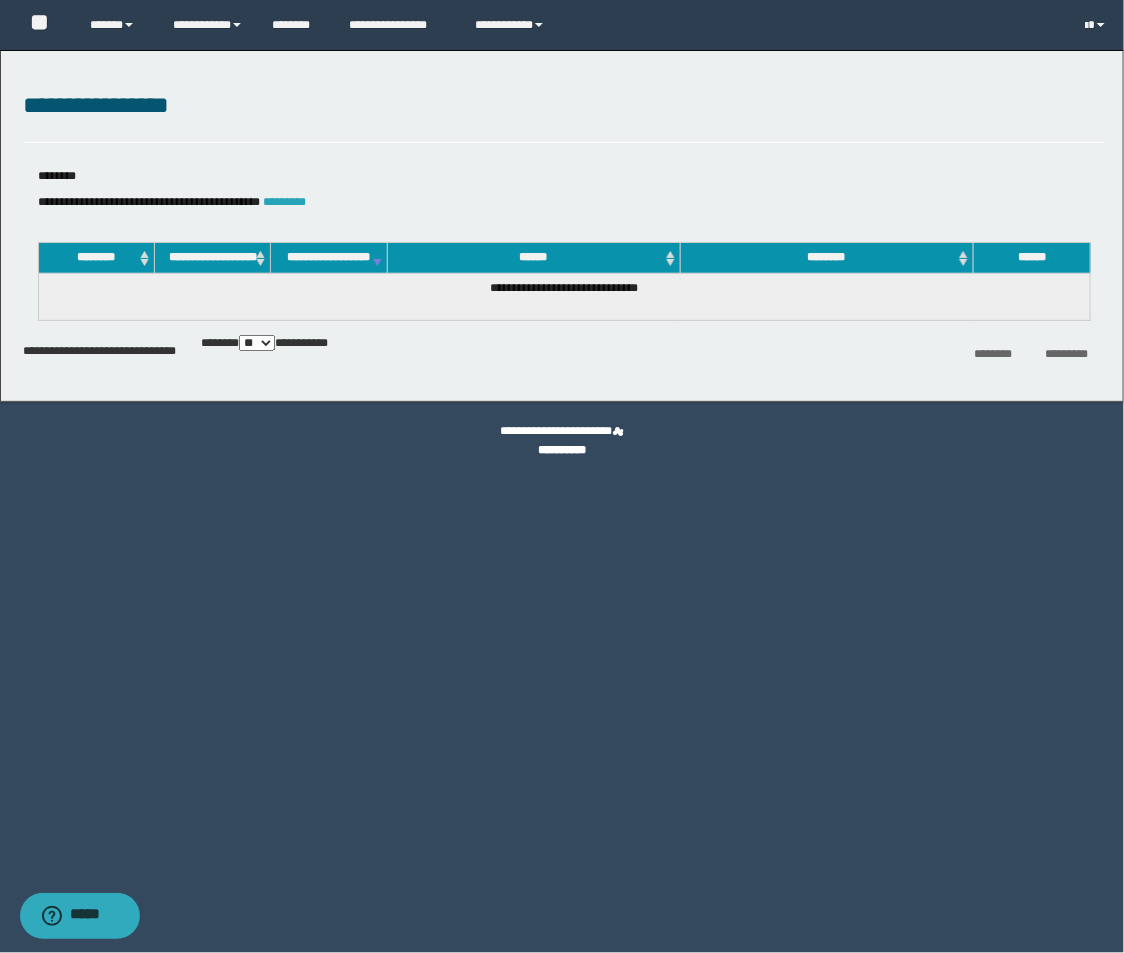 click on "*********" at bounding box center [285, 202] 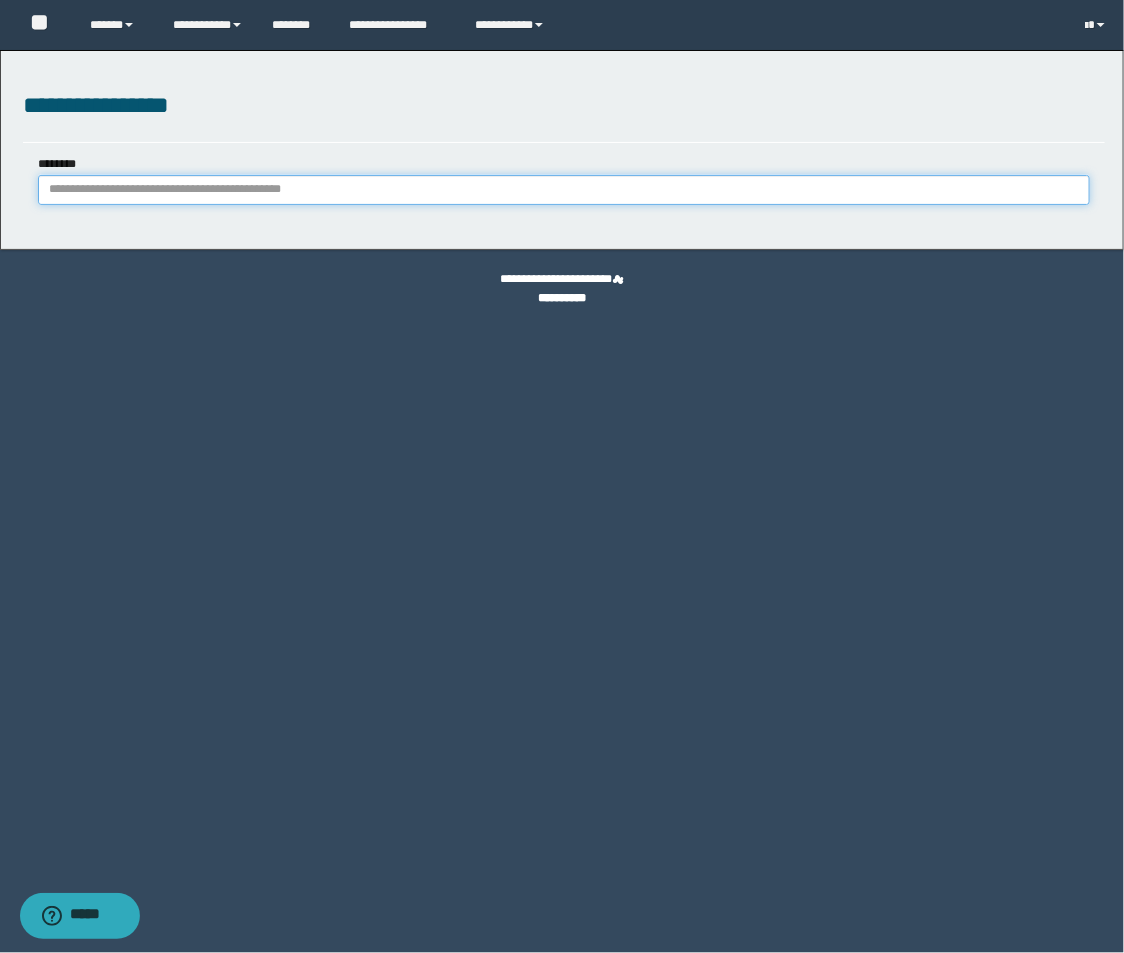 click on "********" at bounding box center (564, 190) 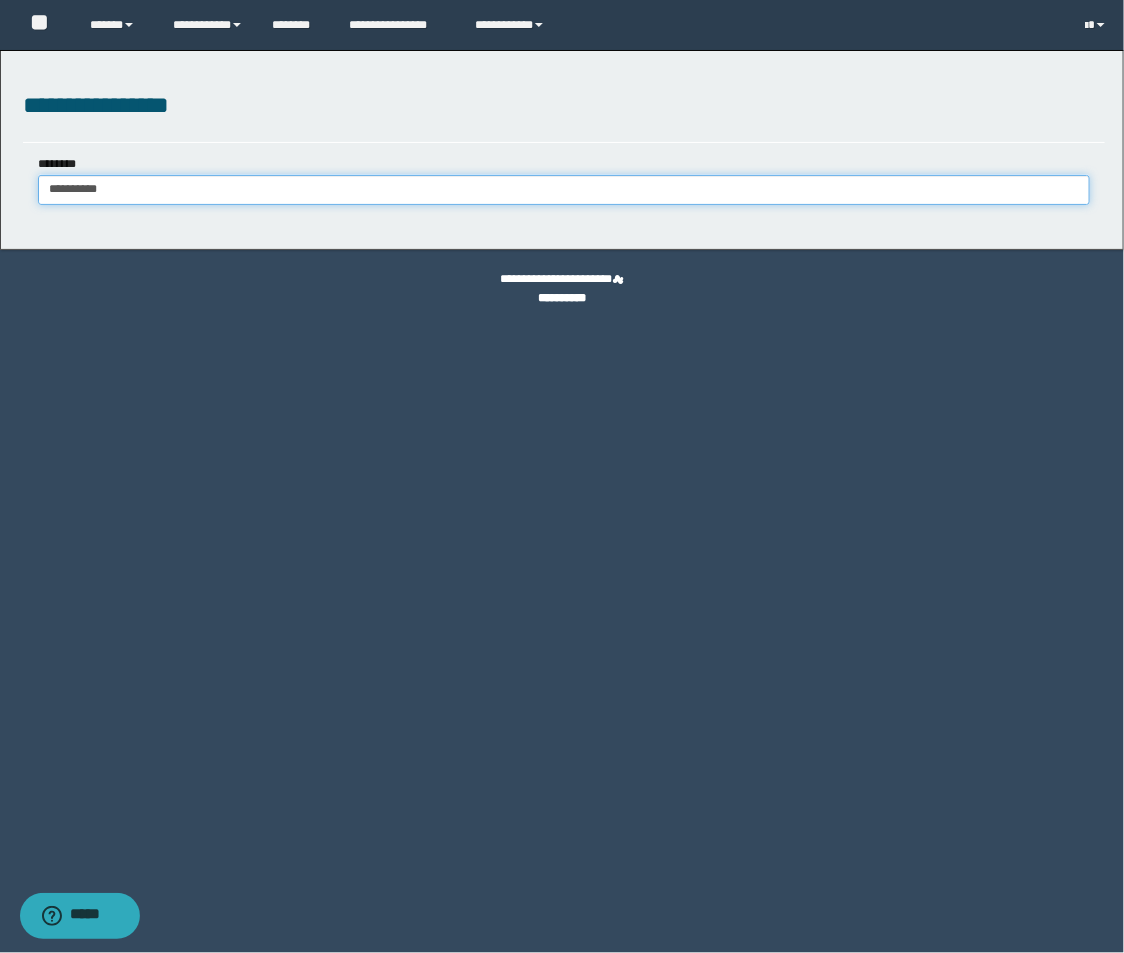 type on "**********" 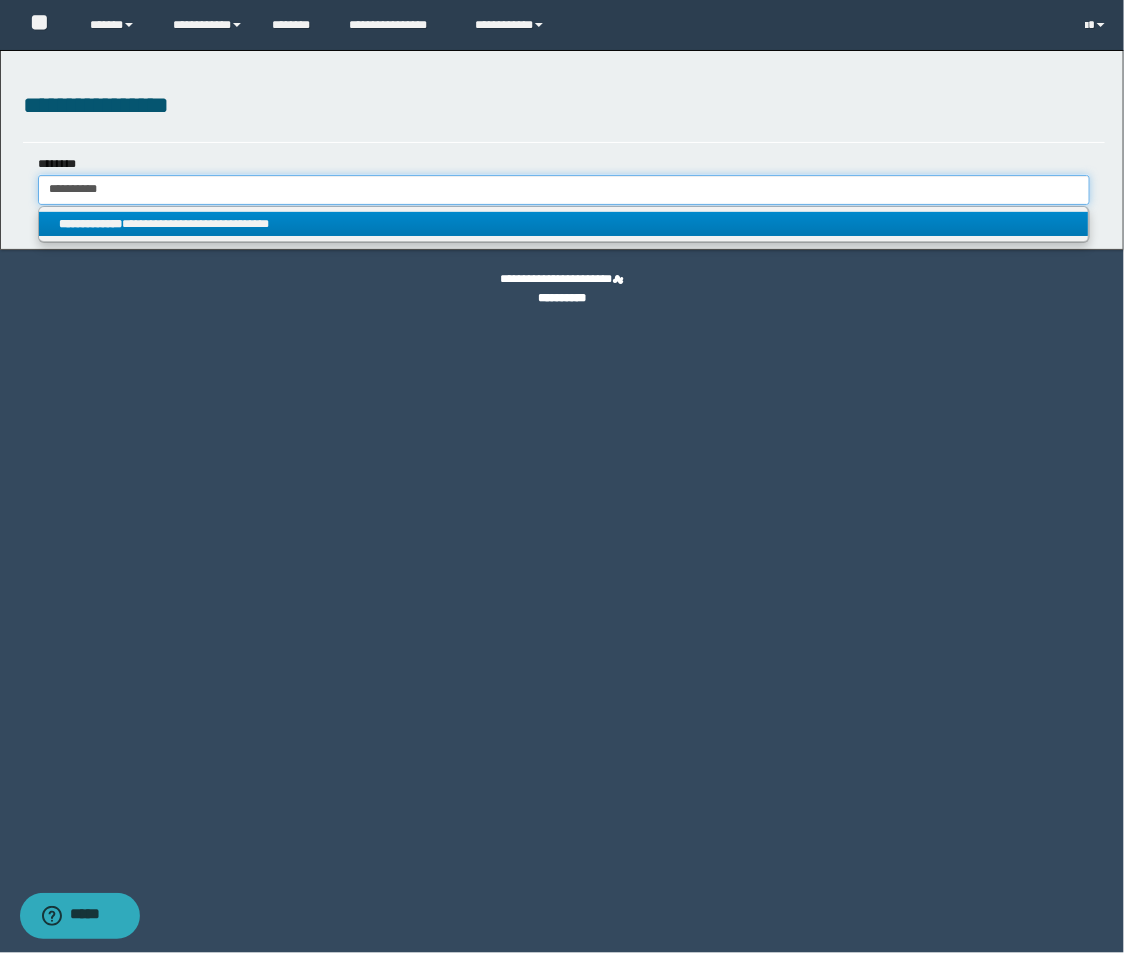 type on "**********" 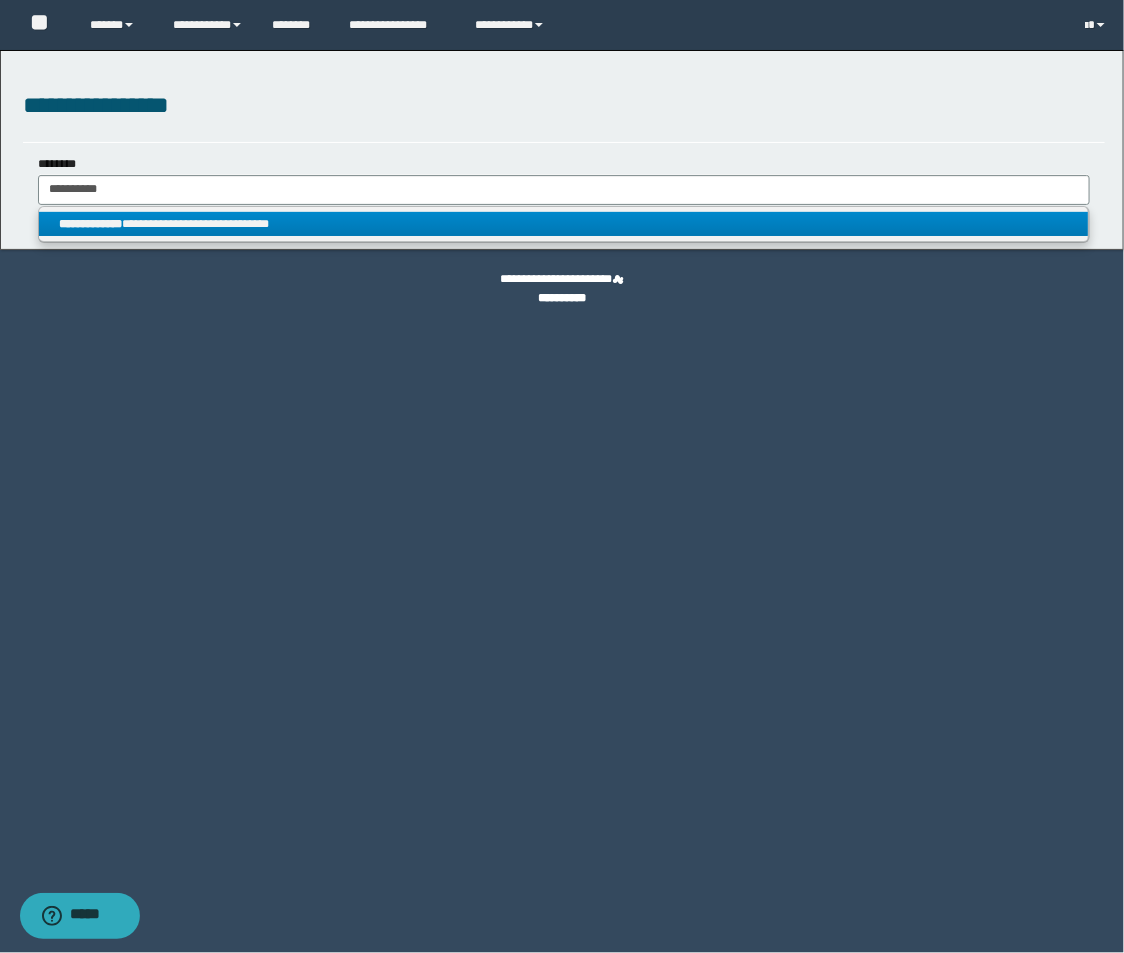 click on "**********" at bounding box center [564, 224] 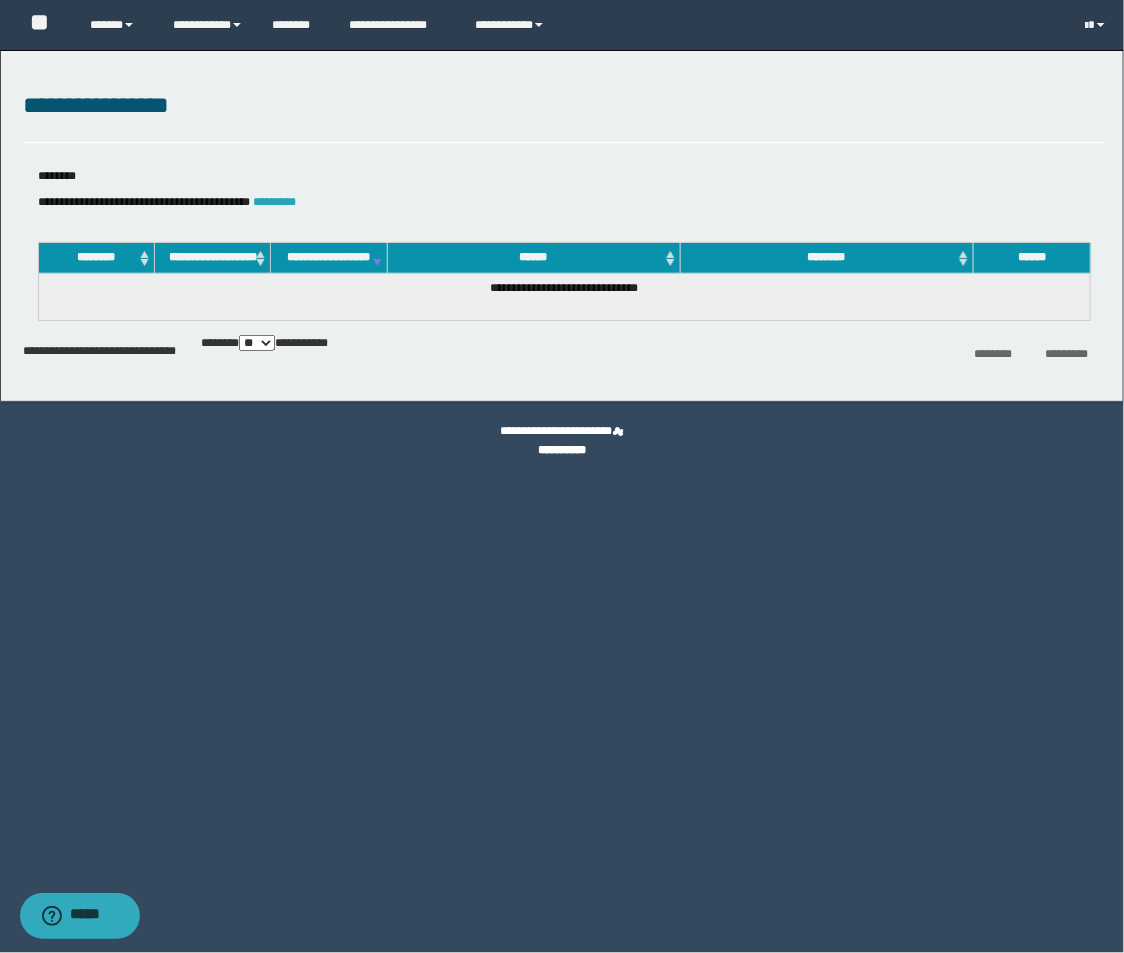 click on "*********" at bounding box center (275, 202) 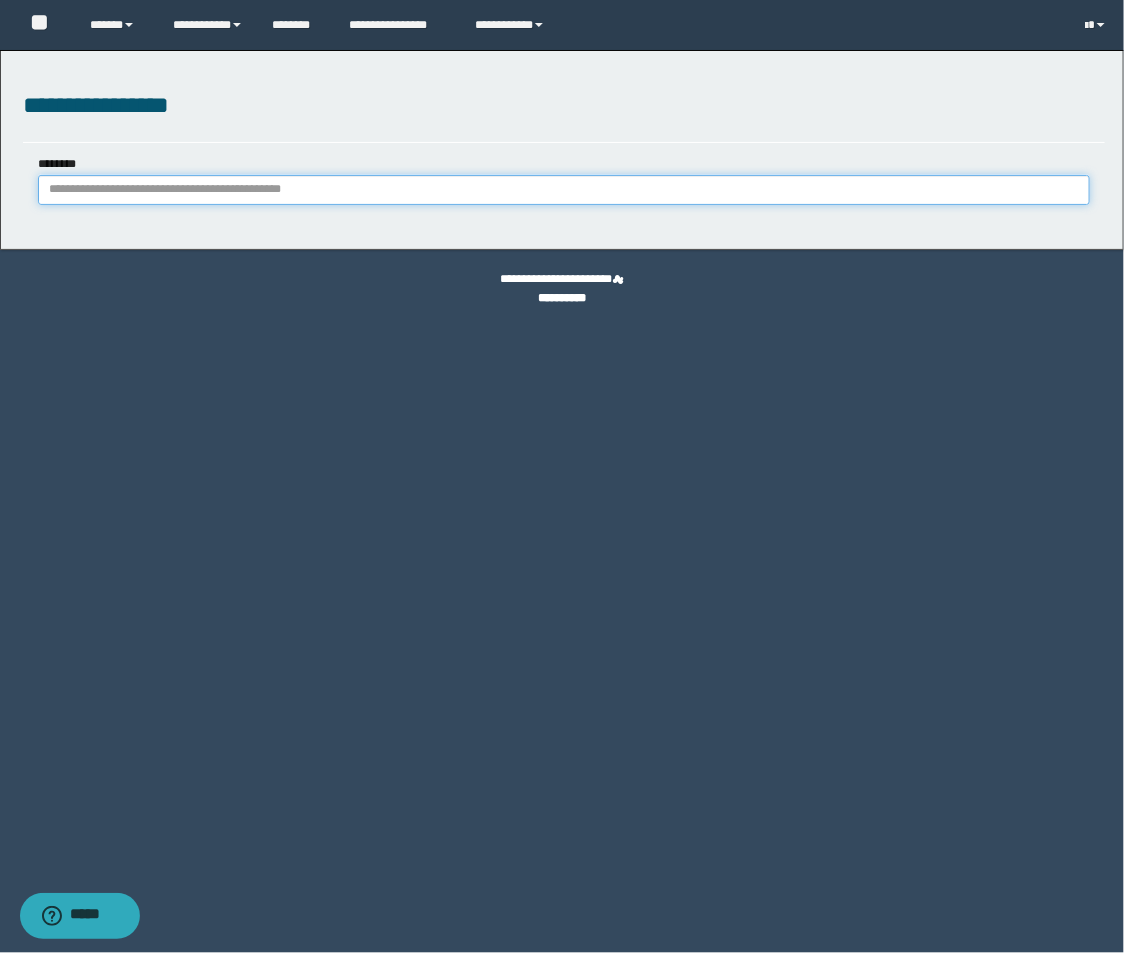 click on "********" at bounding box center (564, 190) 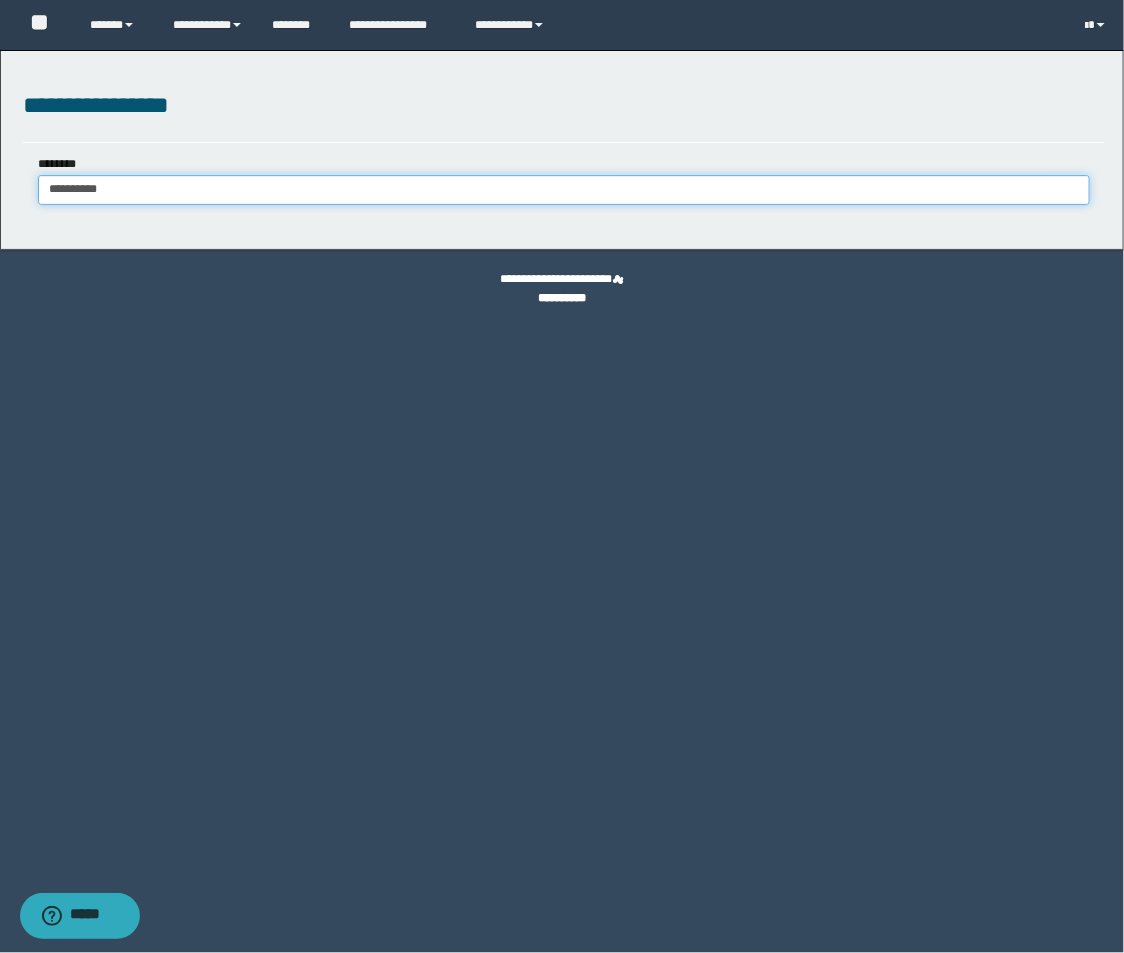 type on "**********" 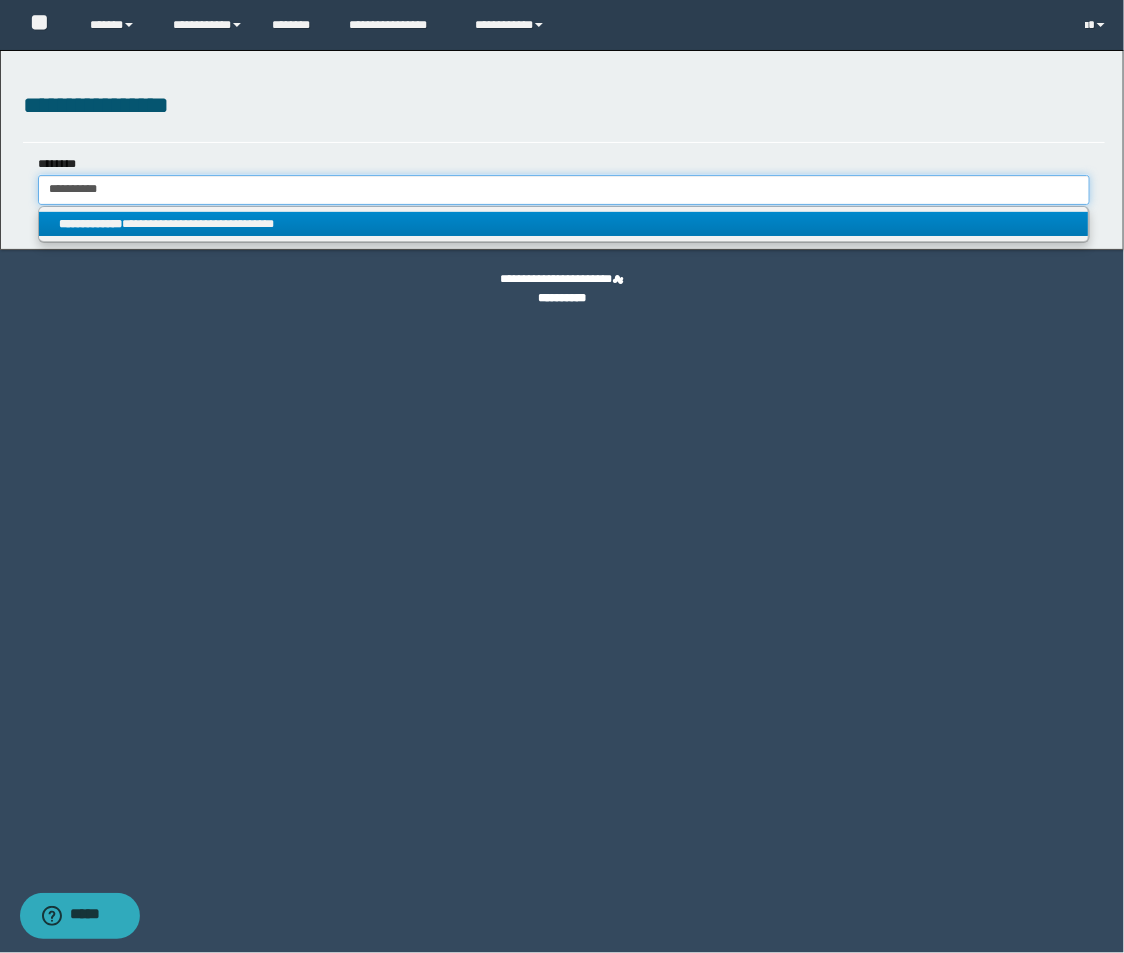 type on "**********" 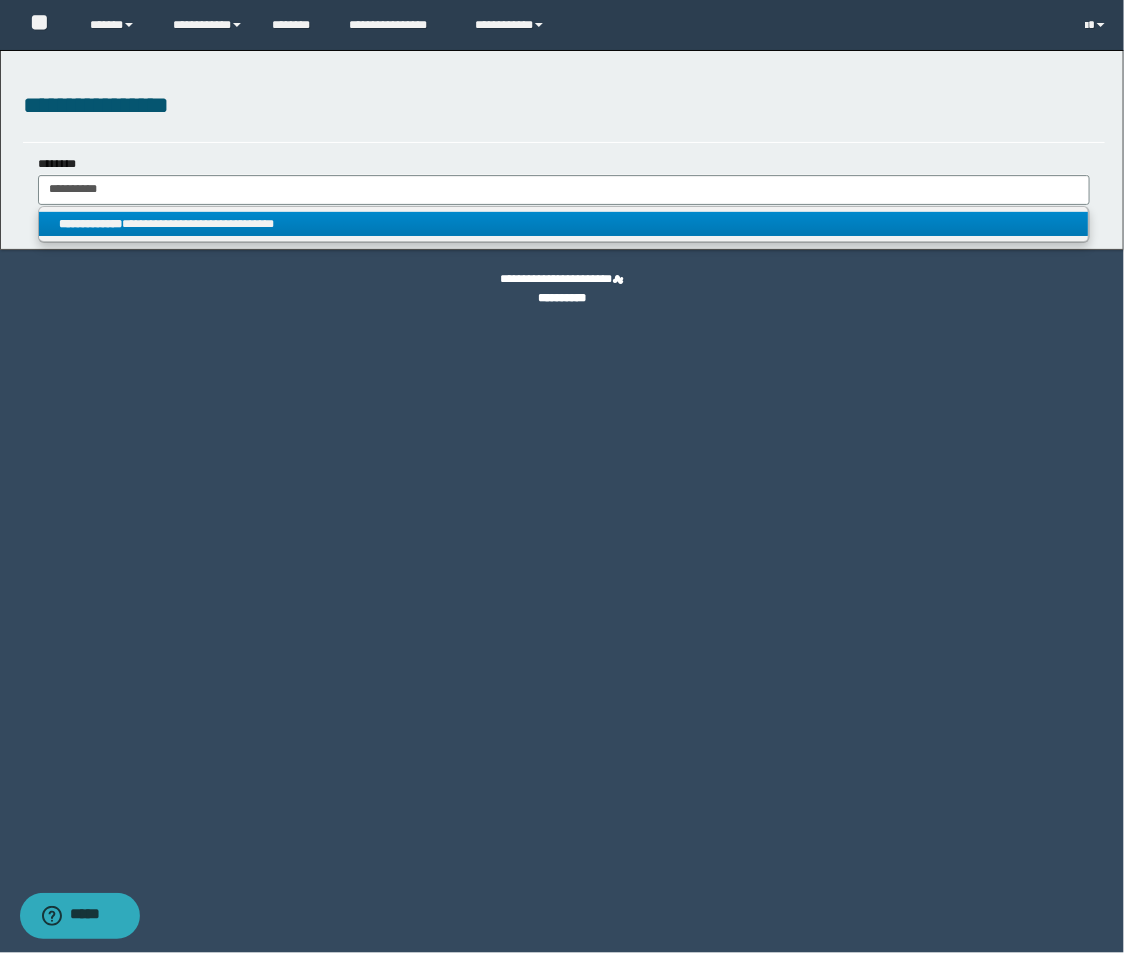 click on "**********" at bounding box center [564, 224] 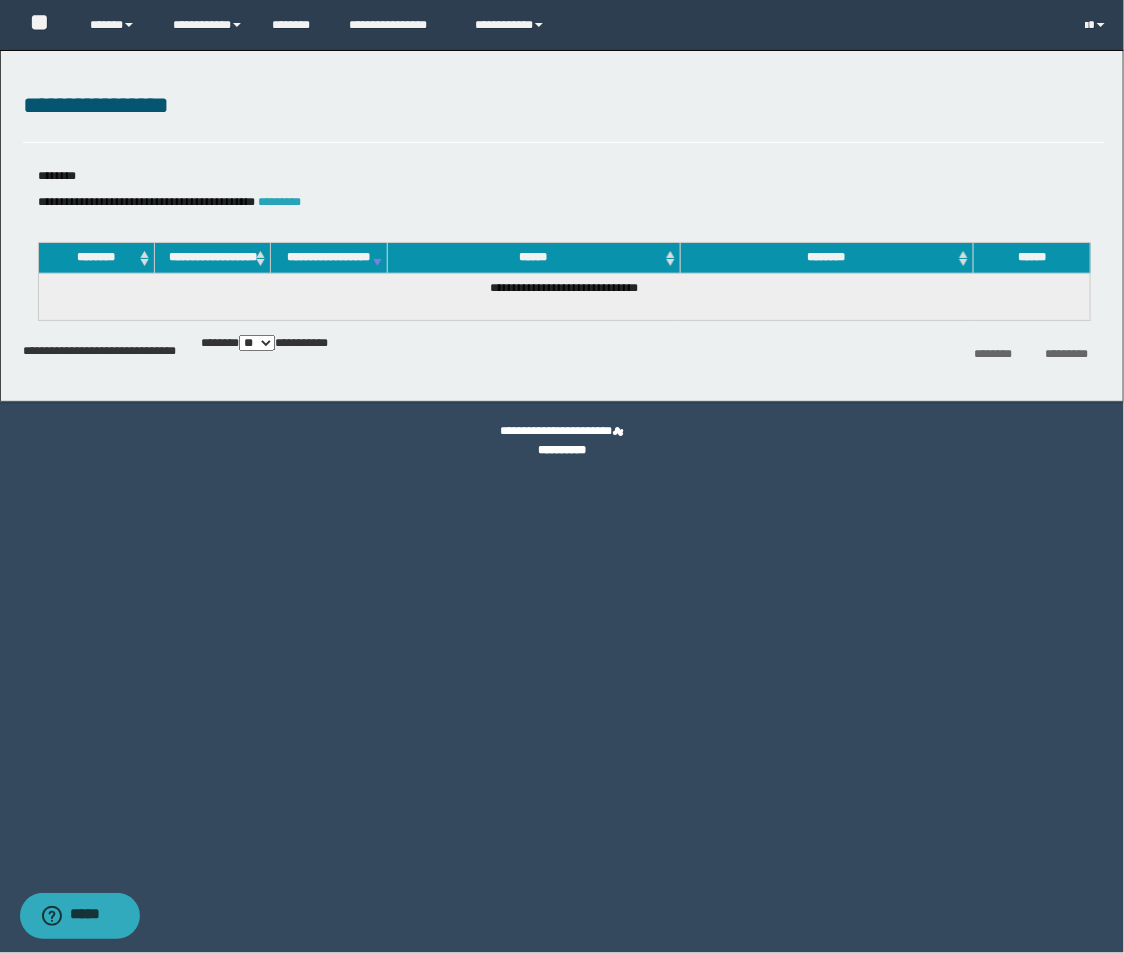 click on "*********" at bounding box center [280, 202] 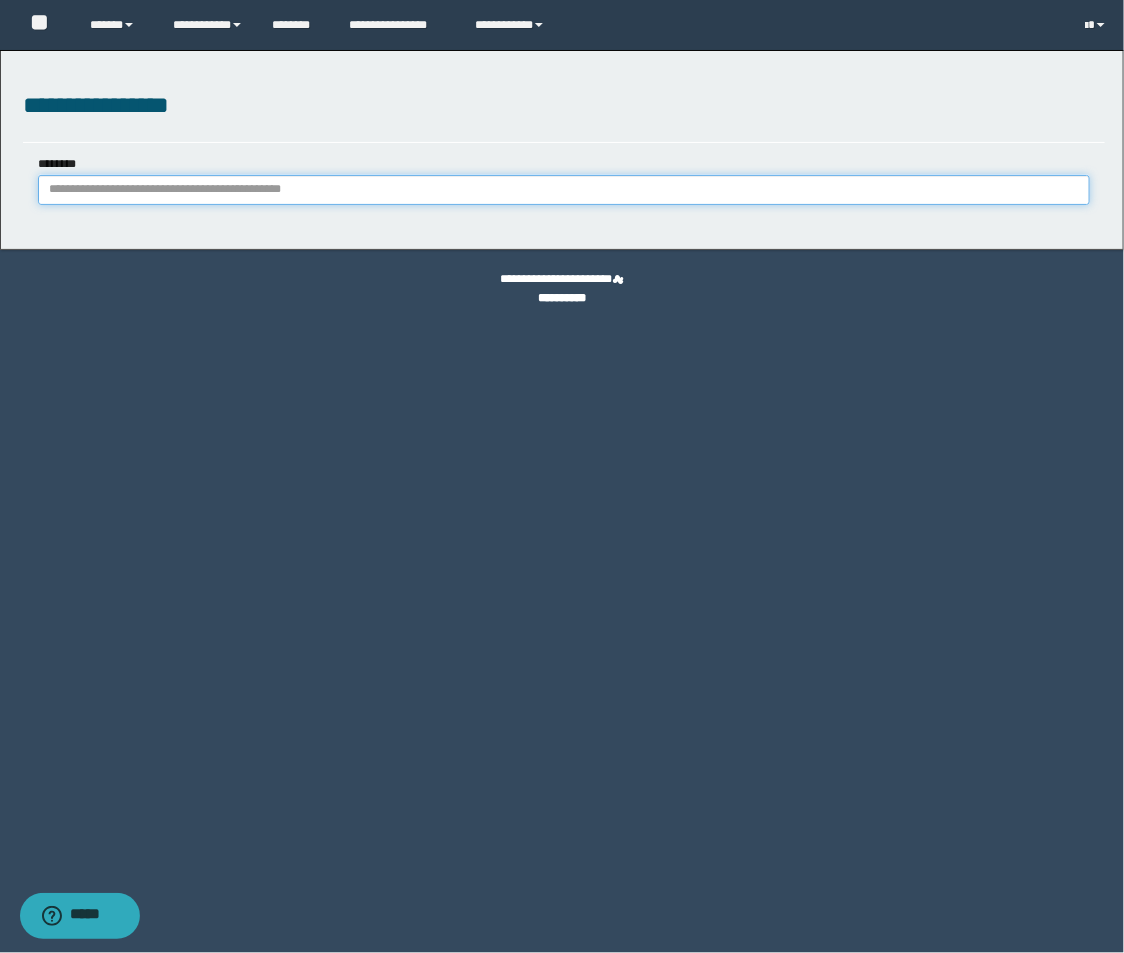 click on "********" at bounding box center (564, 190) 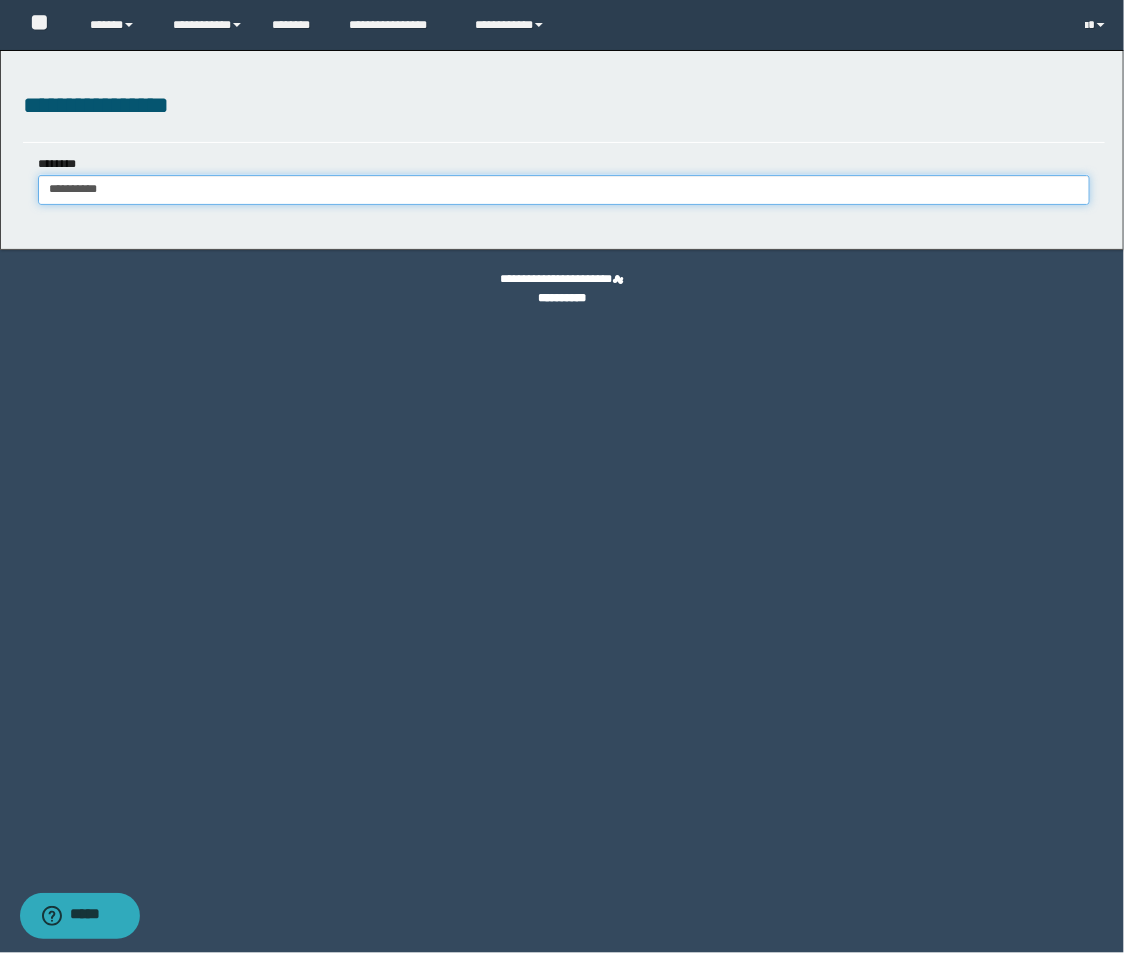type on "**********" 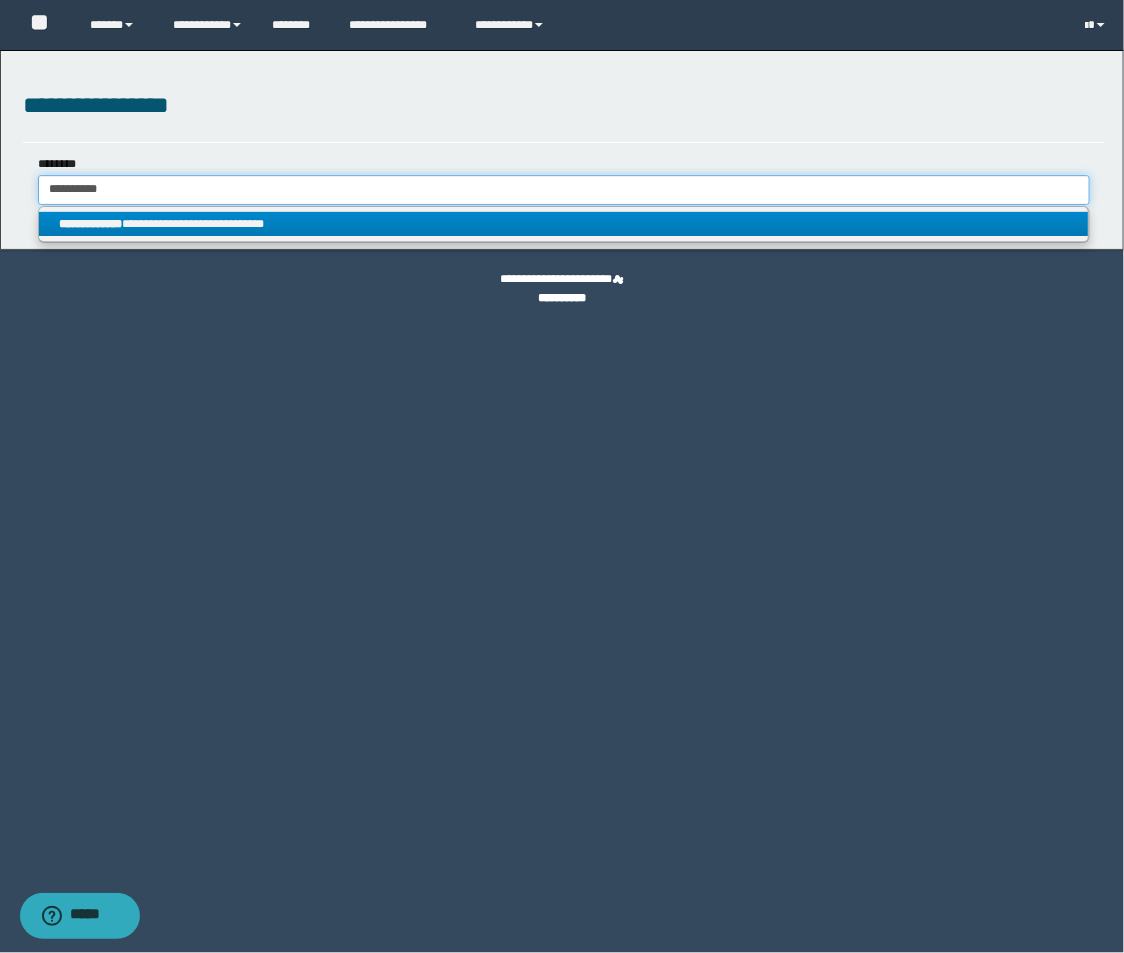 type on "**********" 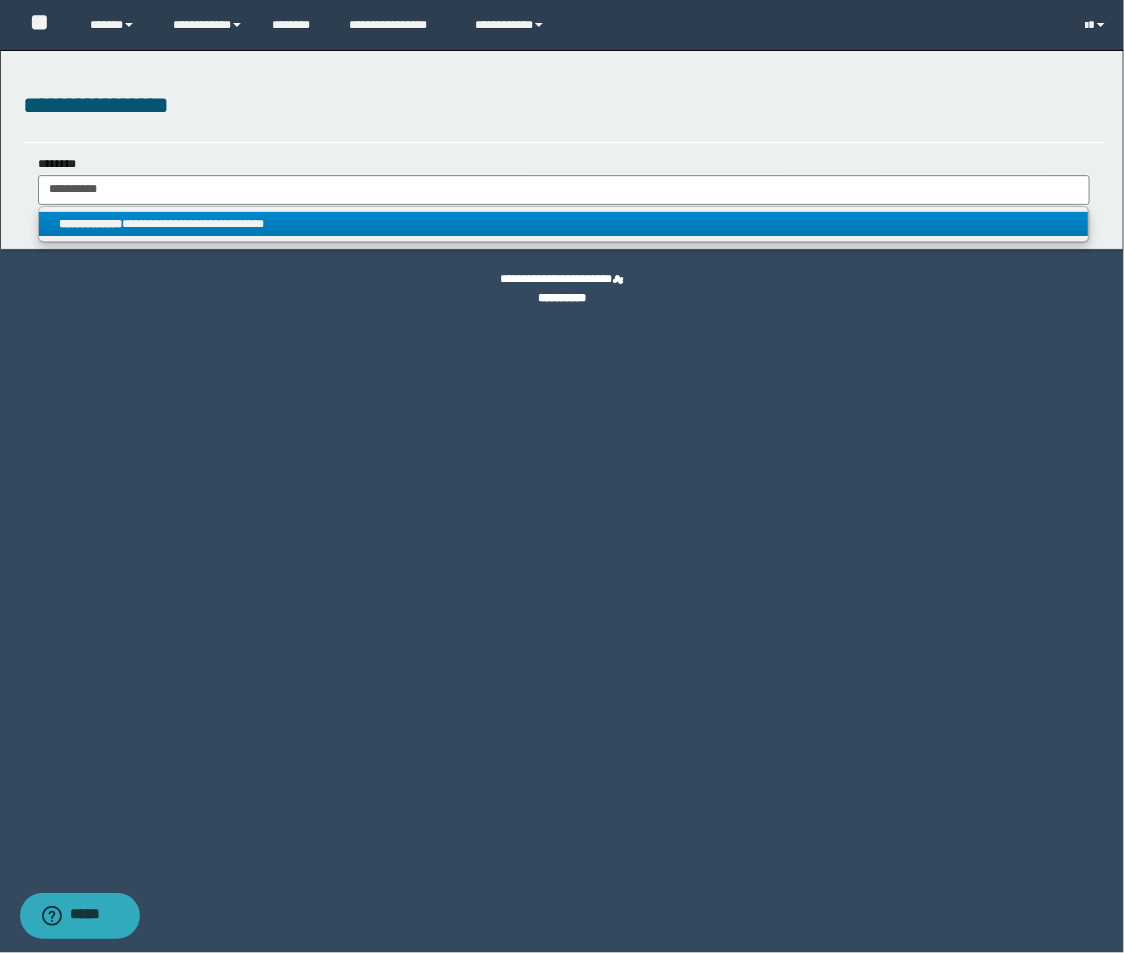 click on "**********" at bounding box center [564, 224] 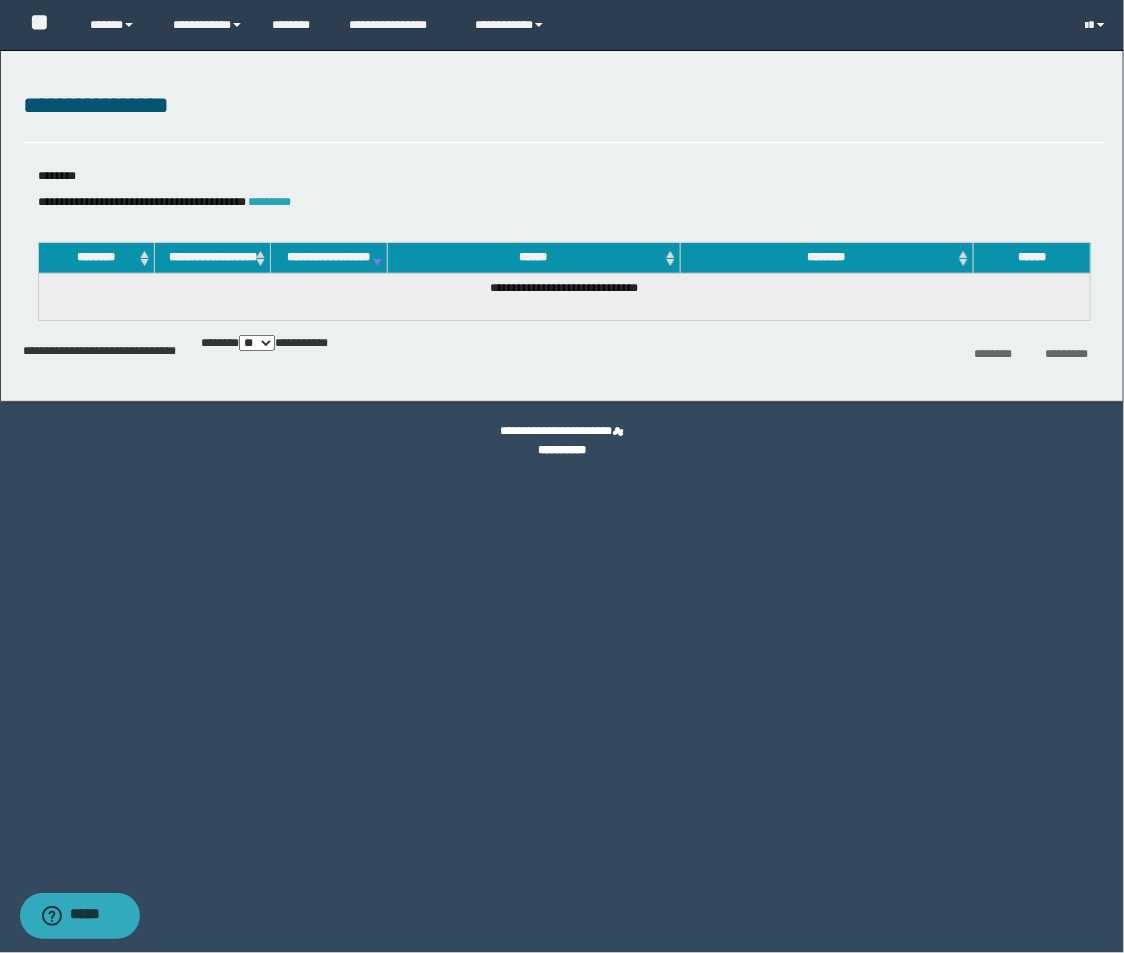 click on "*********" at bounding box center (270, 202) 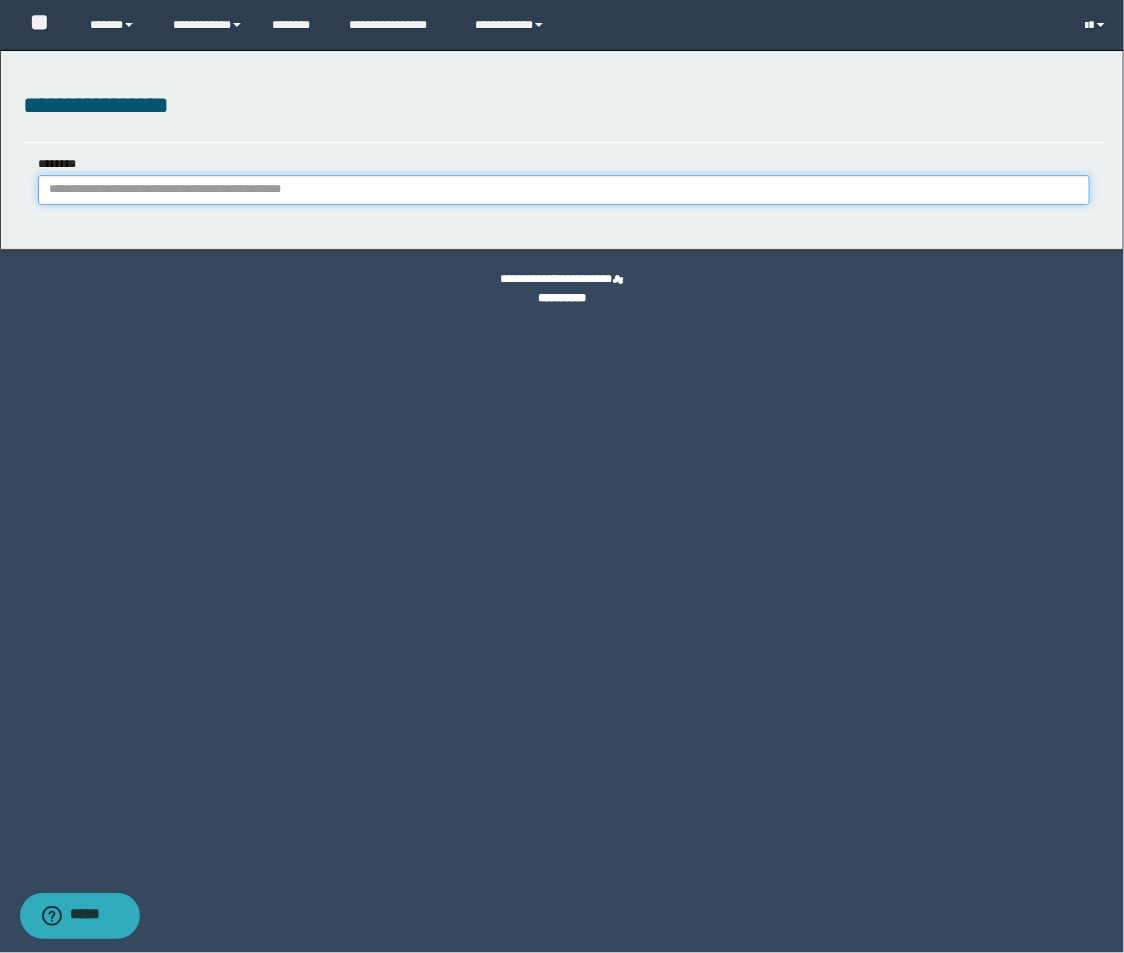 click on "********" at bounding box center (564, 190) 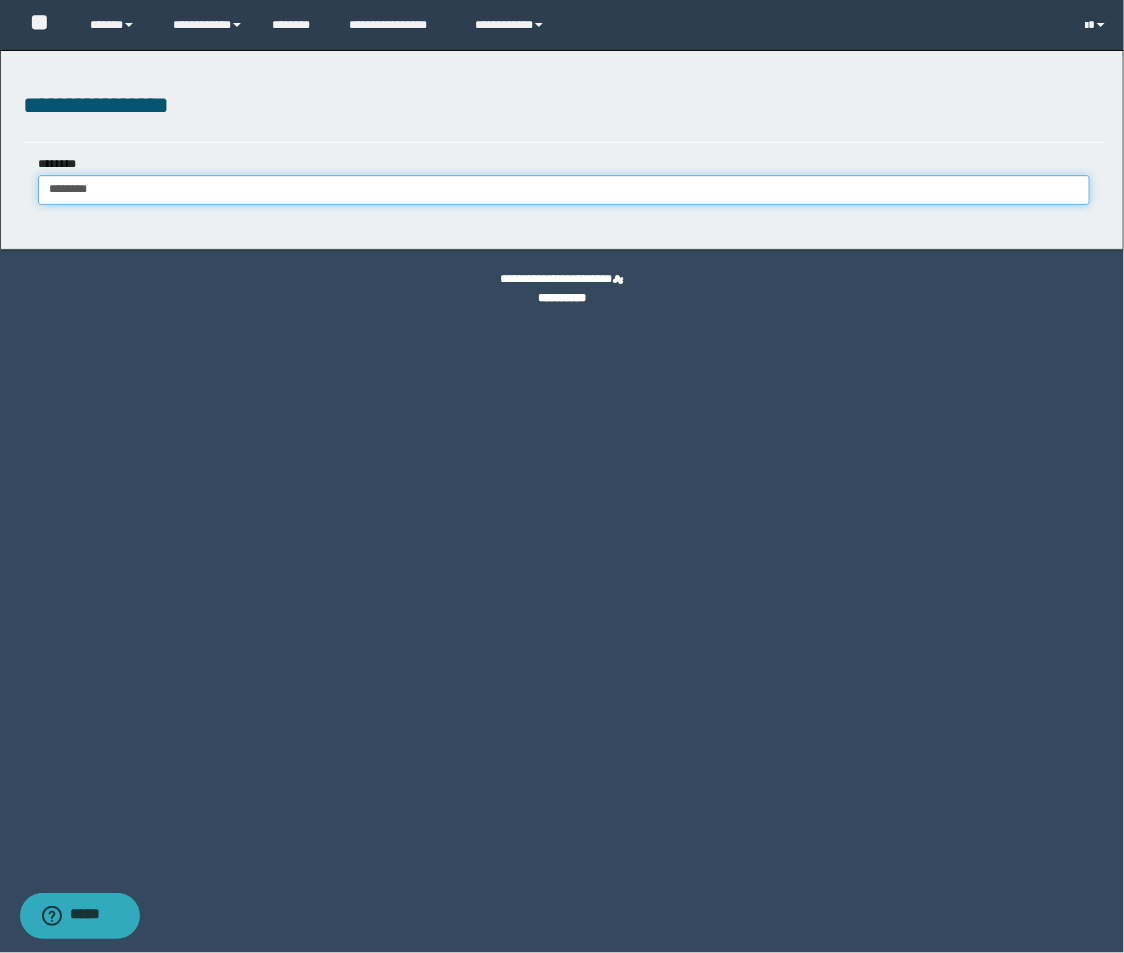 type on "********" 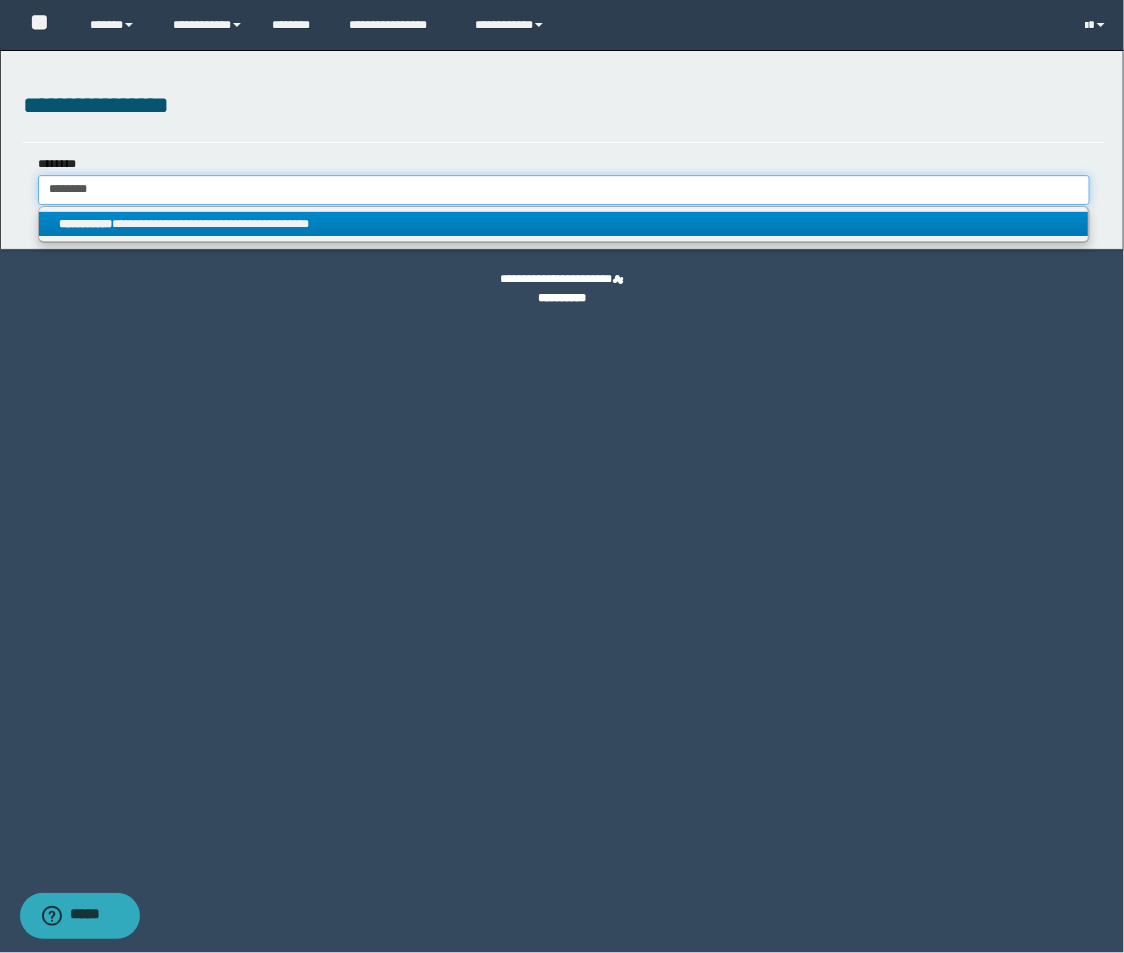 type on "********" 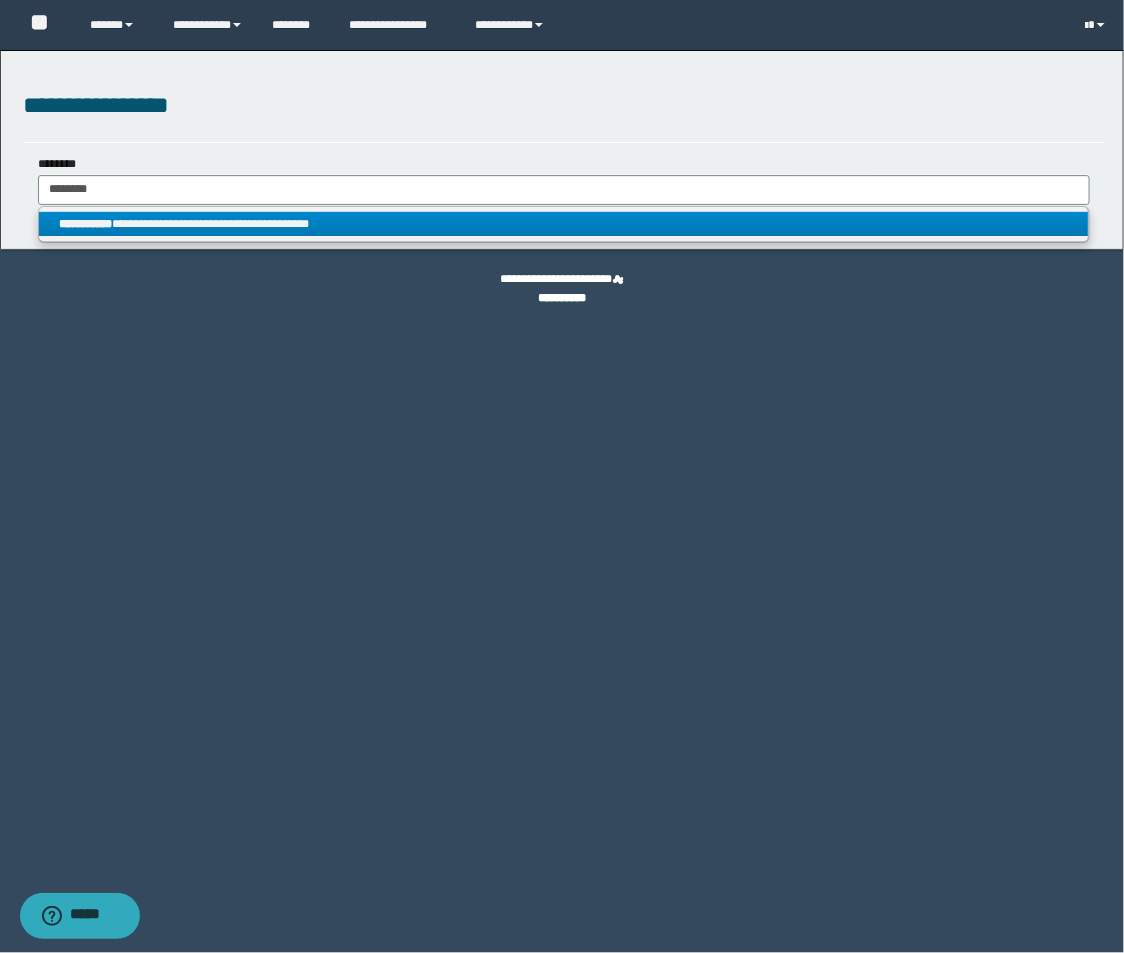 click on "**********" at bounding box center (564, 224) 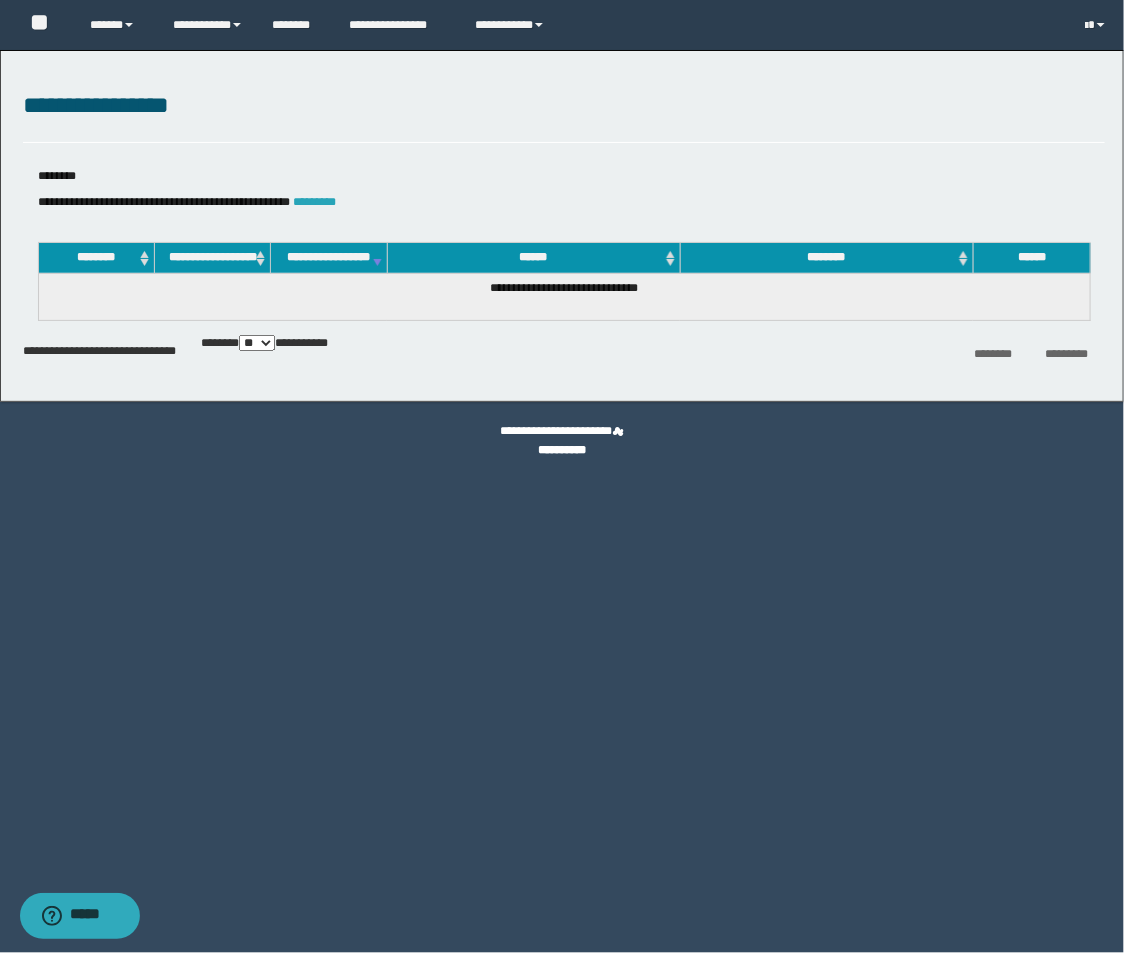 click on "**********" at bounding box center (564, 202) 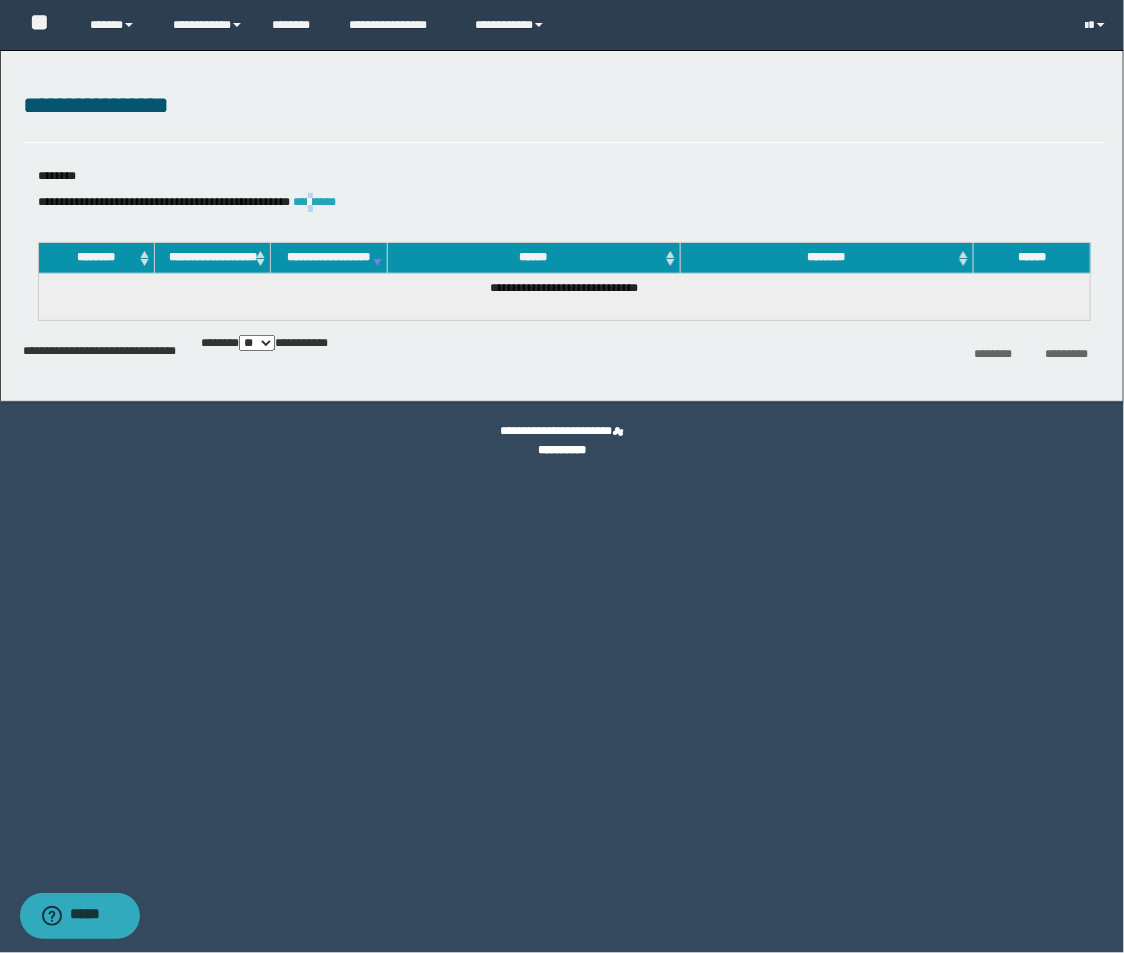 click on "*********" at bounding box center [315, 202] 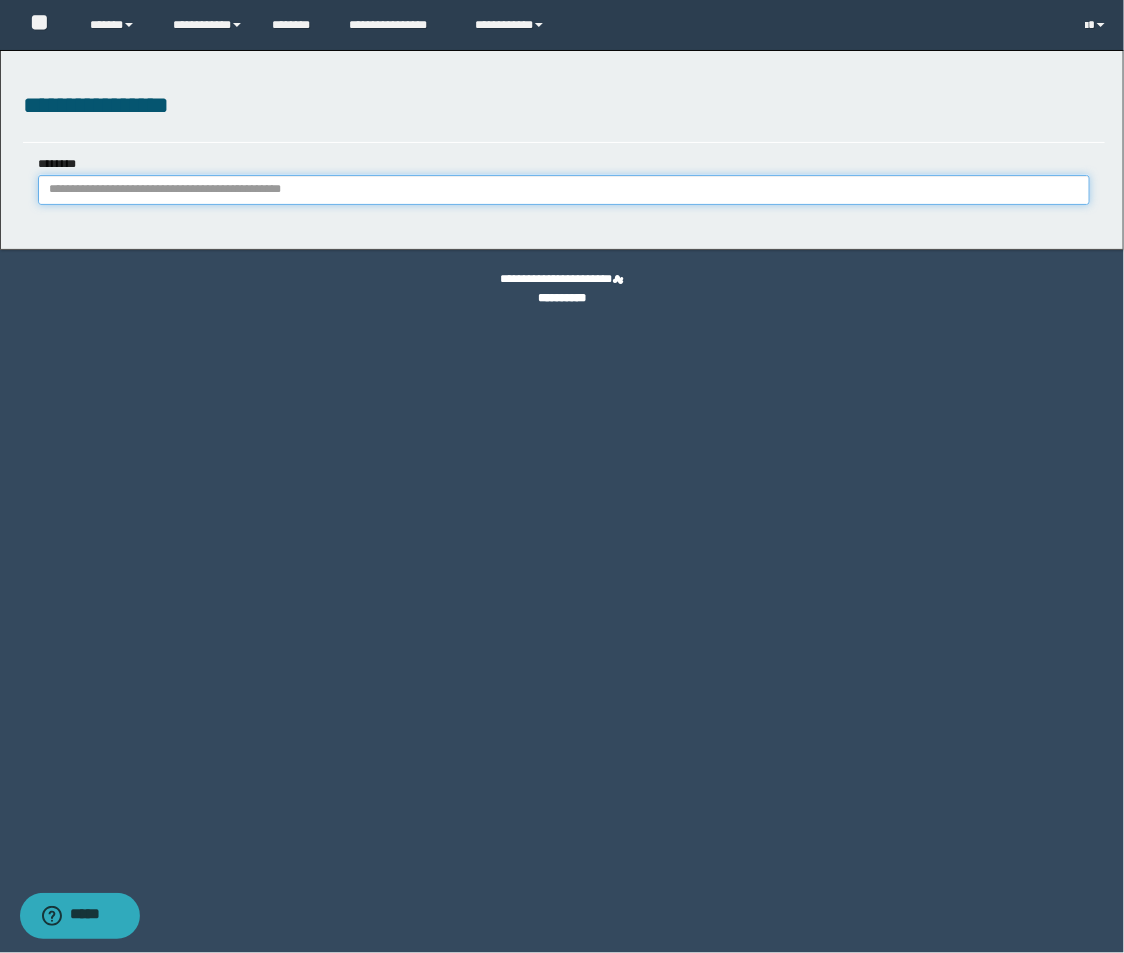 click on "********" at bounding box center (564, 190) 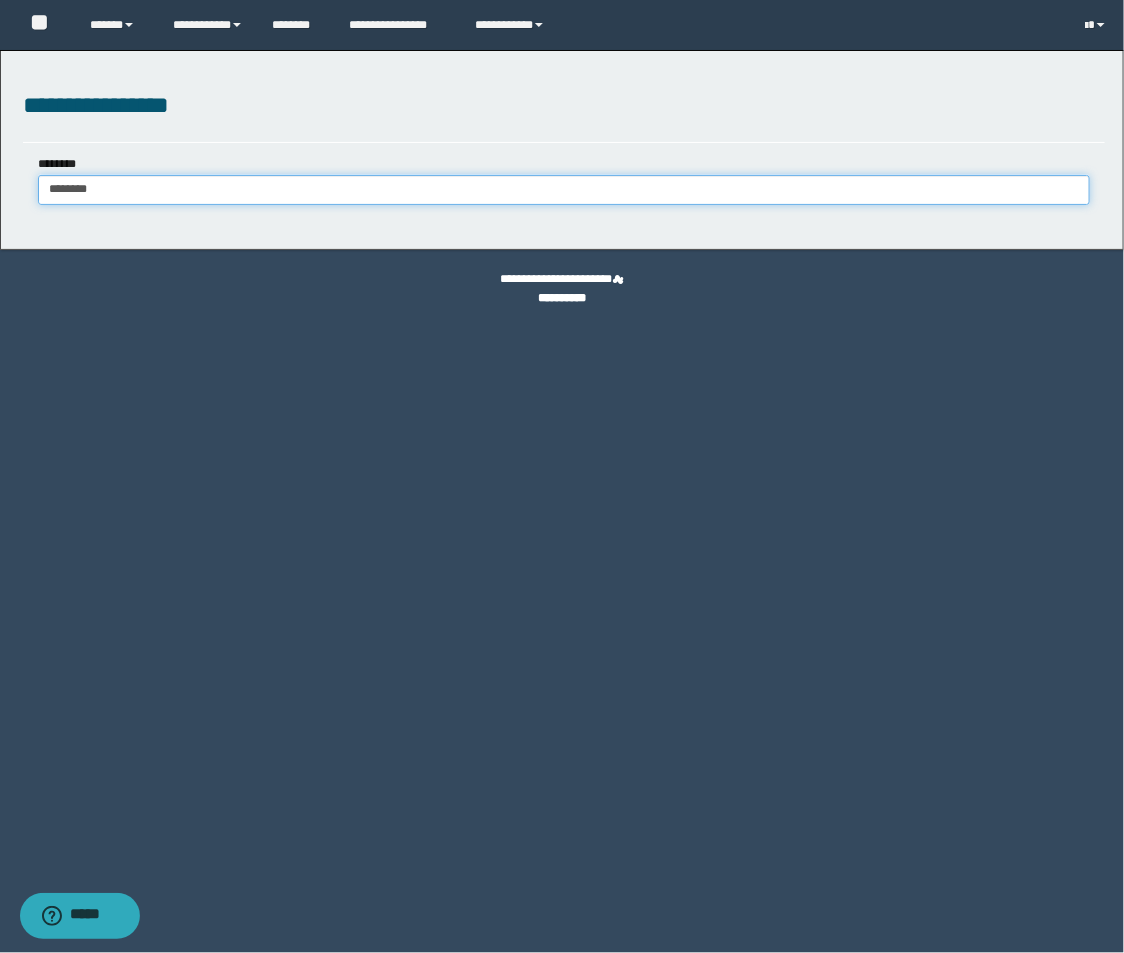 type on "********" 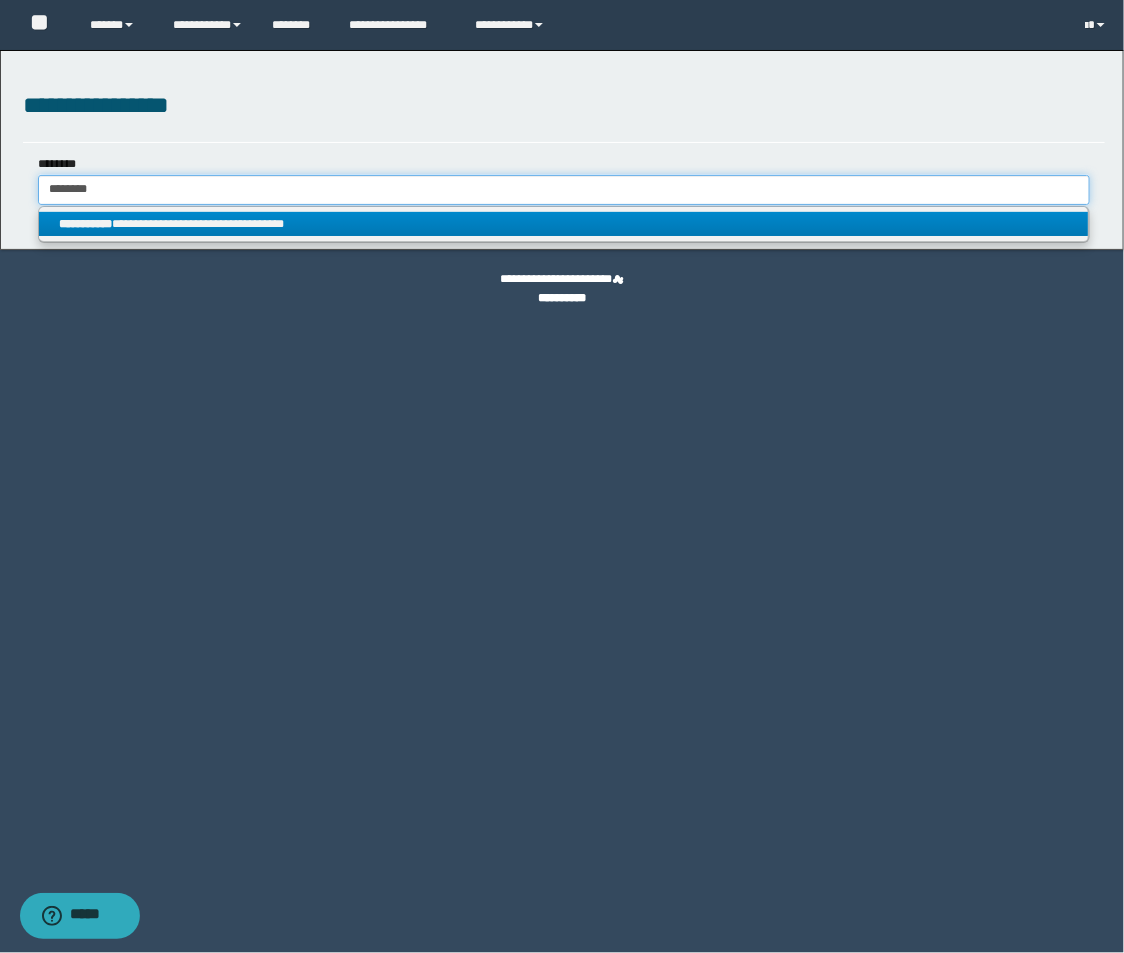 type on "********" 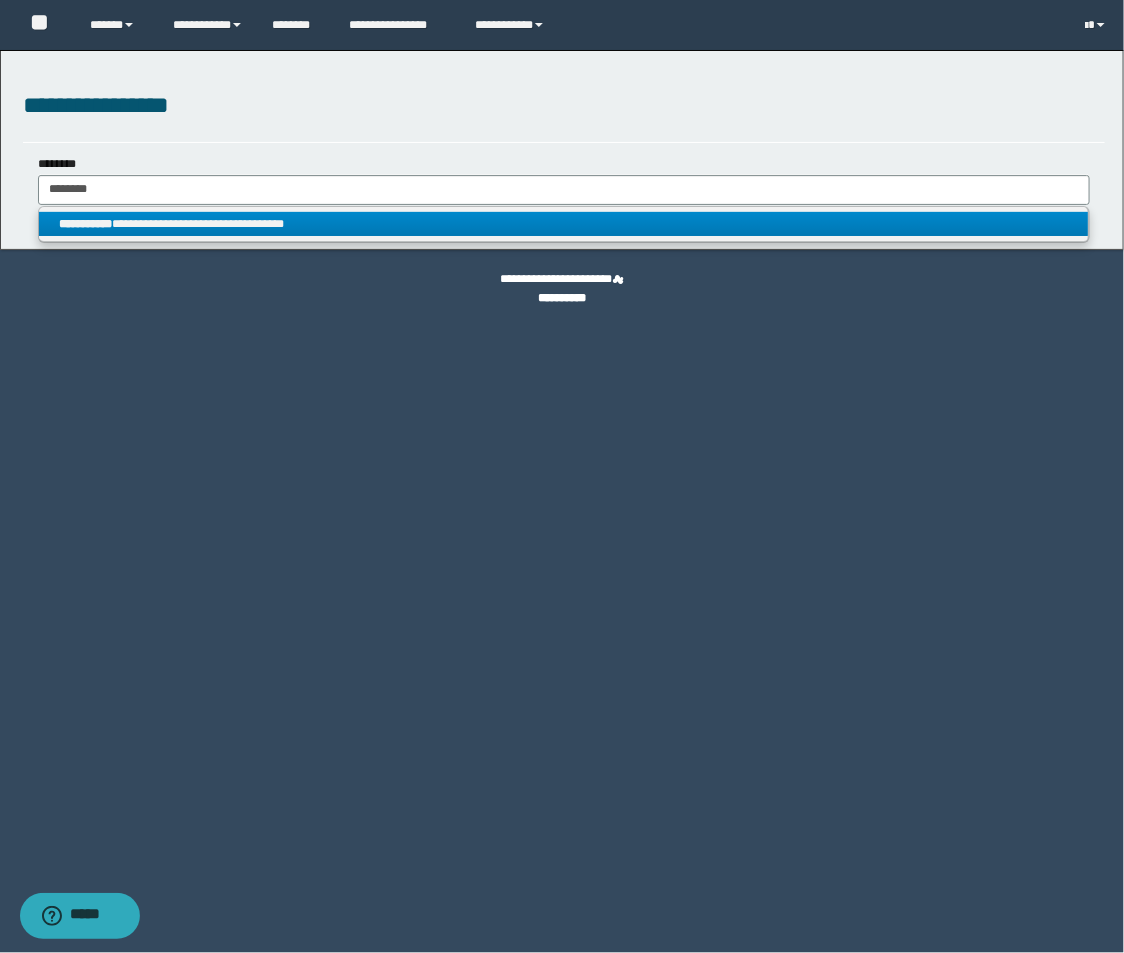 click on "**********" at bounding box center (564, 224) 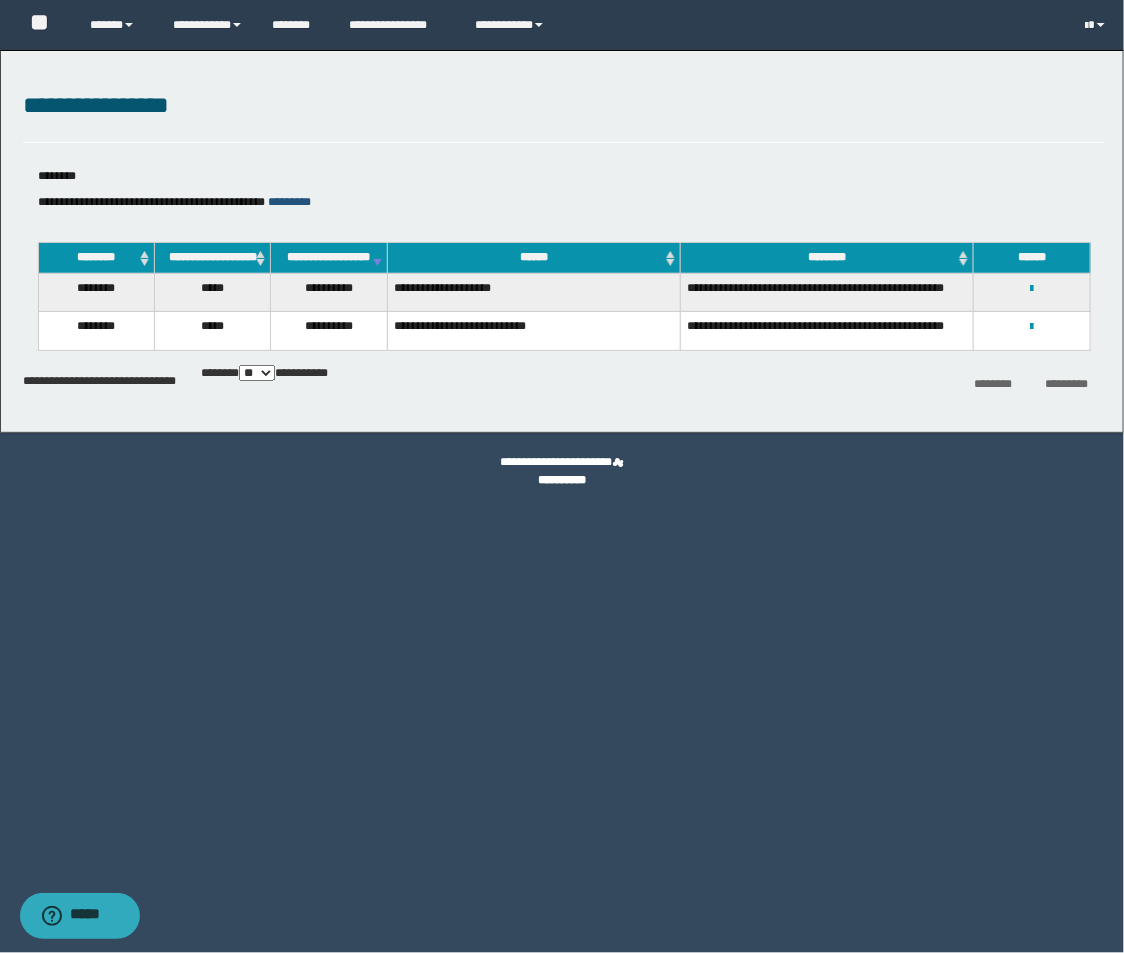 click on "*********" at bounding box center (290, 202) 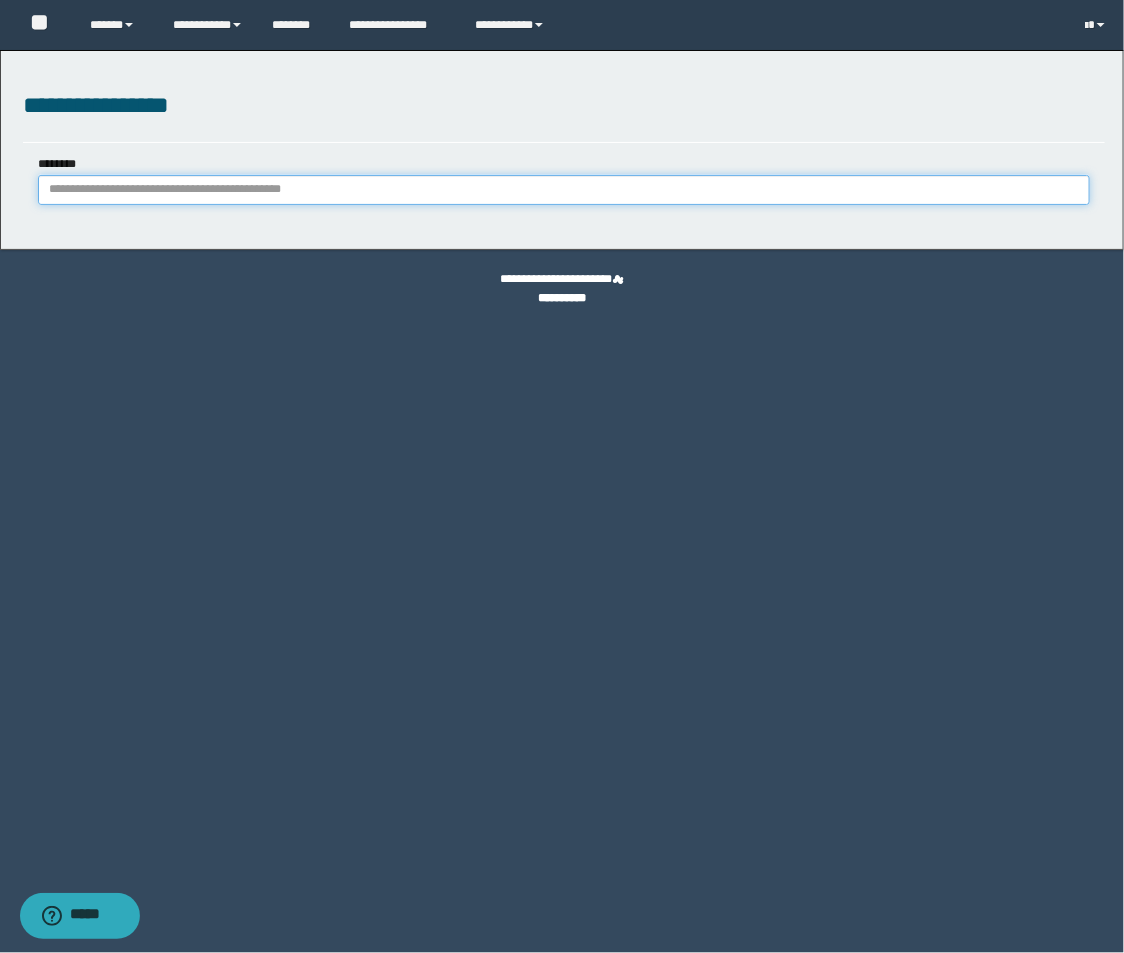 click on "********" at bounding box center (564, 190) 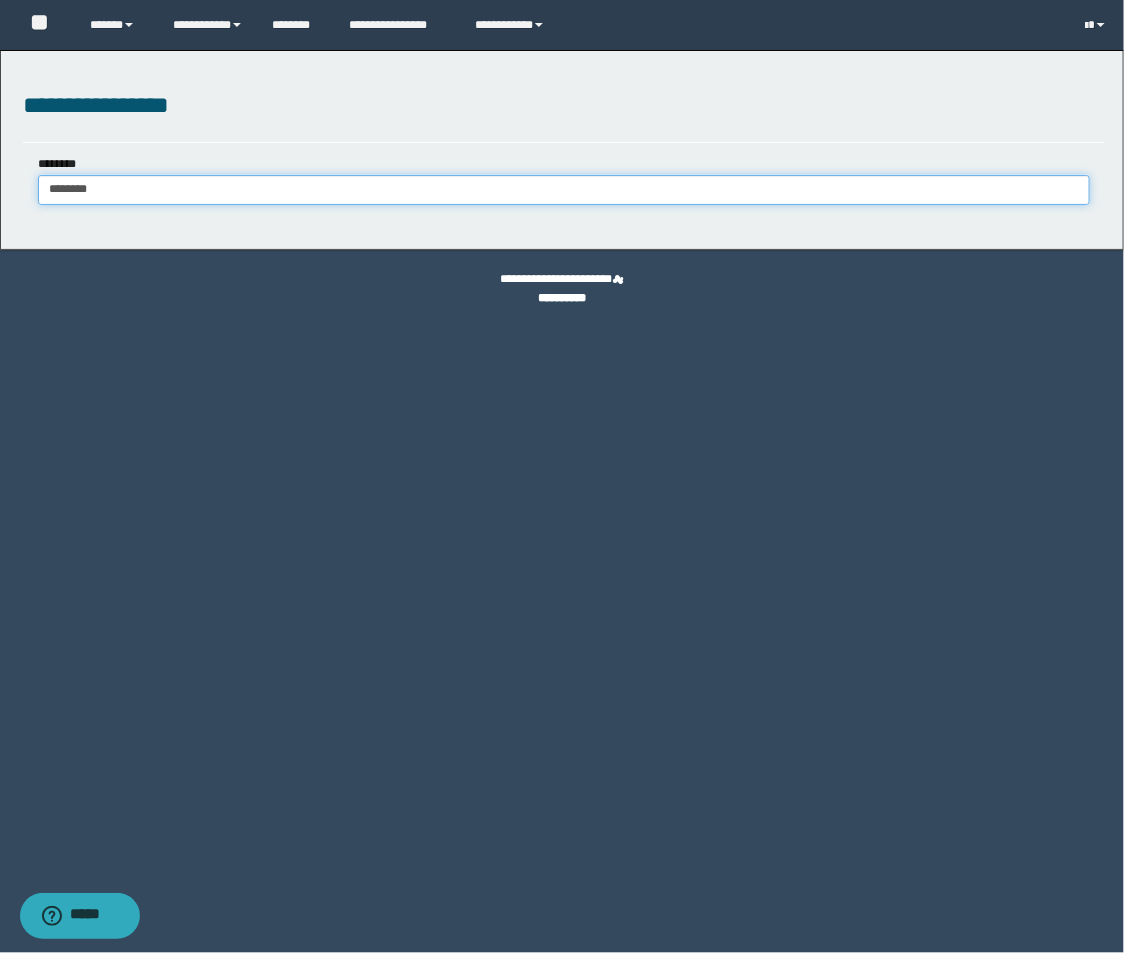 type on "********" 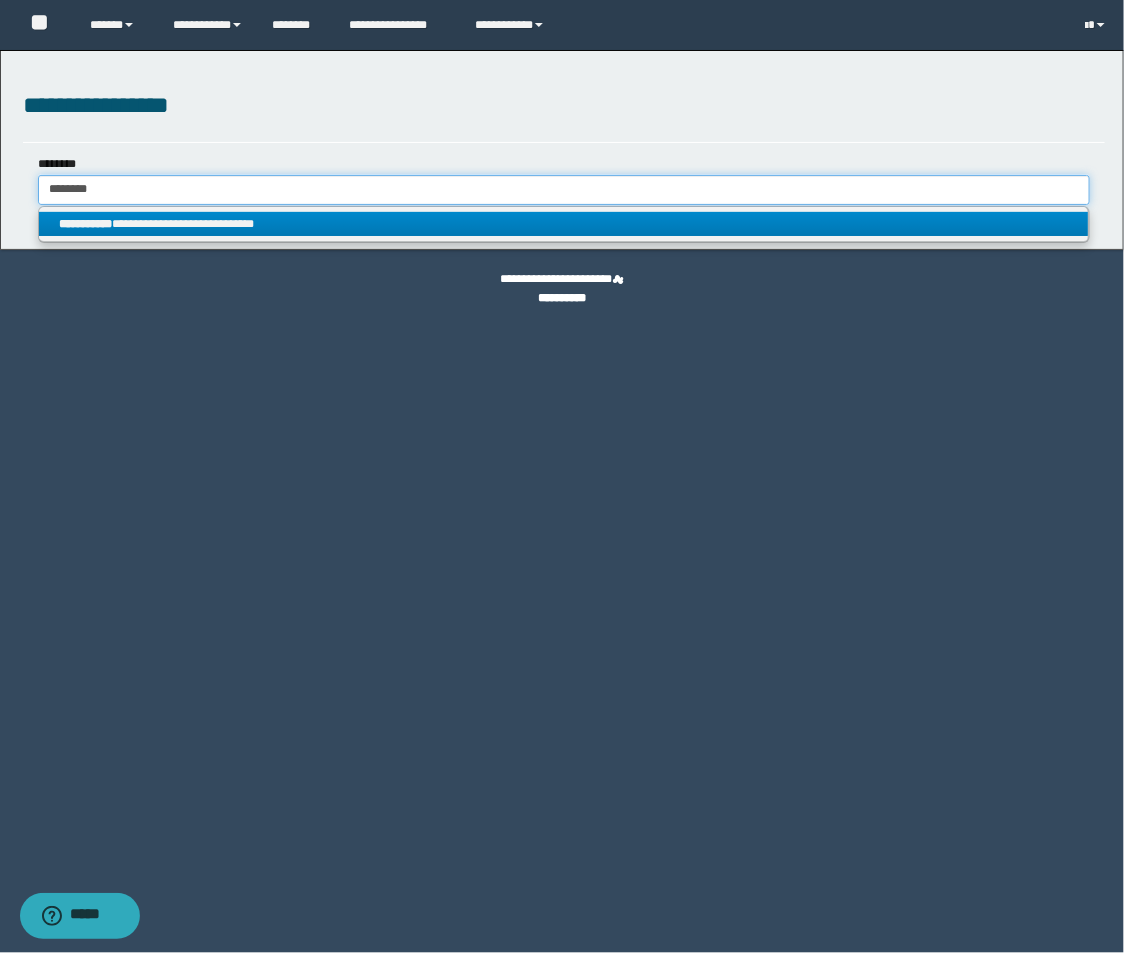 type on "********" 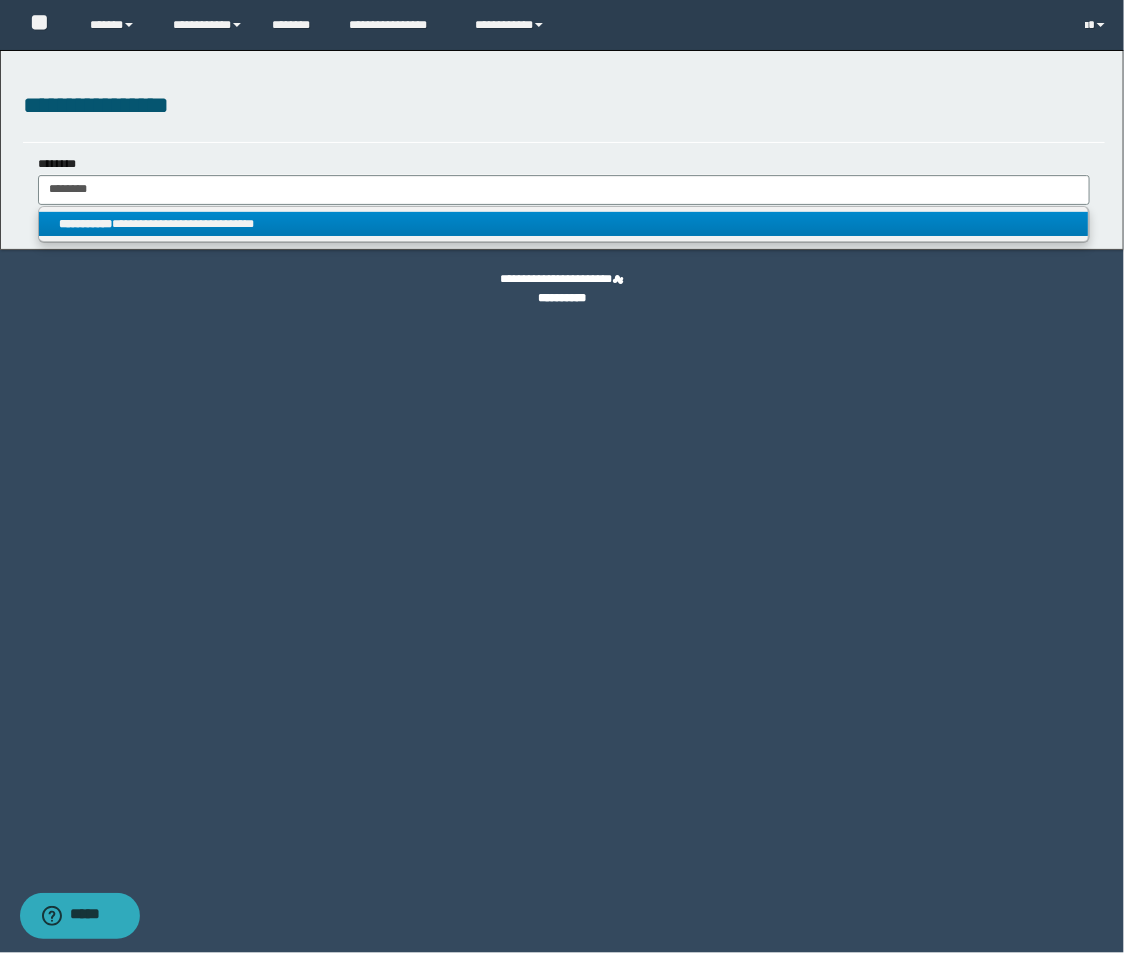 click on "**********" at bounding box center (564, 224) 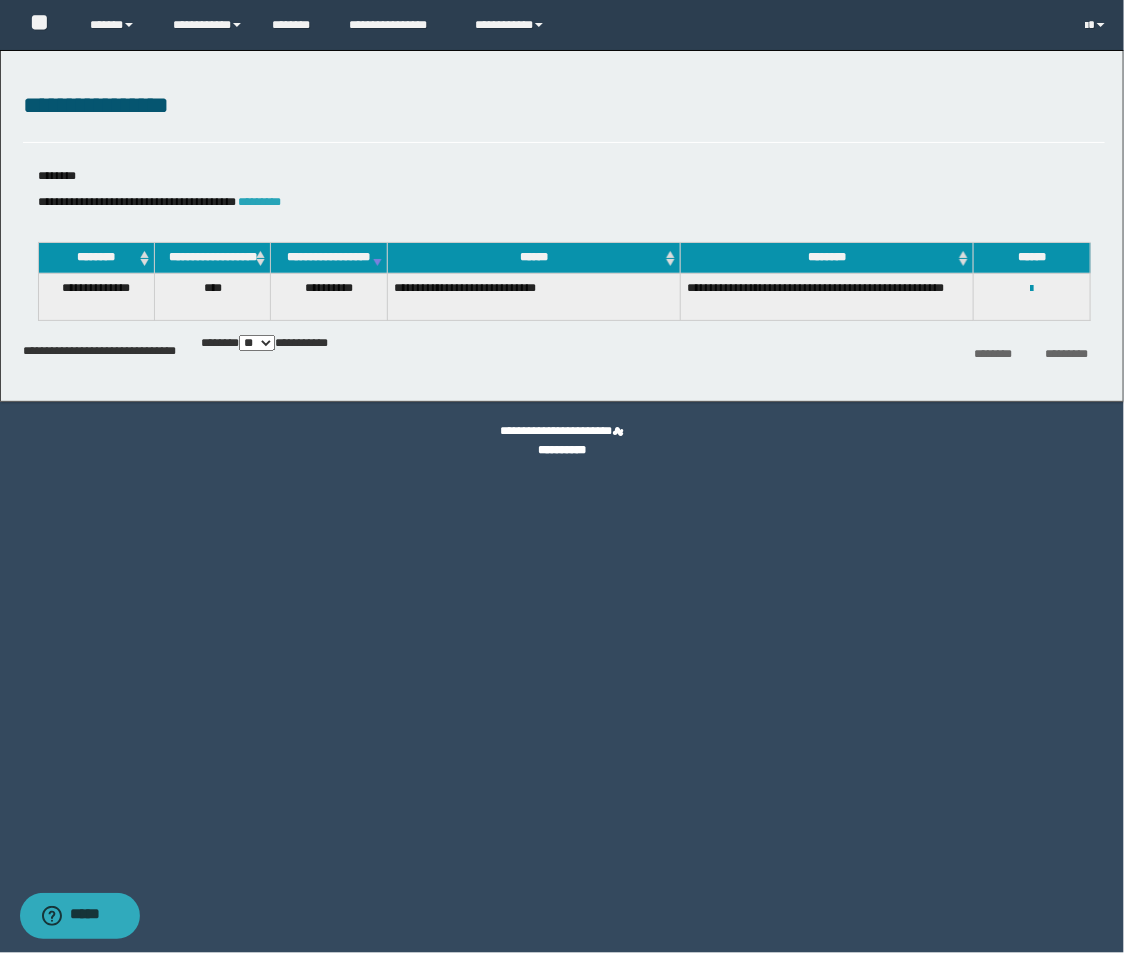 click on "*********" at bounding box center (260, 202) 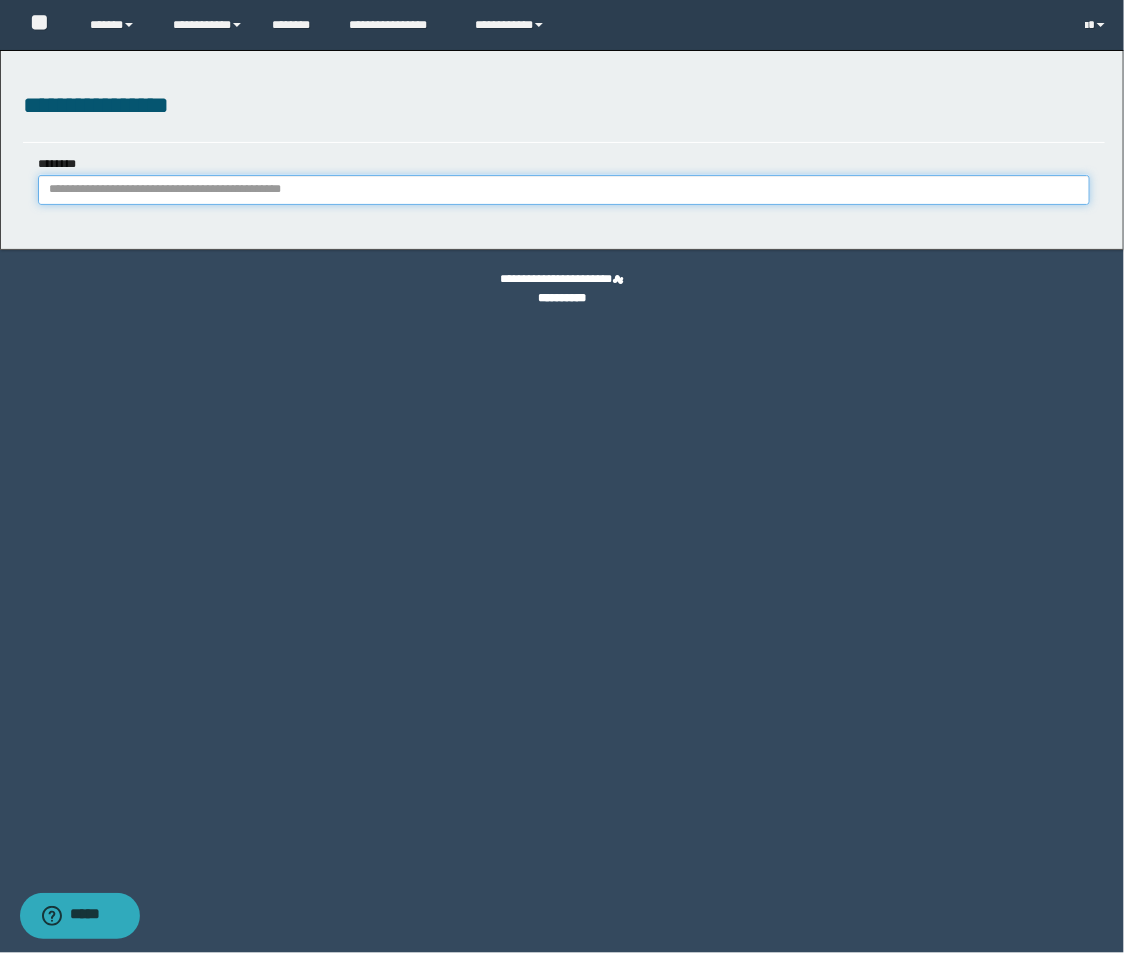click on "********" at bounding box center [564, 190] 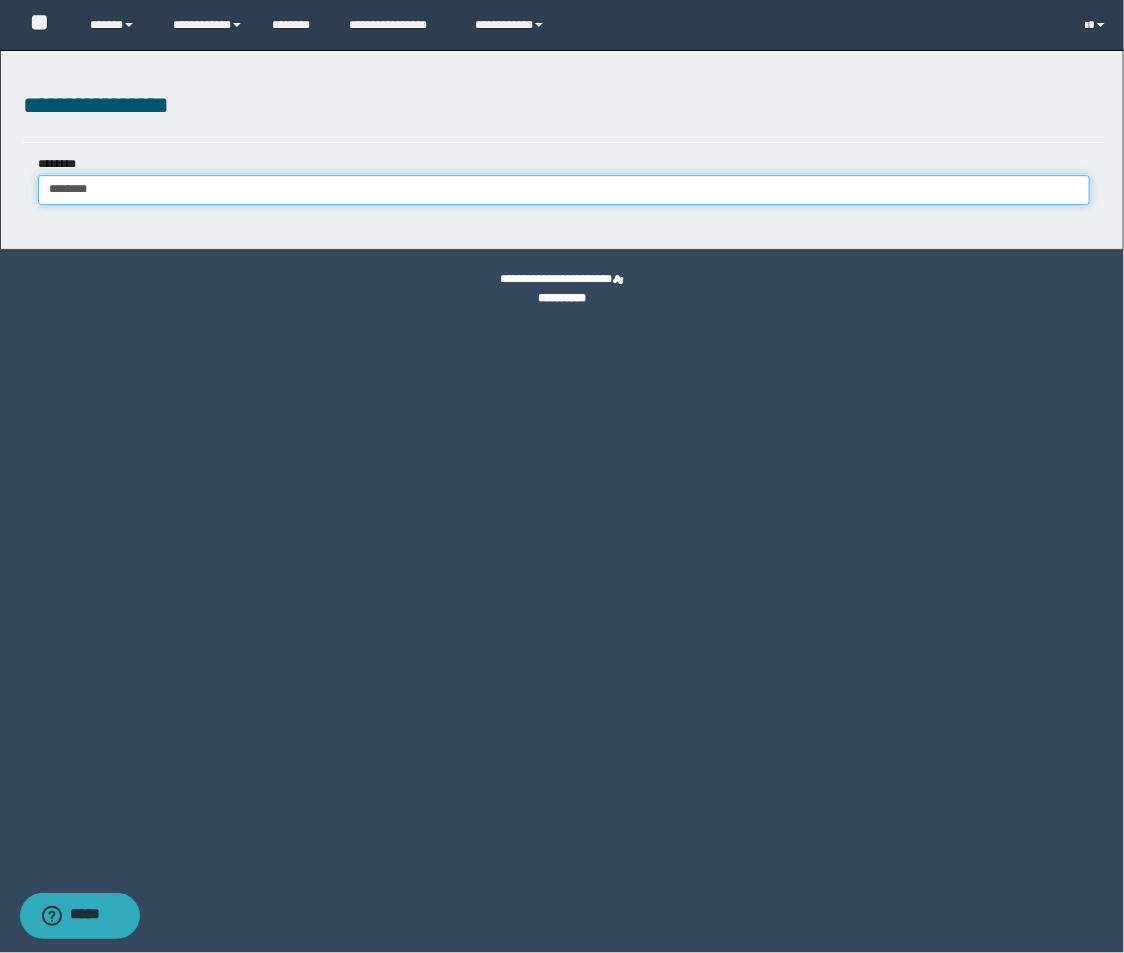 type on "********" 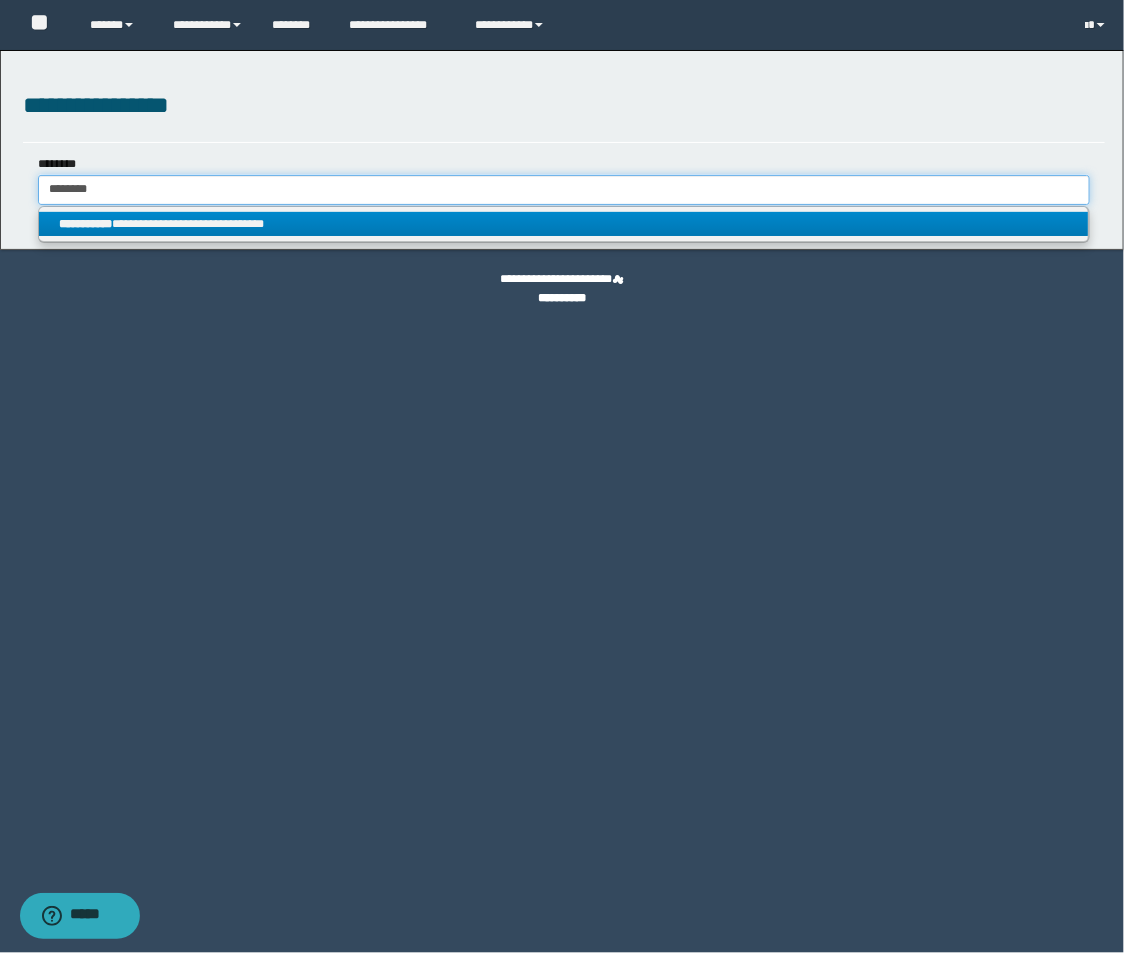 type on "********" 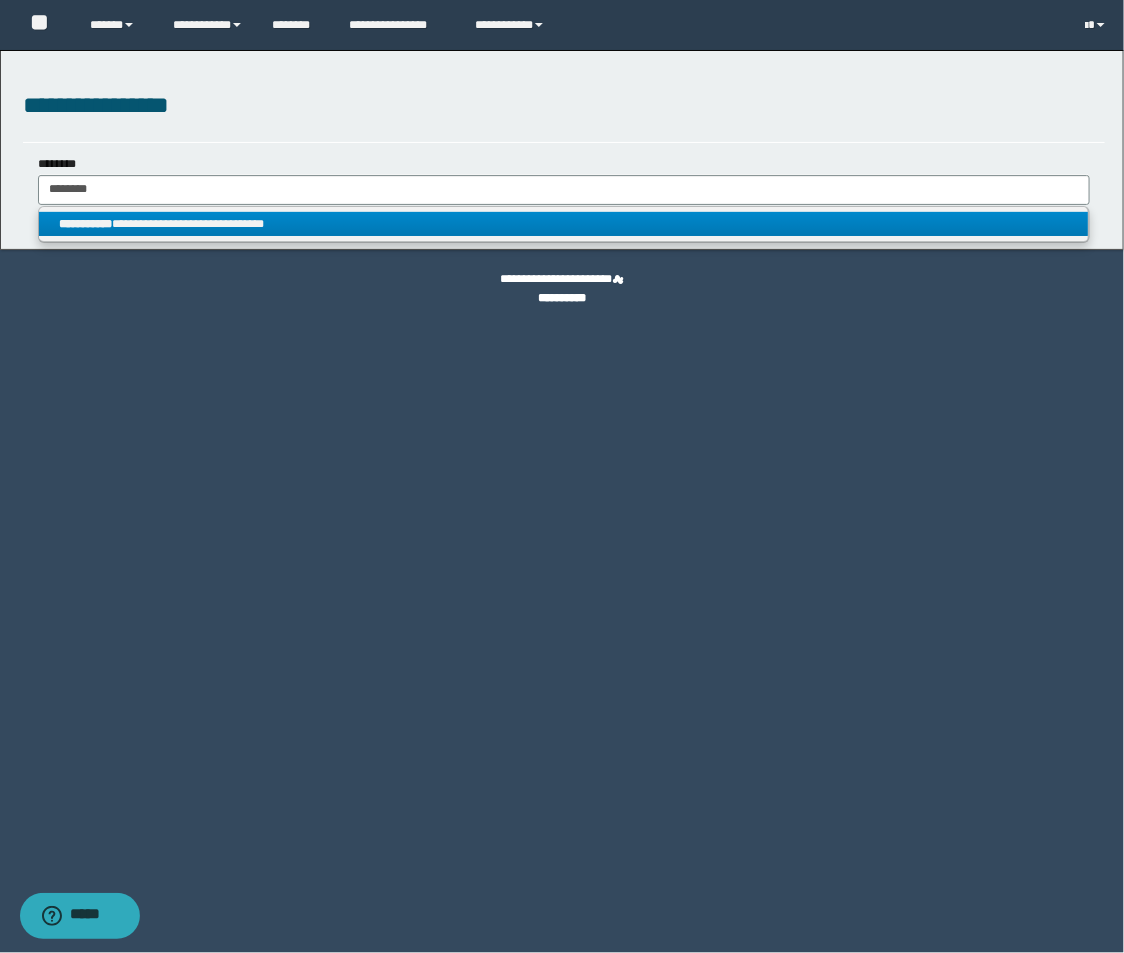 click on "**********" at bounding box center [564, 224] 